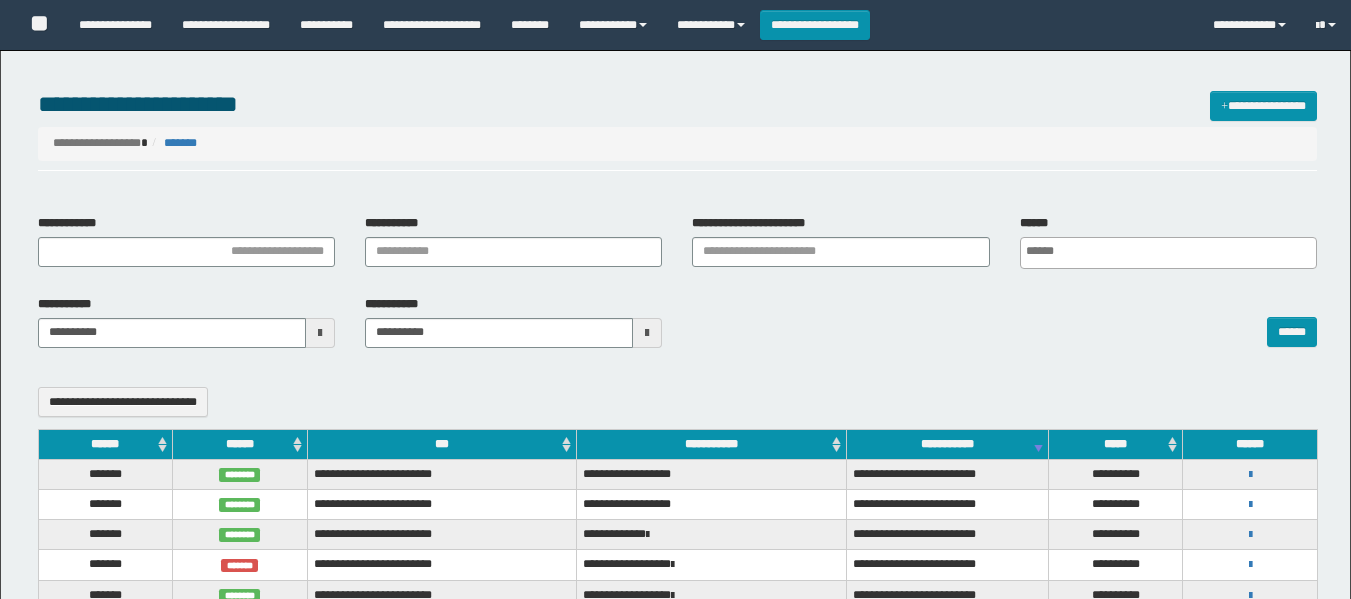 select 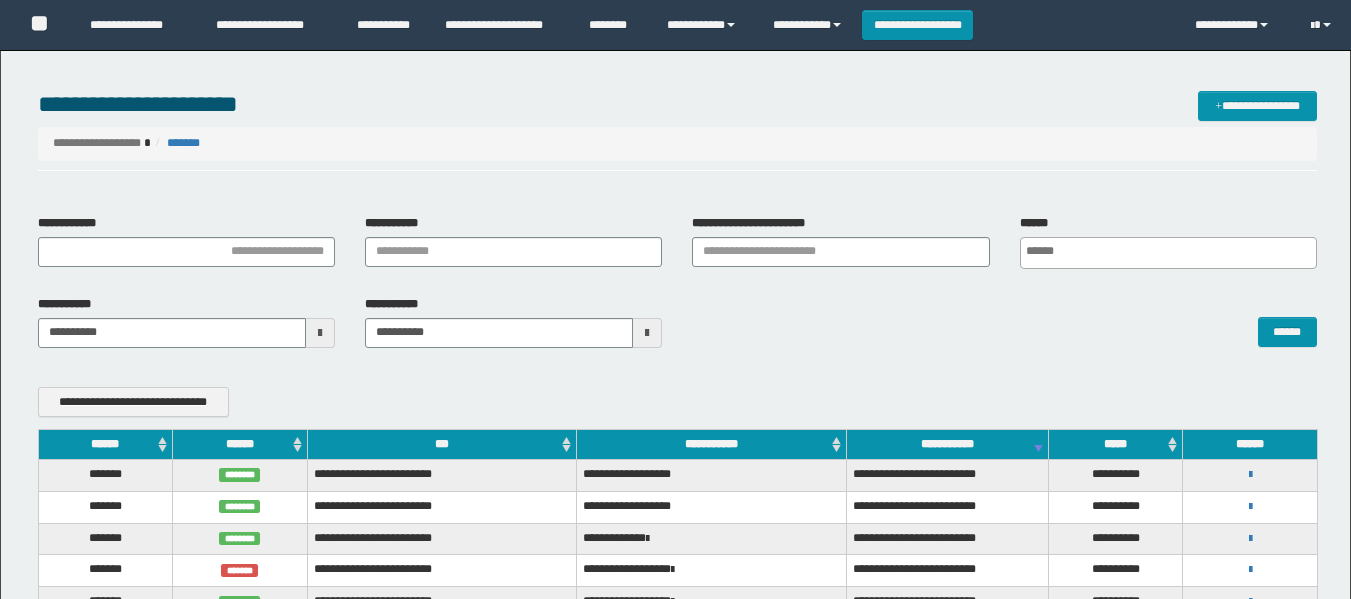 scroll, scrollTop: 0, scrollLeft: 0, axis: both 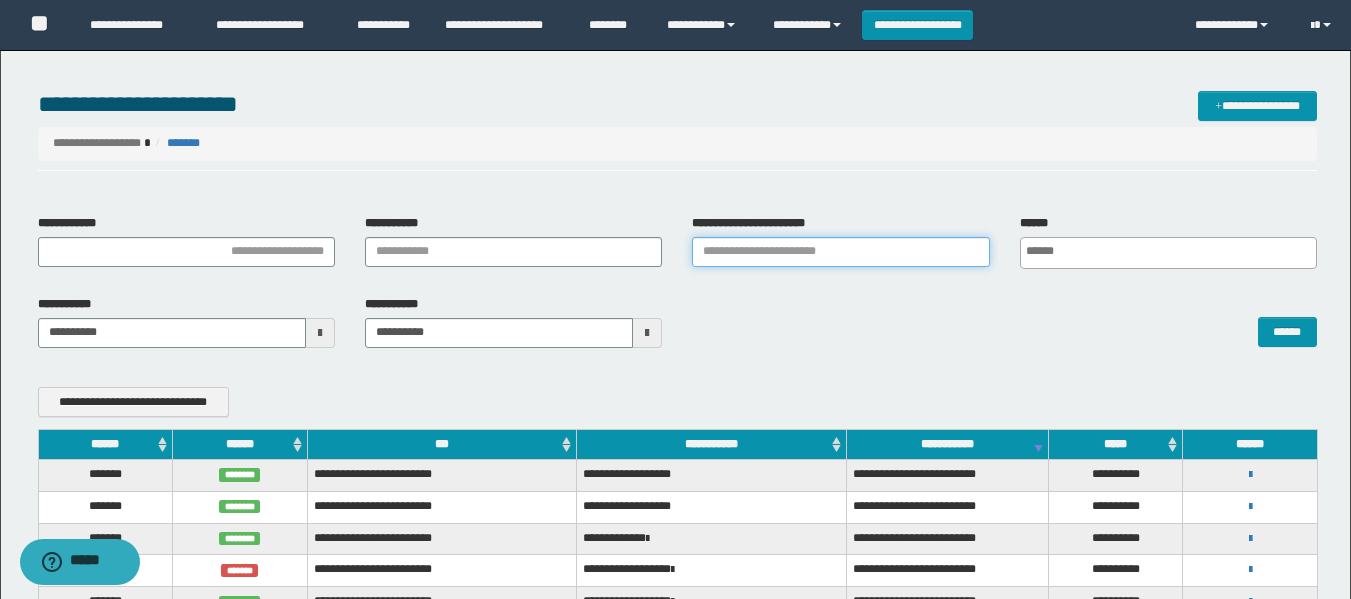 click on "**********" at bounding box center (840, 252) 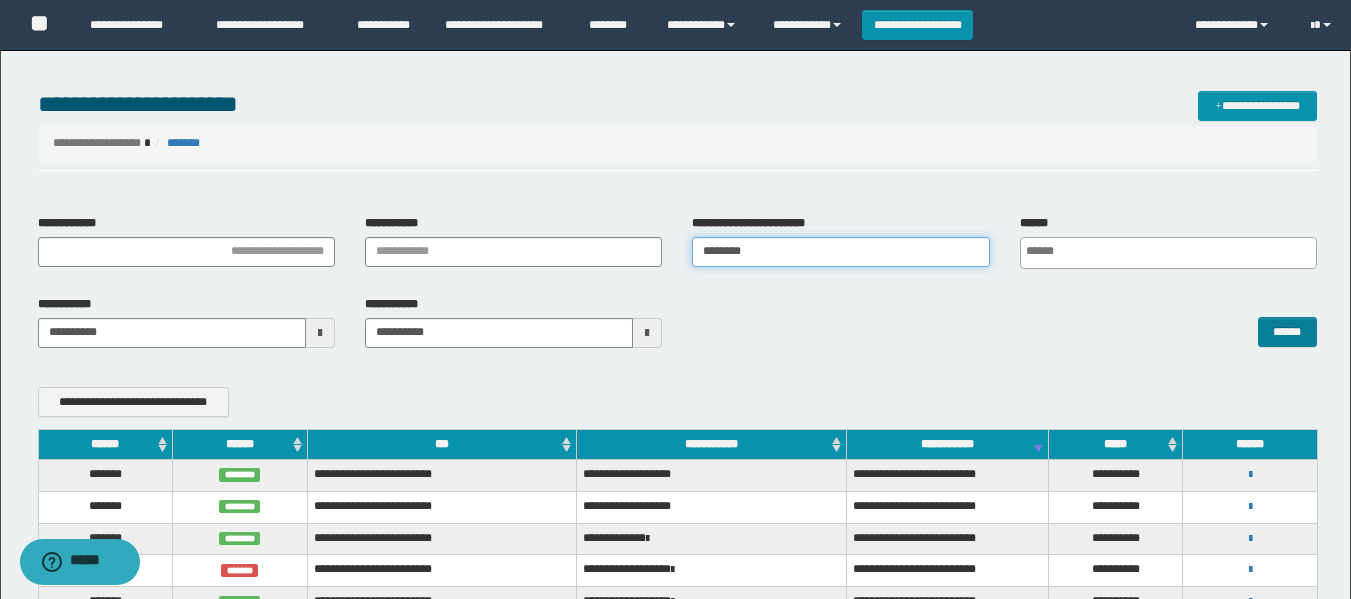 type on "********" 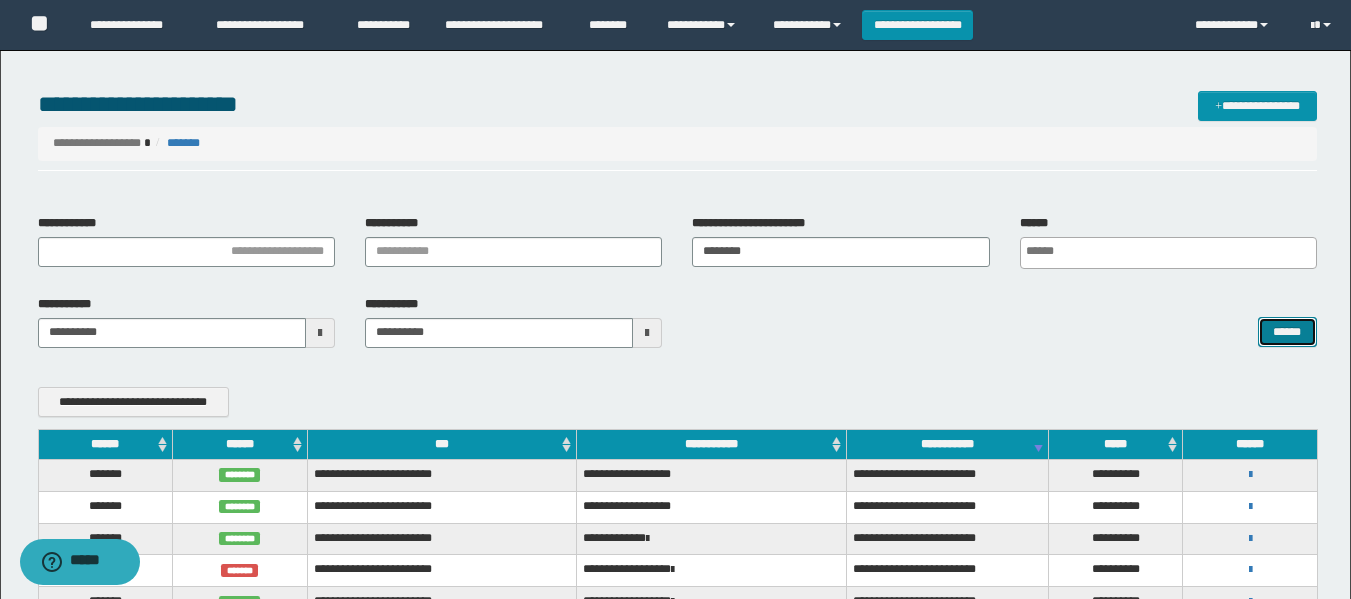 click on "******" at bounding box center (1287, 332) 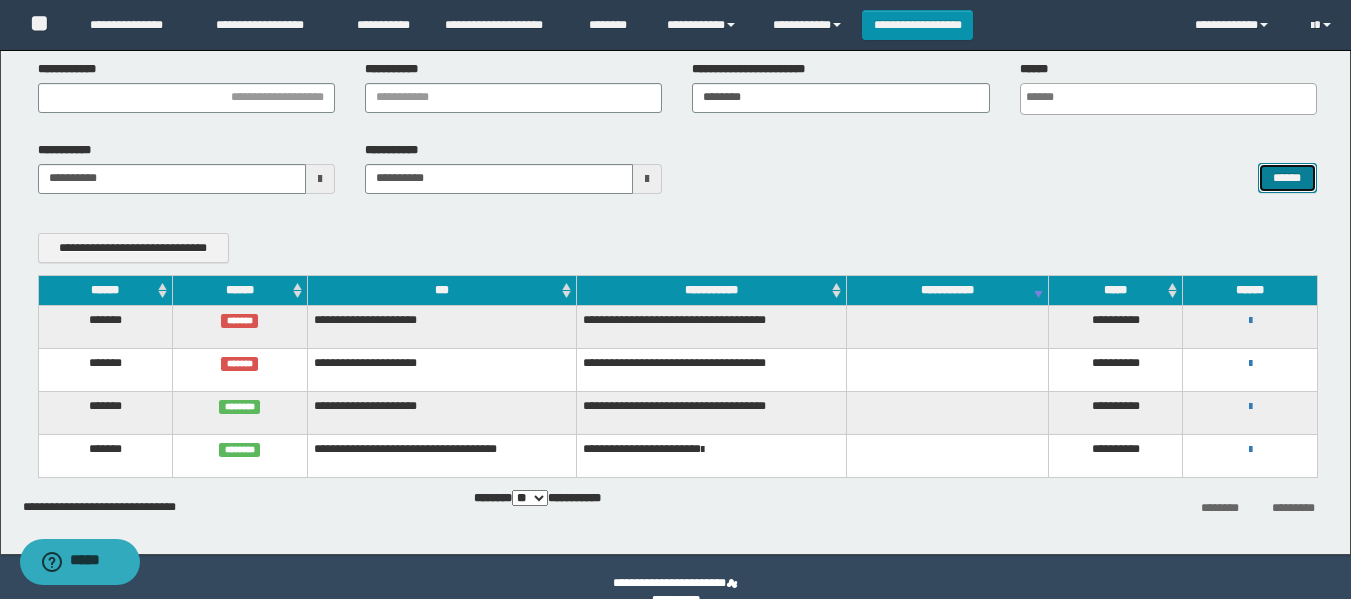 scroll, scrollTop: 184, scrollLeft: 0, axis: vertical 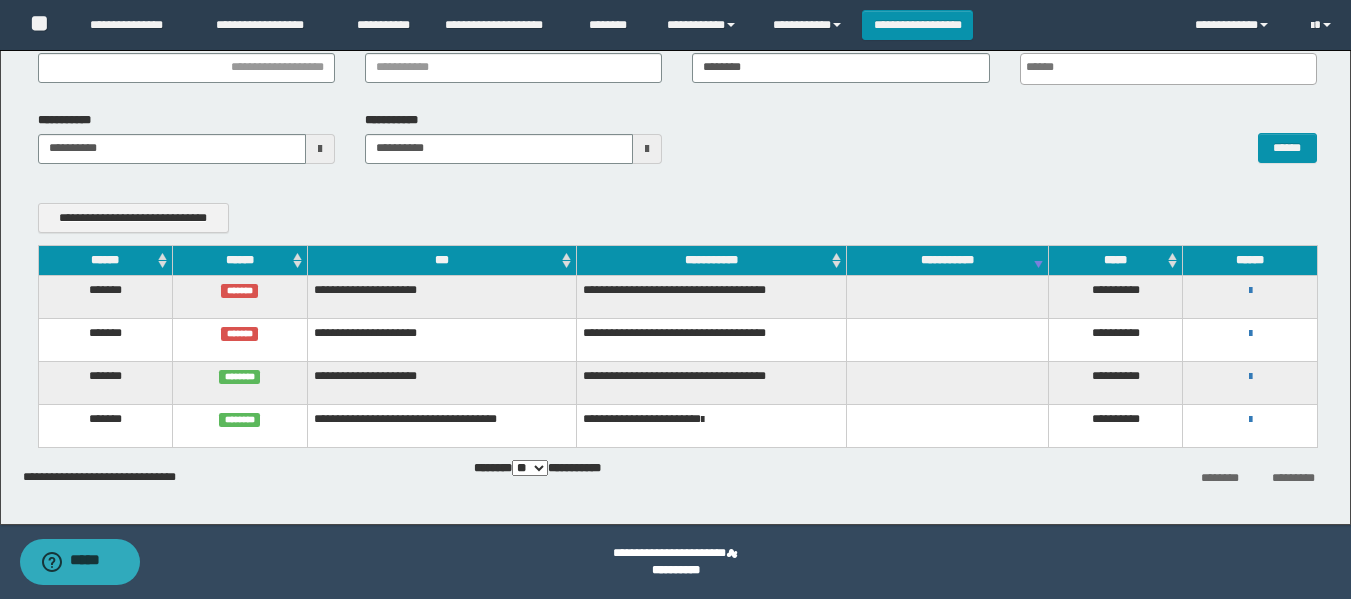 click on "**********" at bounding box center (1250, 419) 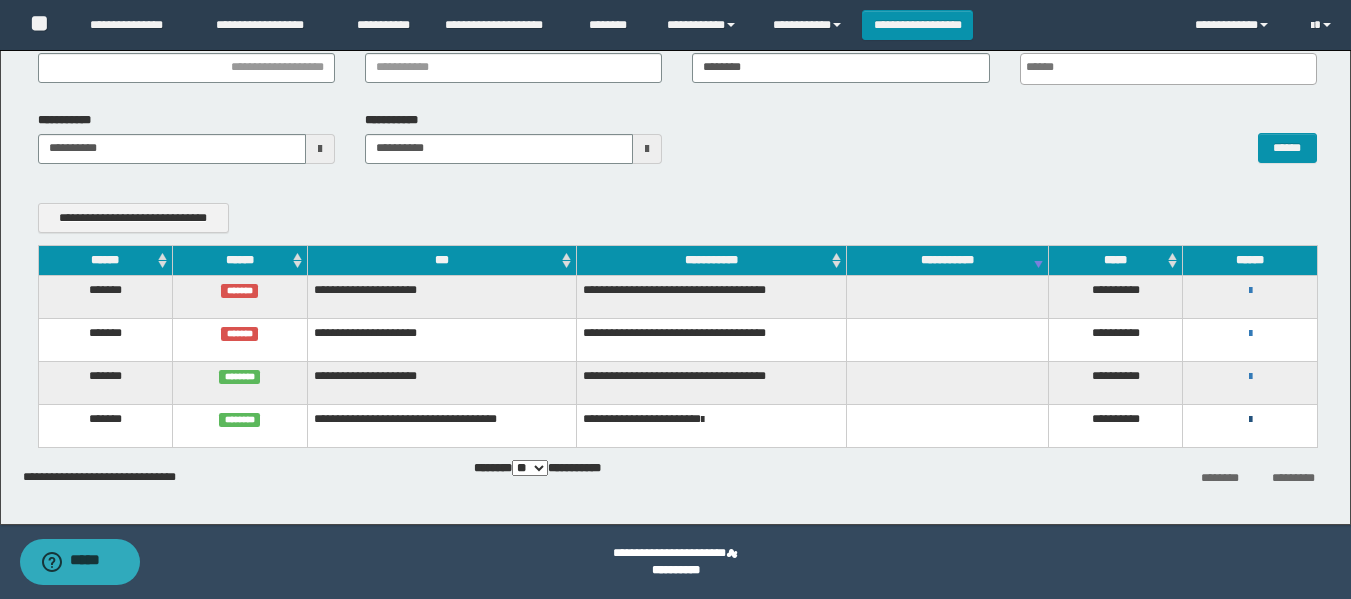 click at bounding box center (1250, 420) 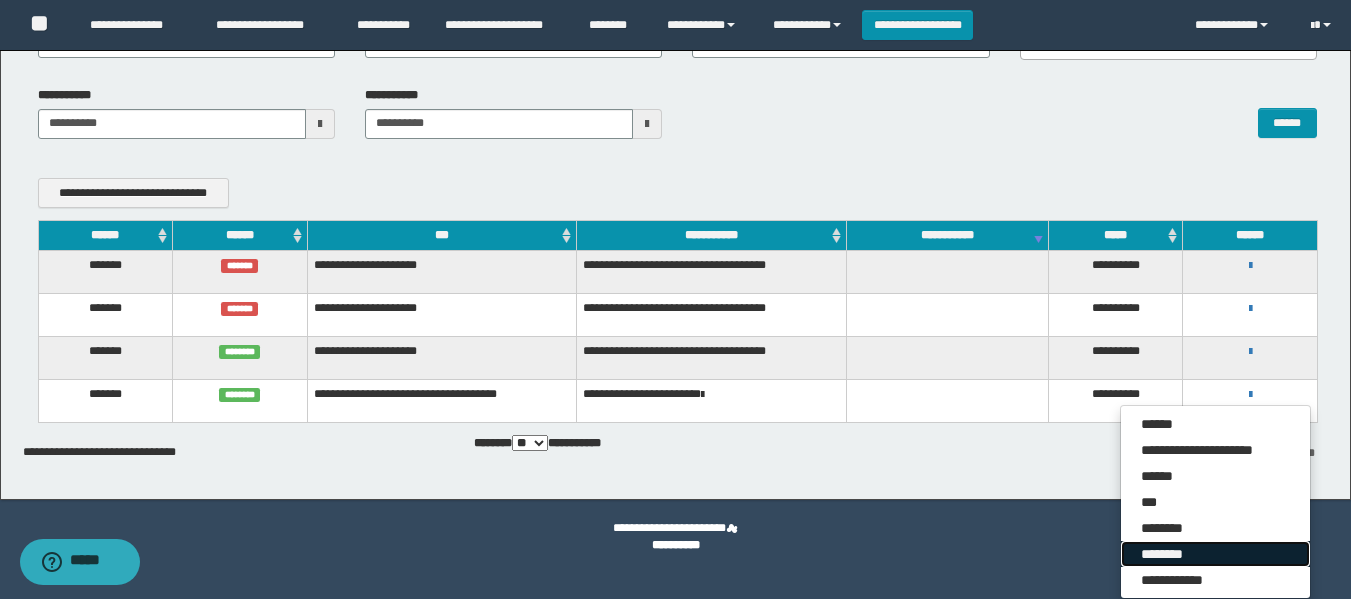 click on "********" at bounding box center [1215, 554] 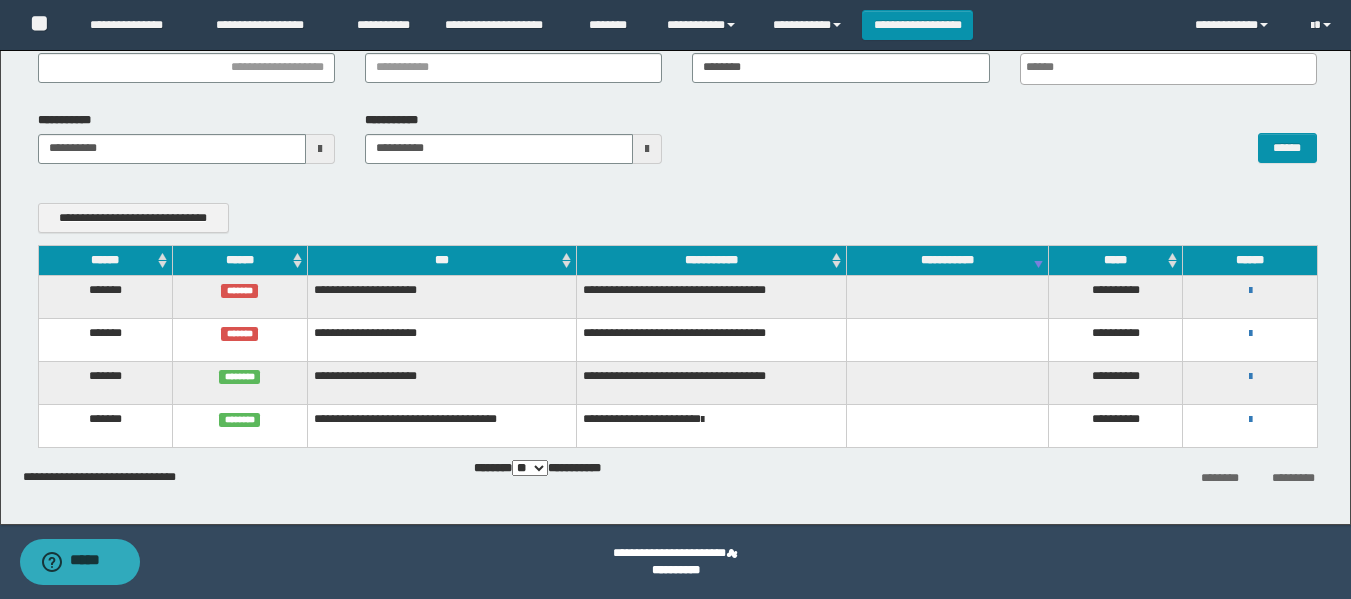 scroll, scrollTop: 184, scrollLeft: 0, axis: vertical 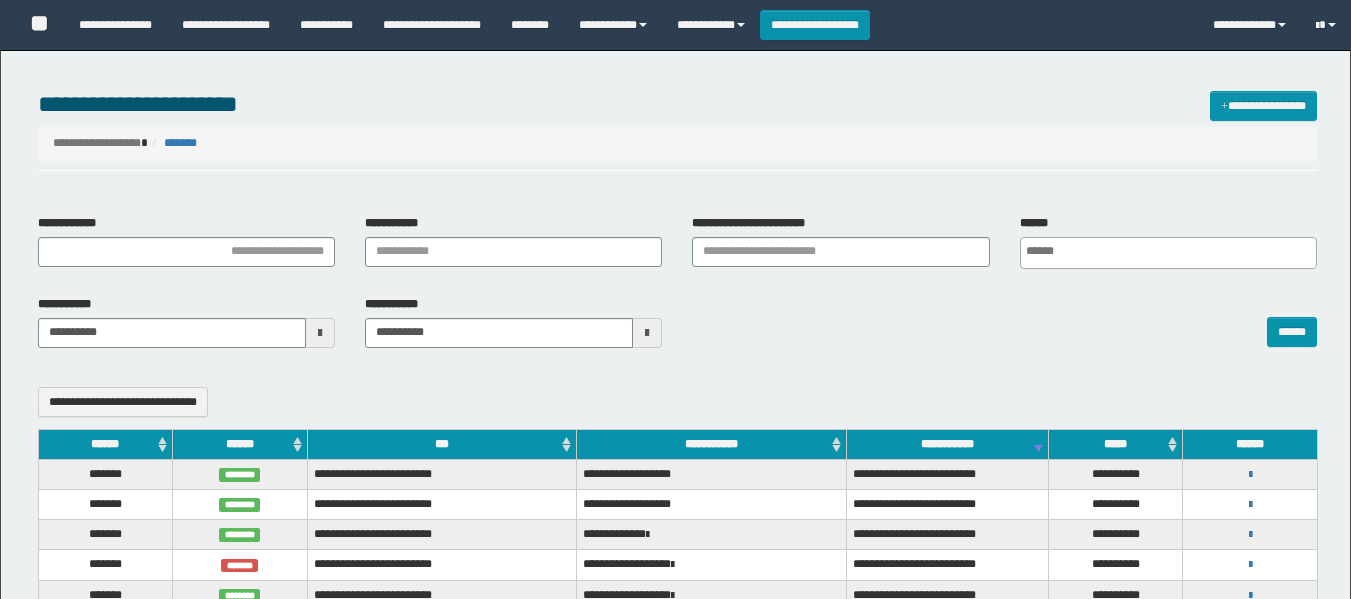 select 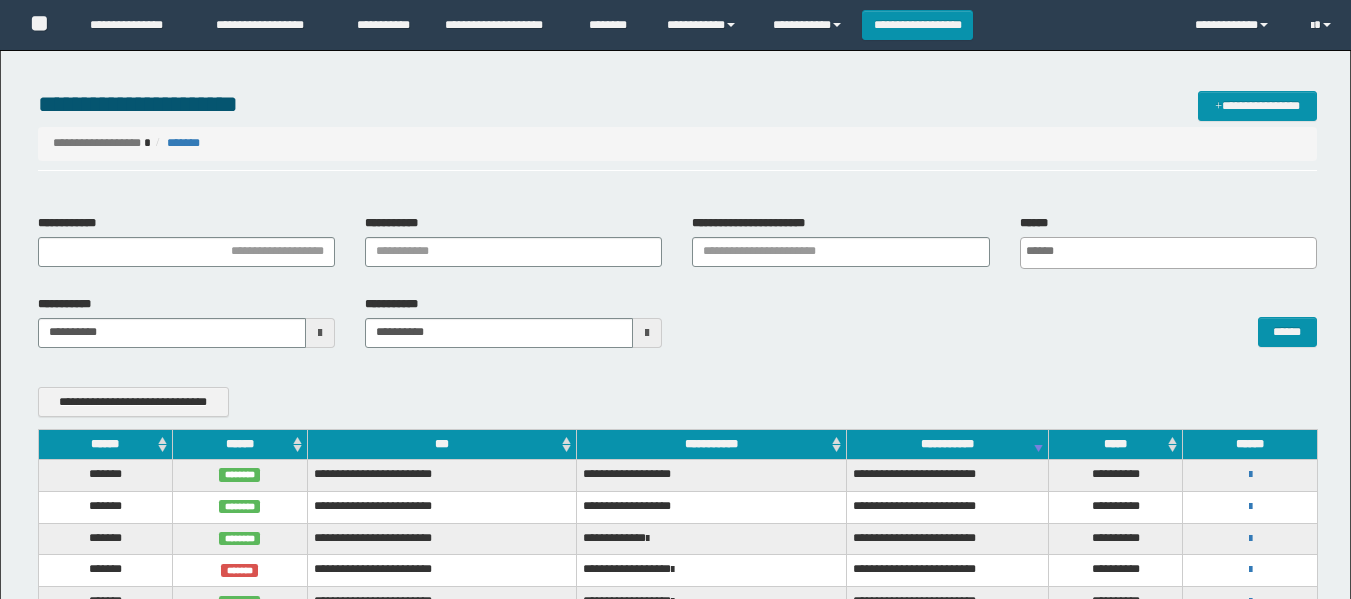 scroll, scrollTop: 0, scrollLeft: 0, axis: both 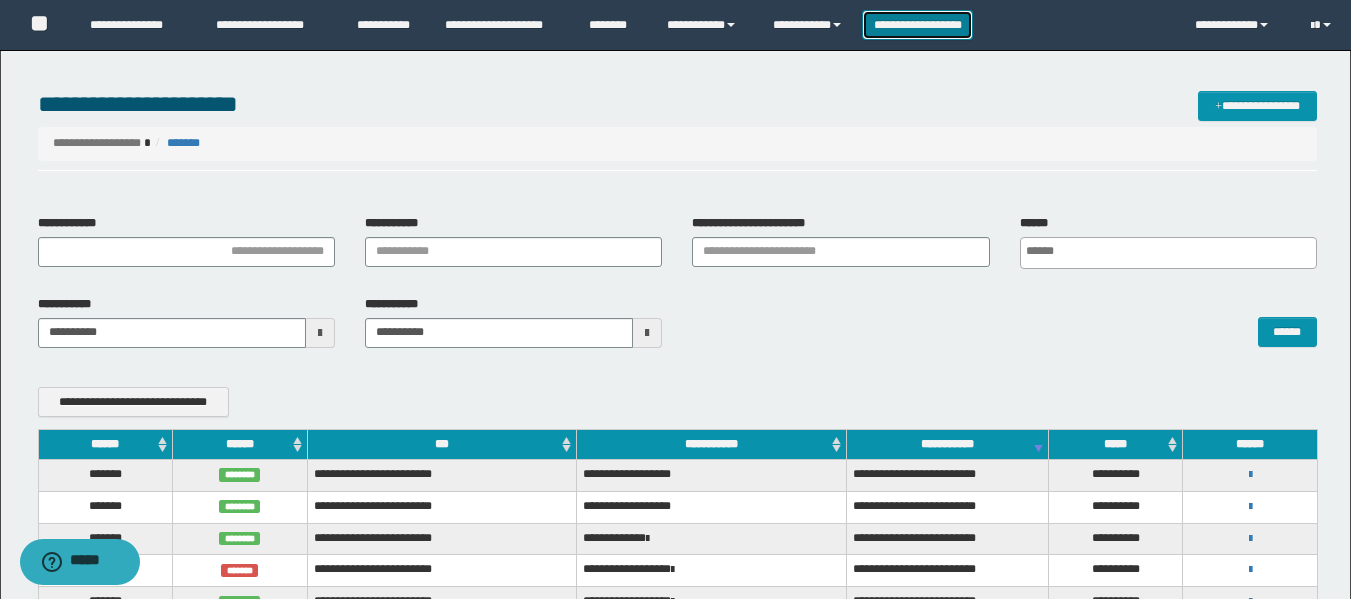 click on "**********" at bounding box center (917, 25) 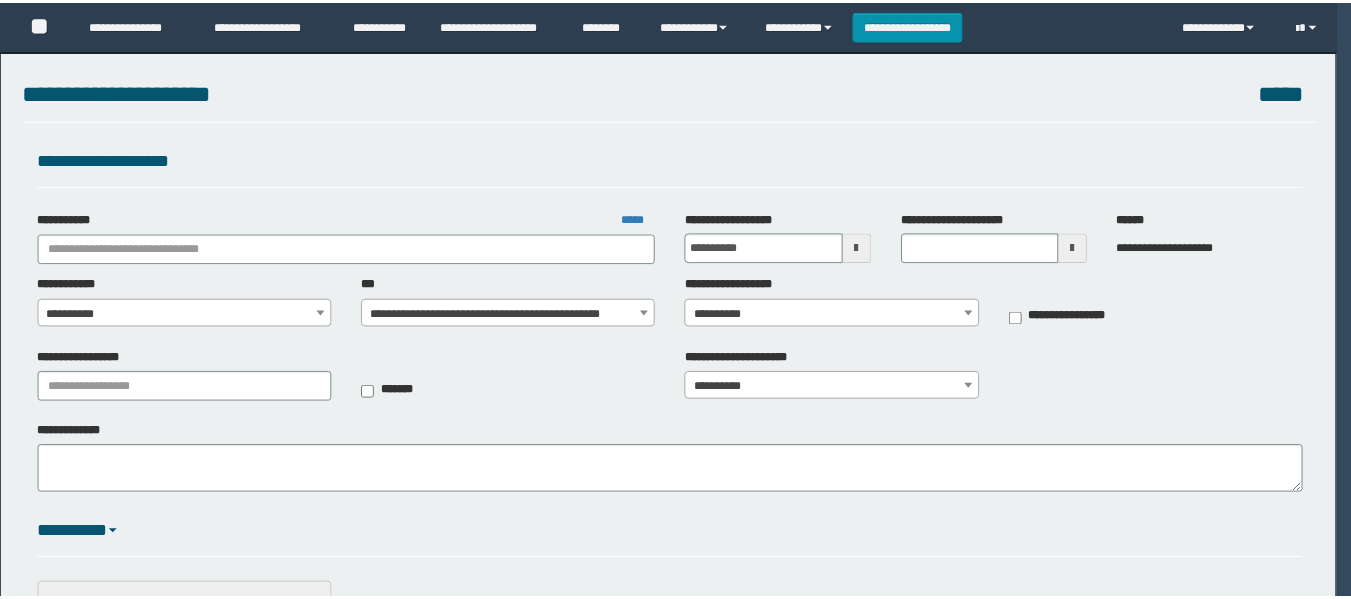 scroll, scrollTop: 0, scrollLeft: 0, axis: both 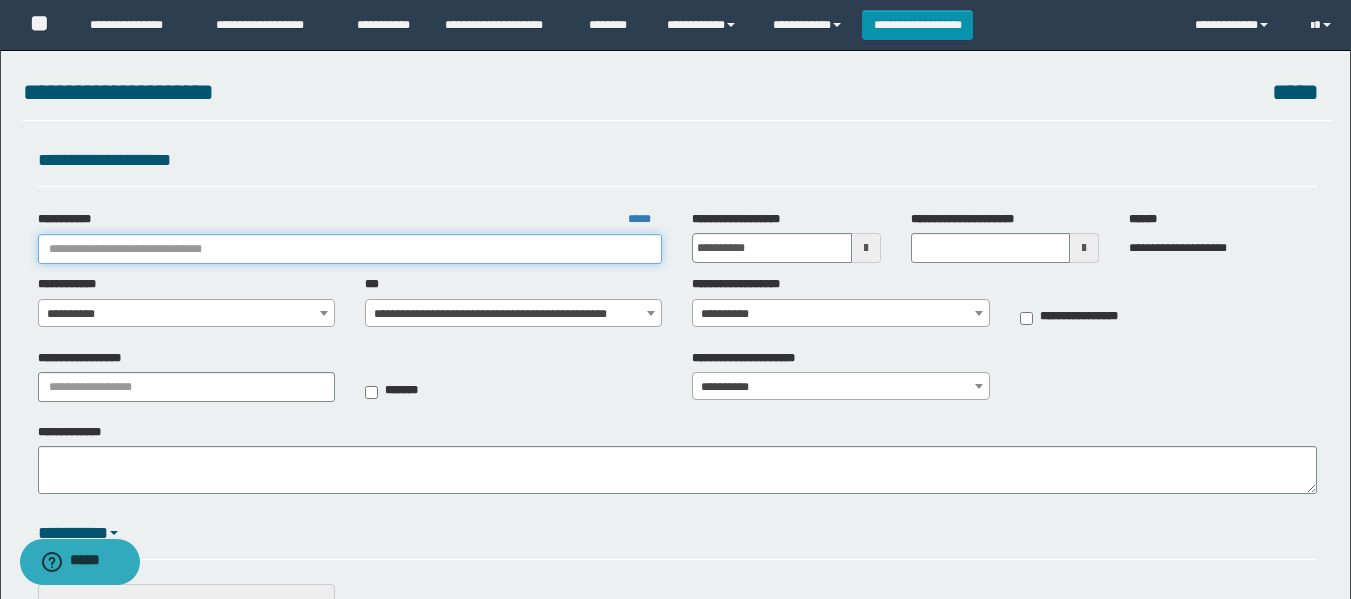 click on "**********" at bounding box center [350, 249] 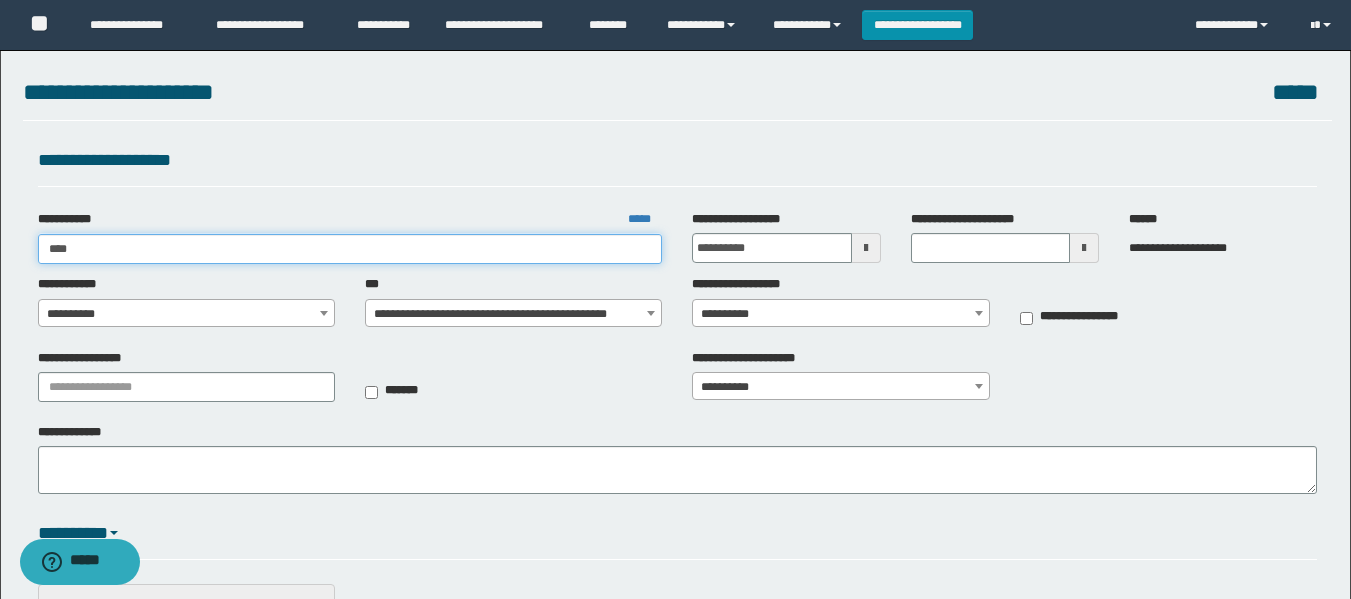 type on "*****" 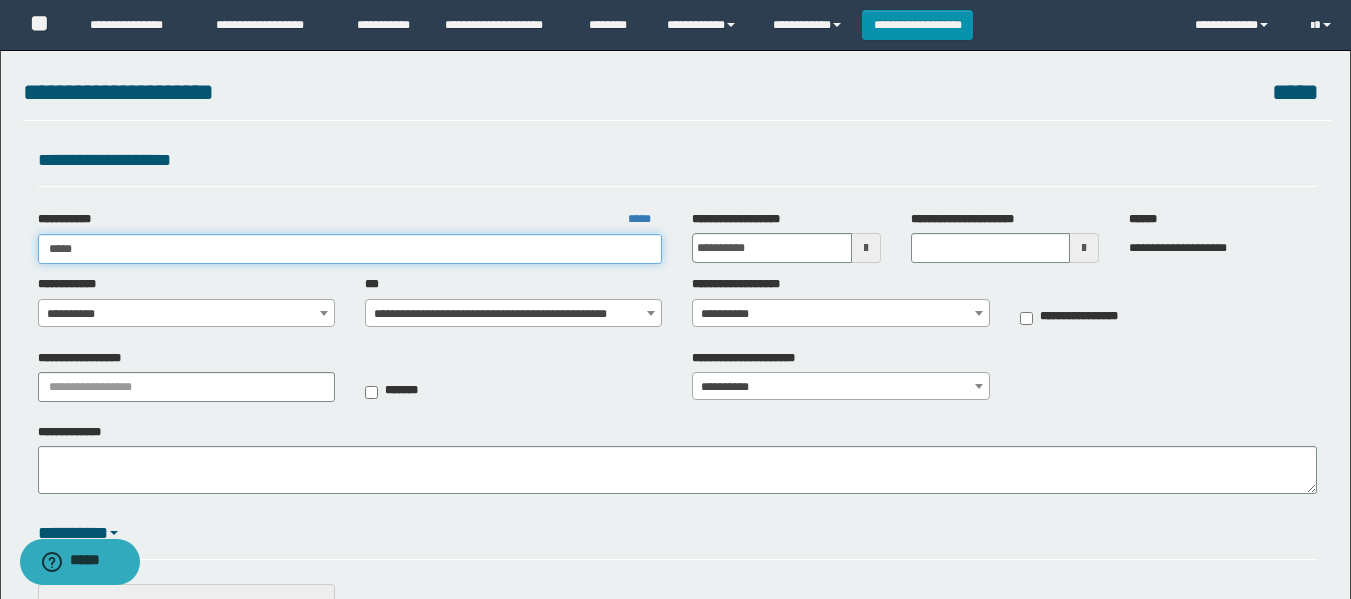 type on "*****" 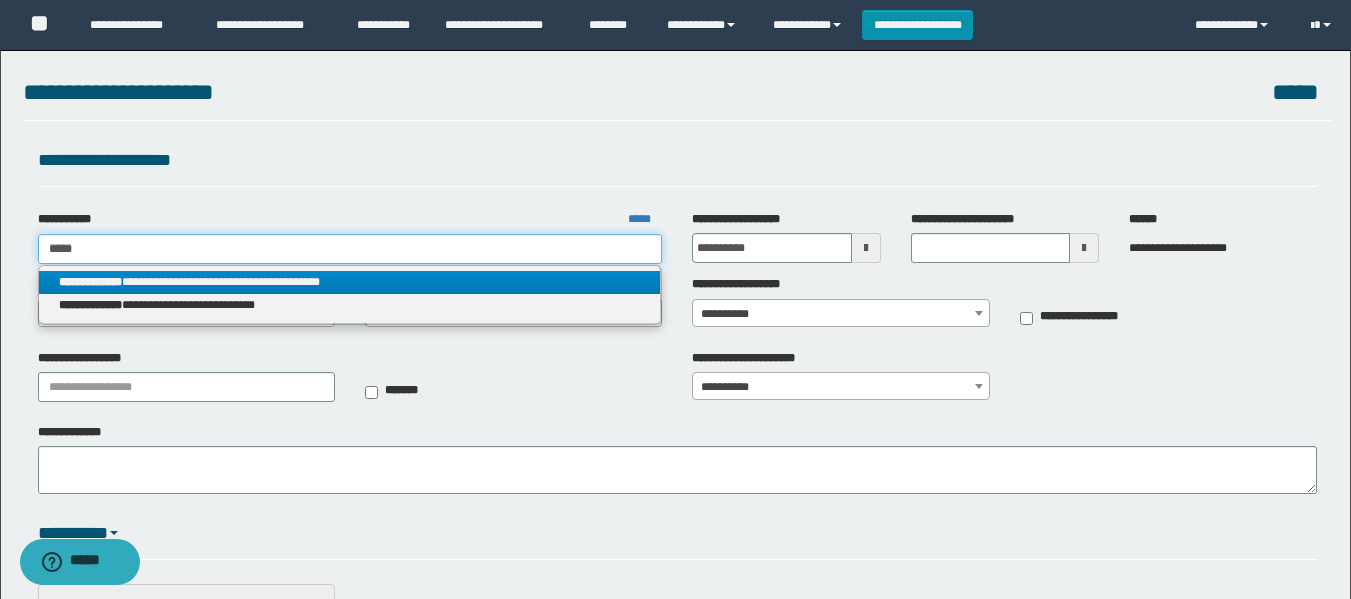 type on "*****" 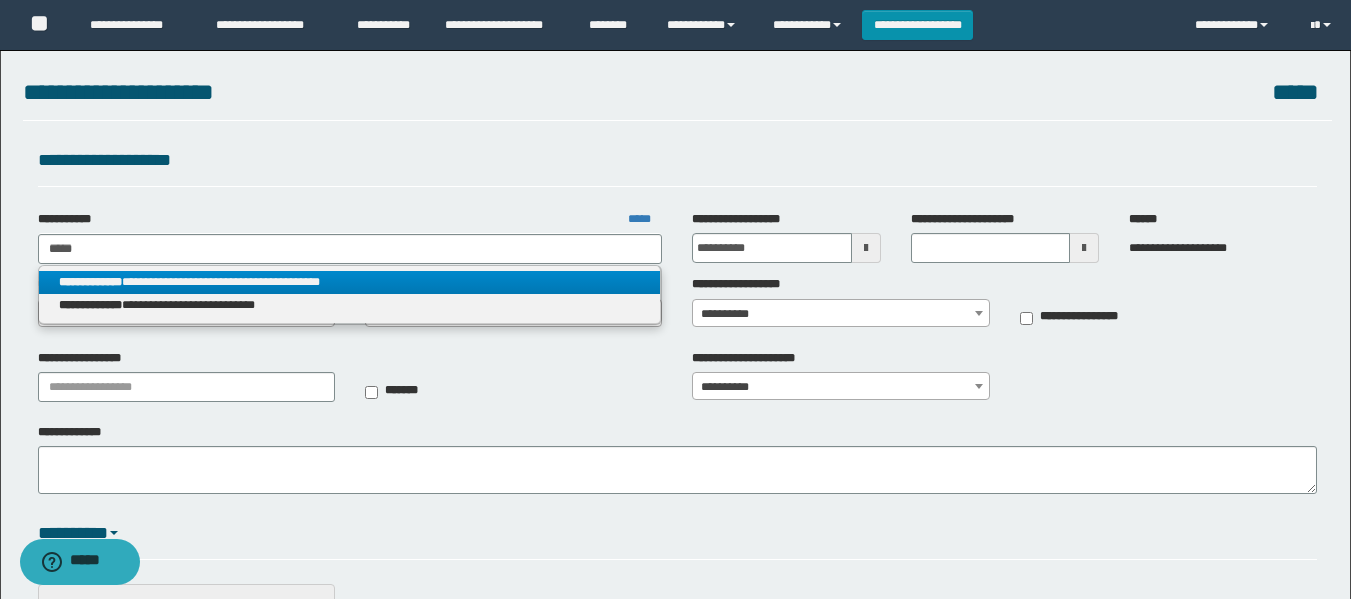 click on "**********" at bounding box center [350, 282] 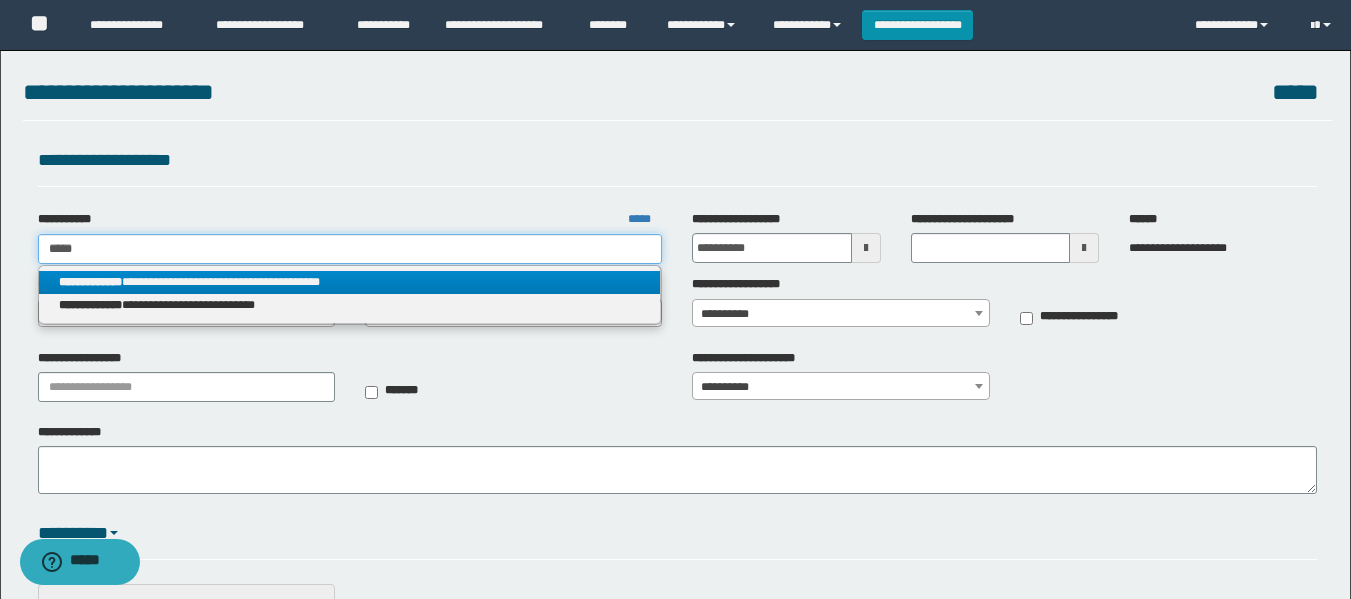 type 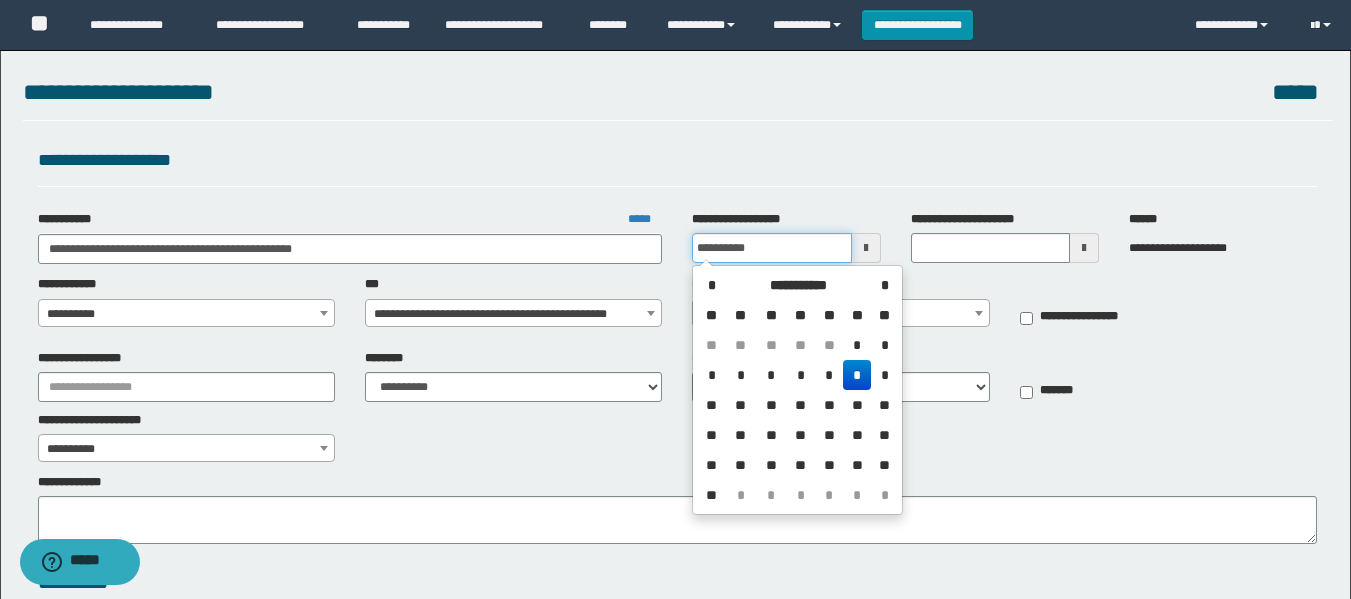 click on "**********" at bounding box center [771, 248] 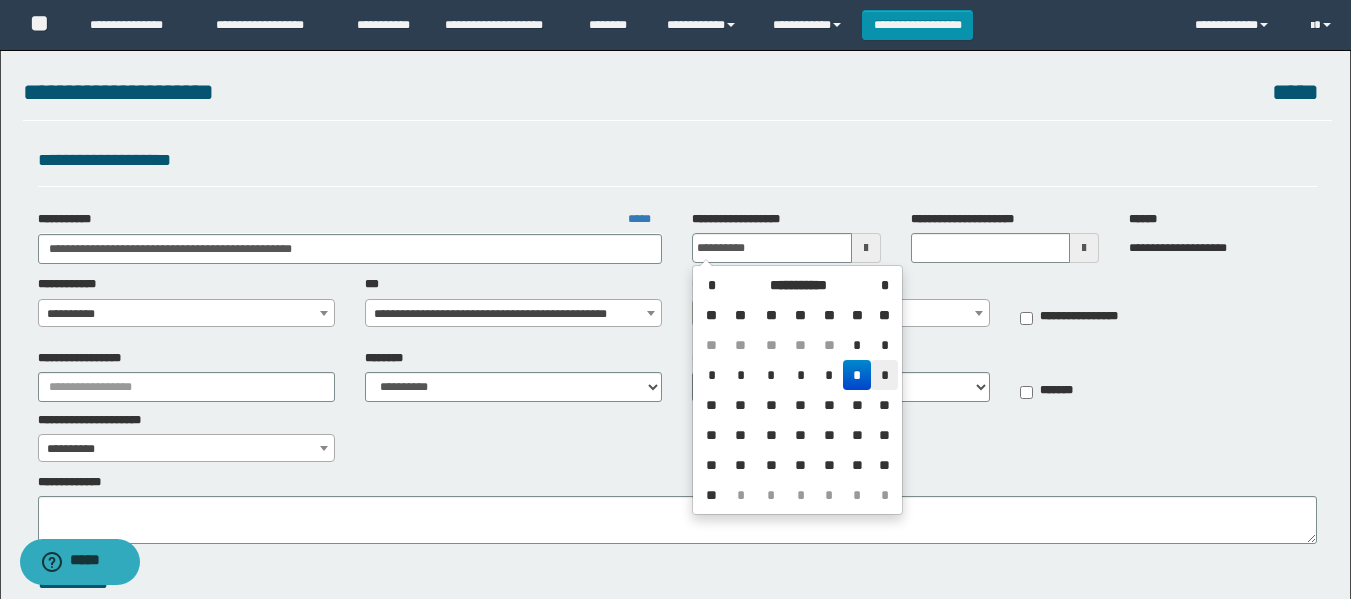 click on "*" at bounding box center [884, 375] 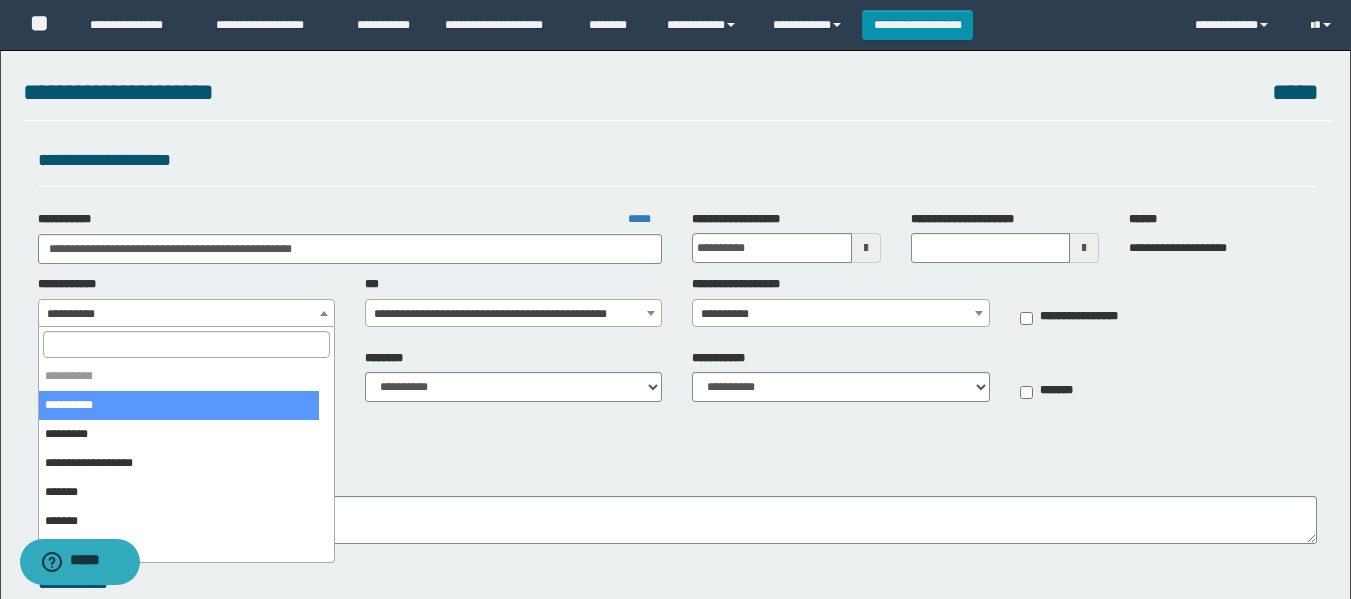click on "**********" at bounding box center (186, 314) 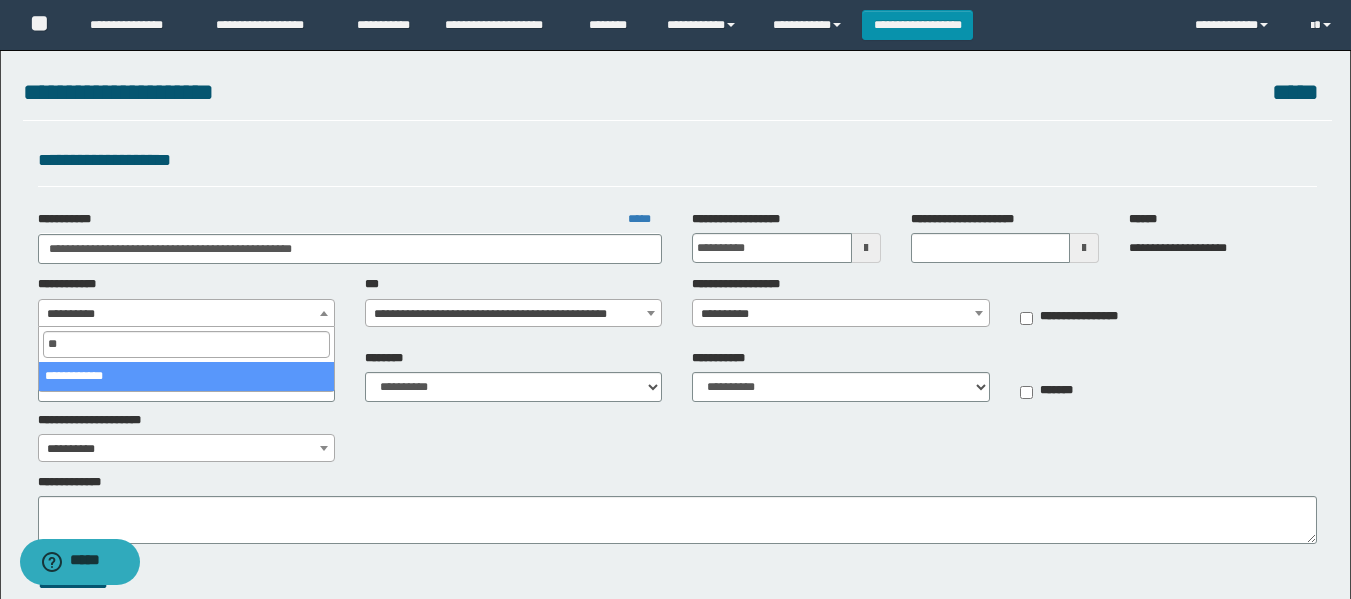 type on "*" 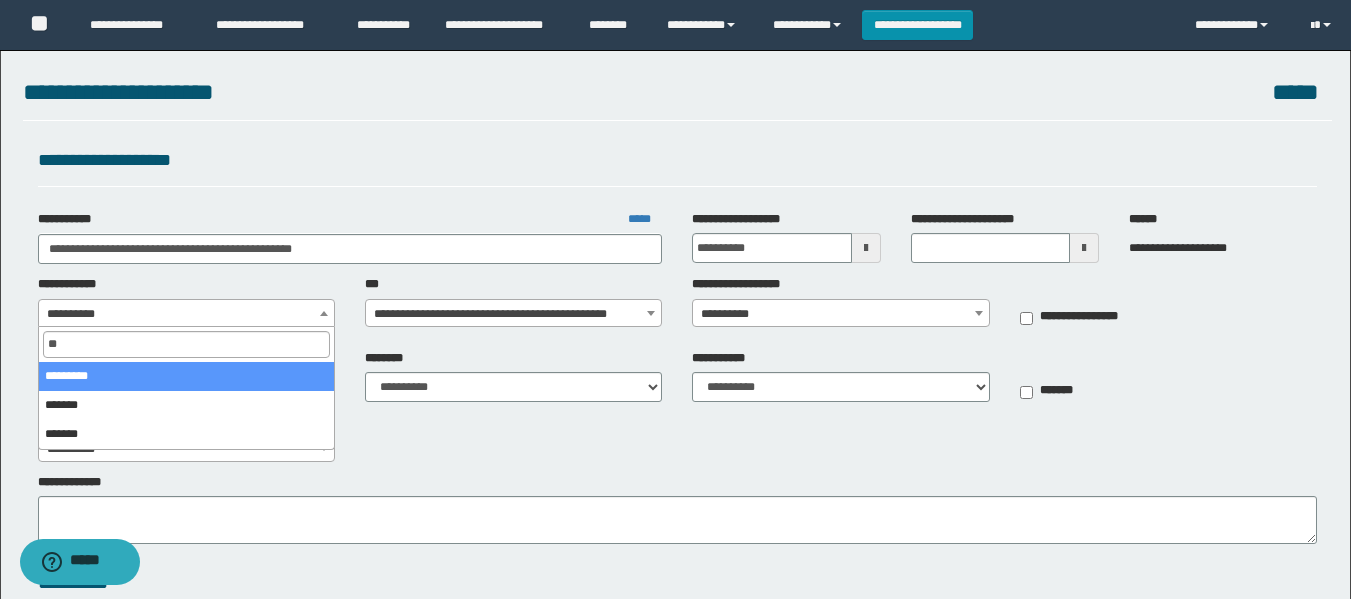 type on "***" 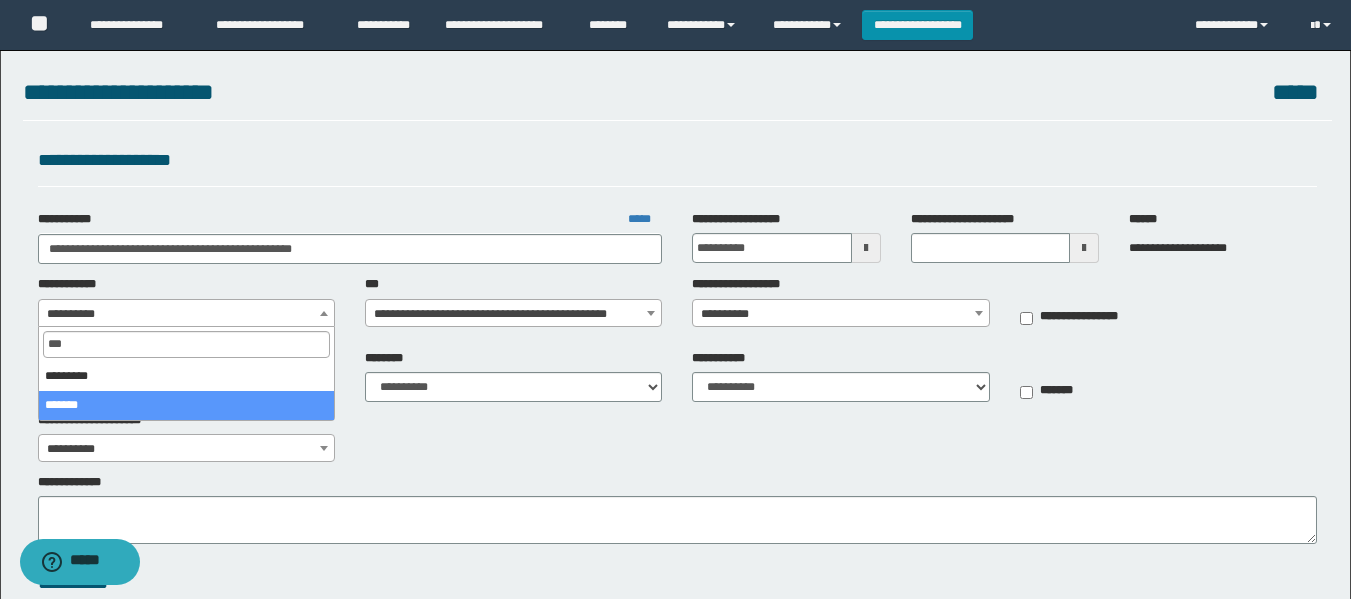 select on "**" 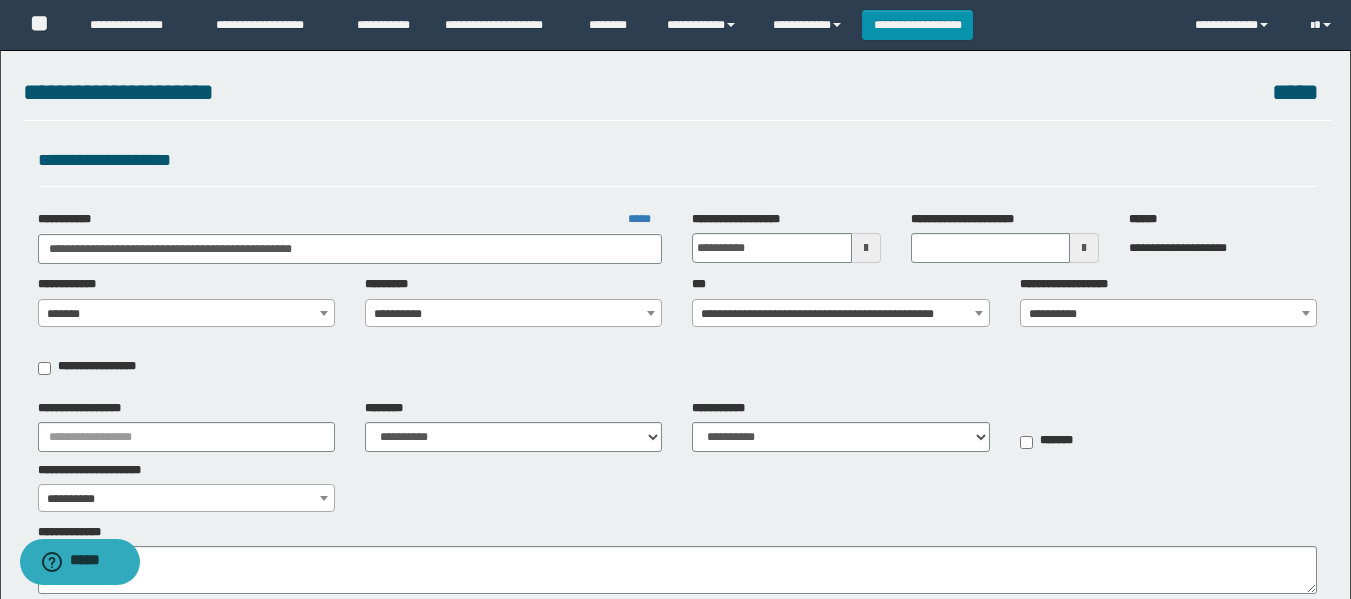 click on "**********" at bounding box center (513, 301) 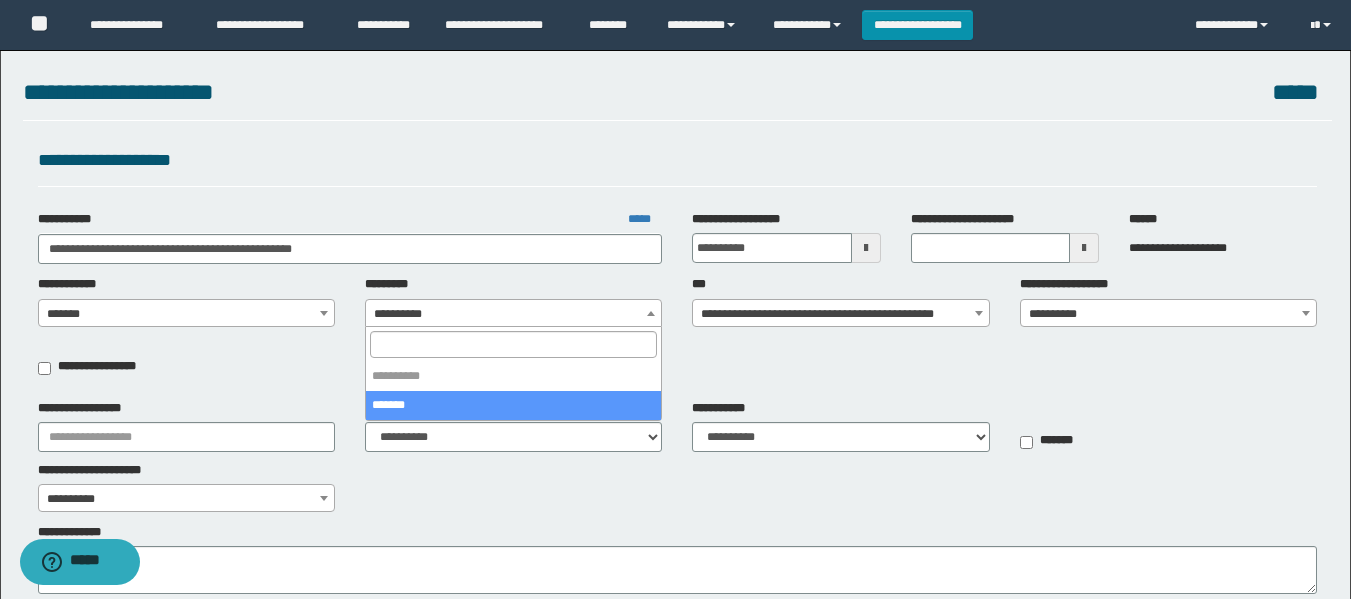click on "**********" at bounding box center [513, 314] 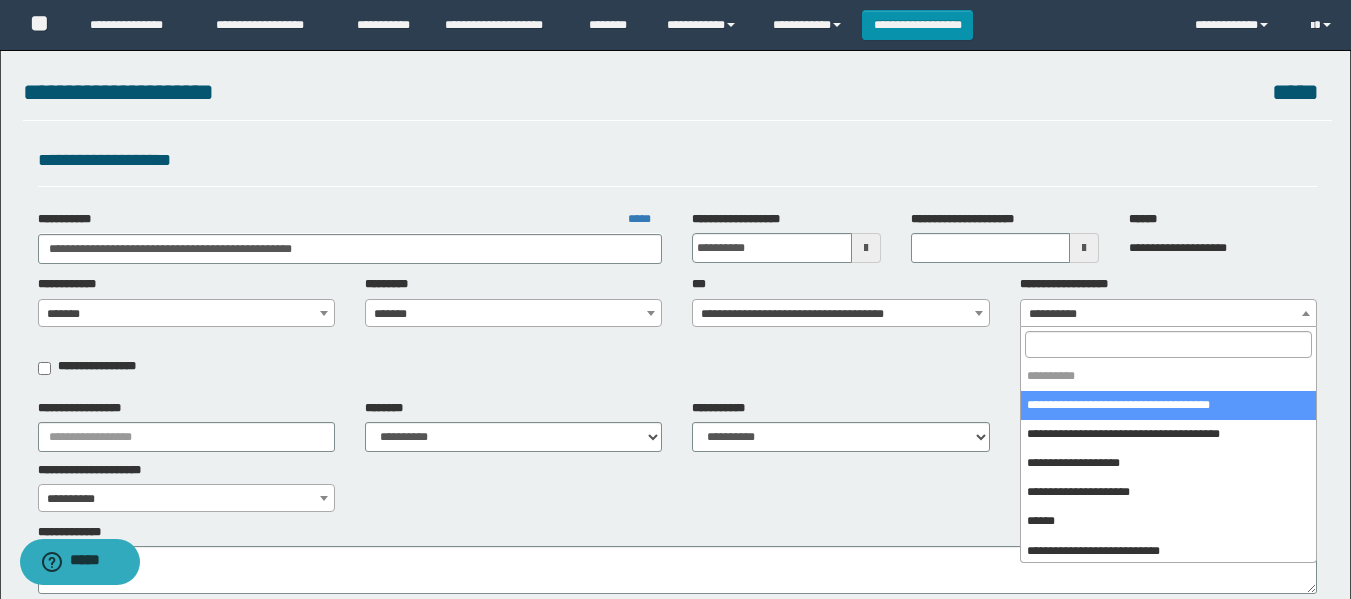 click on "**********" at bounding box center (1168, 314) 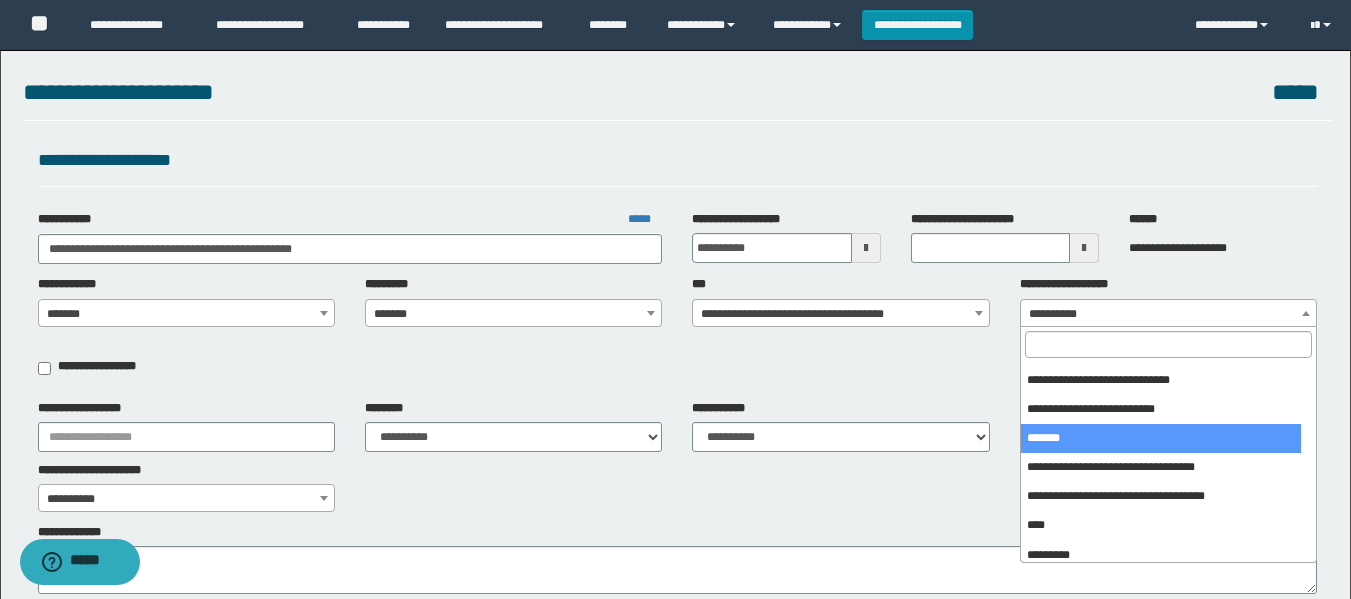 scroll, scrollTop: 300, scrollLeft: 0, axis: vertical 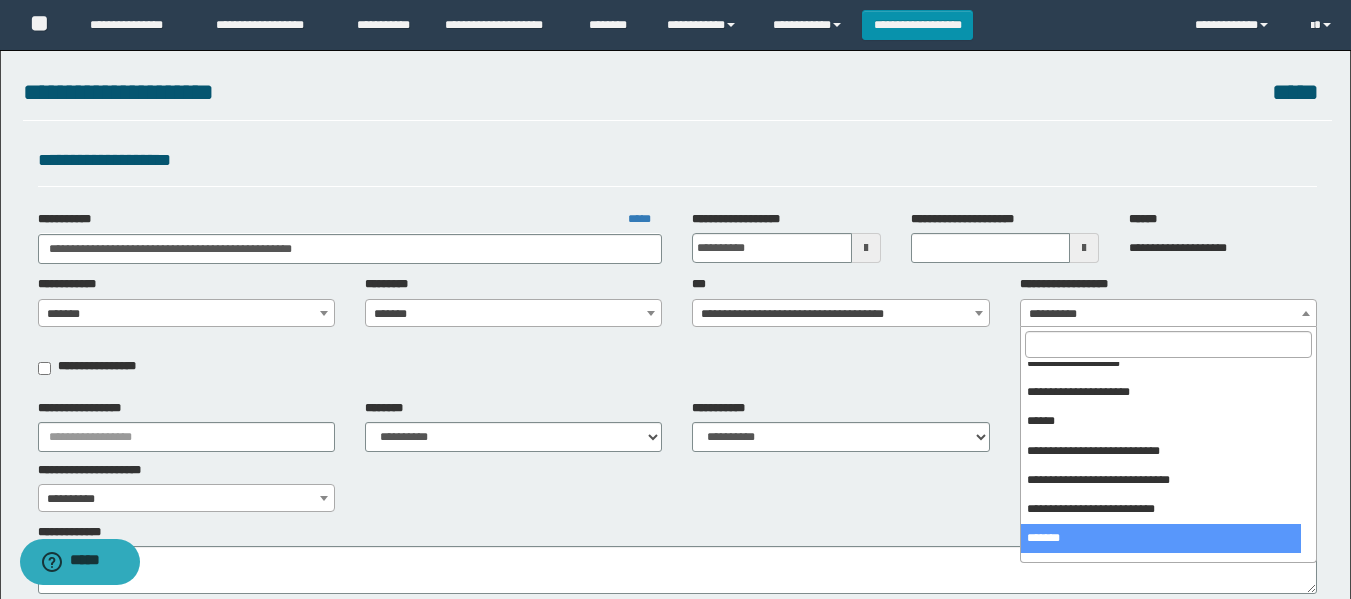 click on "**********" at bounding box center (677, 559) 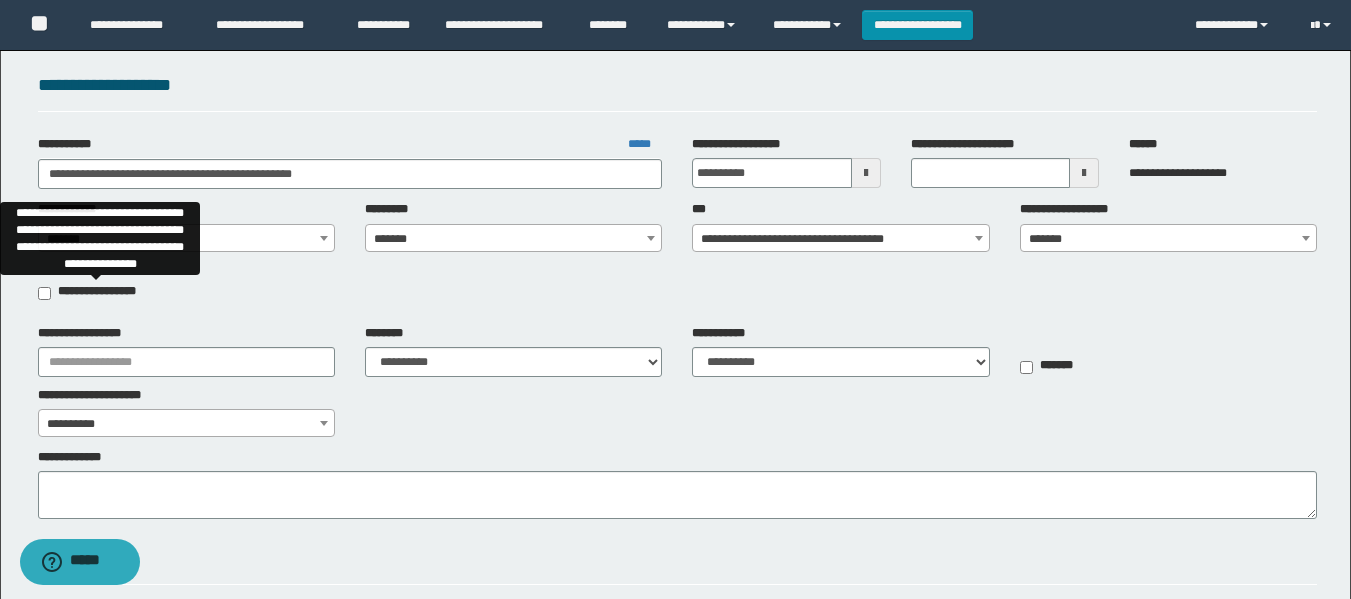 scroll, scrollTop: 200, scrollLeft: 0, axis: vertical 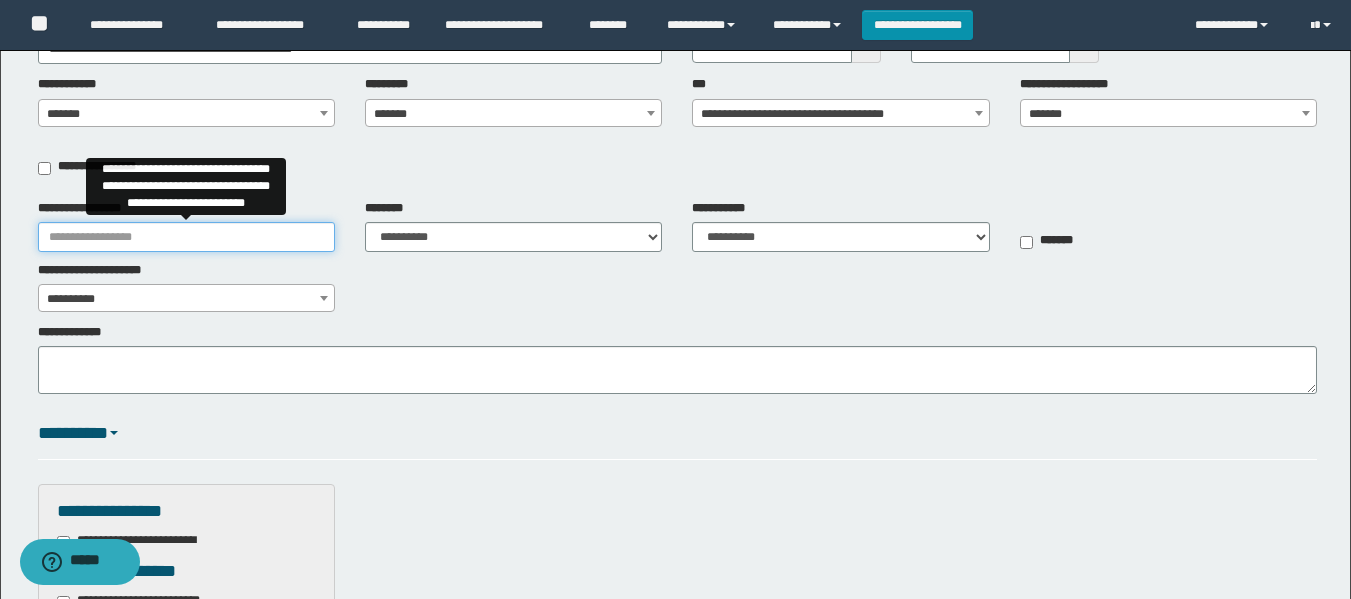 click on "**********" at bounding box center [186, 237] 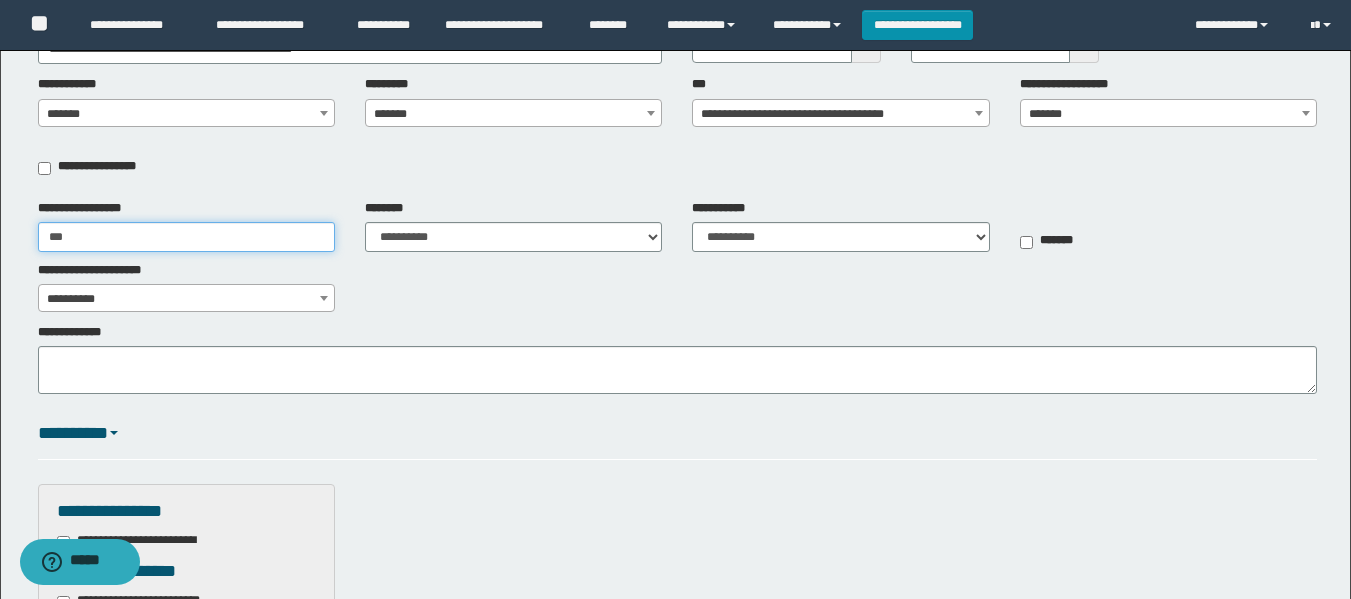 type on "**********" 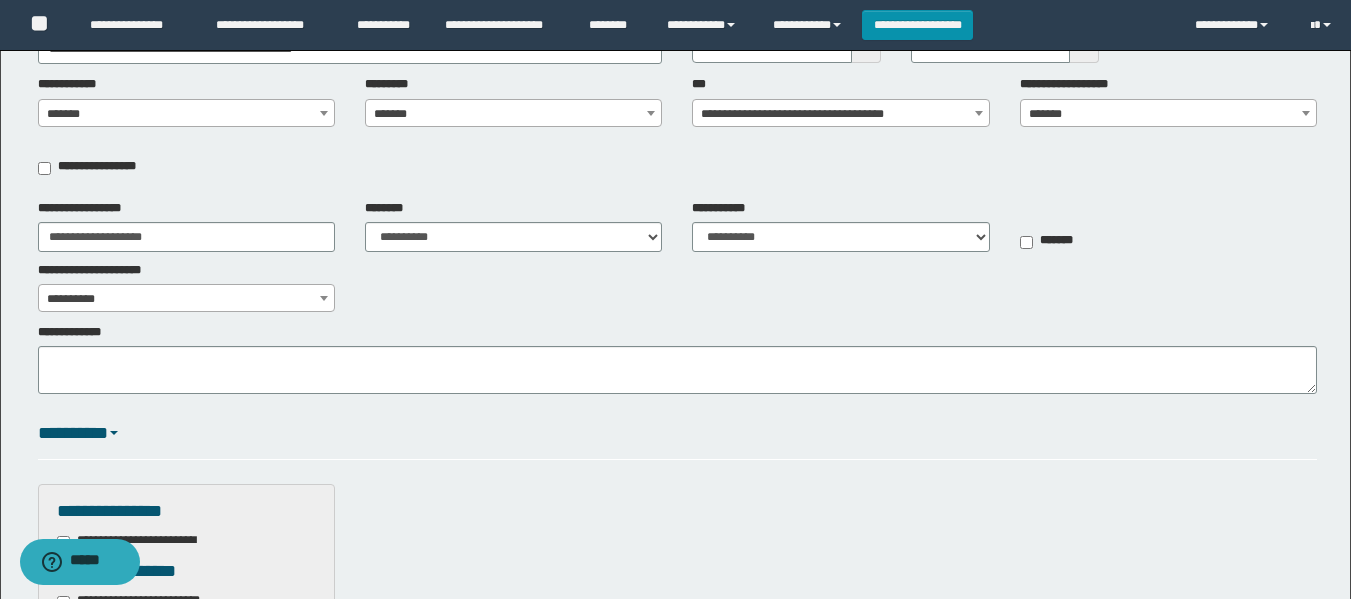 click on "**********" at bounding box center [677, 256] 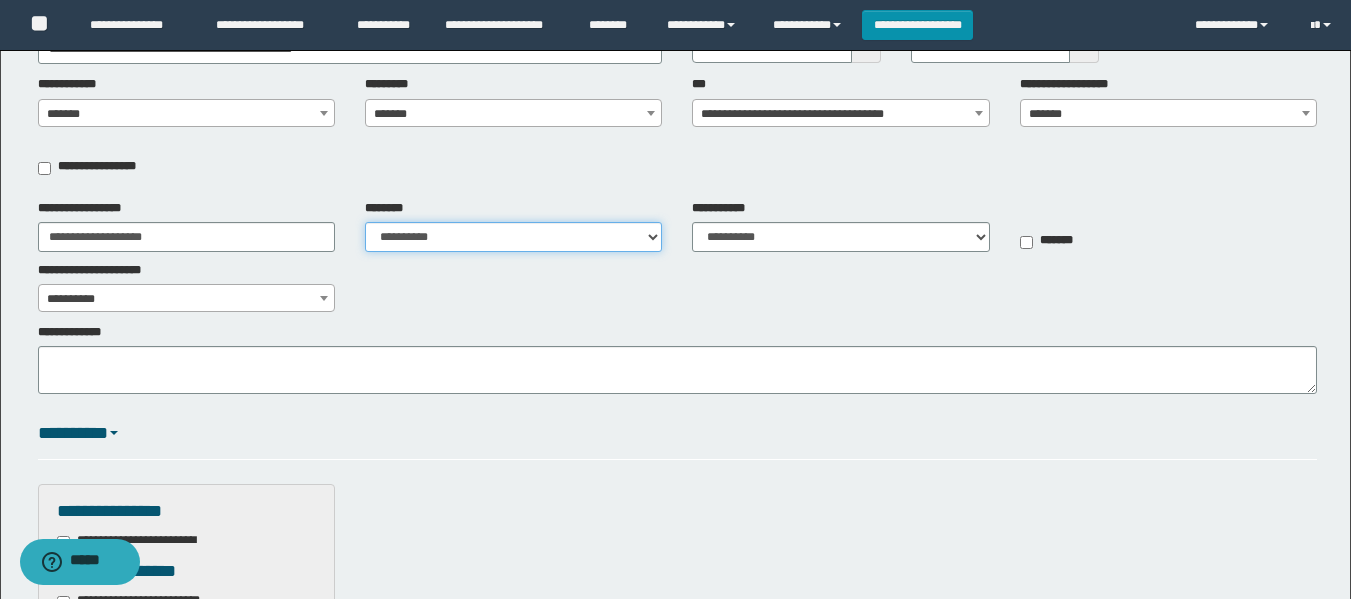 click on "**********" at bounding box center [513, 237] 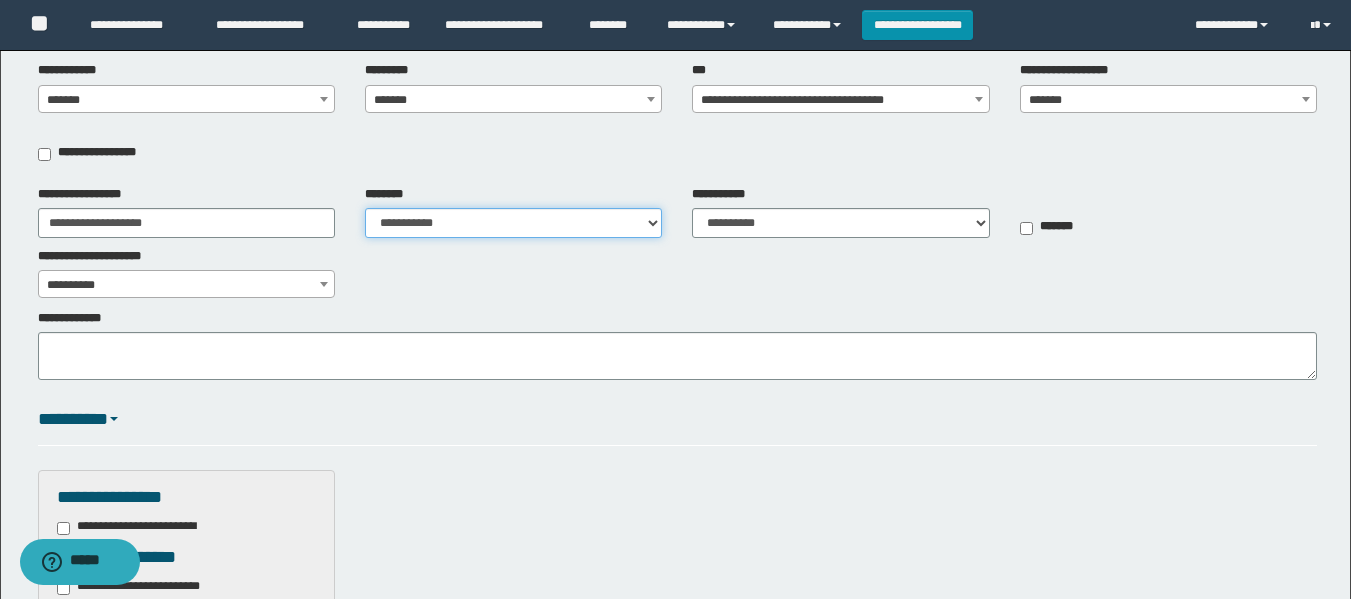 scroll, scrollTop: 300, scrollLeft: 0, axis: vertical 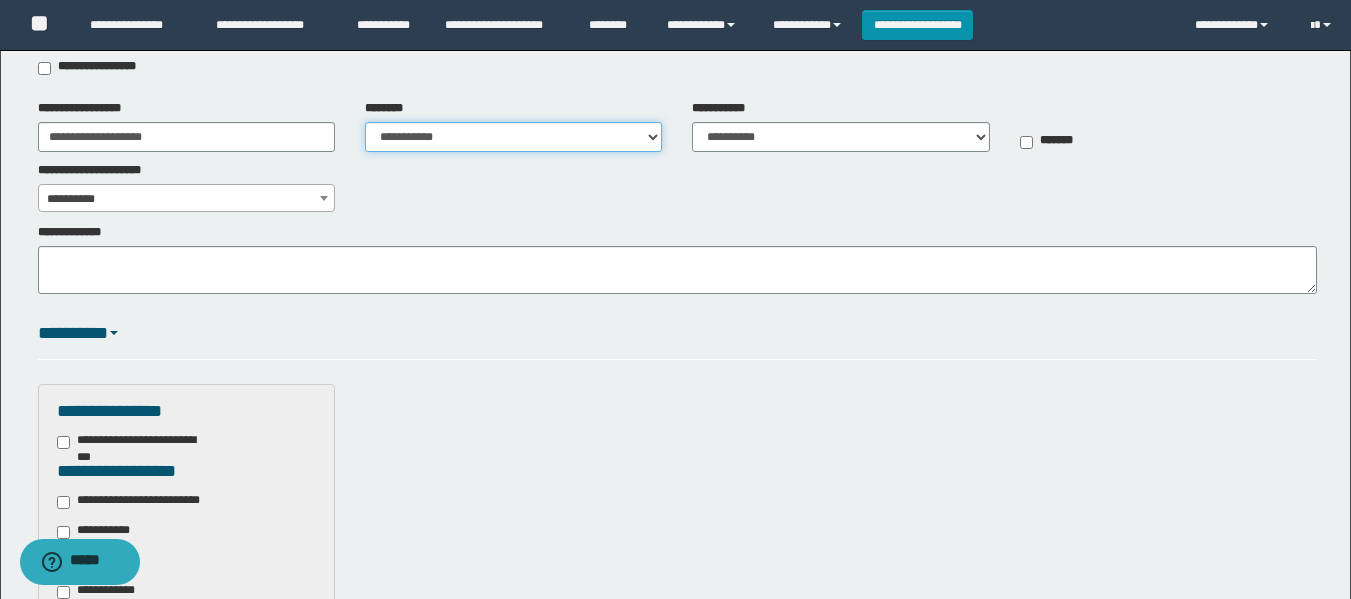 click on "**********" at bounding box center (513, 137) 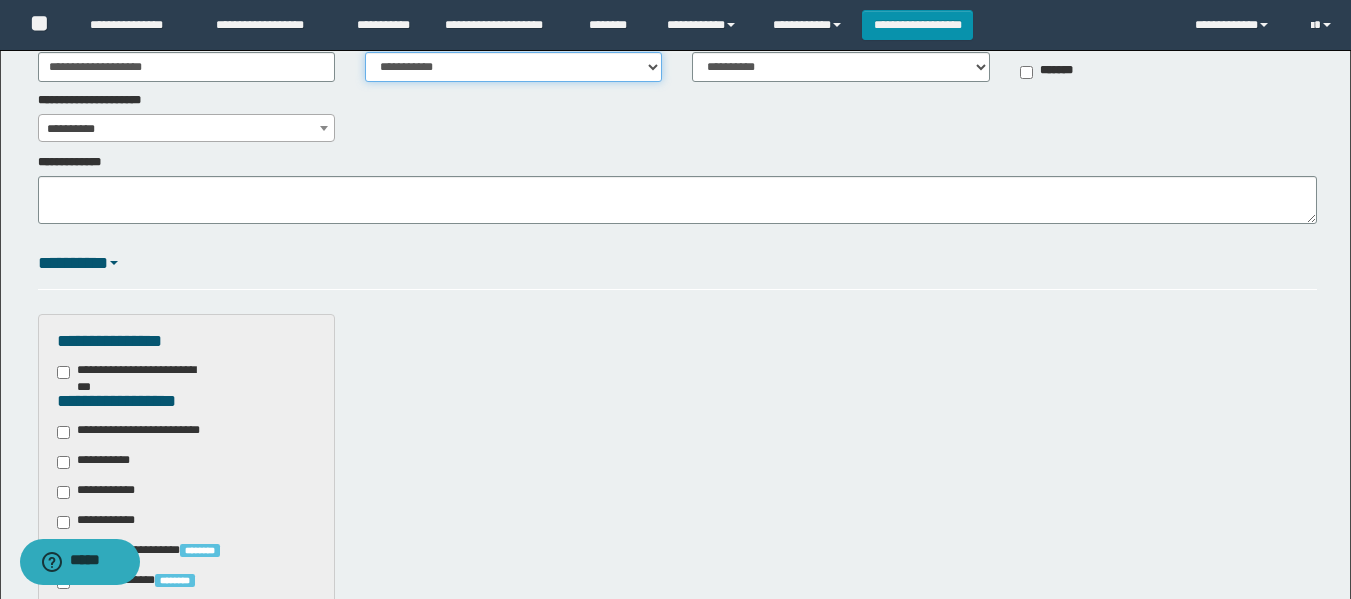 scroll, scrollTop: 400, scrollLeft: 0, axis: vertical 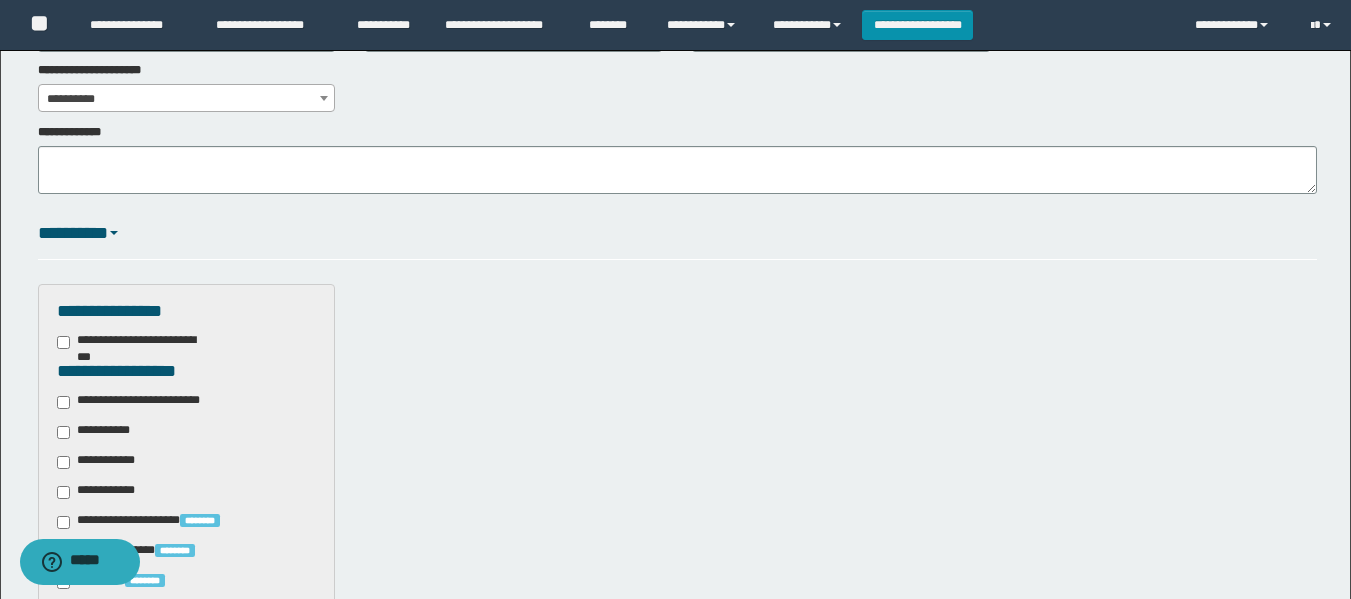 click on "**********" at bounding box center [97, 432] 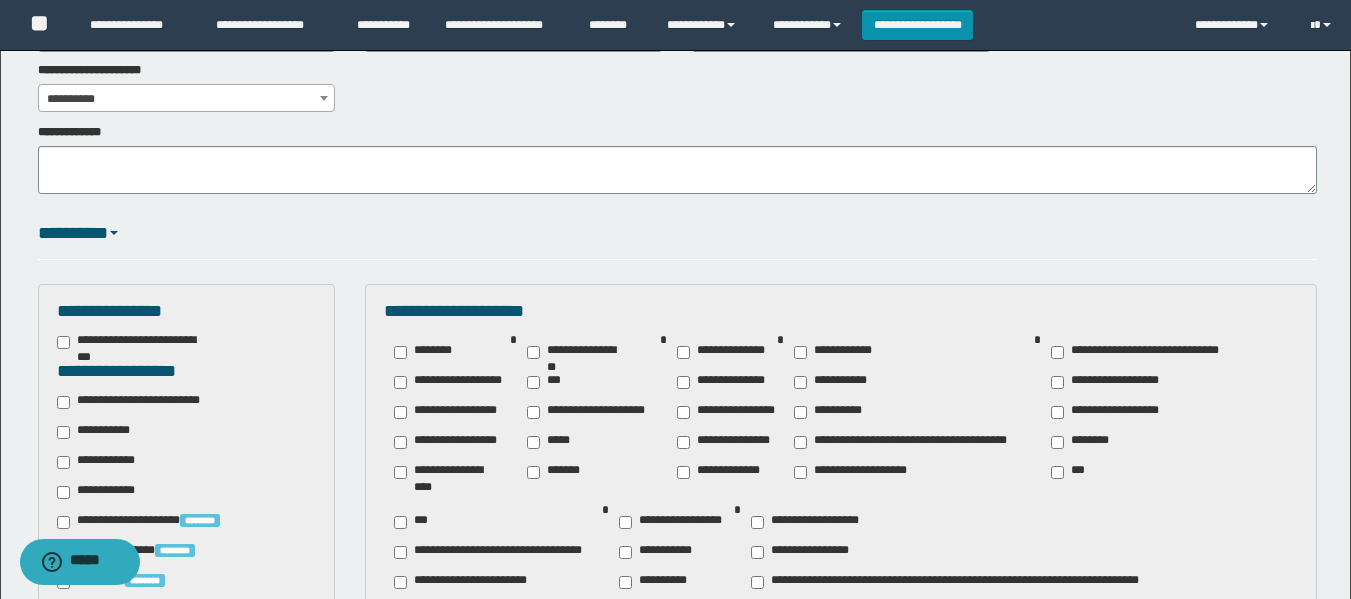 click on "**********" at bounding box center [97, 432] 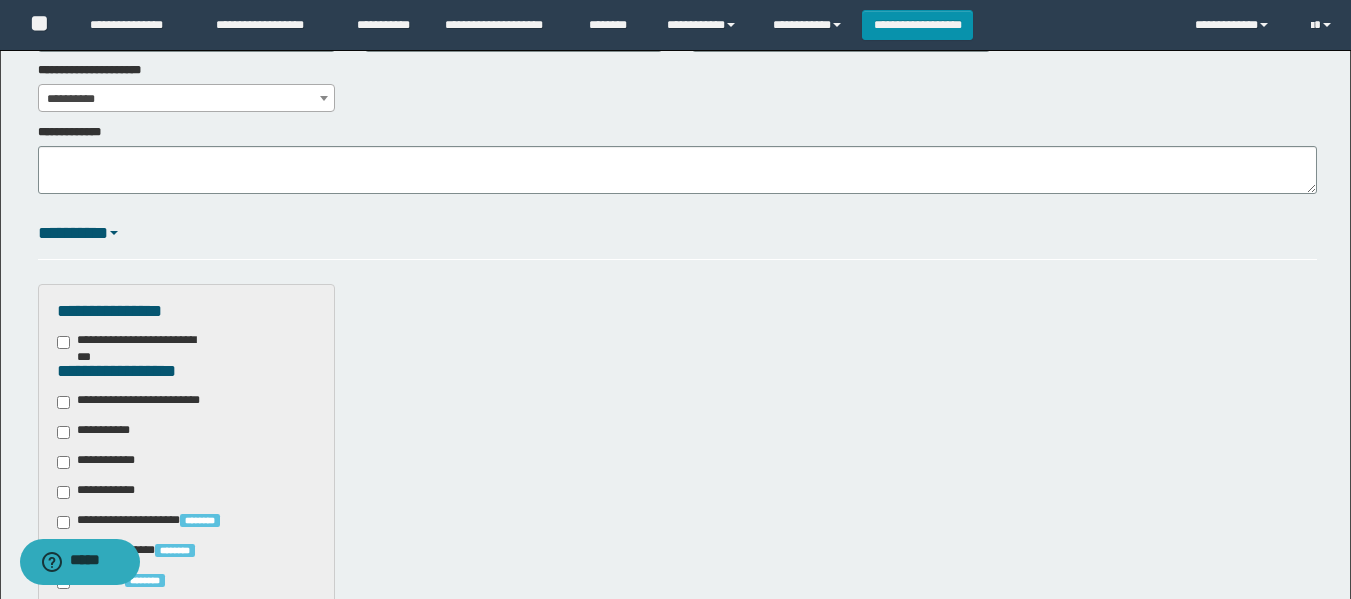 click on "**********" at bounding box center (143, 402) 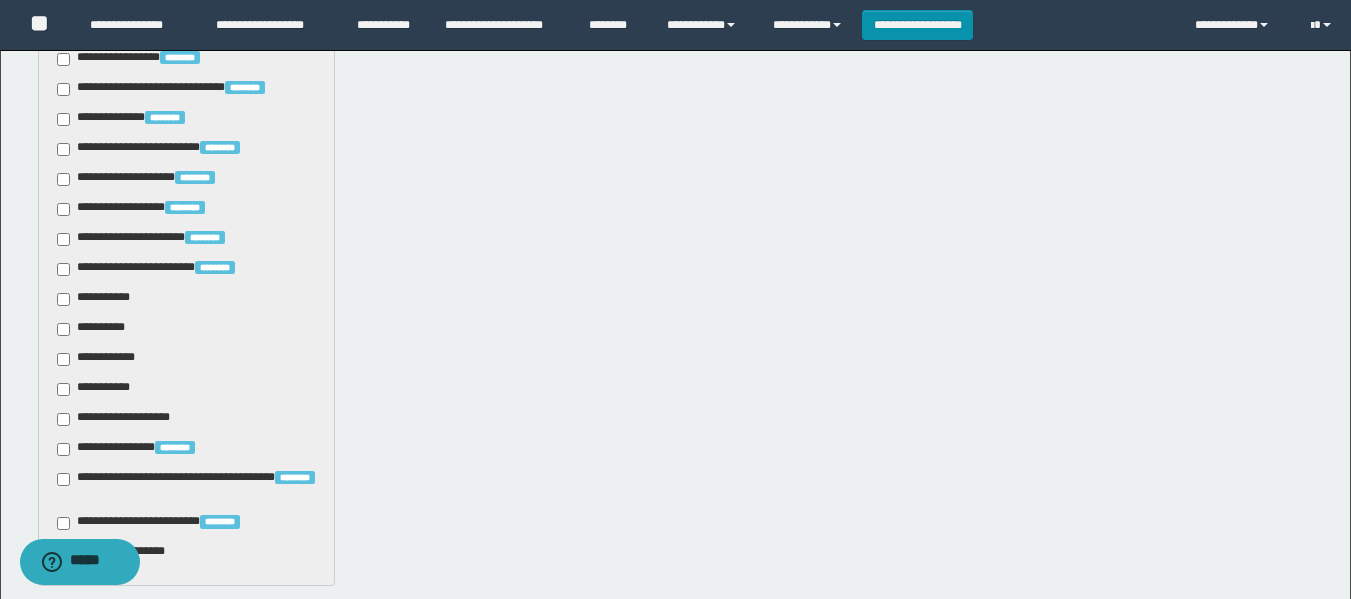 scroll, scrollTop: 1000, scrollLeft: 0, axis: vertical 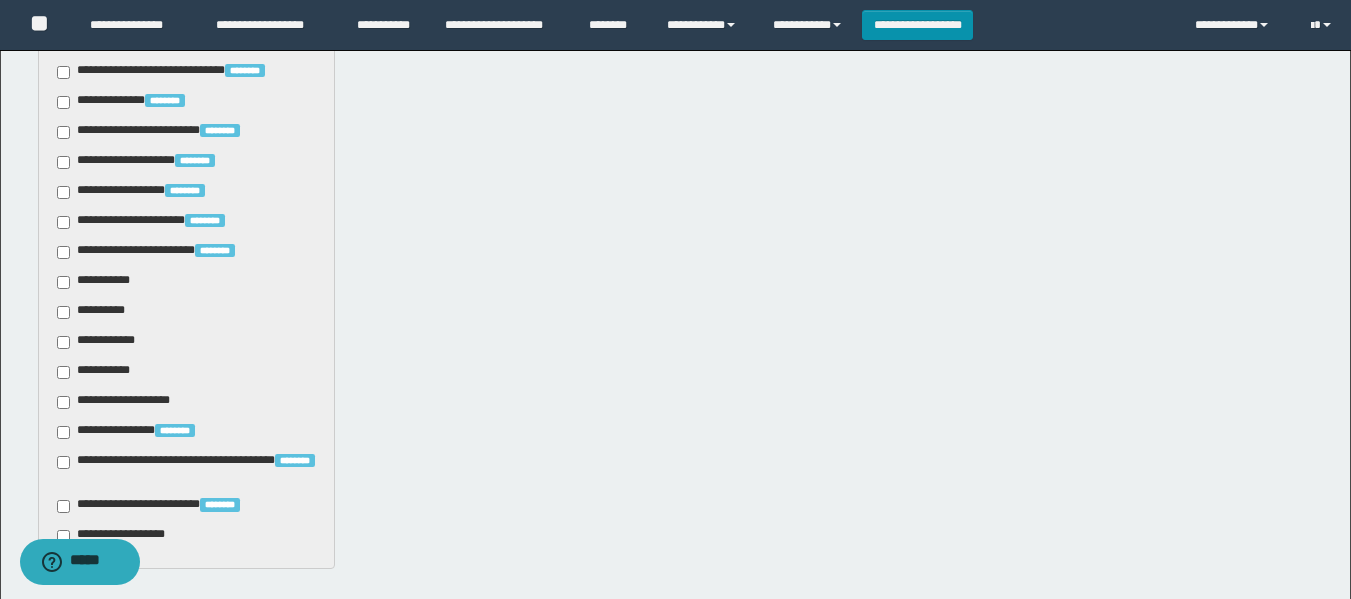 click on "**********" at bounding box center (97, 282) 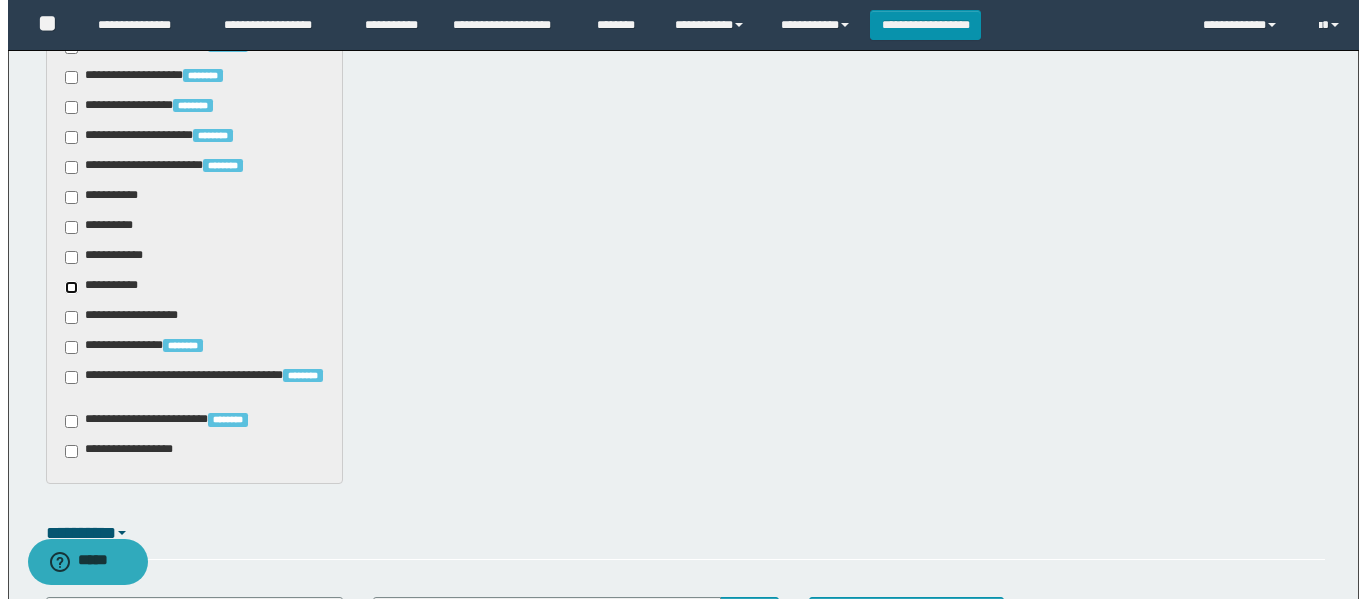 scroll, scrollTop: 1289, scrollLeft: 0, axis: vertical 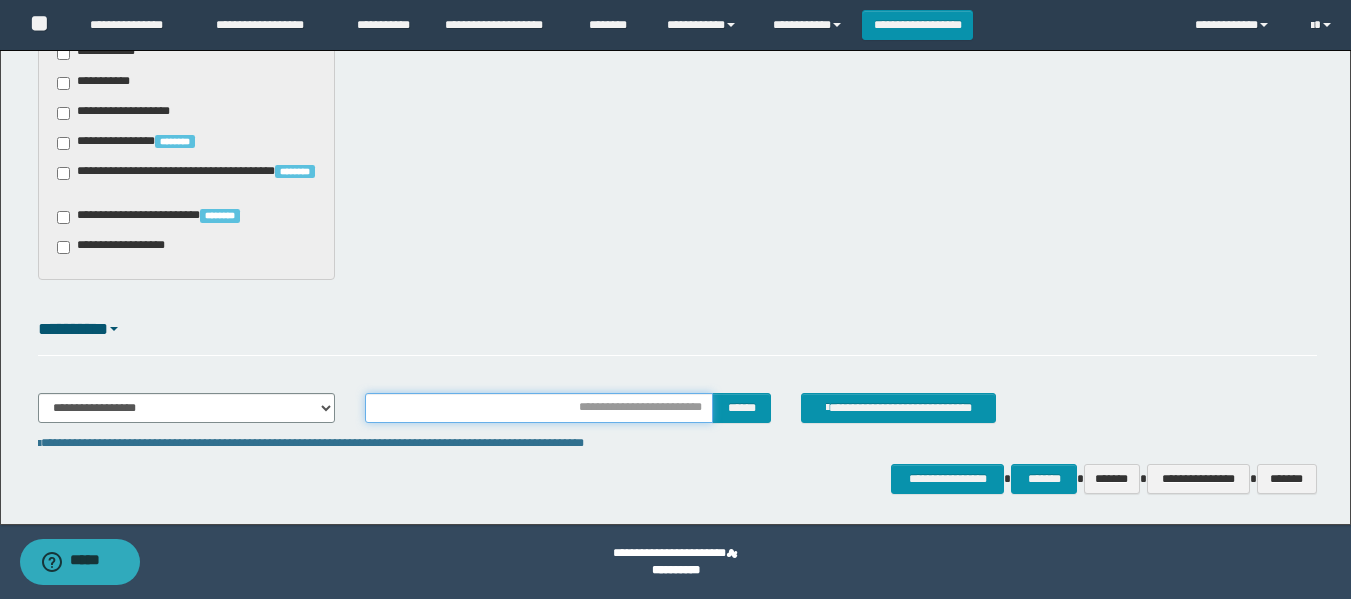 click at bounding box center [539, 408] 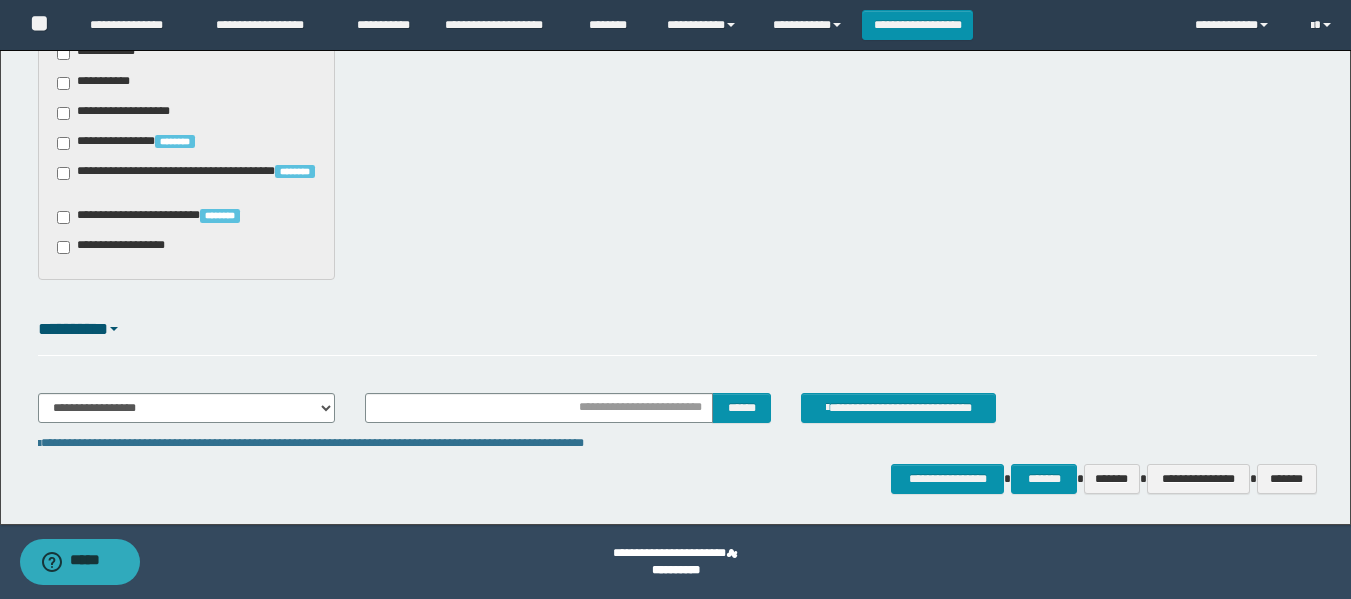click on "**********" at bounding box center [677, 416] 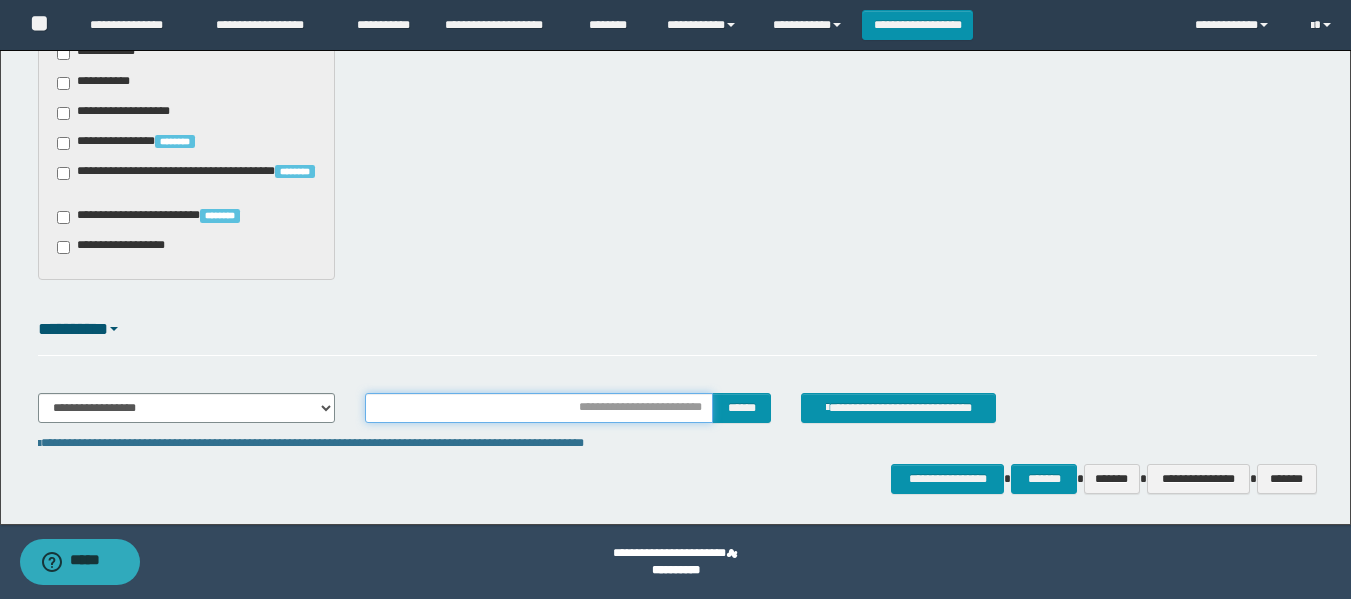click at bounding box center [539, 408] 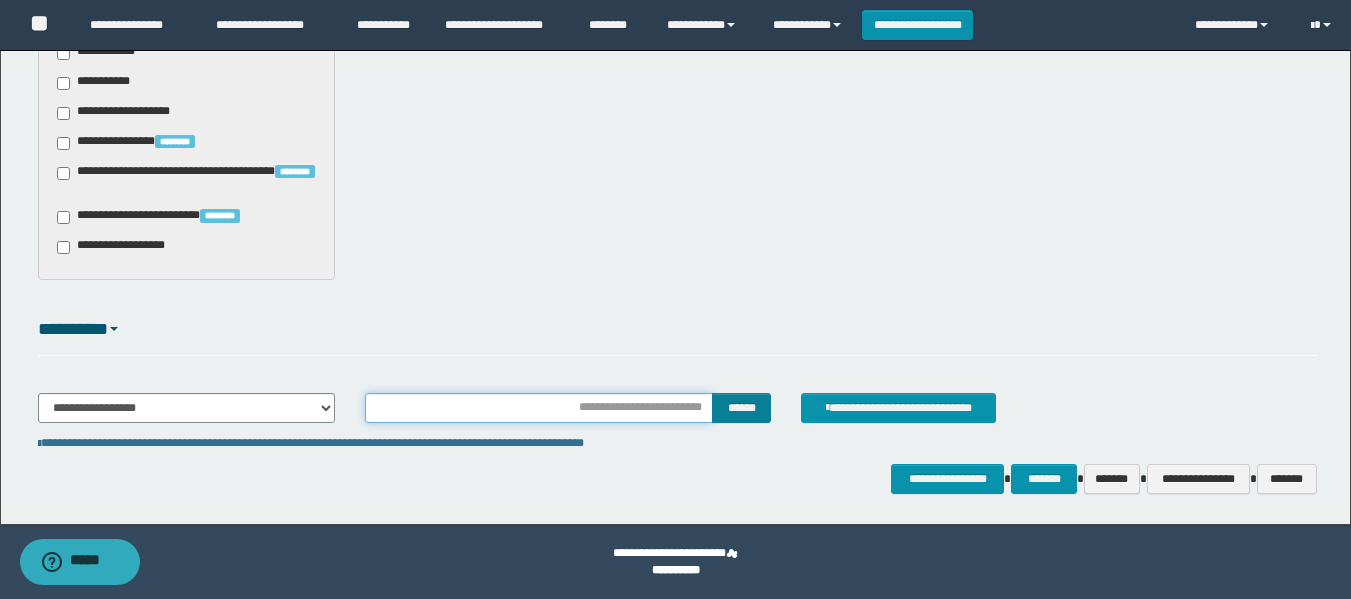 type on "**********" 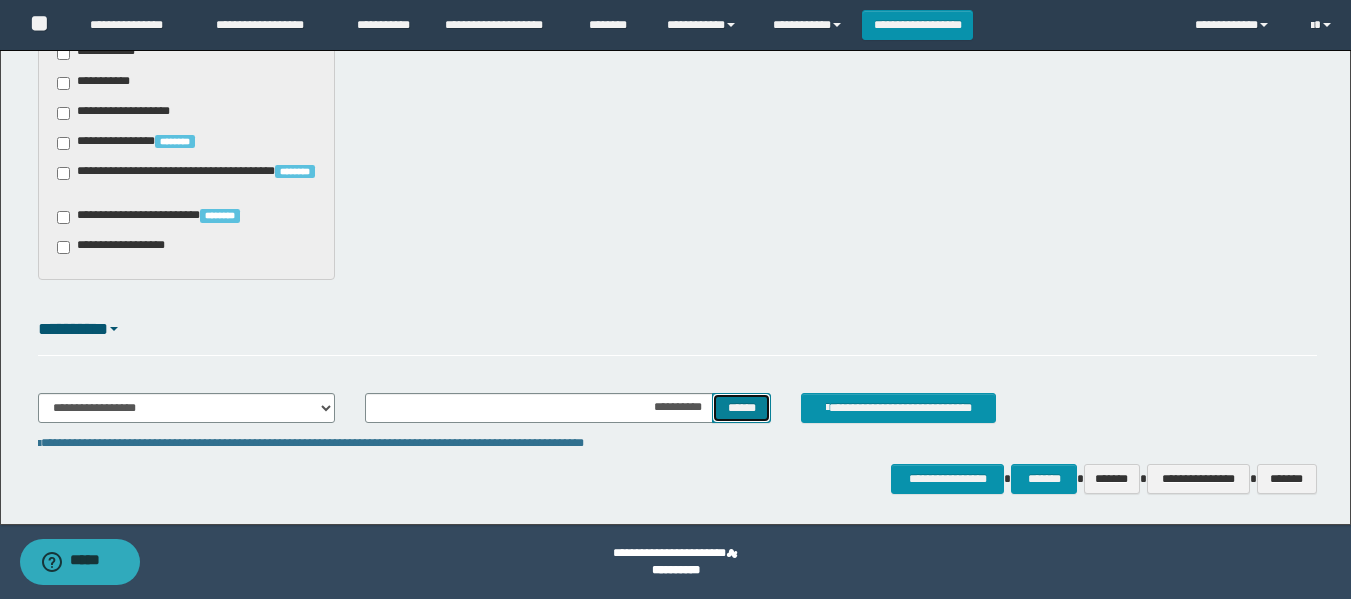 click on "******" at bounding box center [741, 408] 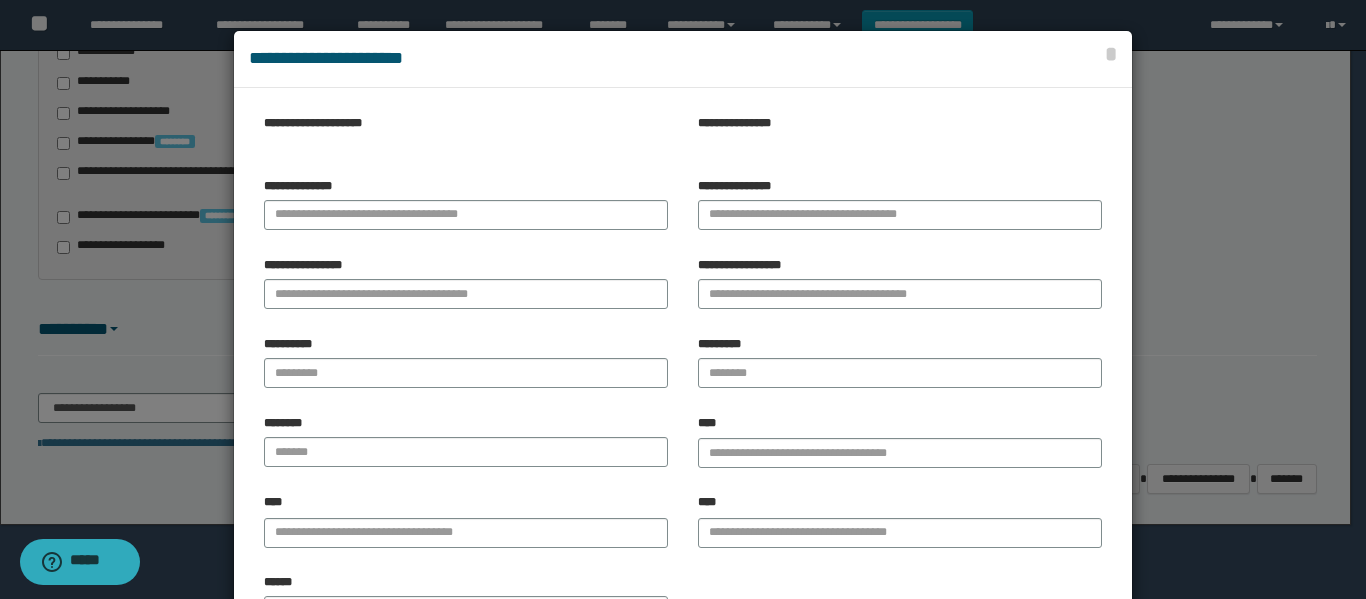 type 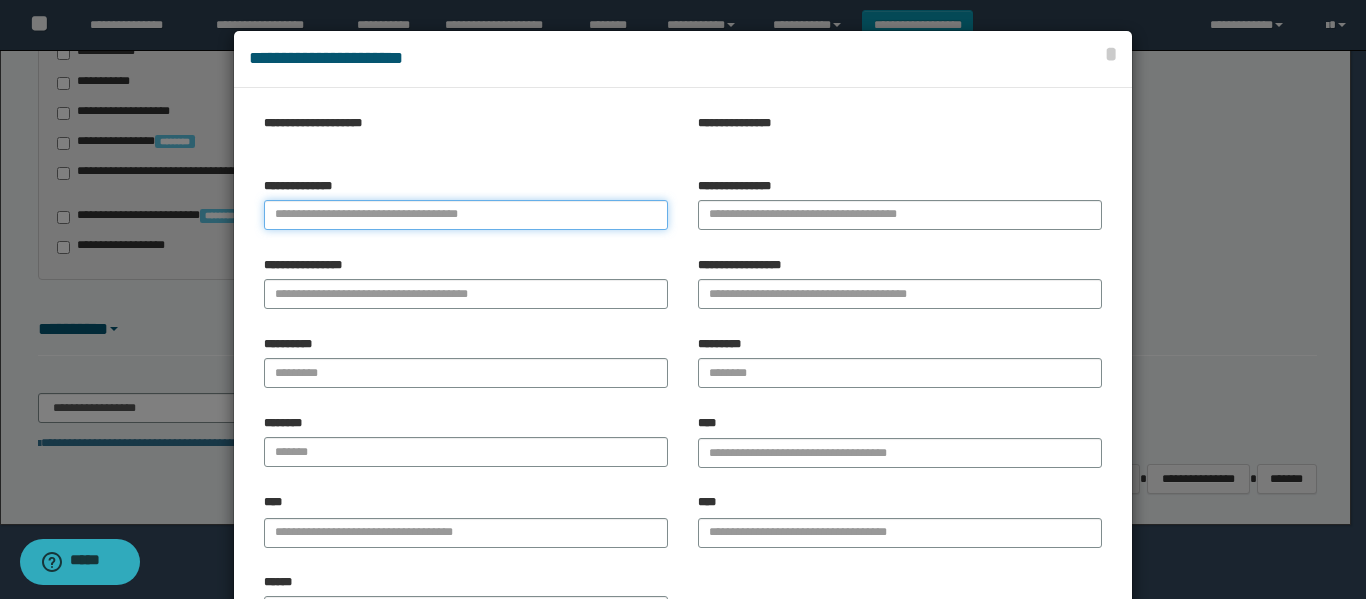 paste on "**********" 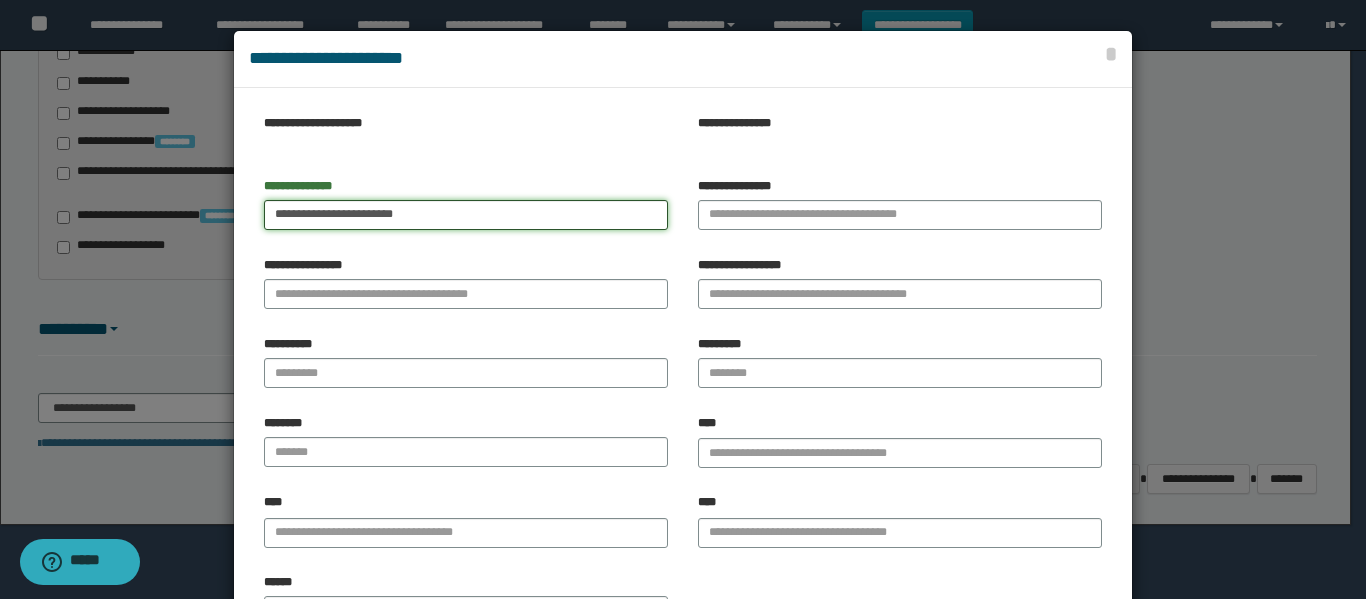 drag, startPoint x: 333, startPoint y: 213, endPoint x: 383, endPoint y: 268, distance: 74.330345 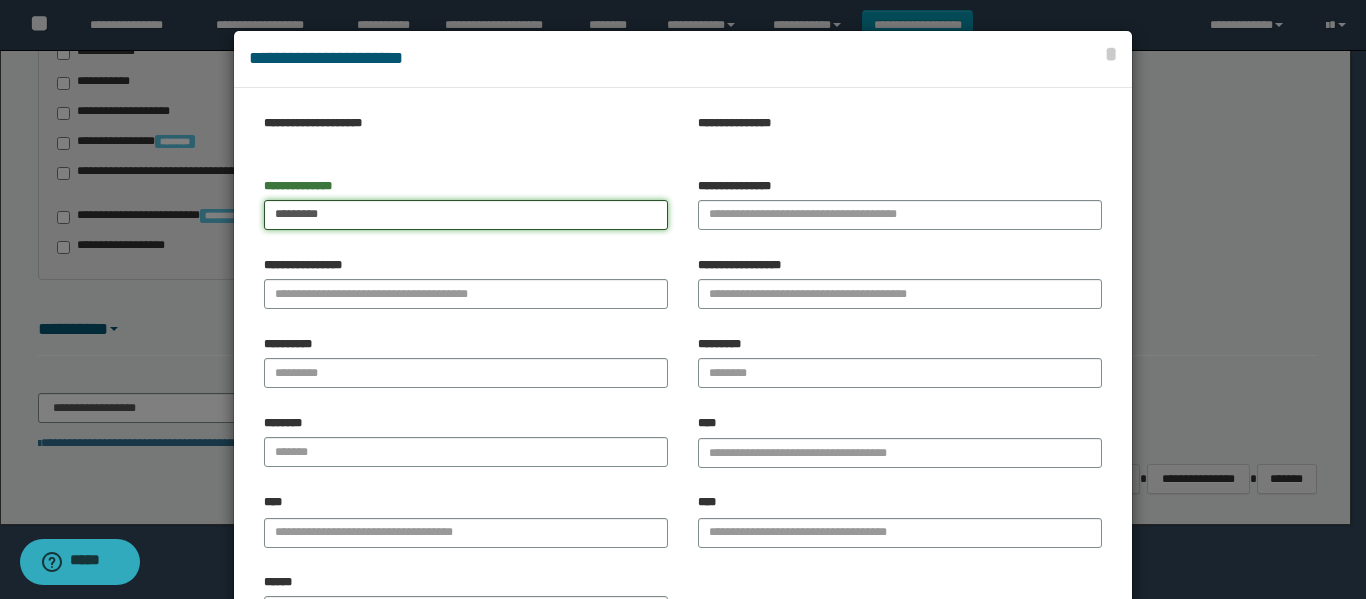 type on "********" 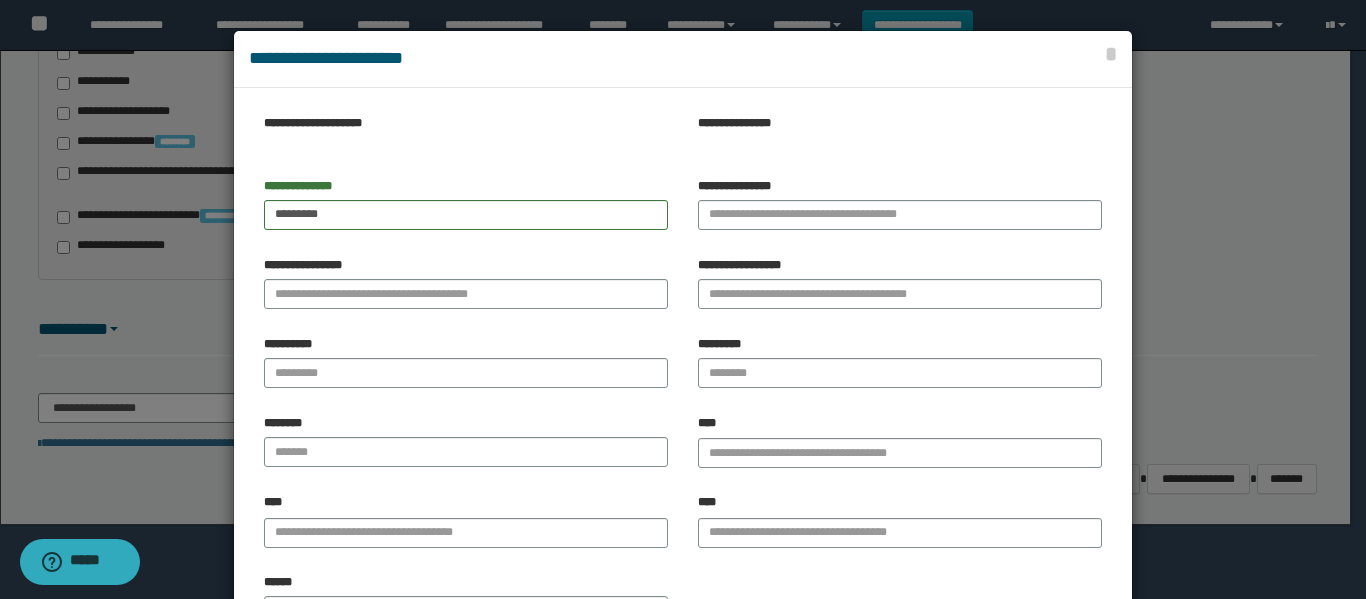 drag, startPoint x: 367, startPoint y: 272, endPoint x: 351, endPoint y: 301, distance: 33.12099 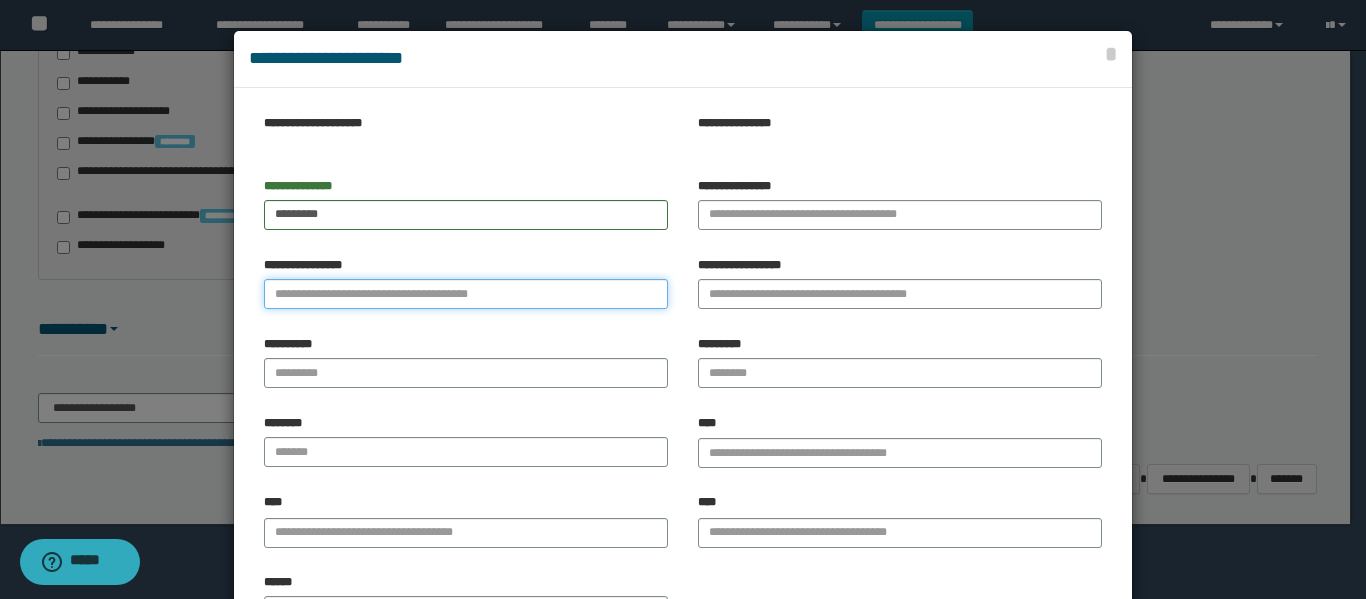 click on "**********" at bounding box center [466, 294] 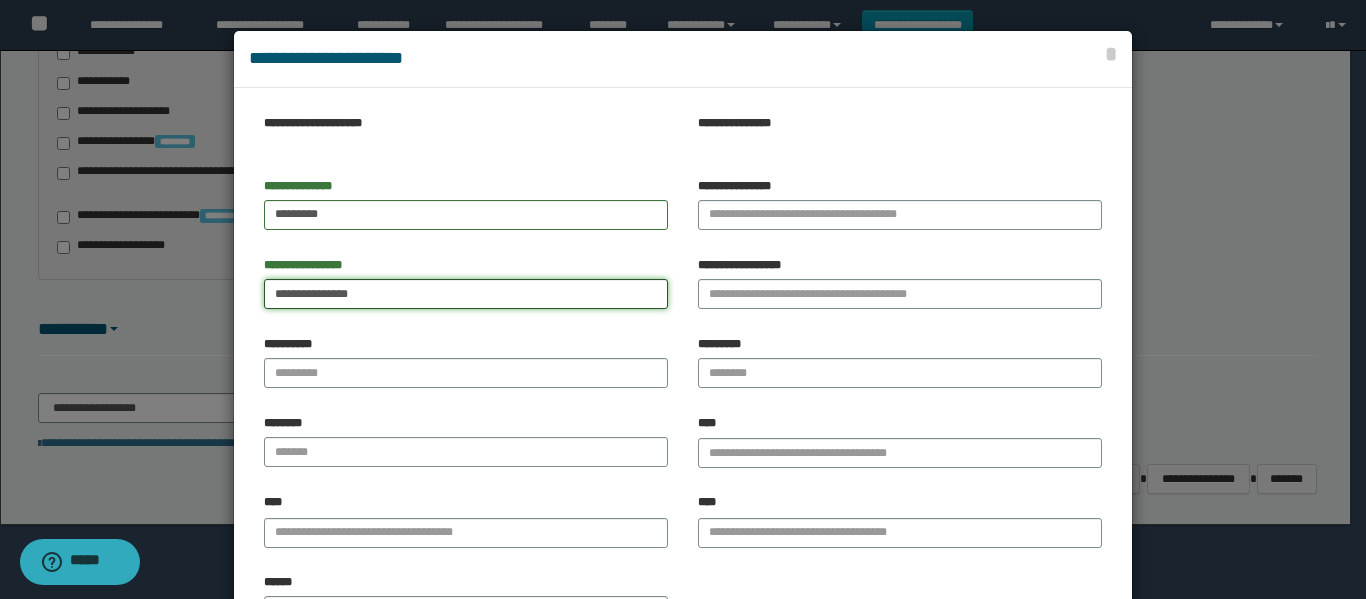 drag, startPoint x: 328, startPoint y: 290, endPoint x: 443, endPoint y: 287, distance: 115.03912 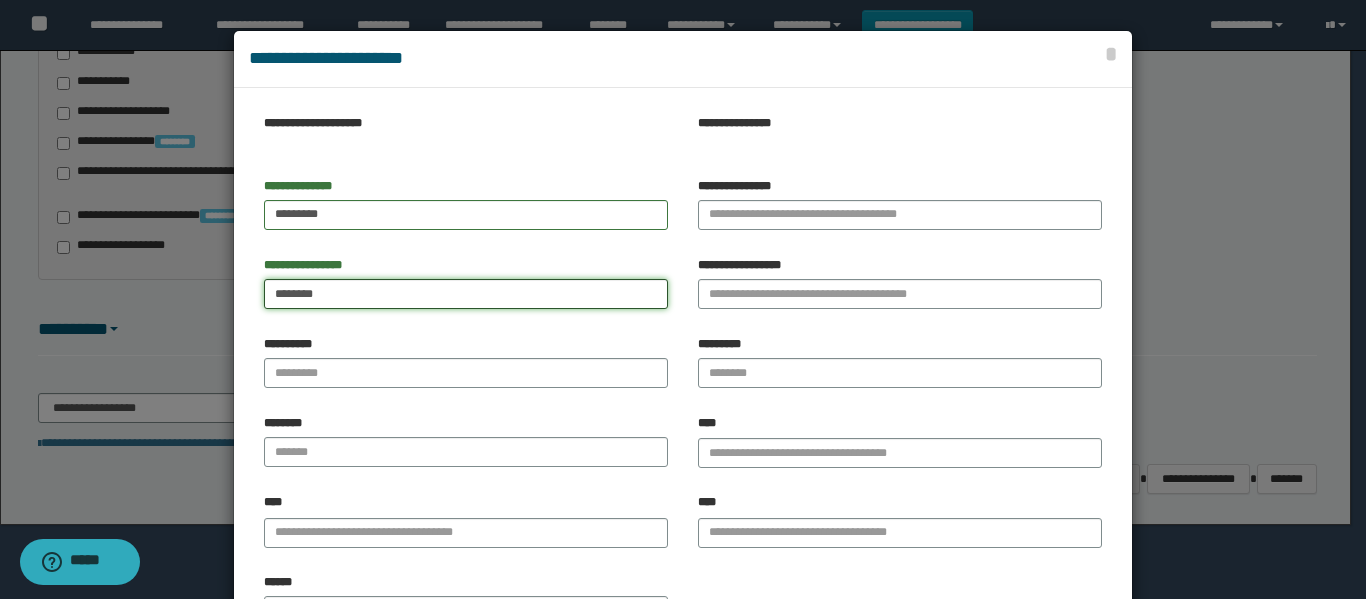 type on "*******" 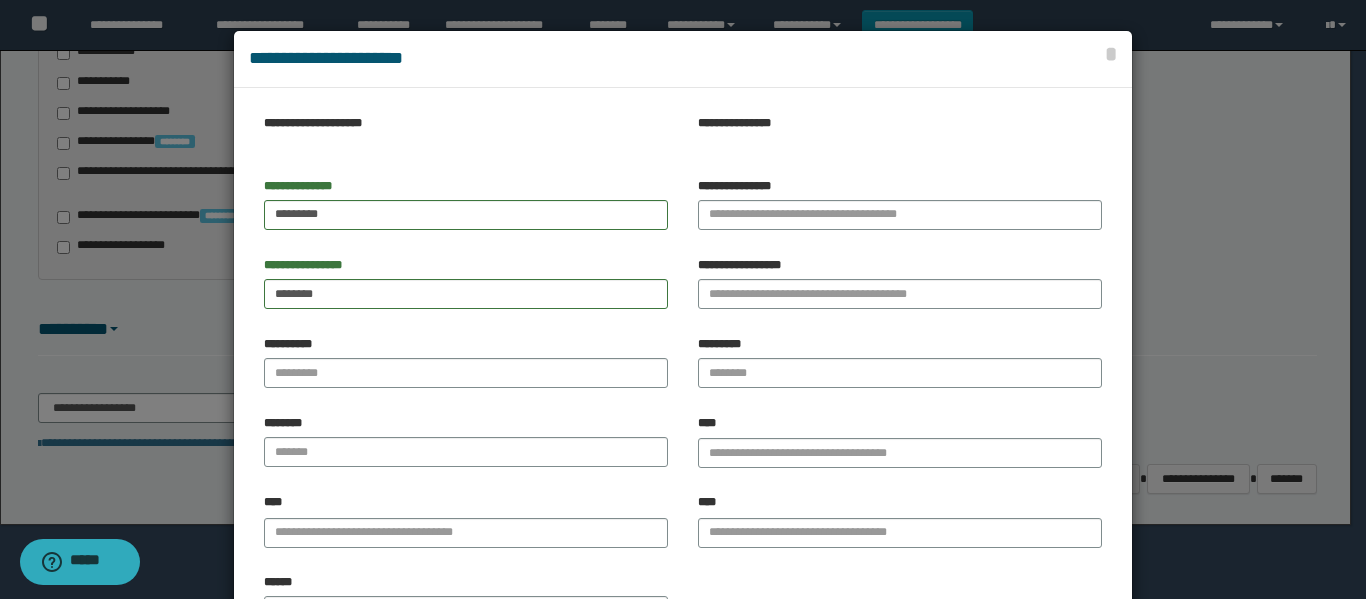 click on "**********" at bounding box center (900, 283) 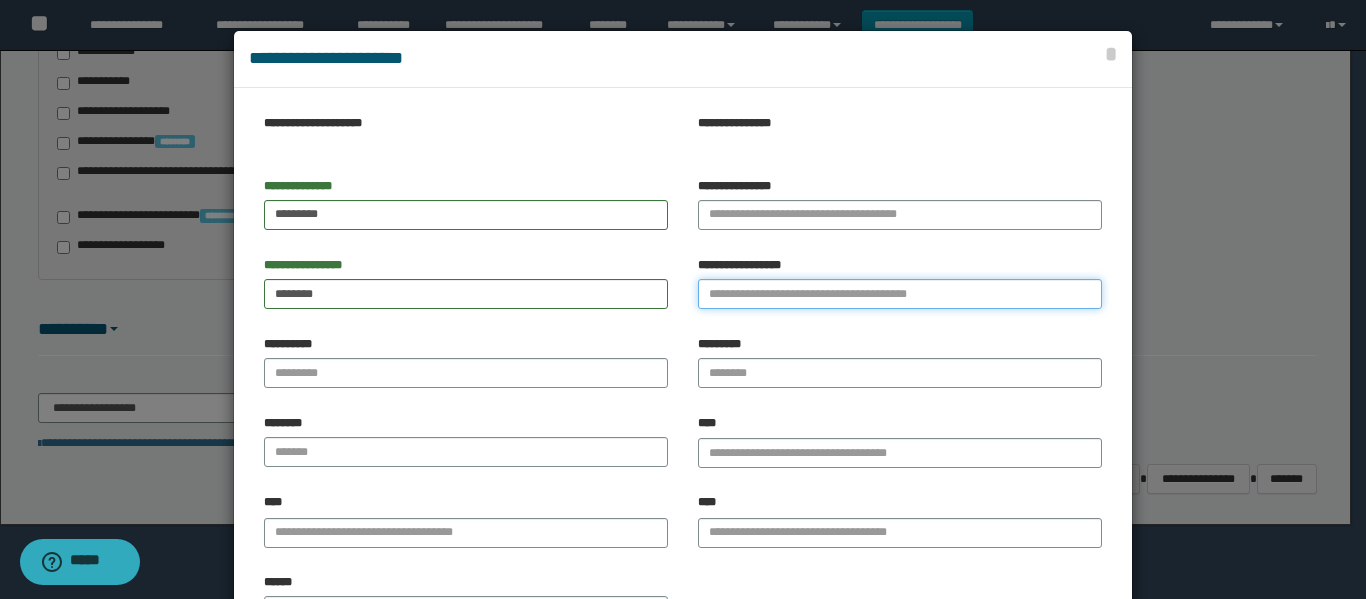 click on "**********" at bounding box center [900, 294] 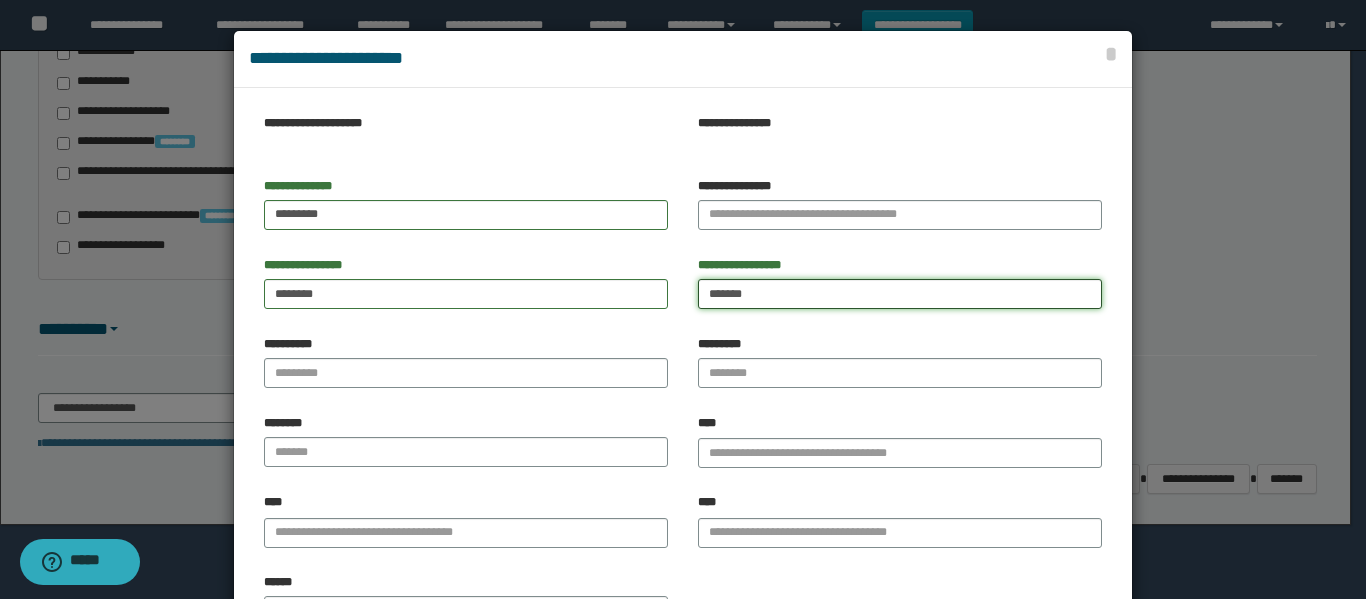 type on "*******" 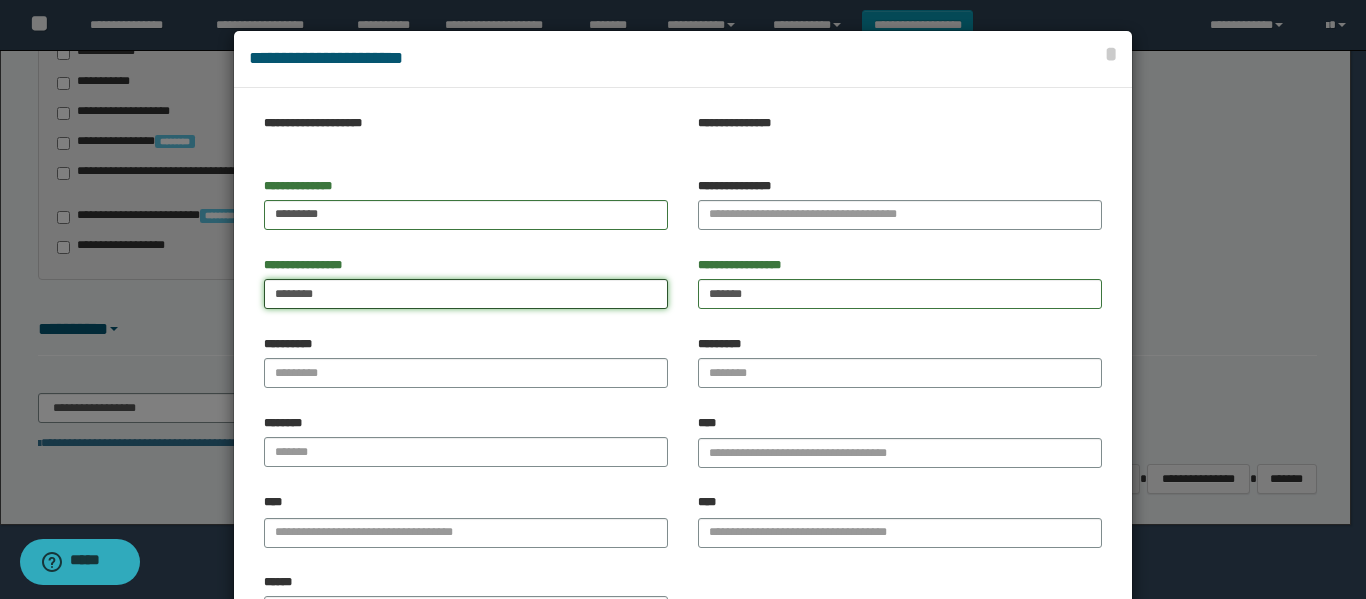 click on "*******" at bounding box center (466, 294) 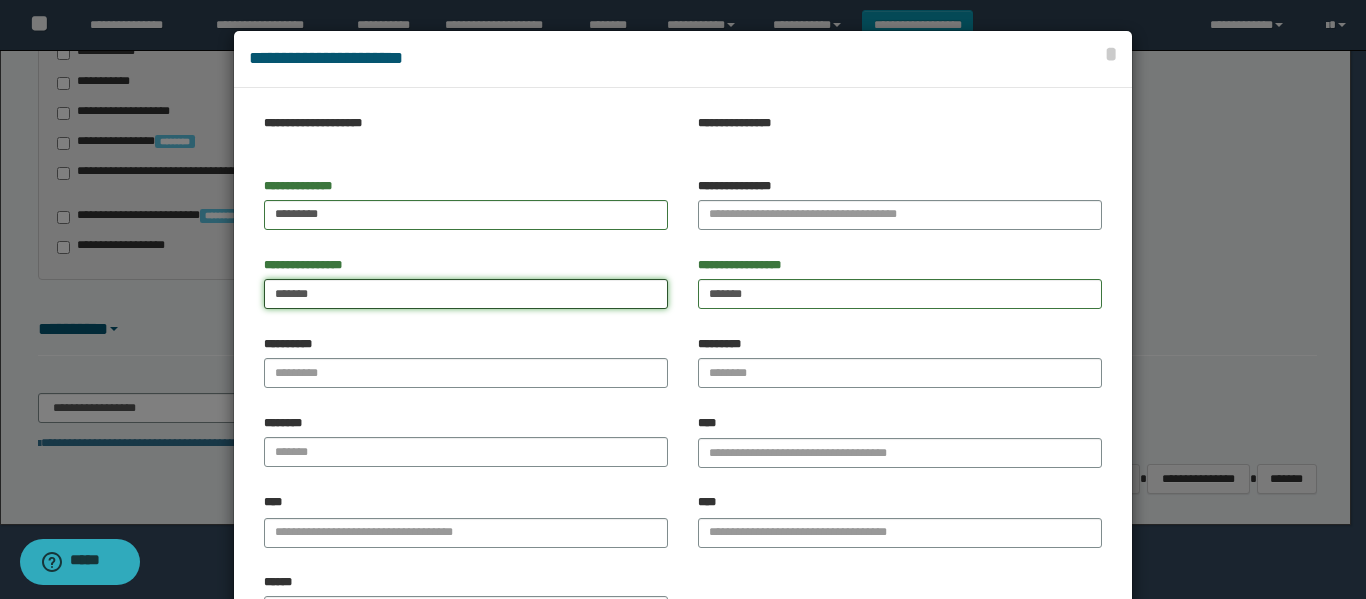 type on "*******" 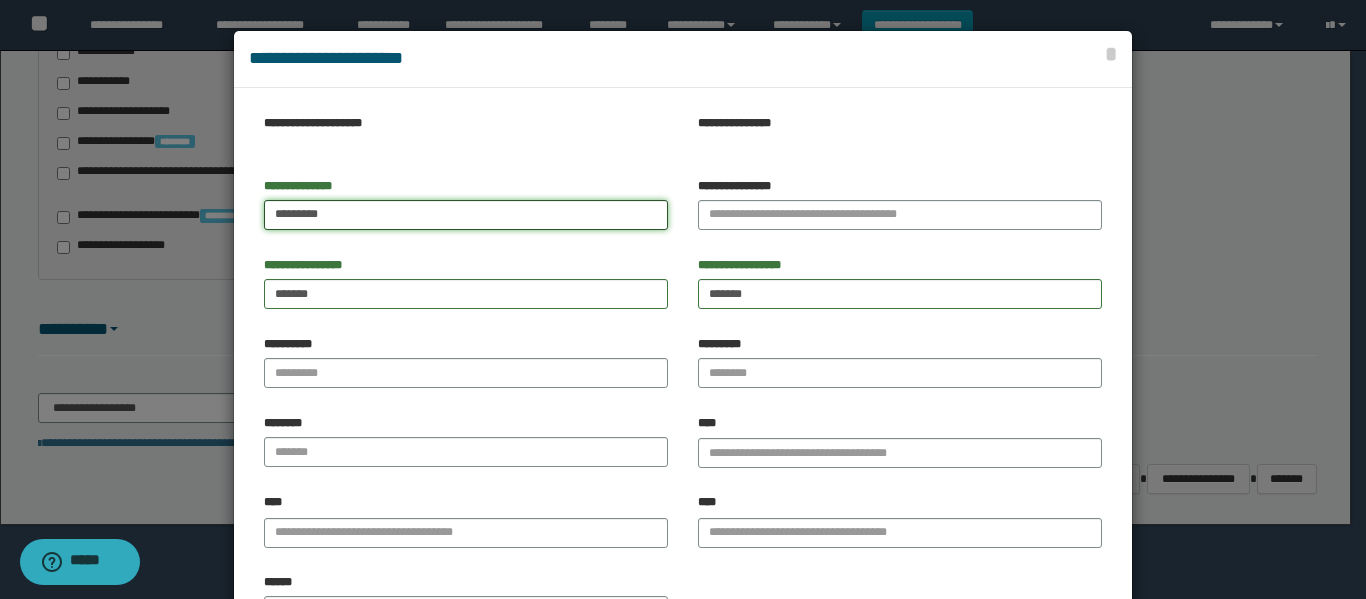 click on "********" at bounding box center [466, 215] 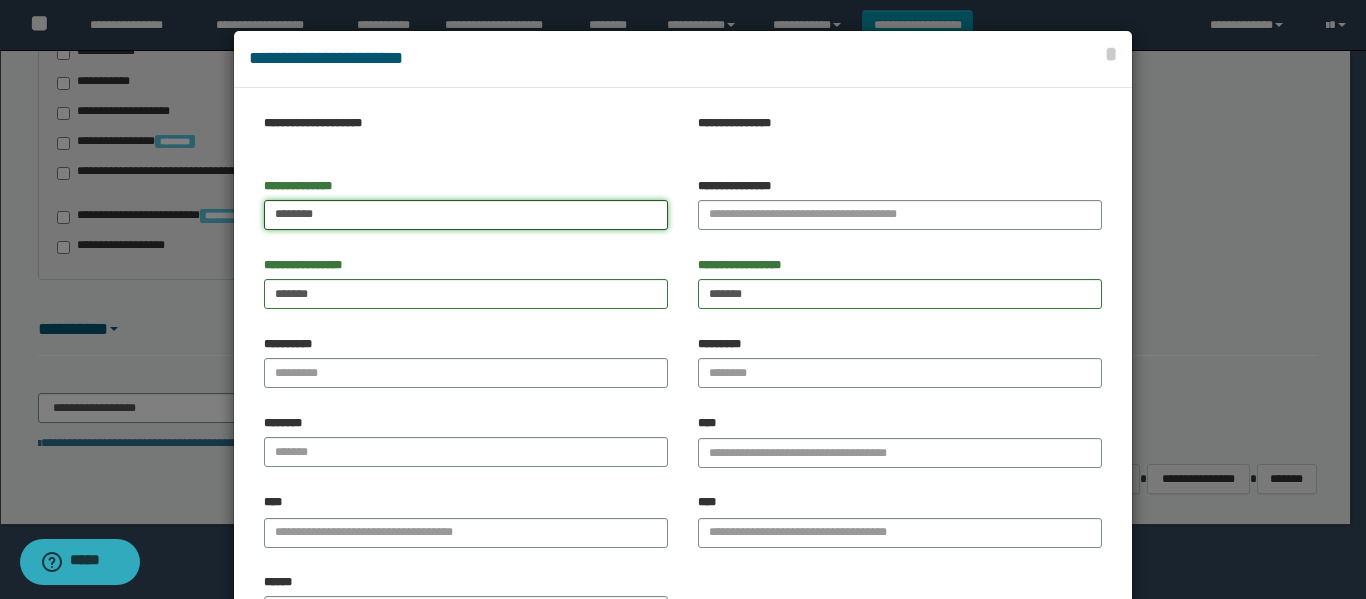 type on "********" 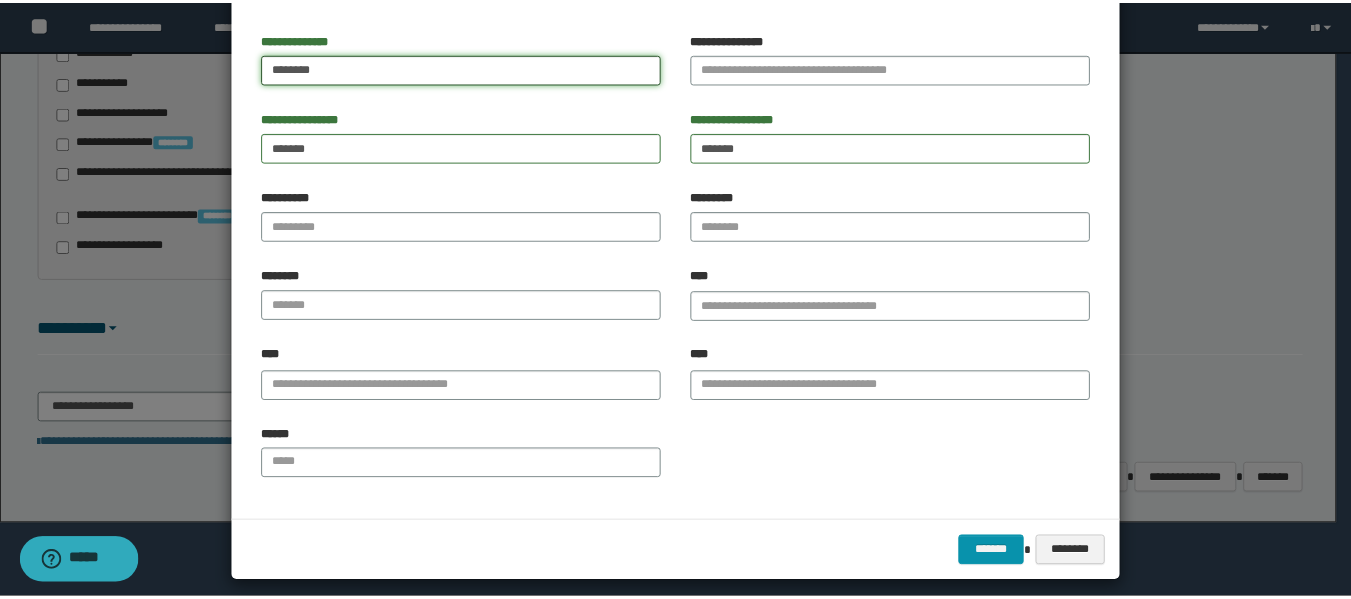 scroll, scrollTop: 161, scrollLeft: 0, axis: vertical 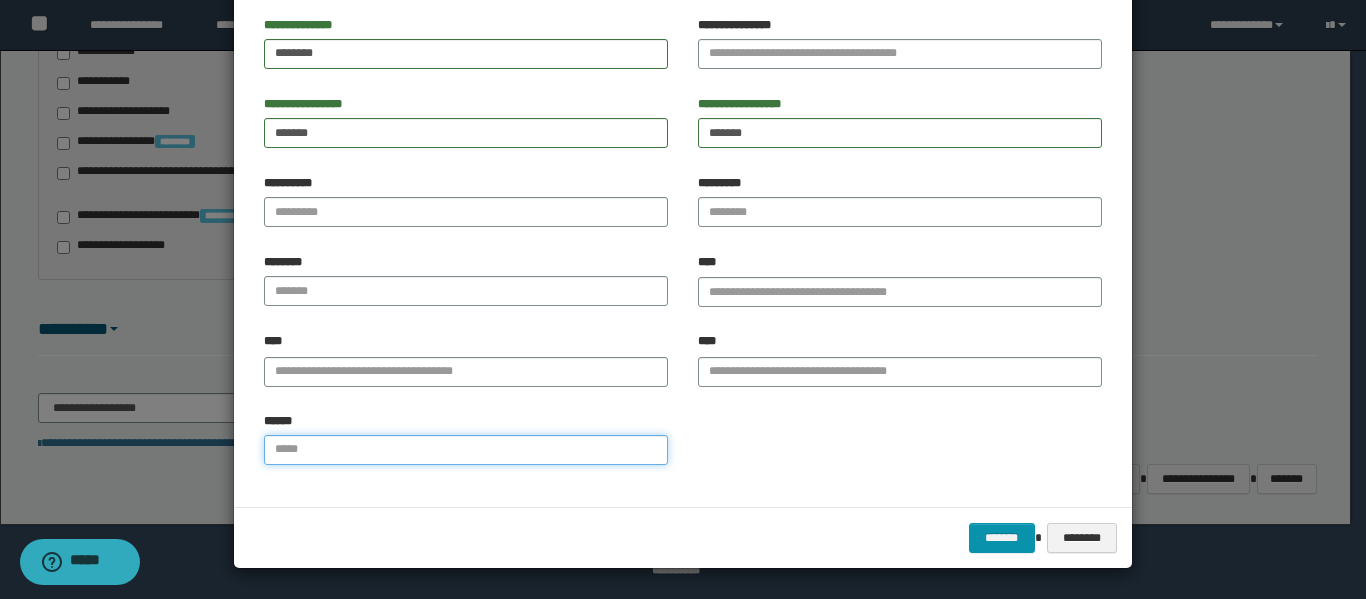 click on "******" at bounding box center (466, 450) 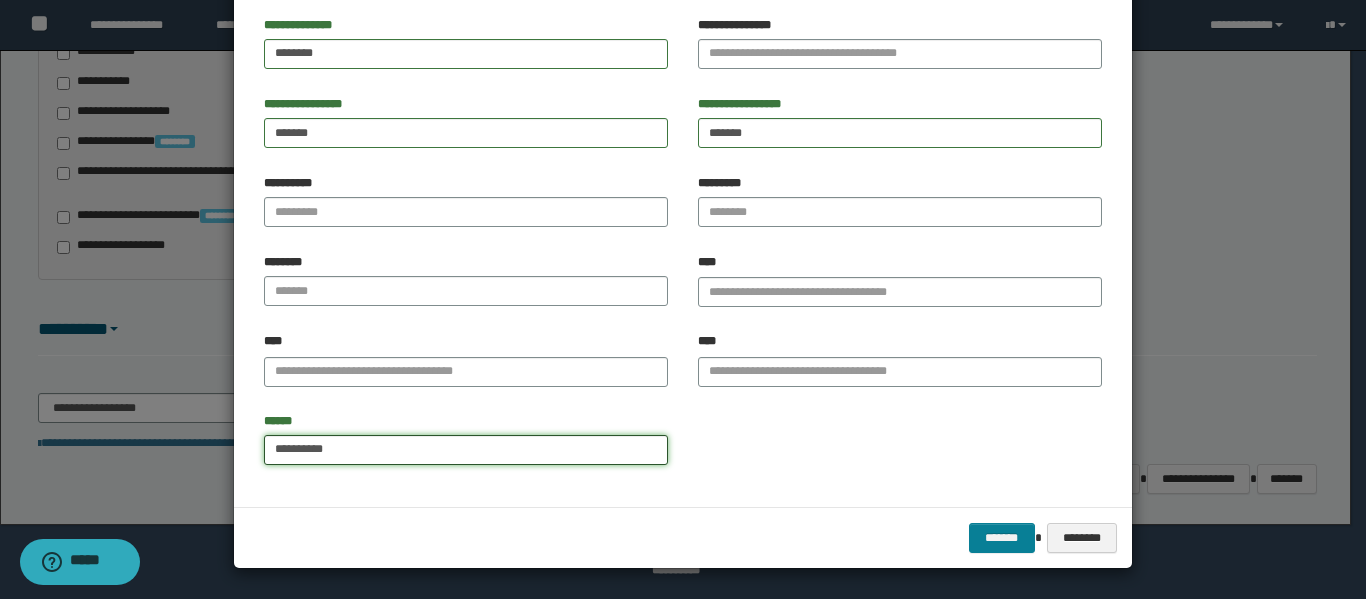 type on "**********" 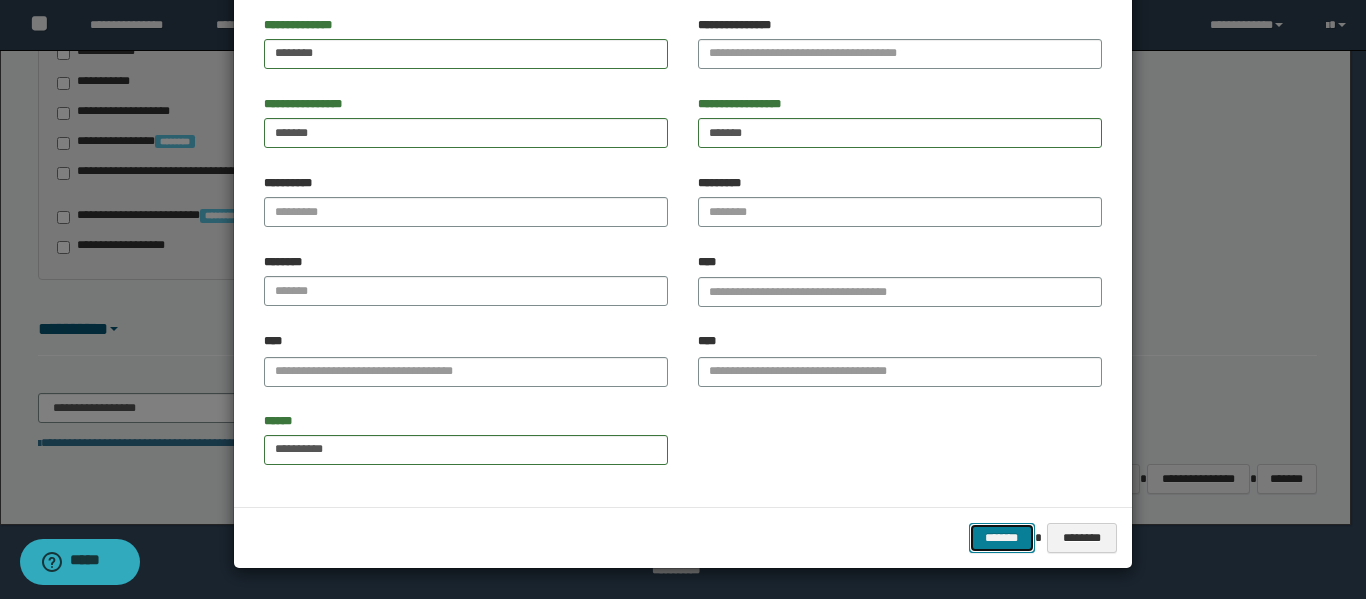 click on "*******" at bounding box center (1002, 538) 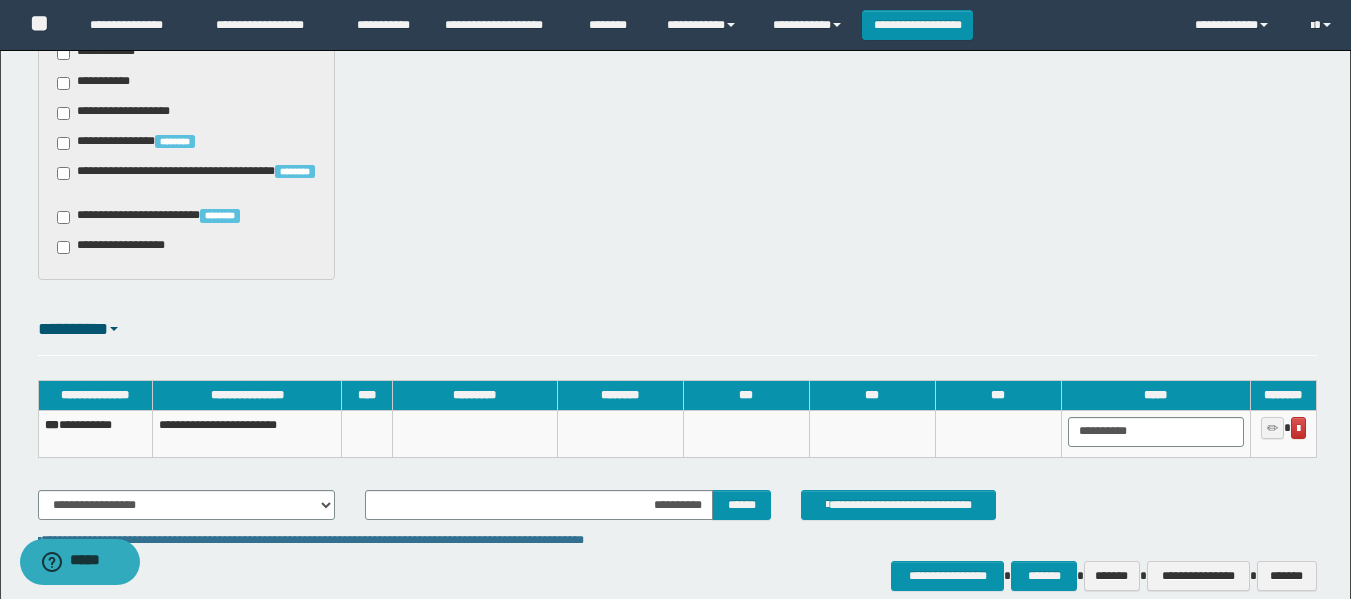 click on "**********" at bounding box center [95, 433] 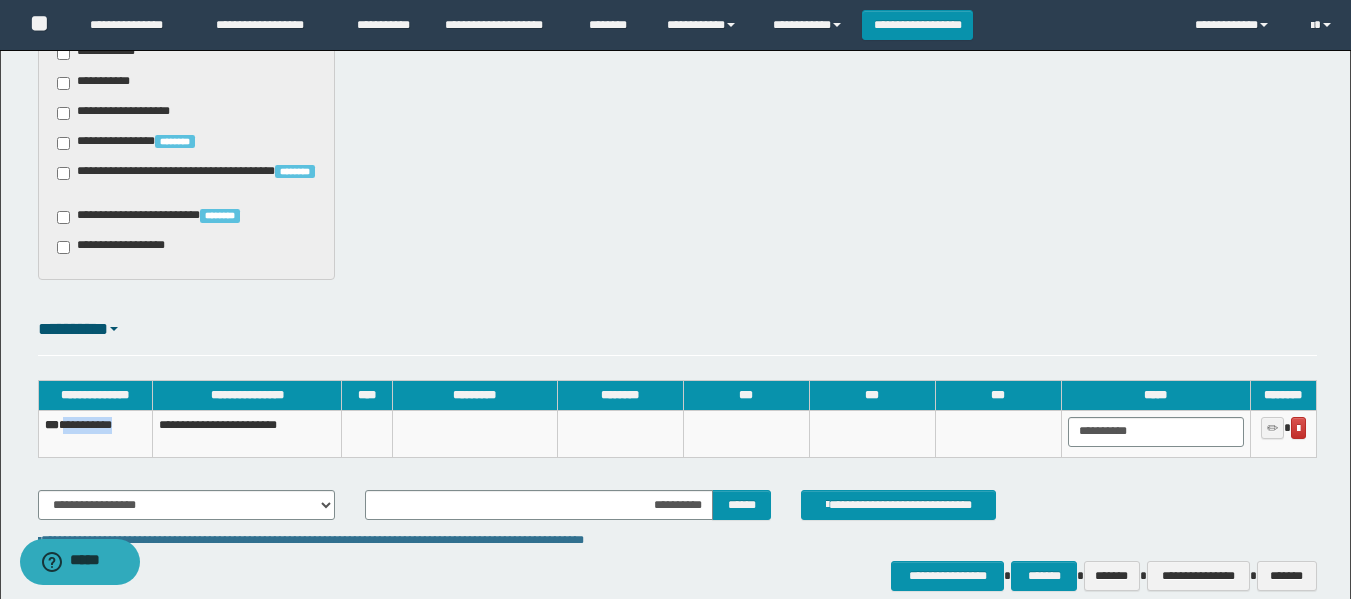 click on "**********" at bounding box center [95, 433] 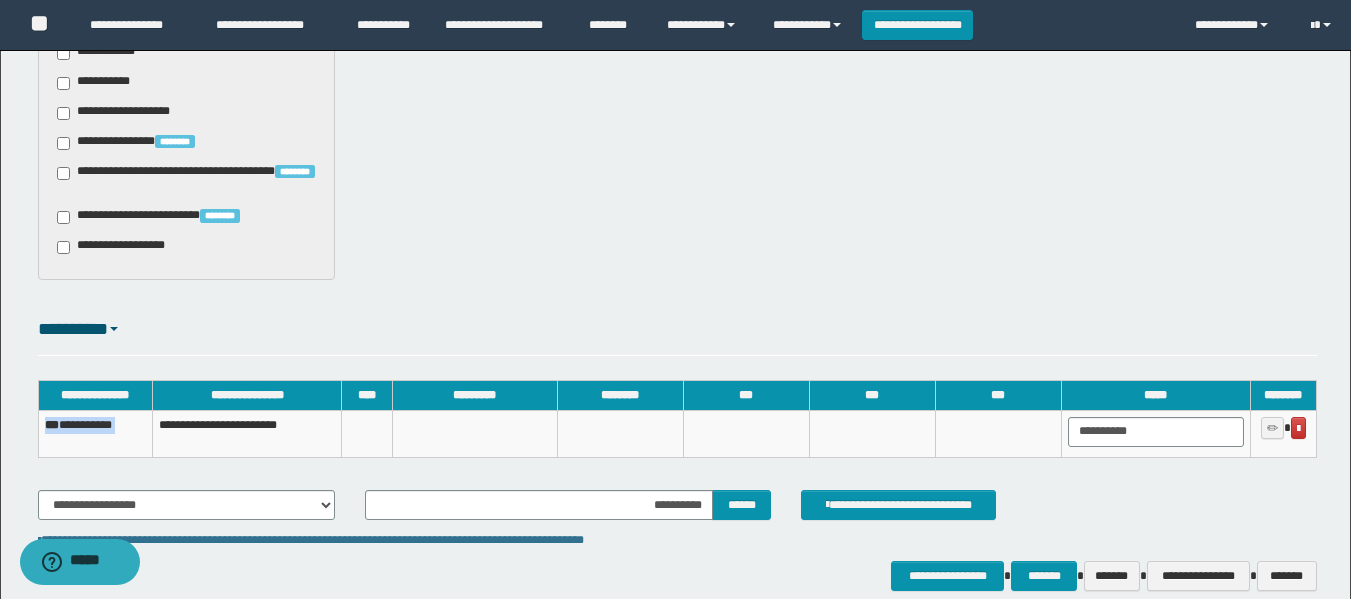 click on "**********" at bounding box center (95, 433) 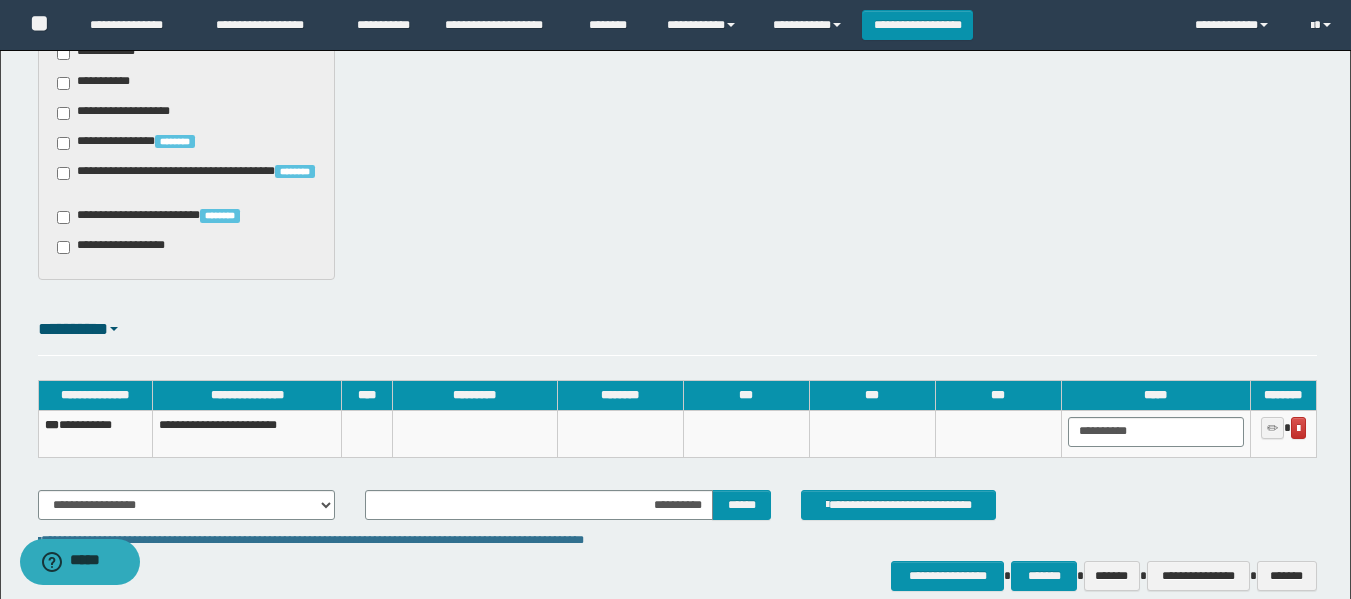 click on "**********" at bounding box center [677, 425] 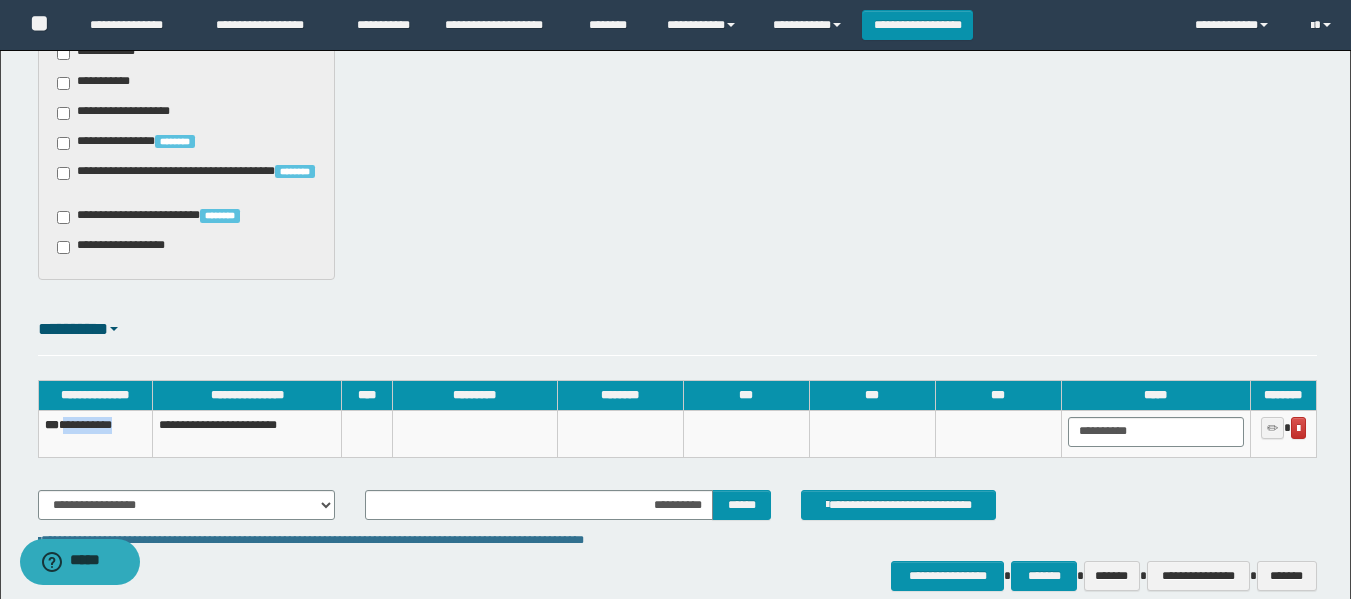 click on "**********" at bounding box center (95, 433) 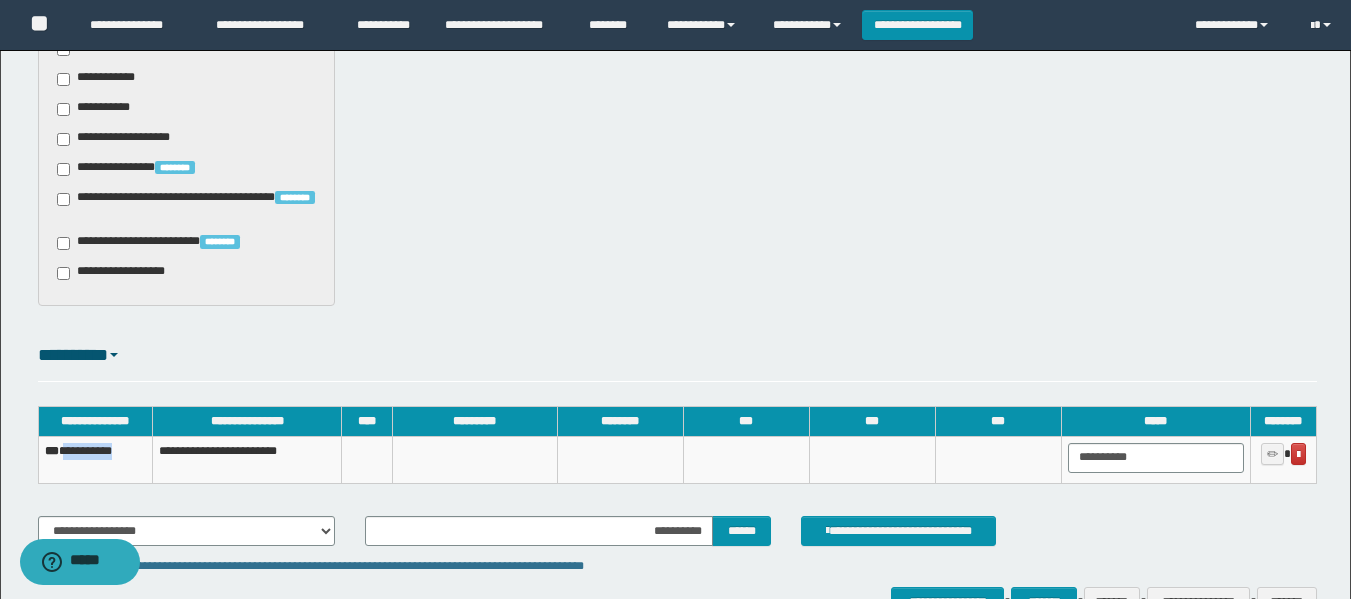 scroll, scrollTop: 1289, scrollLeft: 0, axis: vertical 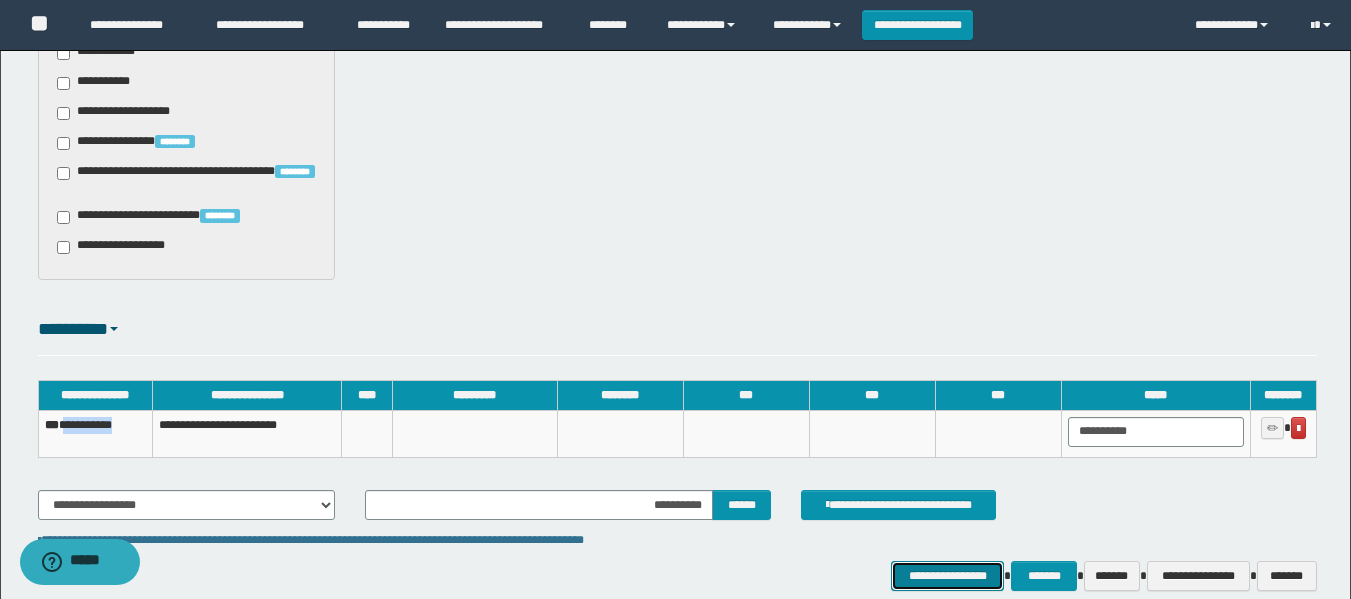 click on "**********" at bounding box center [947, 576] 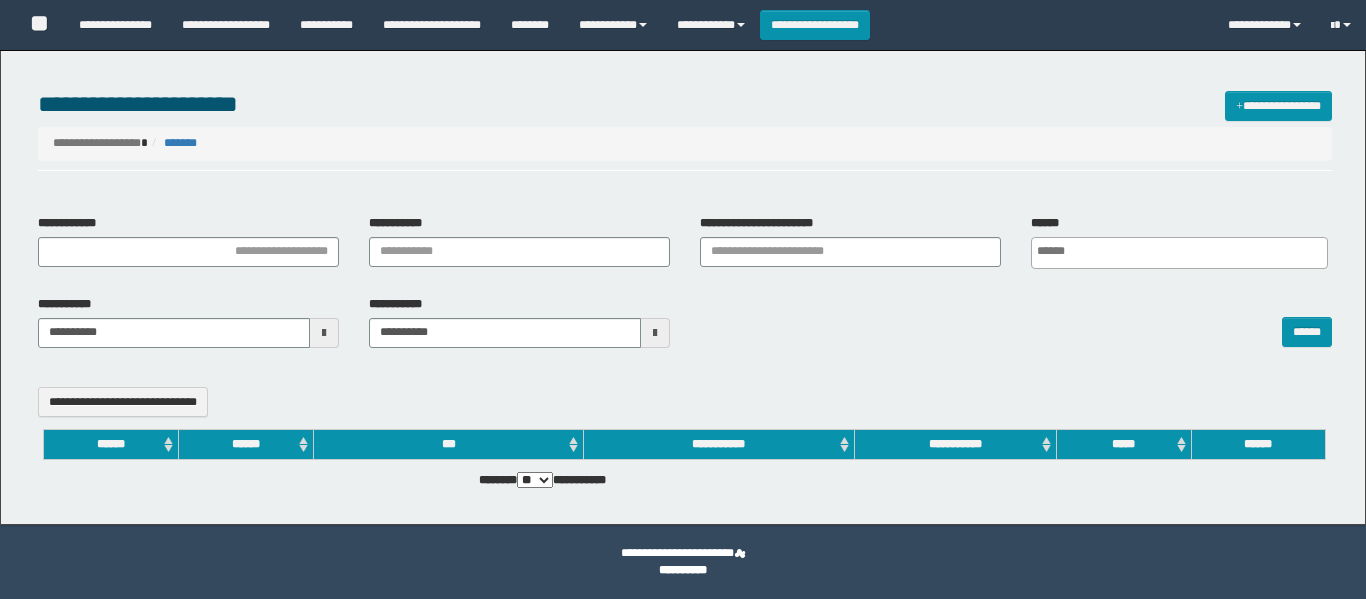 select 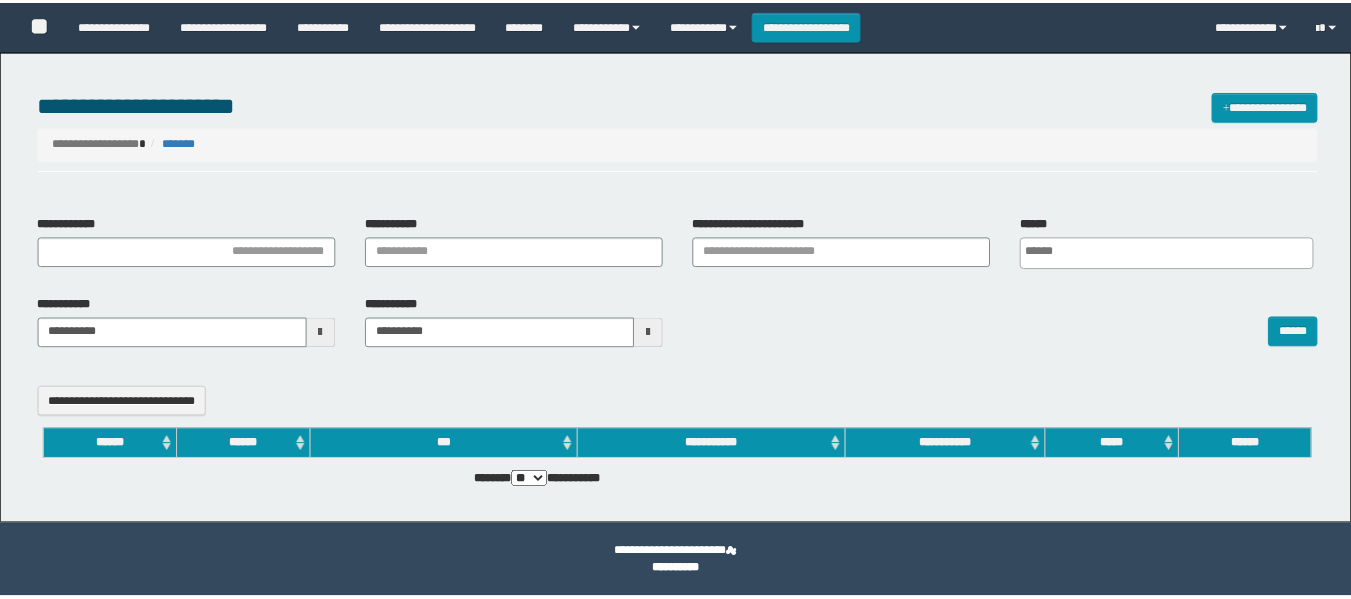 scroll, scrollTop: 0, scrollLeft: 0, axis: both 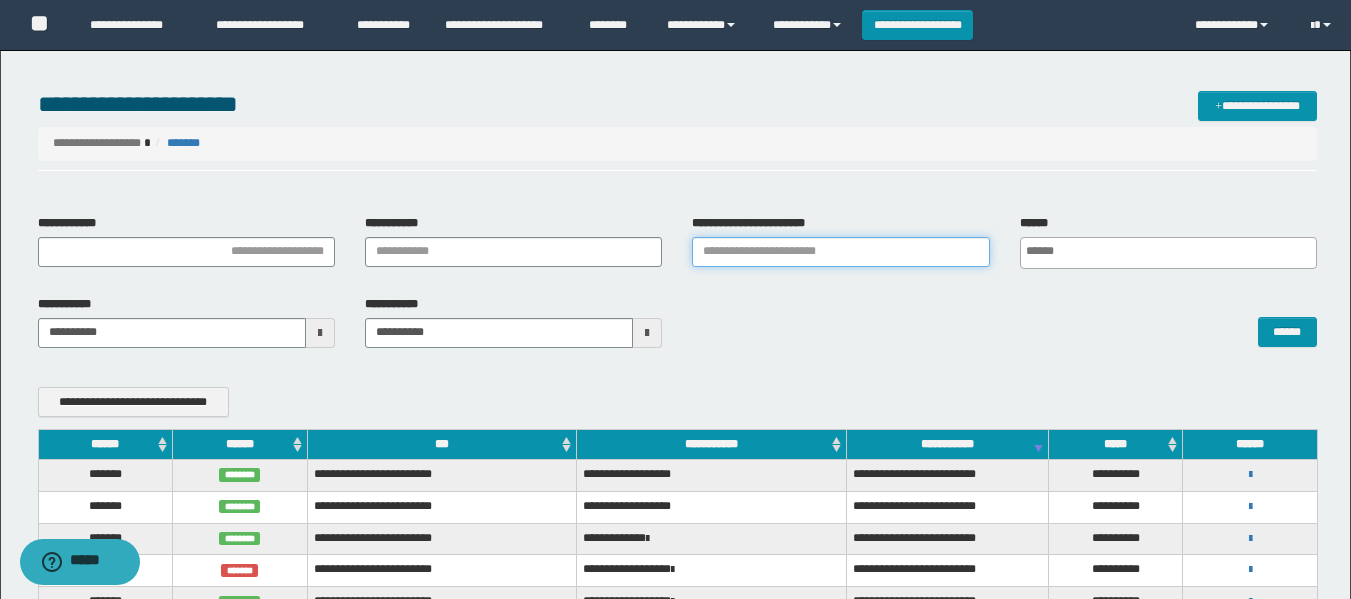 click on "**********" at bounding box center (840, 252) 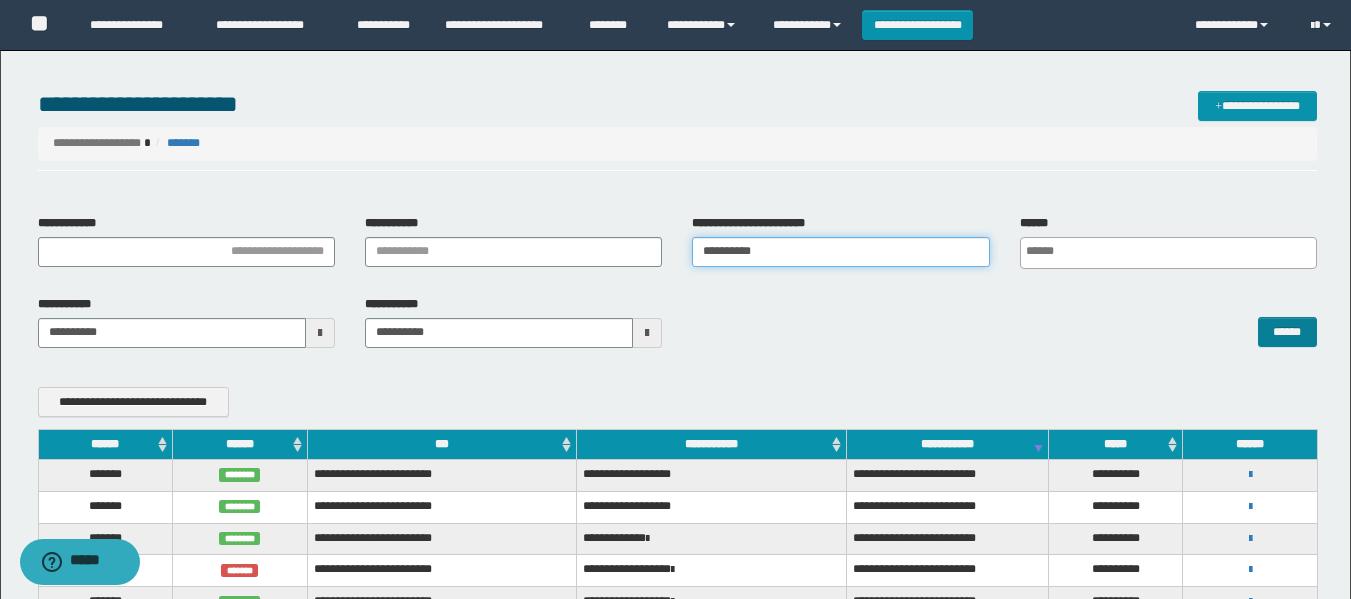 type on "**********" 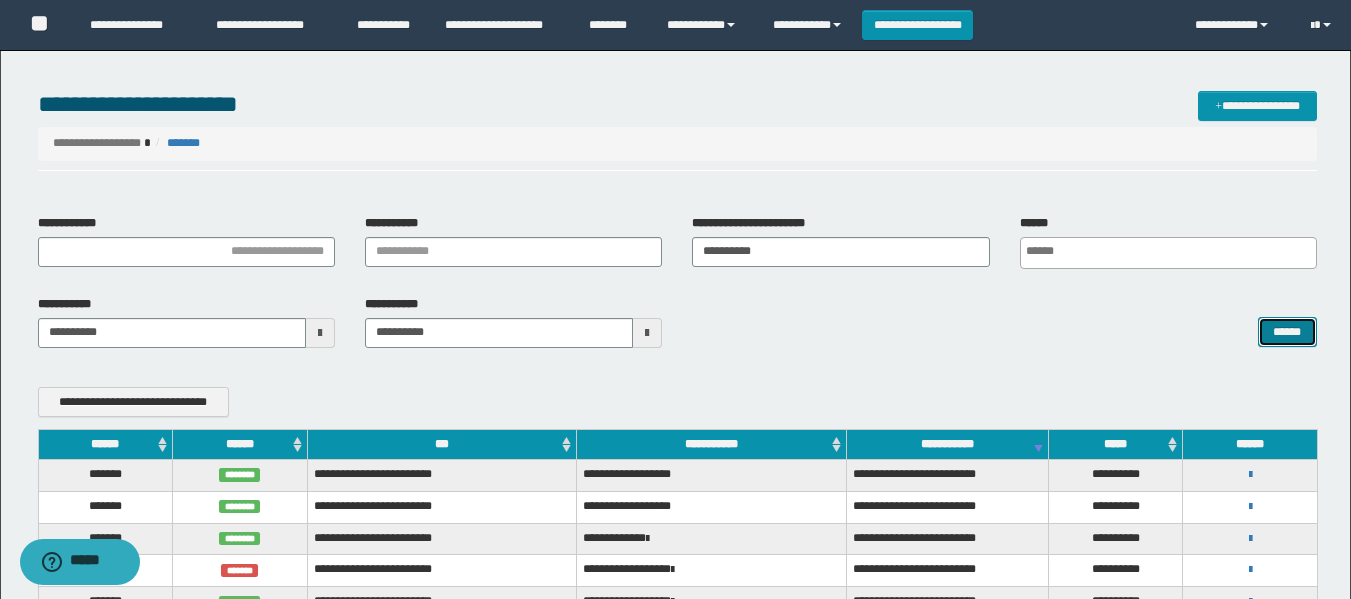 click on "******" at bounding box center (1287, 332) 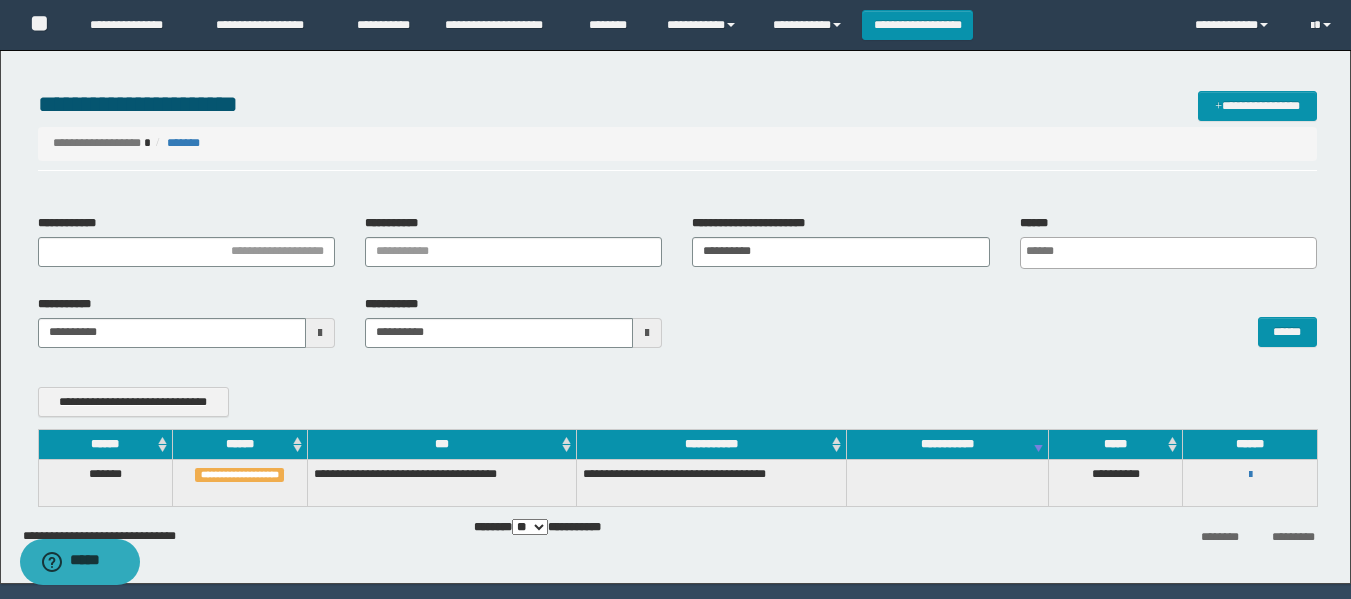 click on "**********" at bounding box center [1250, 474] 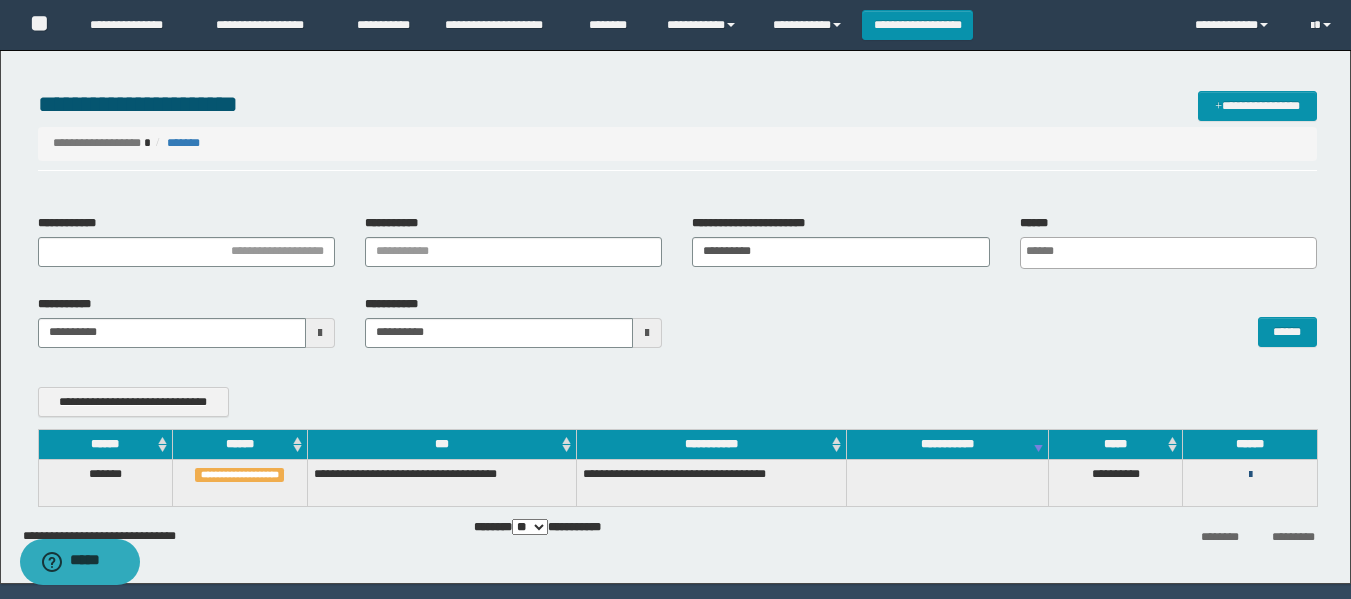 click at bounding box center [1250, 475] 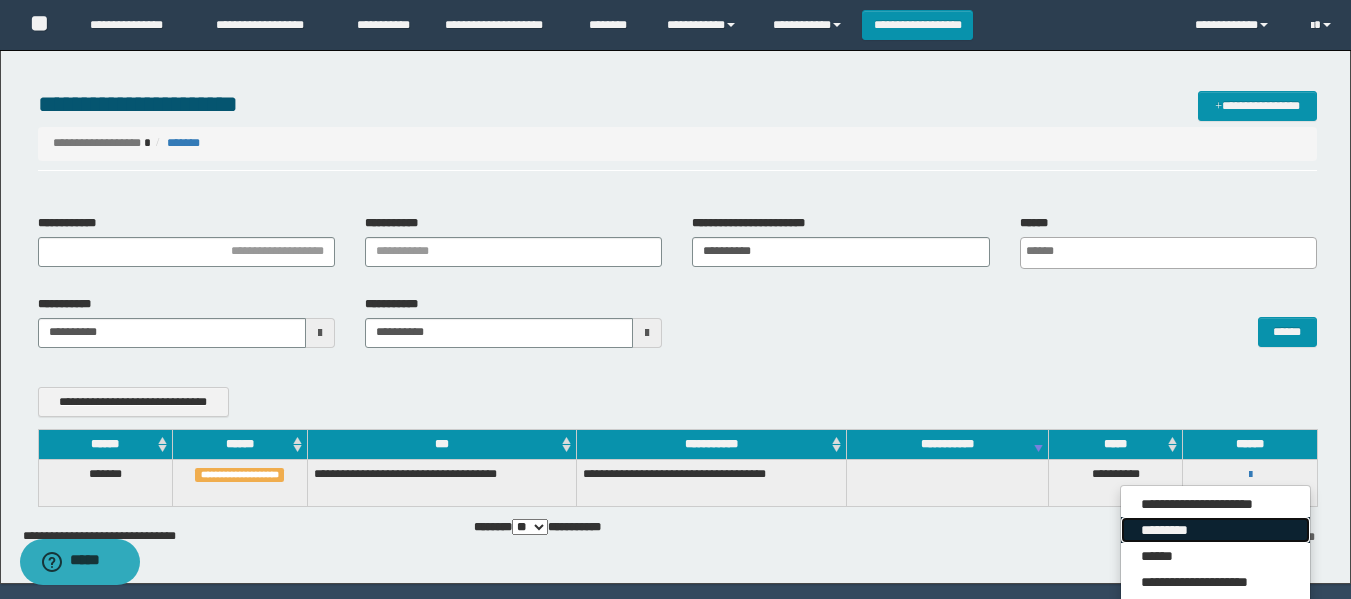 click on "*********" at bounding box center [1215, 530] 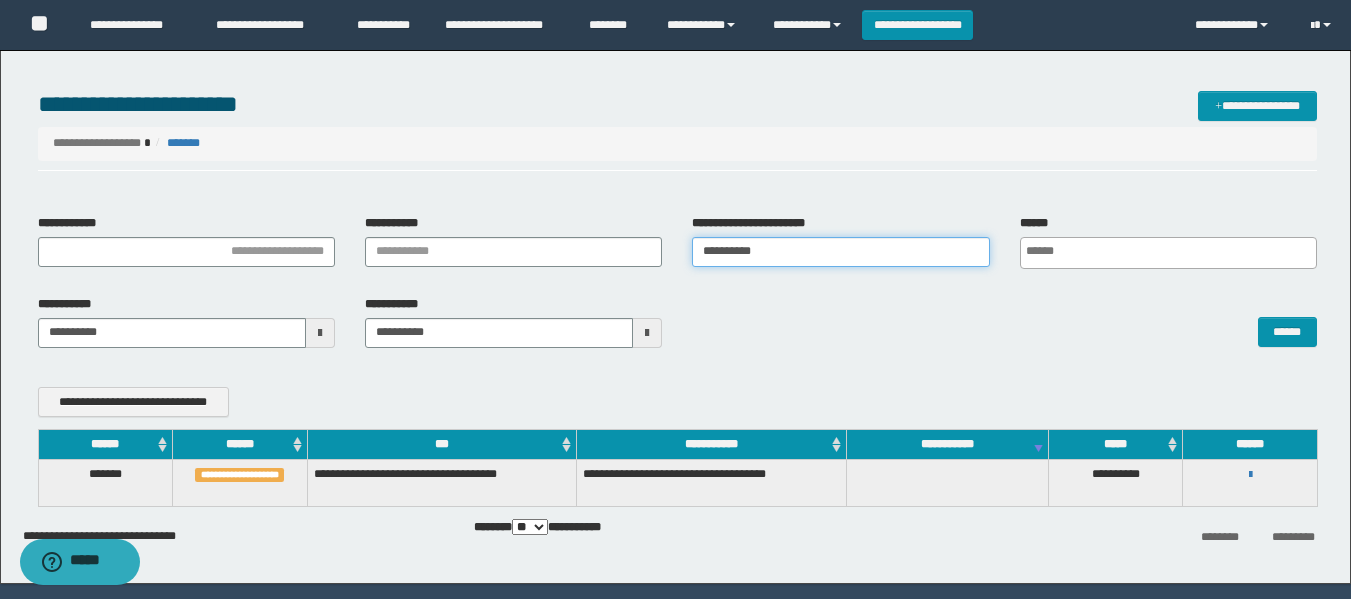 drag, startPoint x: 799, startPoint y: 258, endPoint x: 625, endPoint y: 286, distance: 176.23848 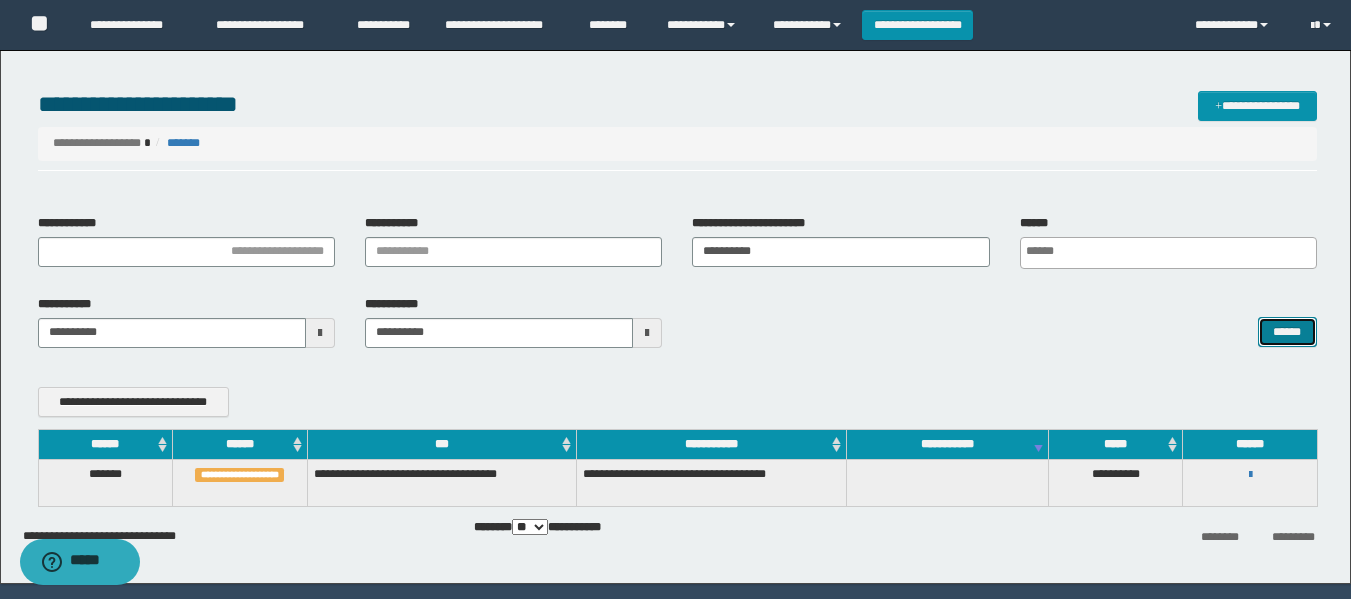 click on "******" at bounding box center [1287, 332] 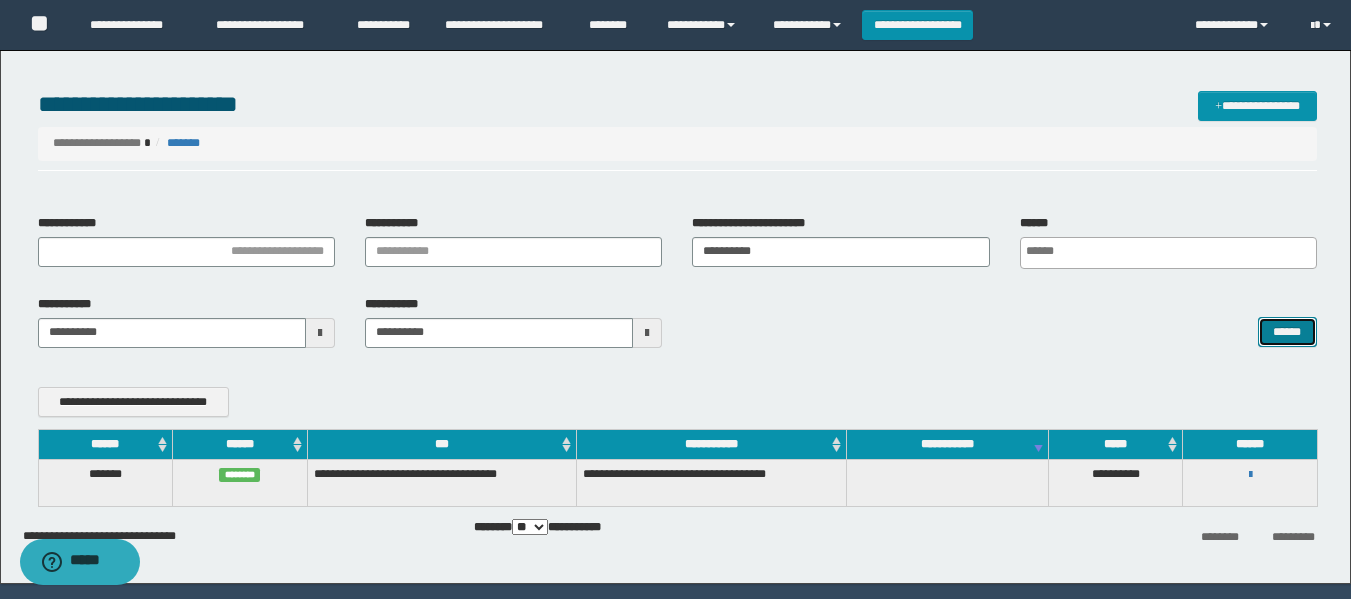 type 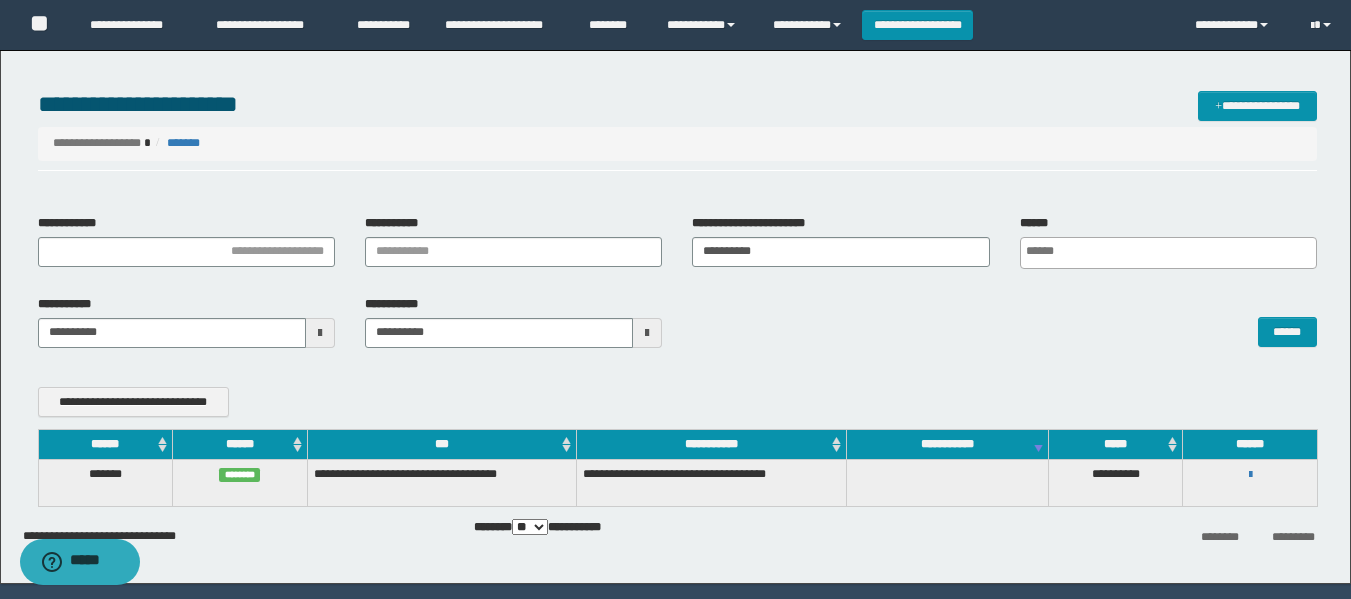 click on "**********" at bounding box center [917, 25] 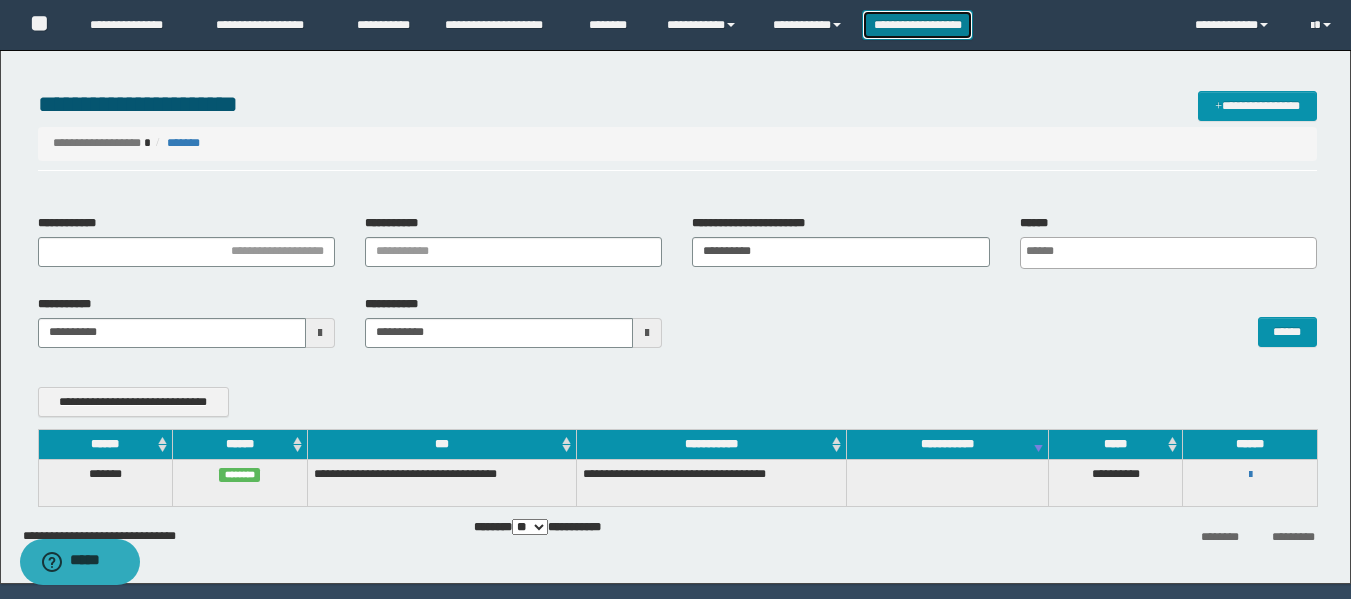 click on "**********" at bounding box center [917, 25] 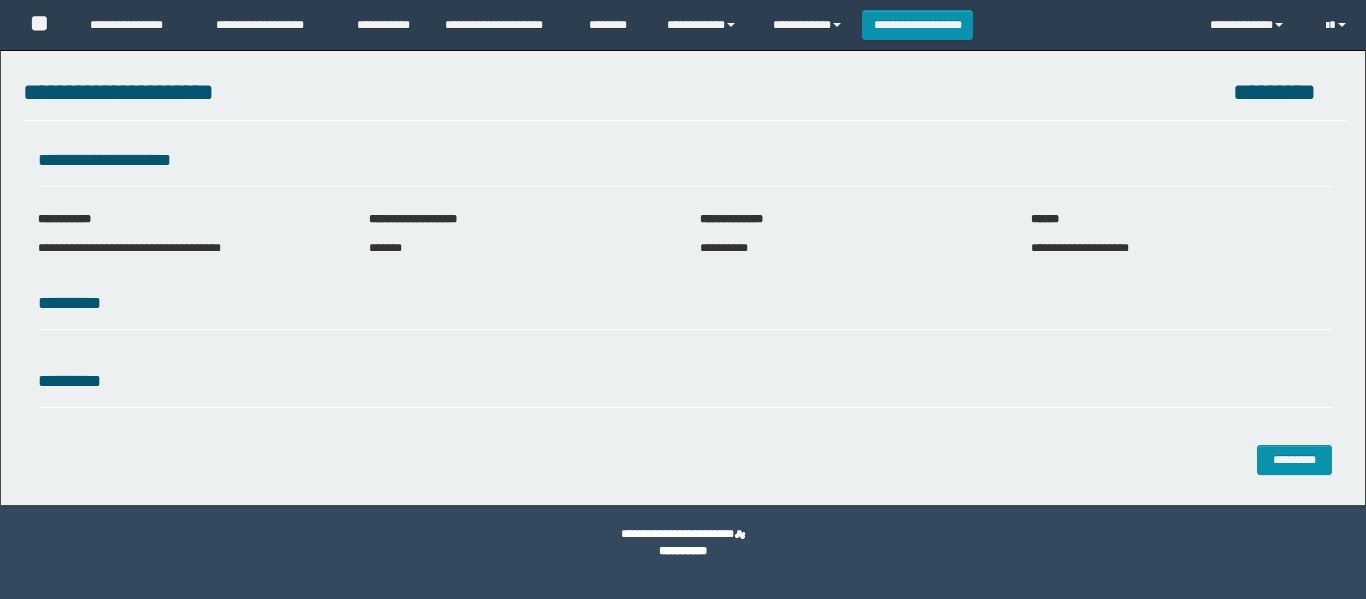 scroll, scrollTop: 0, scrollLeft: 0, axis: both 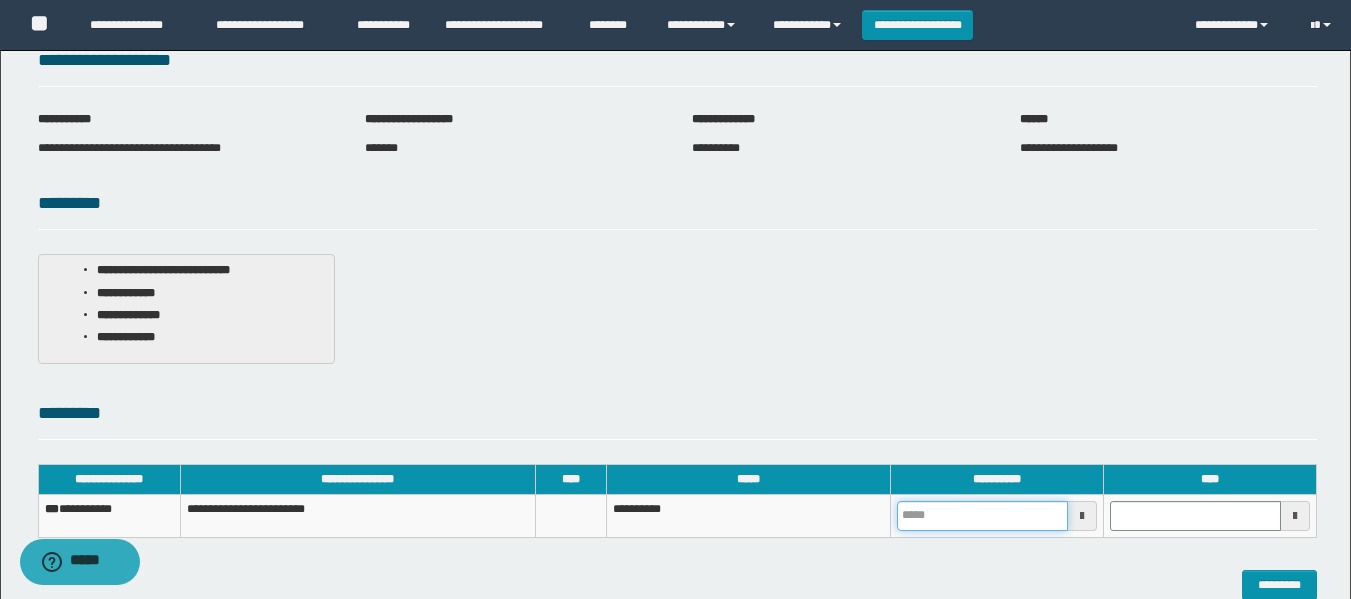click at bounding box center [982, 516] 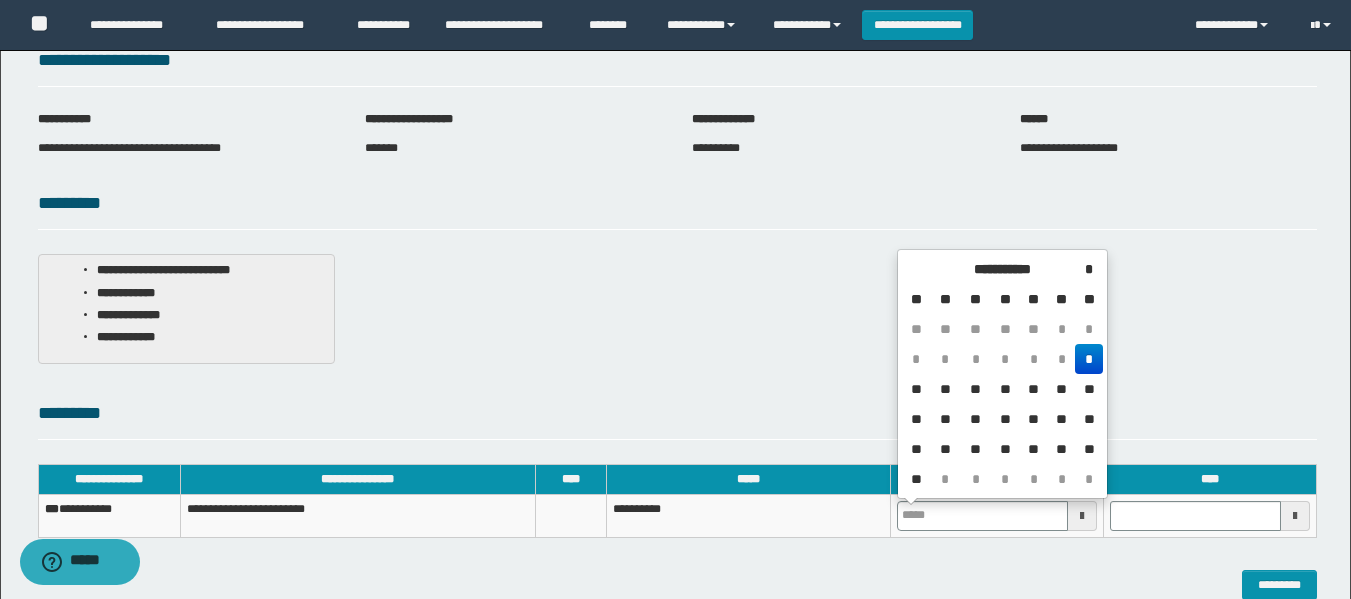 click on "*" at bounding box center [1088, 359] 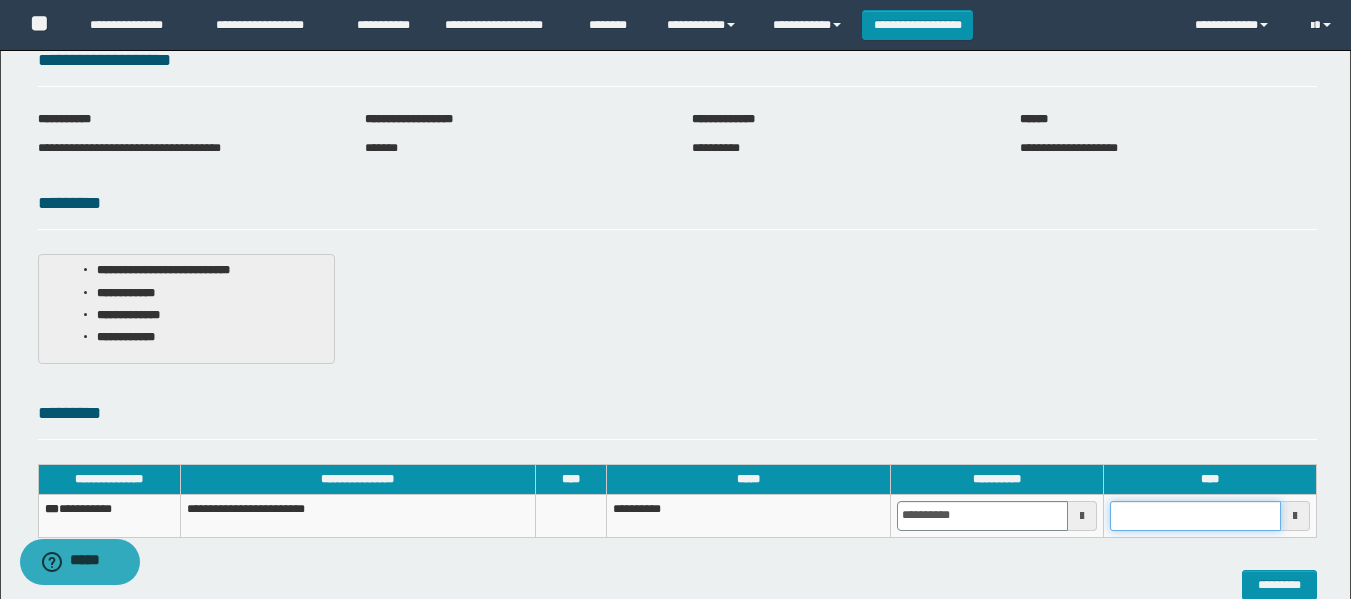 click at bounding box center [1195, 516] 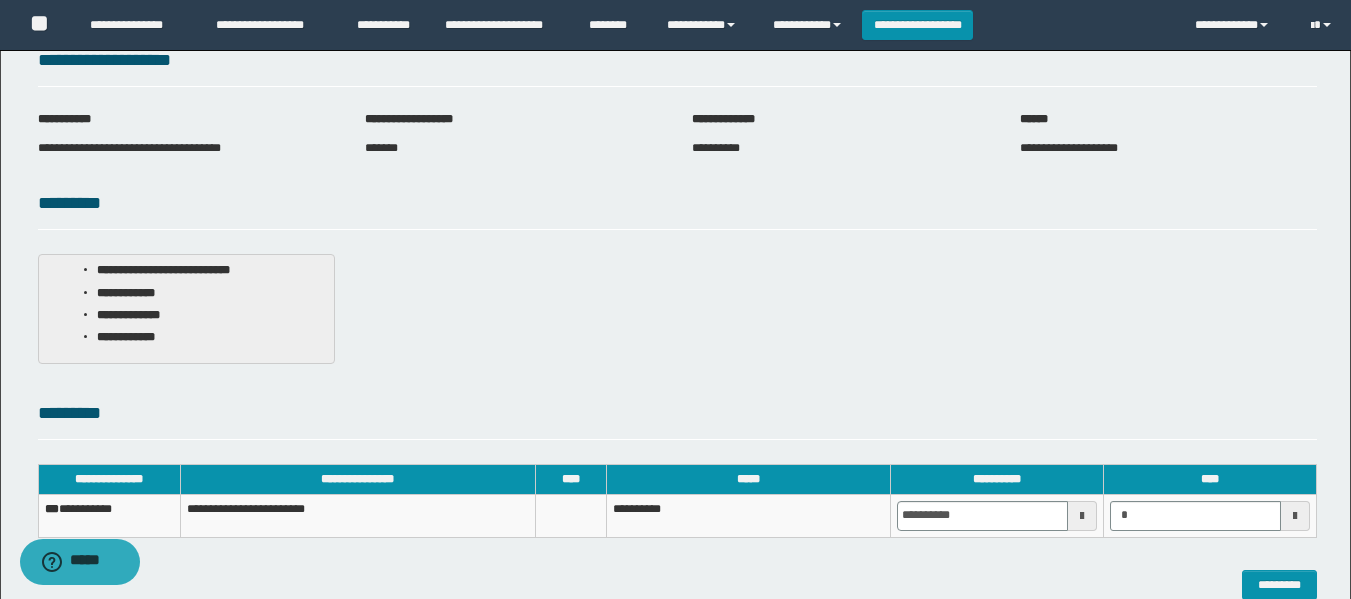 type on "*******" 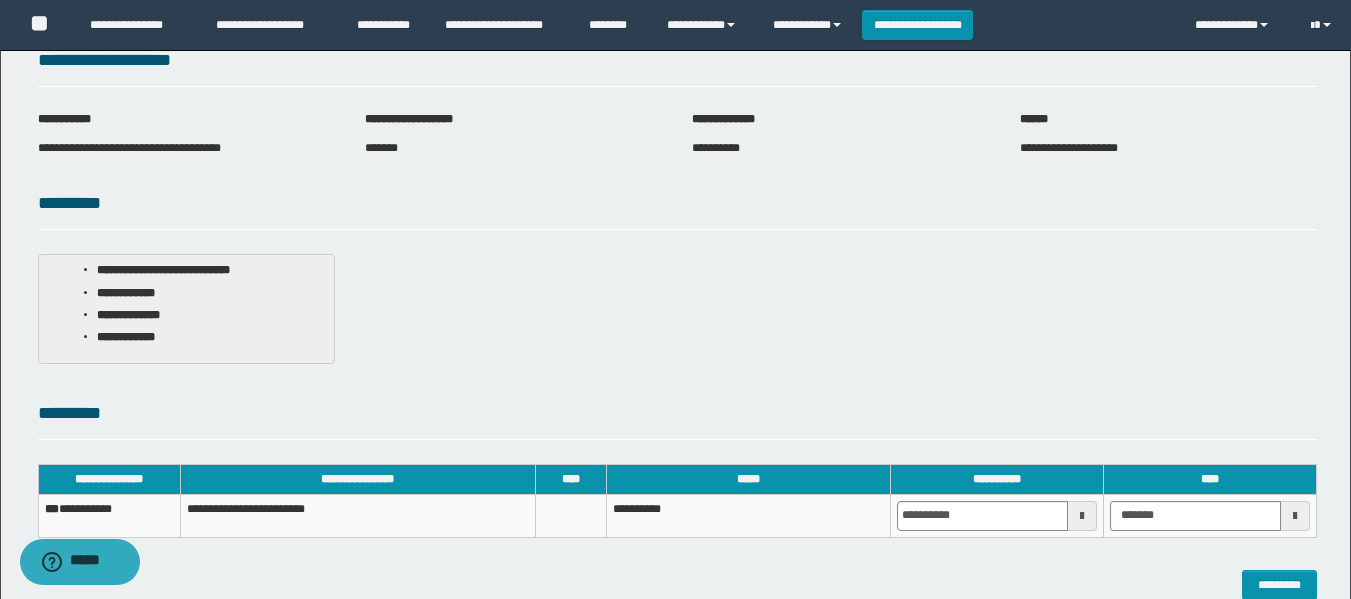 click on "*********" at bounding box center (677, 414) 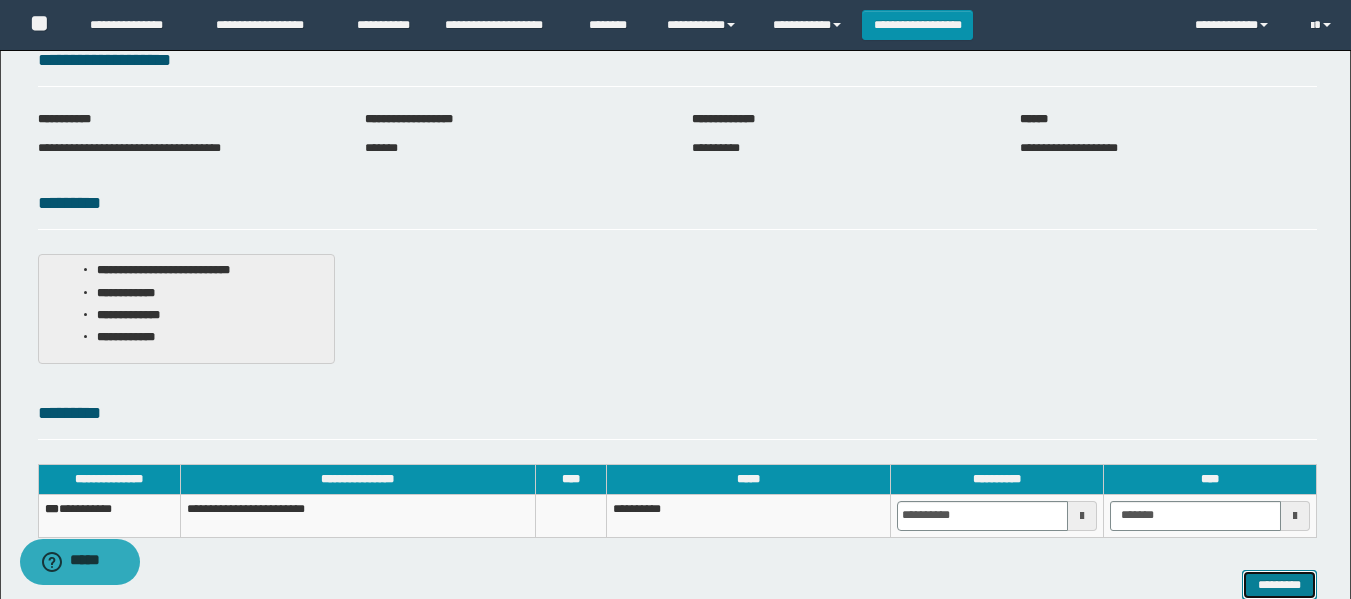 click on "*********" at bounding box center (1279, 585) 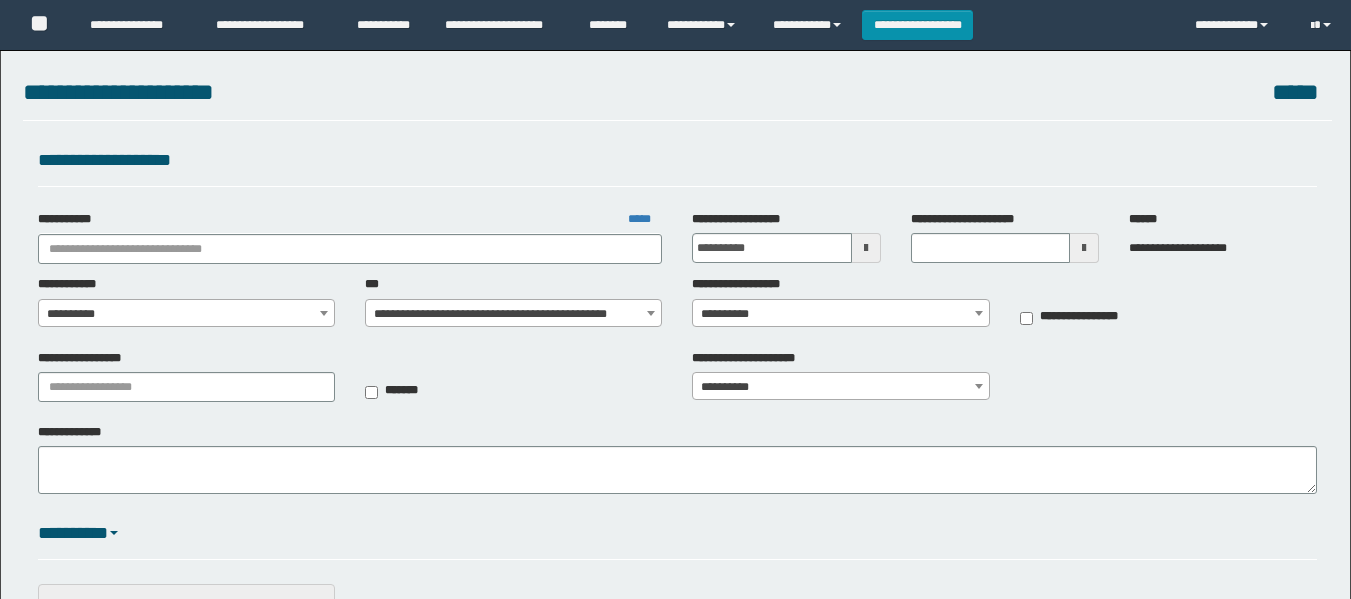 scroll, scrollTop: 0, scrollLeft: 0, axis: both 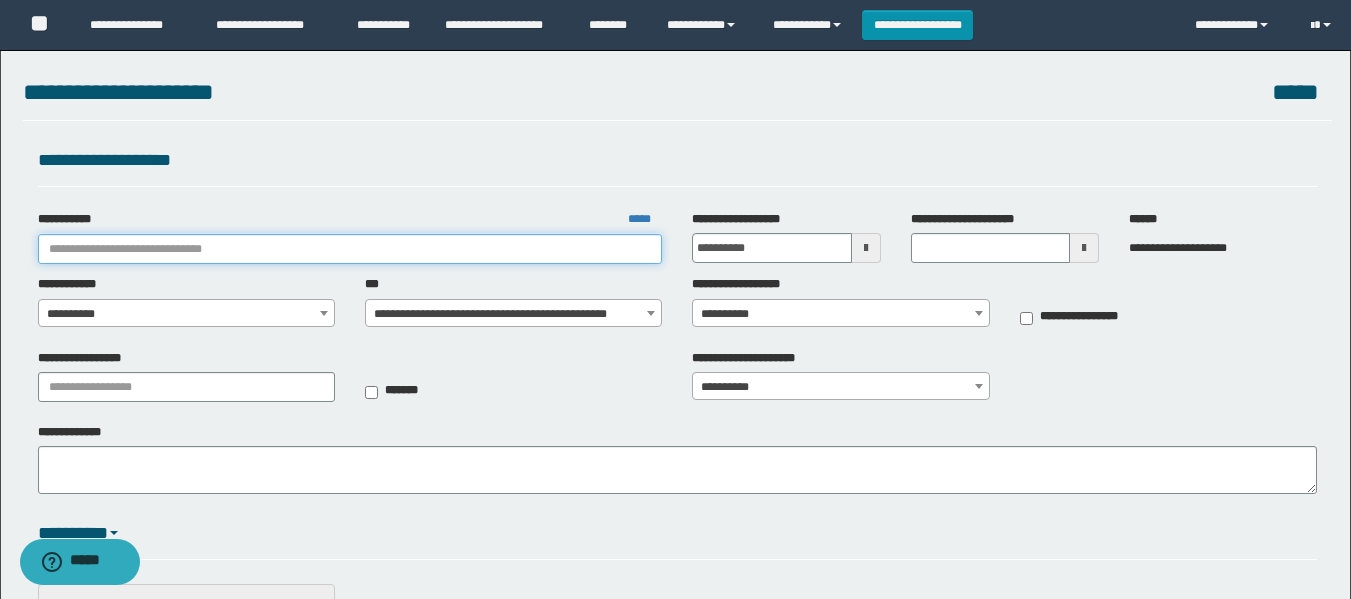 click on "**********" at bounding box center [350, 249] 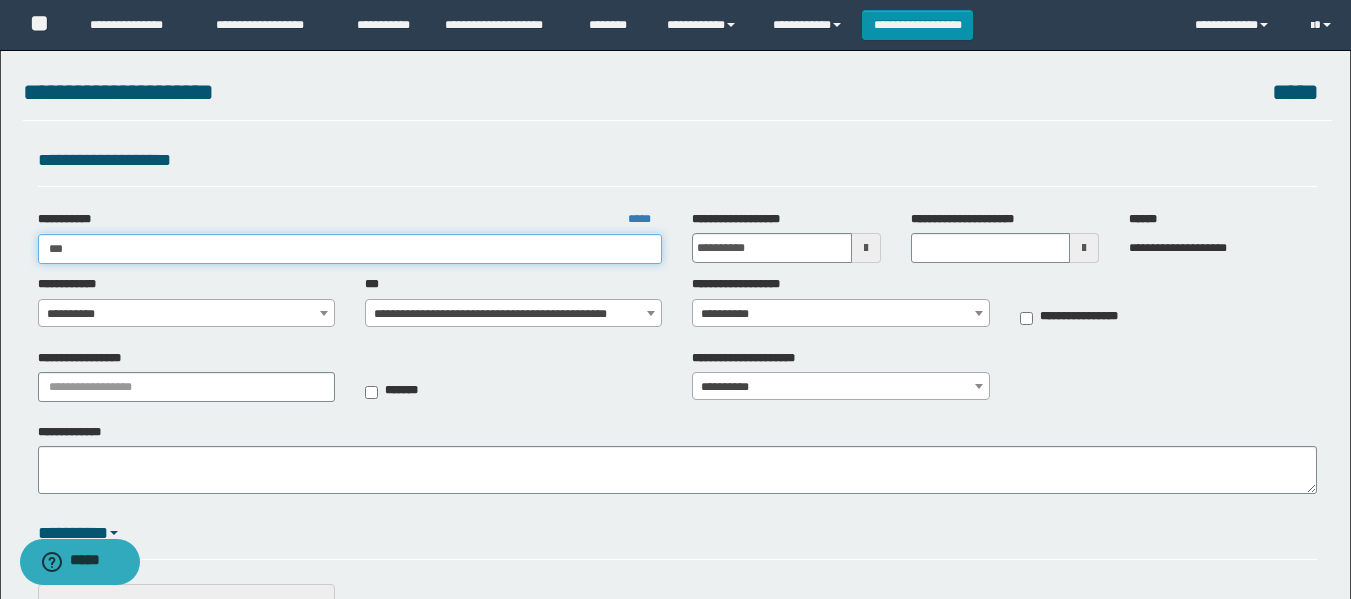 type on "****" 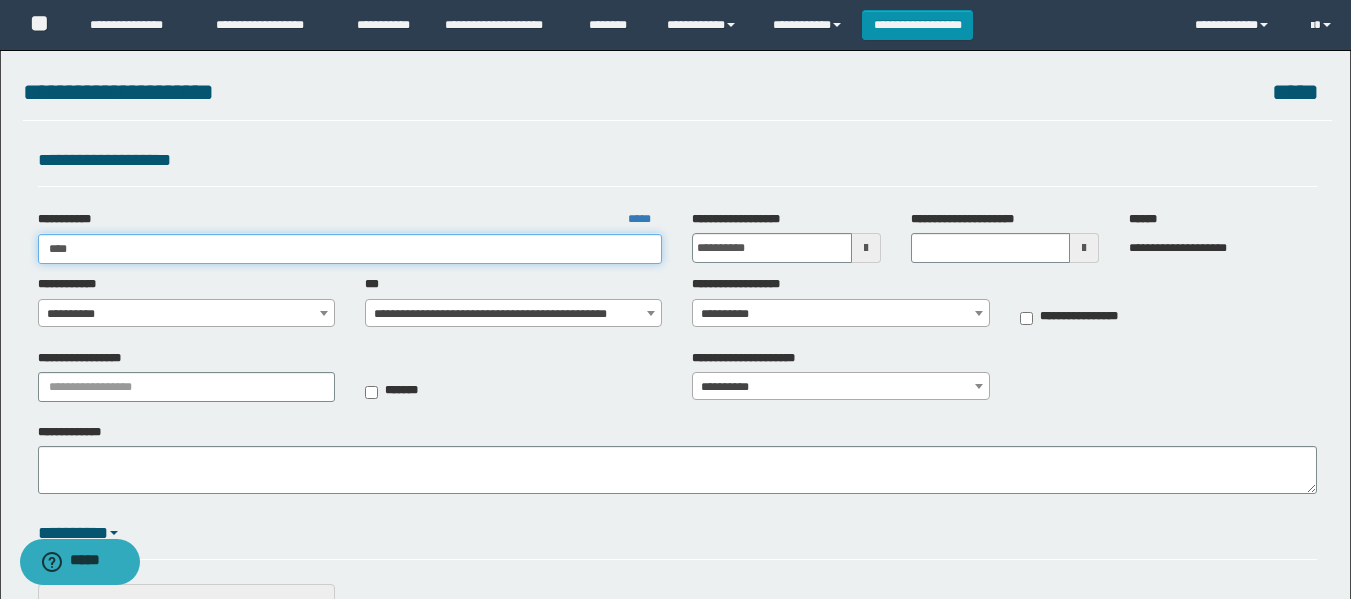 type on "****" 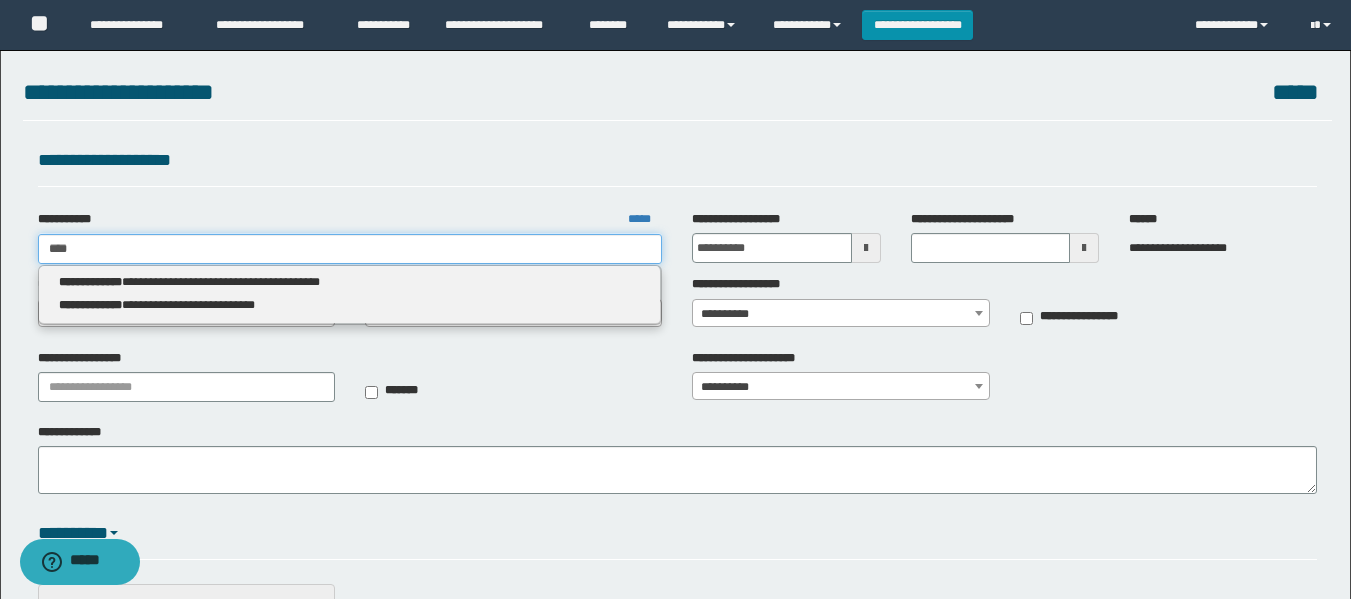 type on "****" 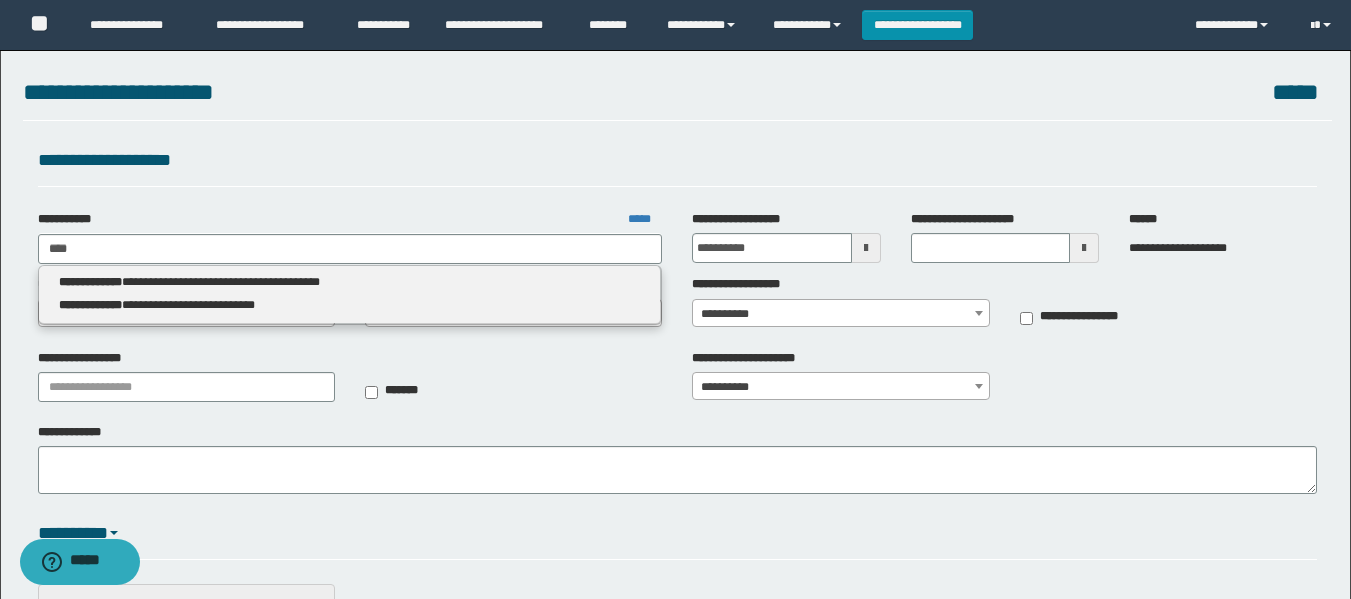 click on "**********" at bounding box center [350, 294] 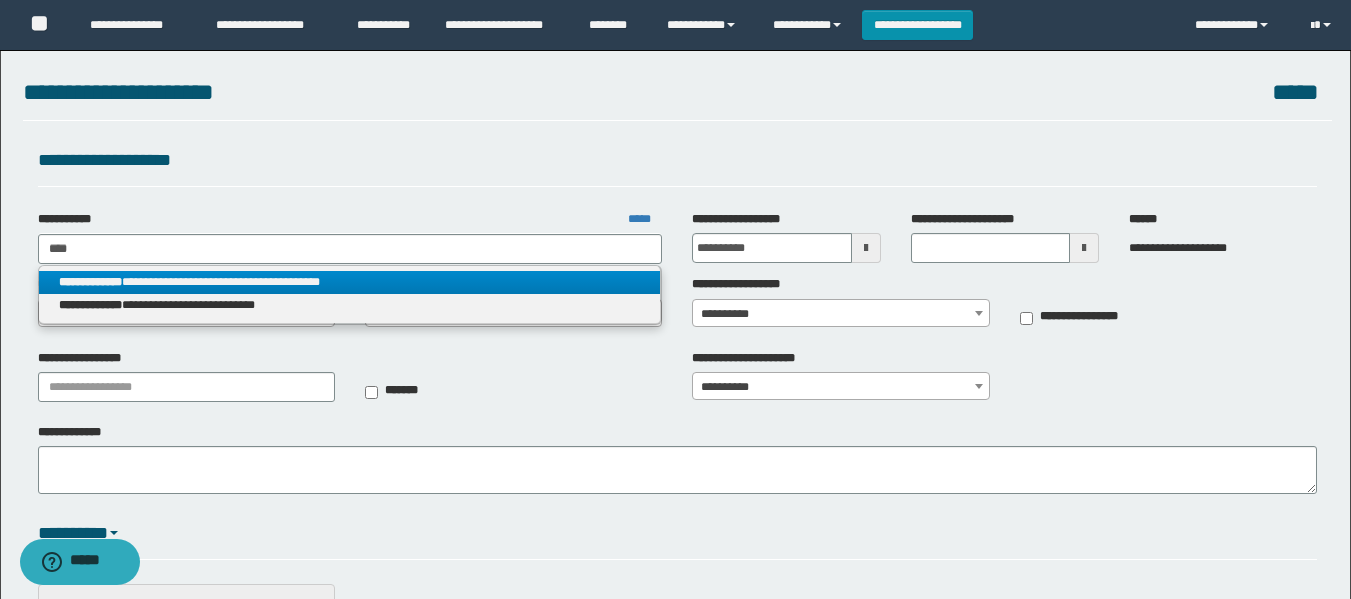 click on "**********" at bounding box center [350, 282] 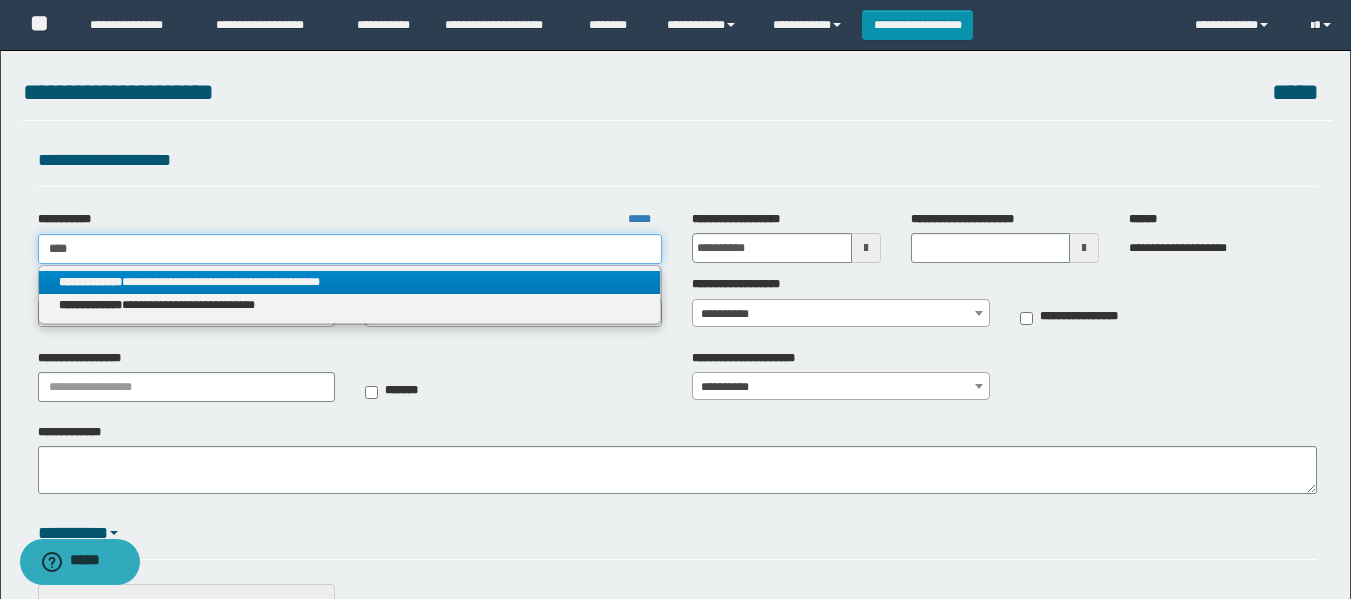 type 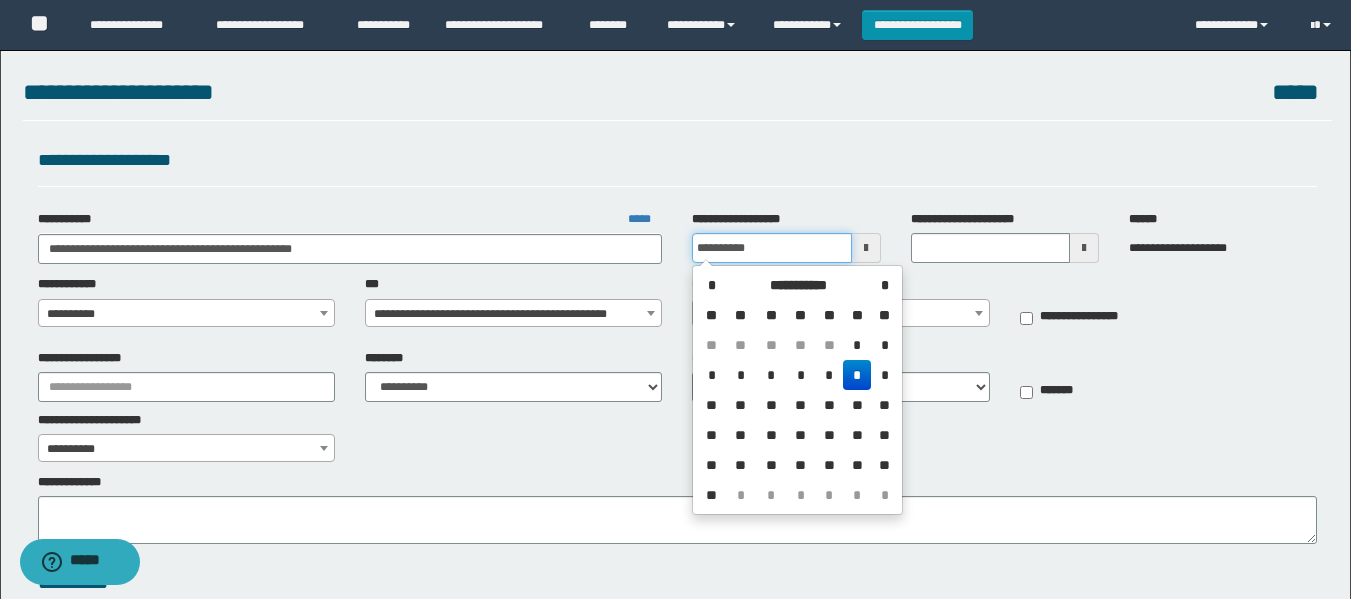 click on "**********" at bounding box center [771, 248] 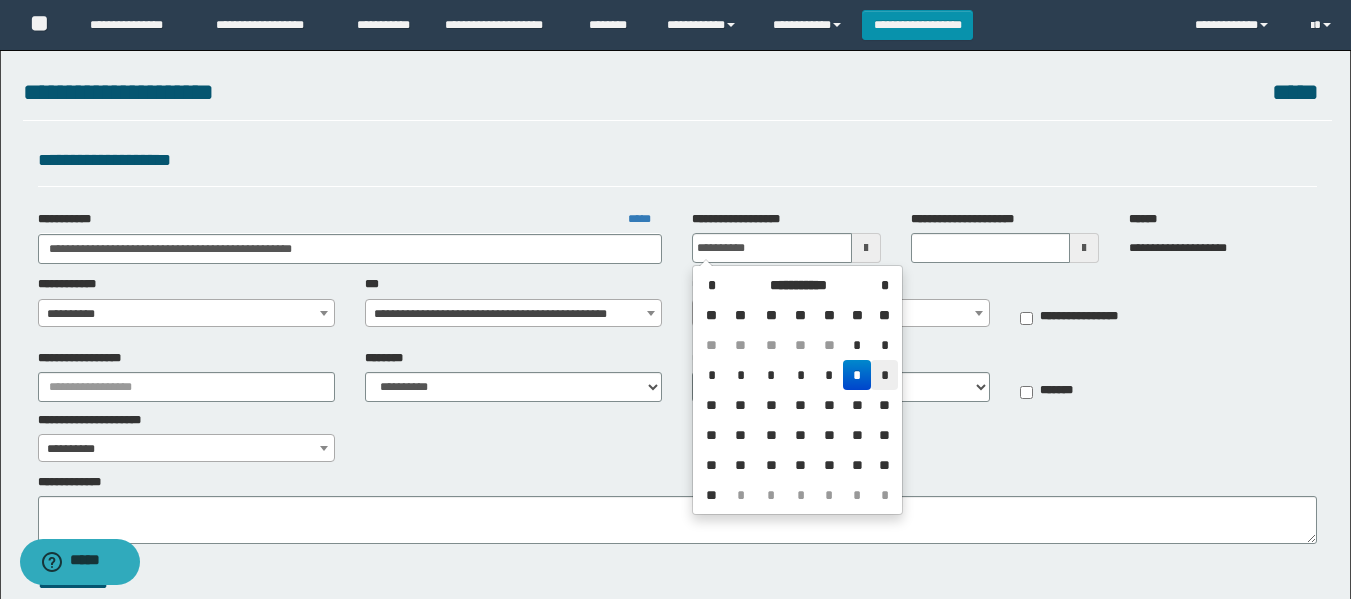 click on "*" at bounding box center [884, 375] 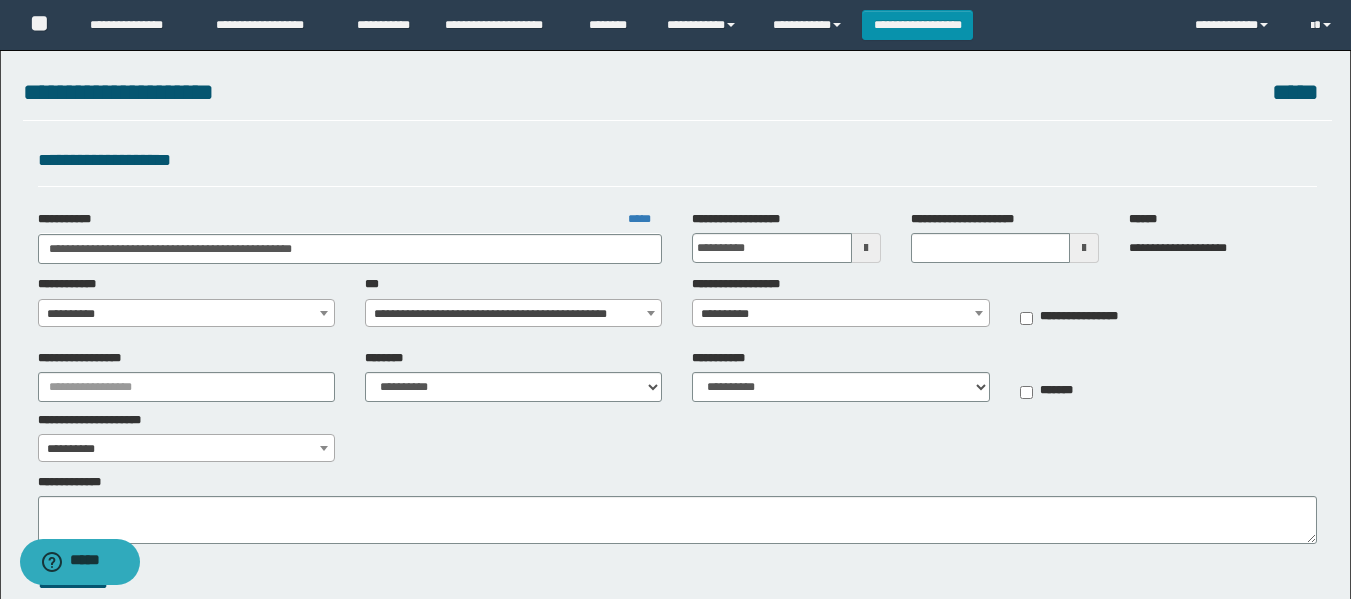 click on "**********" at bounding box center [186, 314] 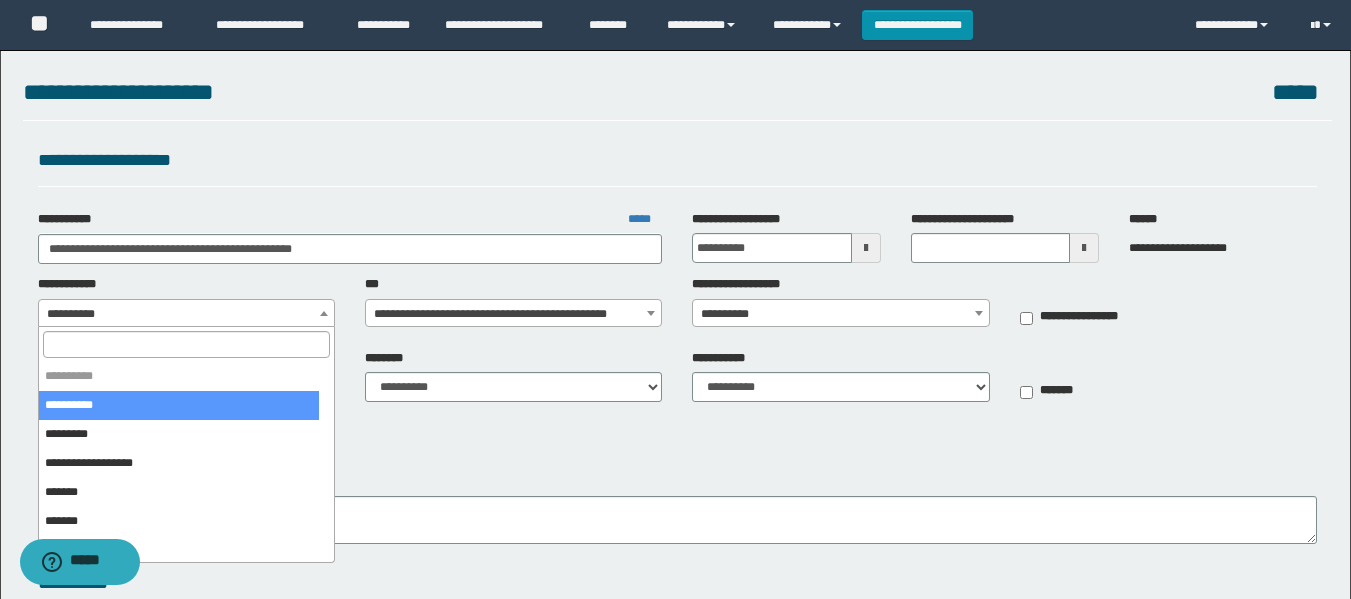 click at bounding box center [186, 344] 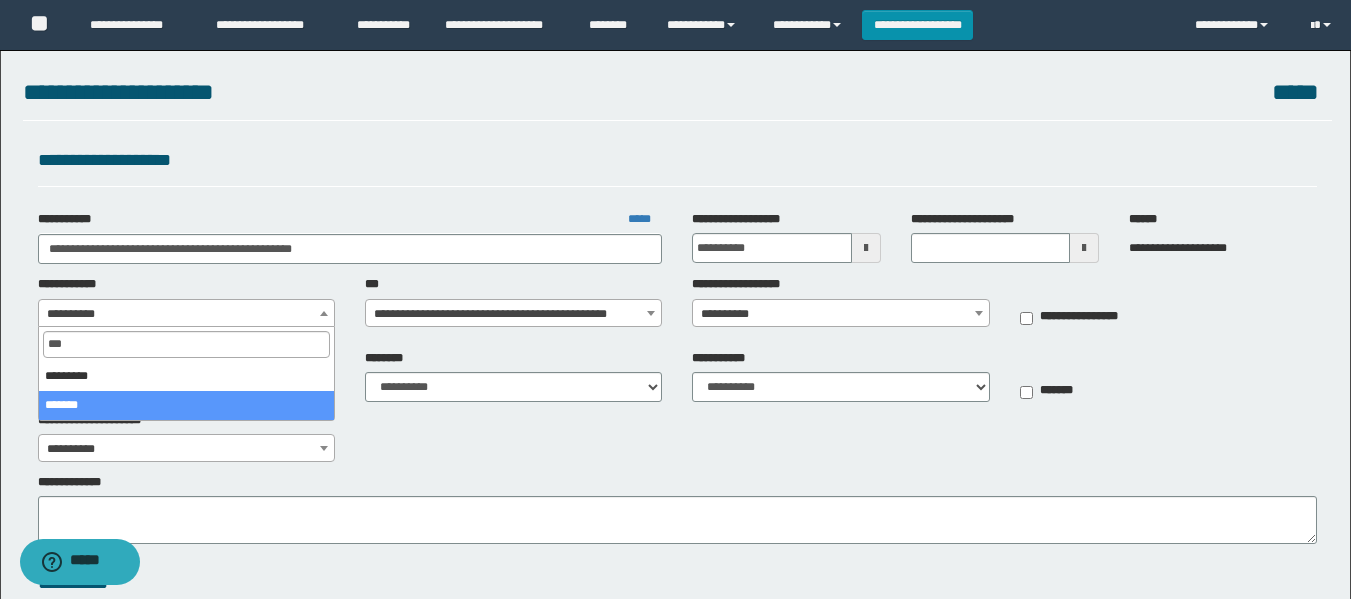 type on "***" 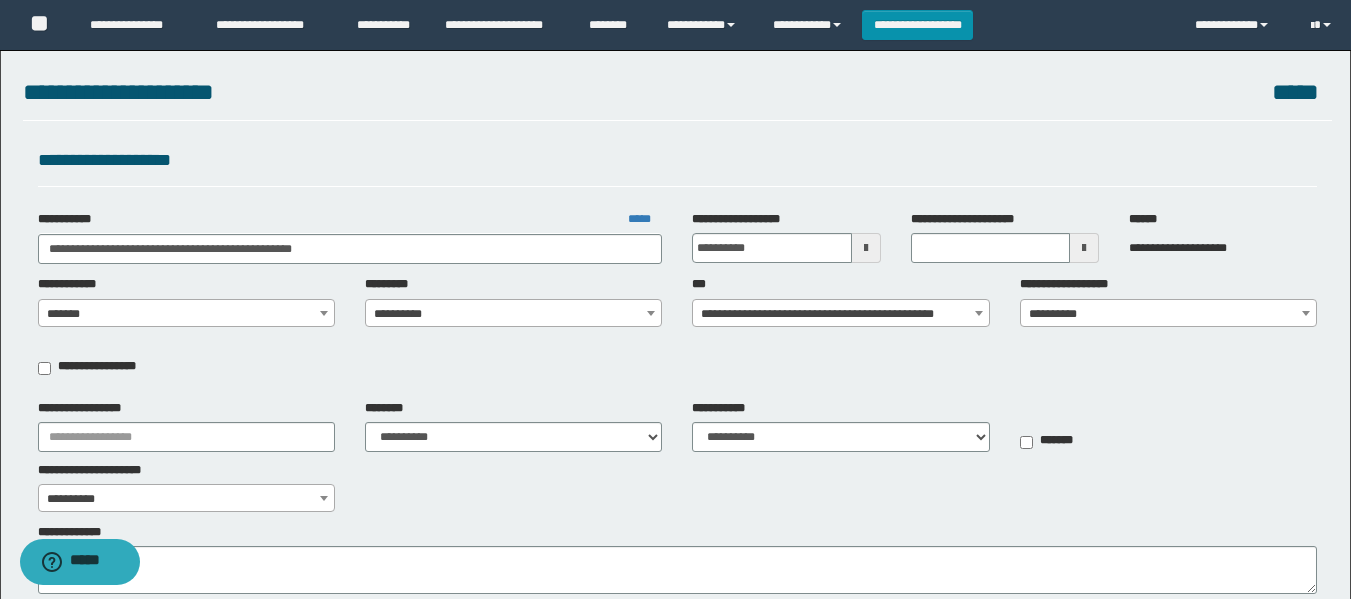 click on "**********" at bounding box center [513, 314] 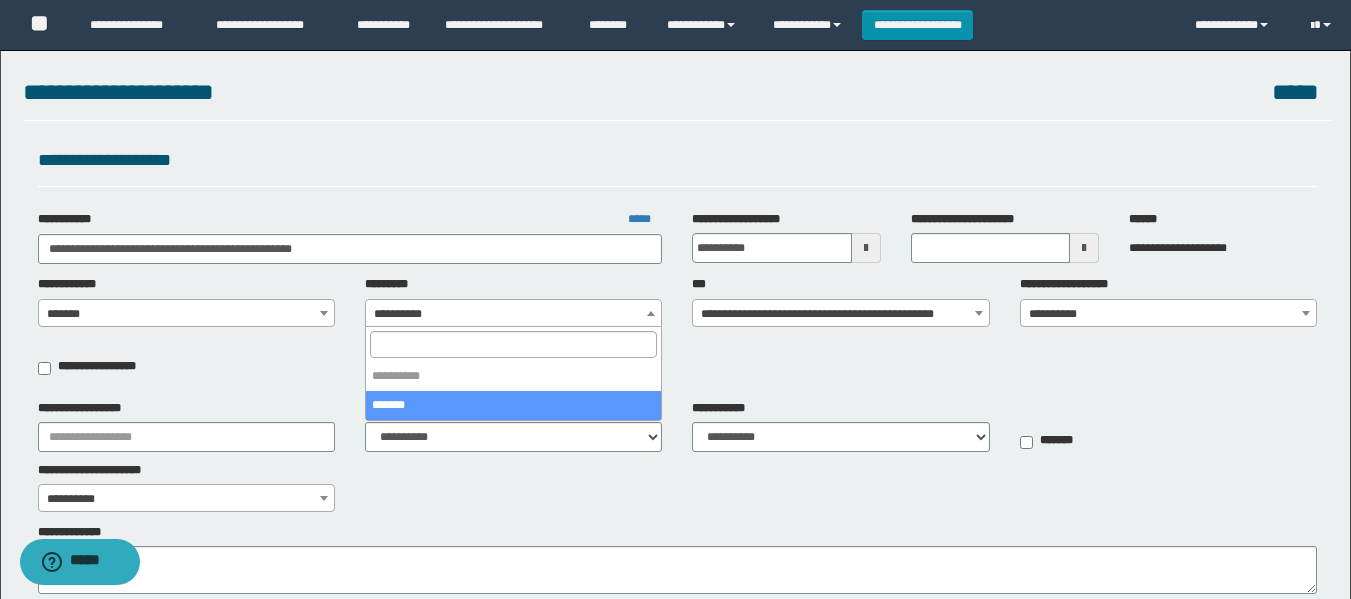 select on "****" 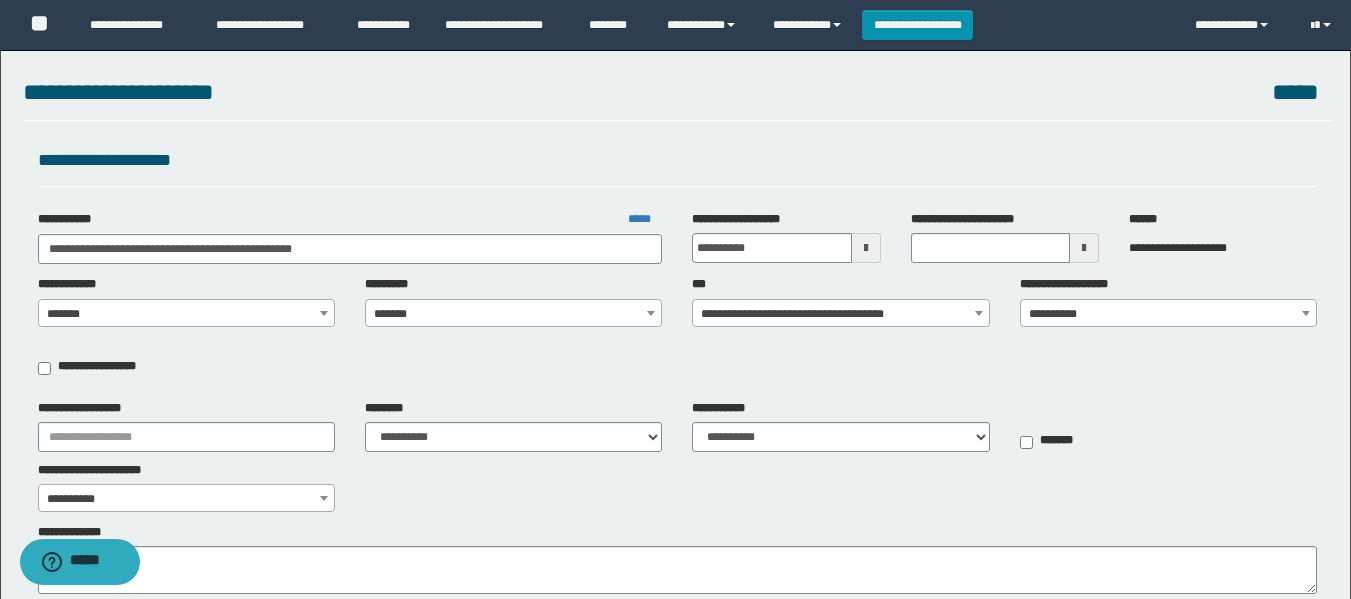 click on "**********" at bounding box center [1168, 314] 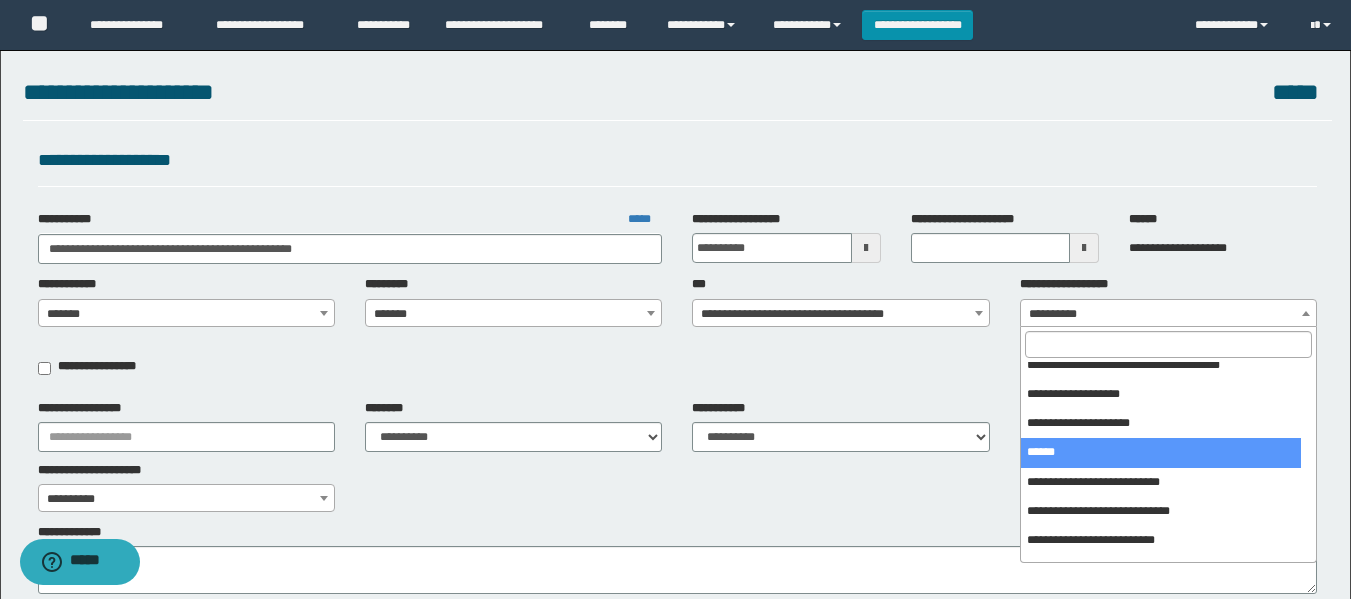 scroll, scrollTop: 100, scrollLeft: 0, axis: vertical 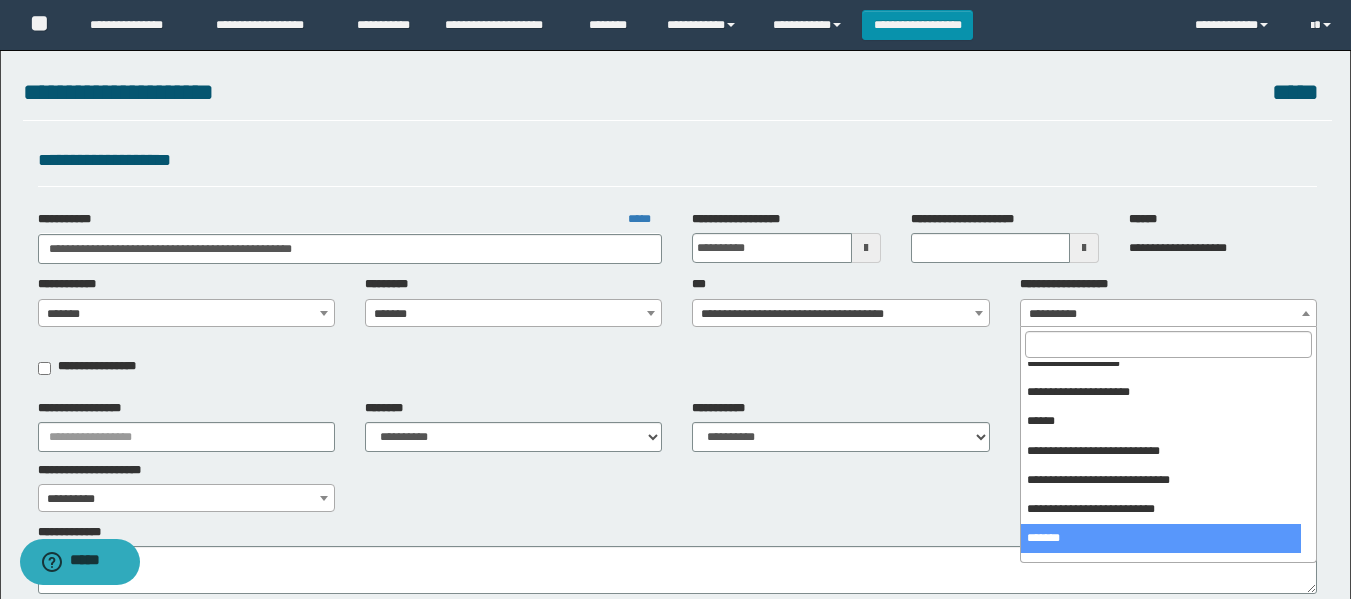 select on "***" 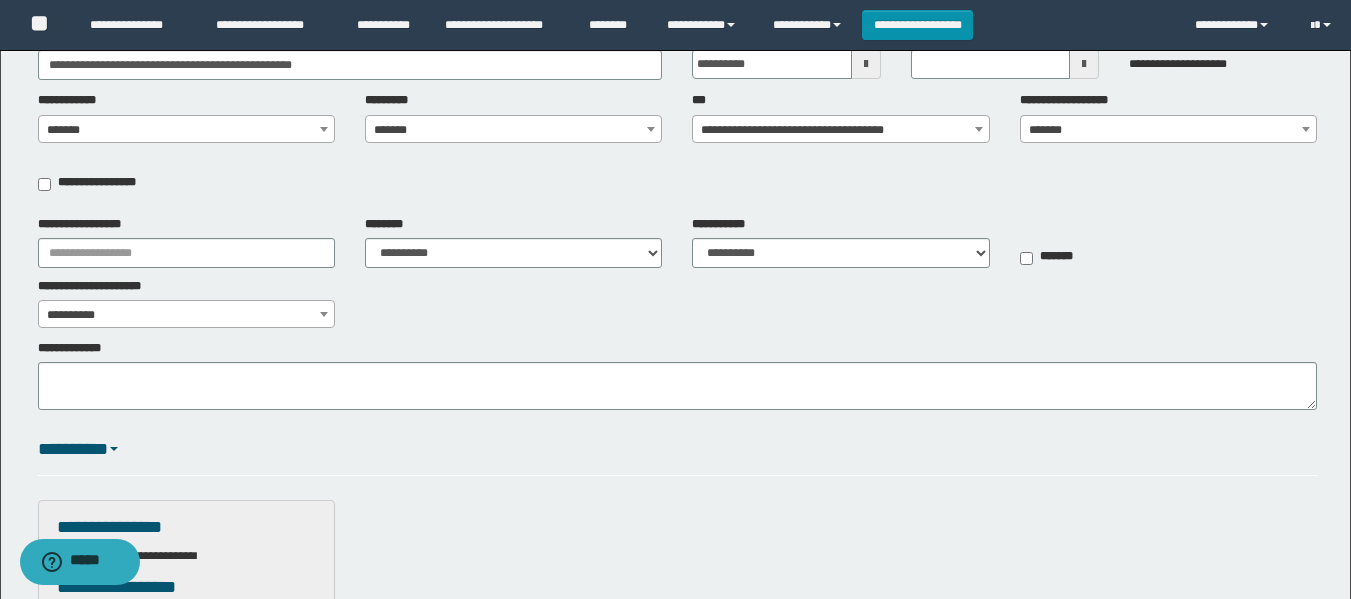 scroll, scrollTop: 200, scrollLeft: 0, axis: vertical 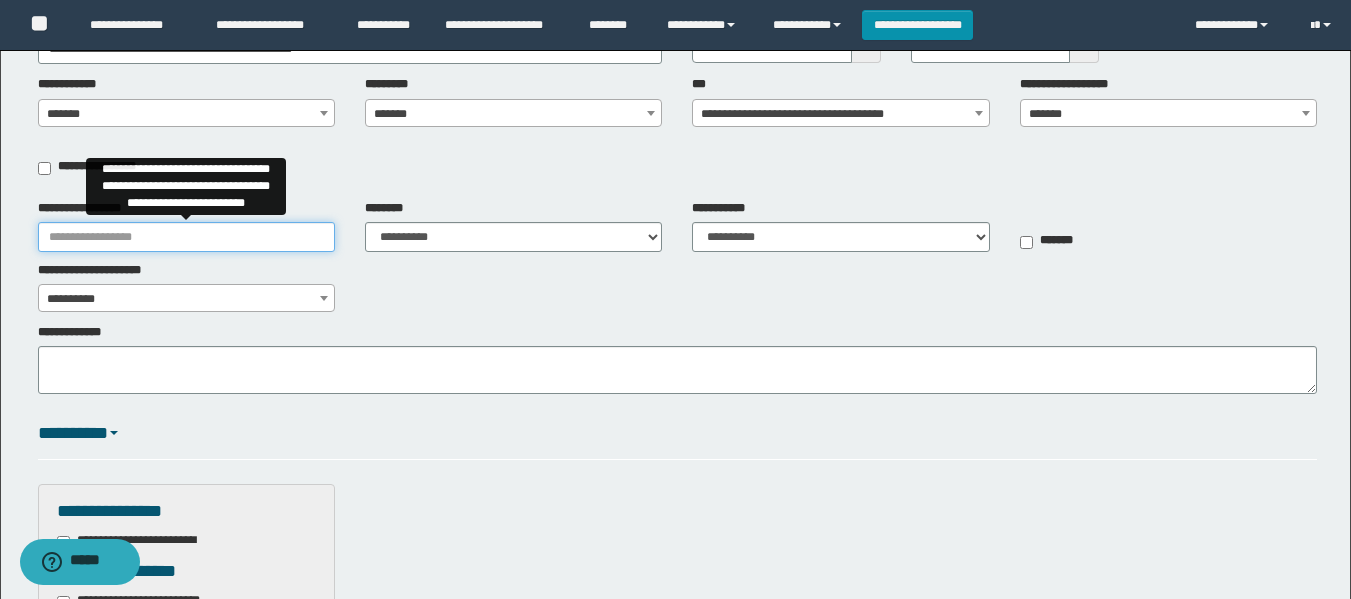 click on "**********" at bounding box center [186, 237] 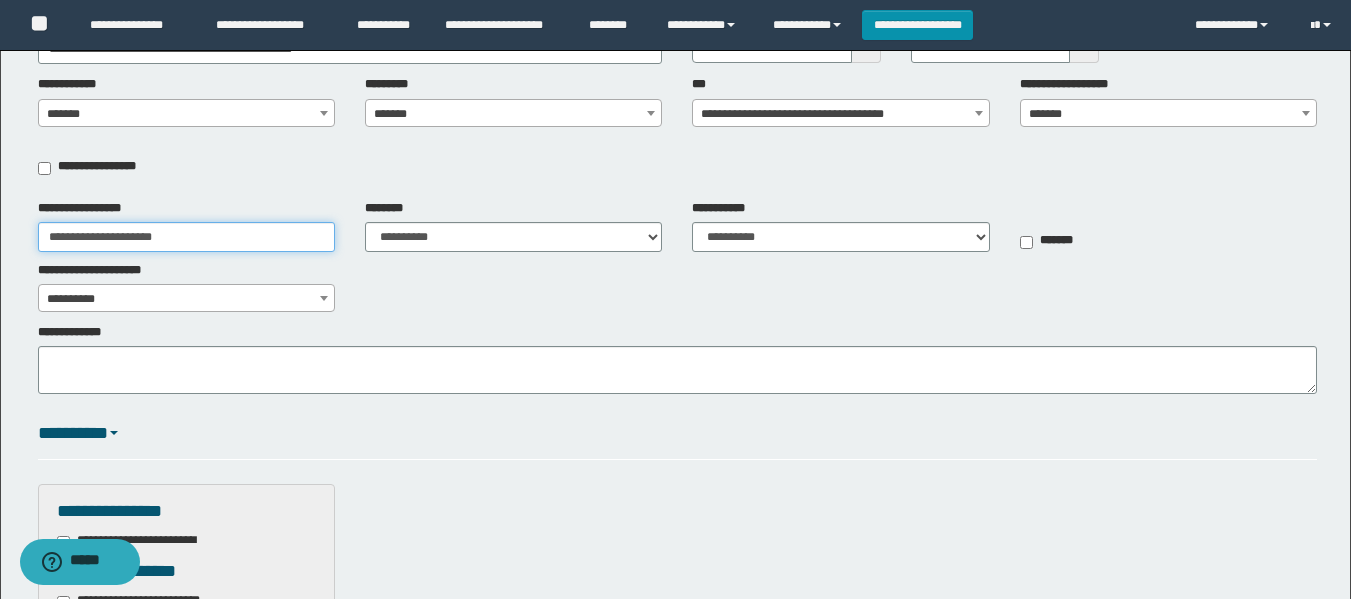 type on "**********" 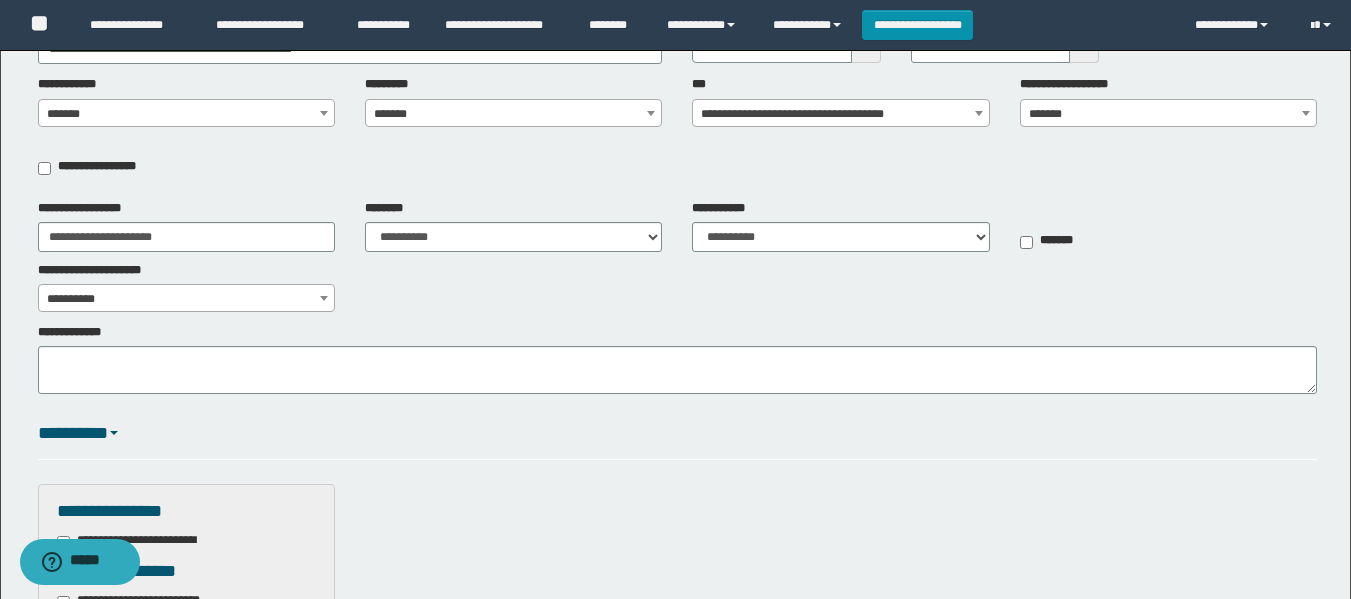 click on "**********" at bounding box center (677, 256) 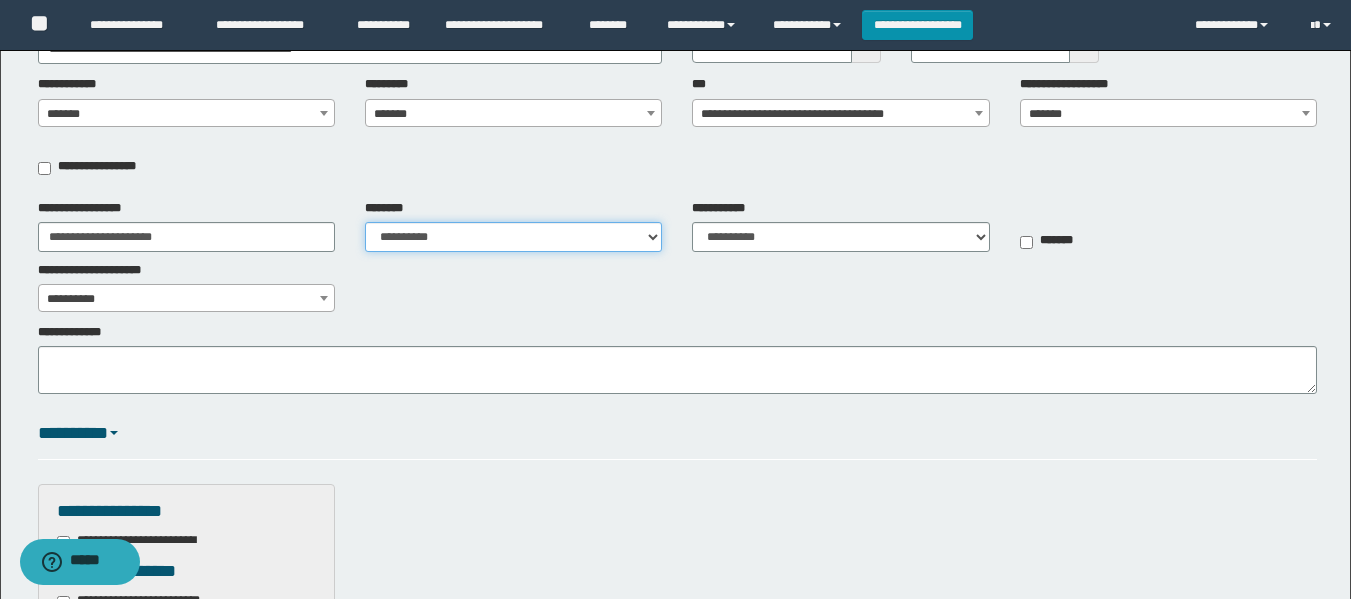 click on "**********" at bounding box center [513, 237] 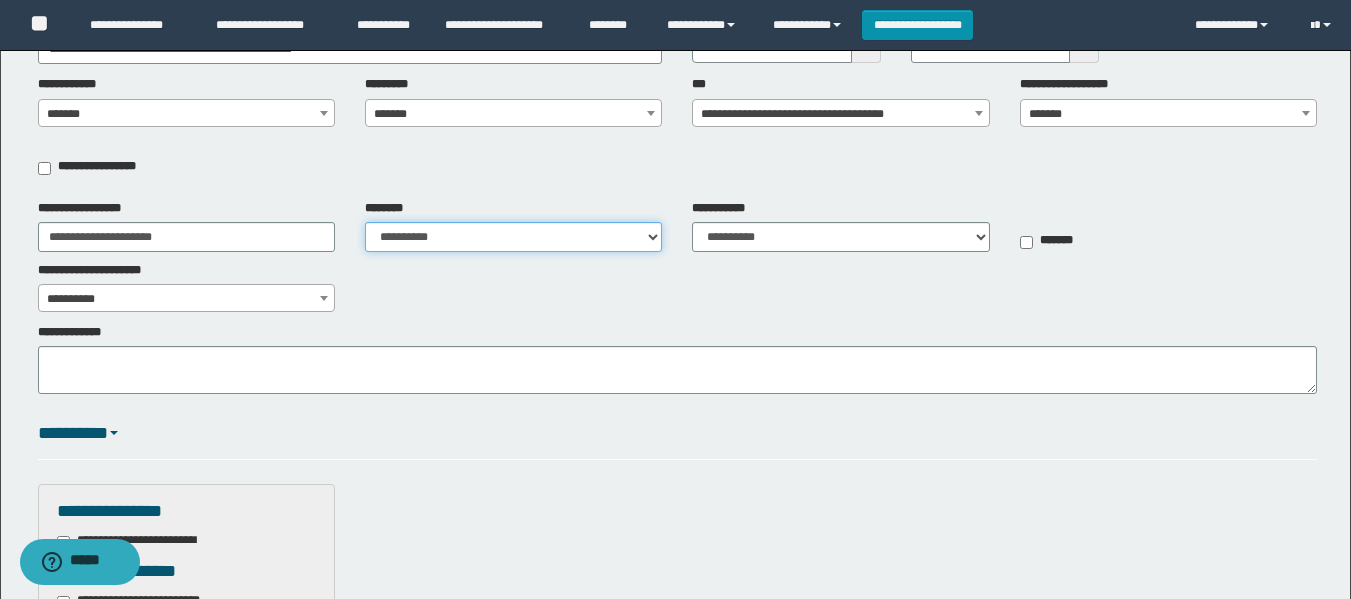 select on "***" 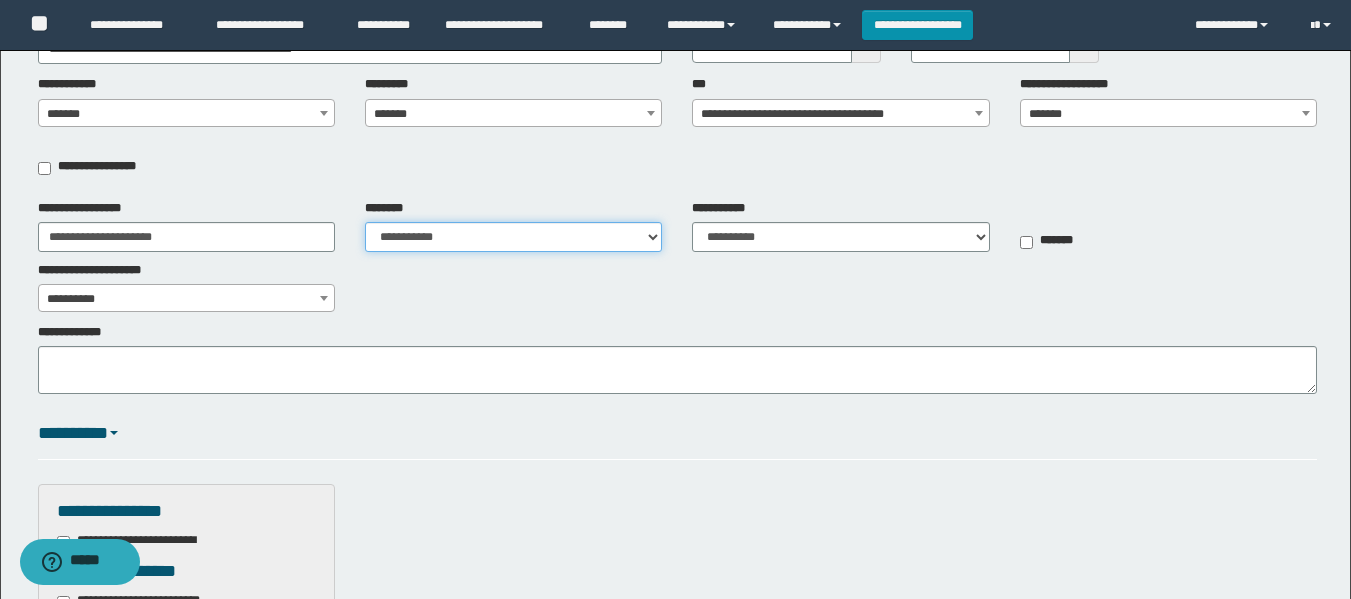 click on "**********" at bounding box center (513, 237) 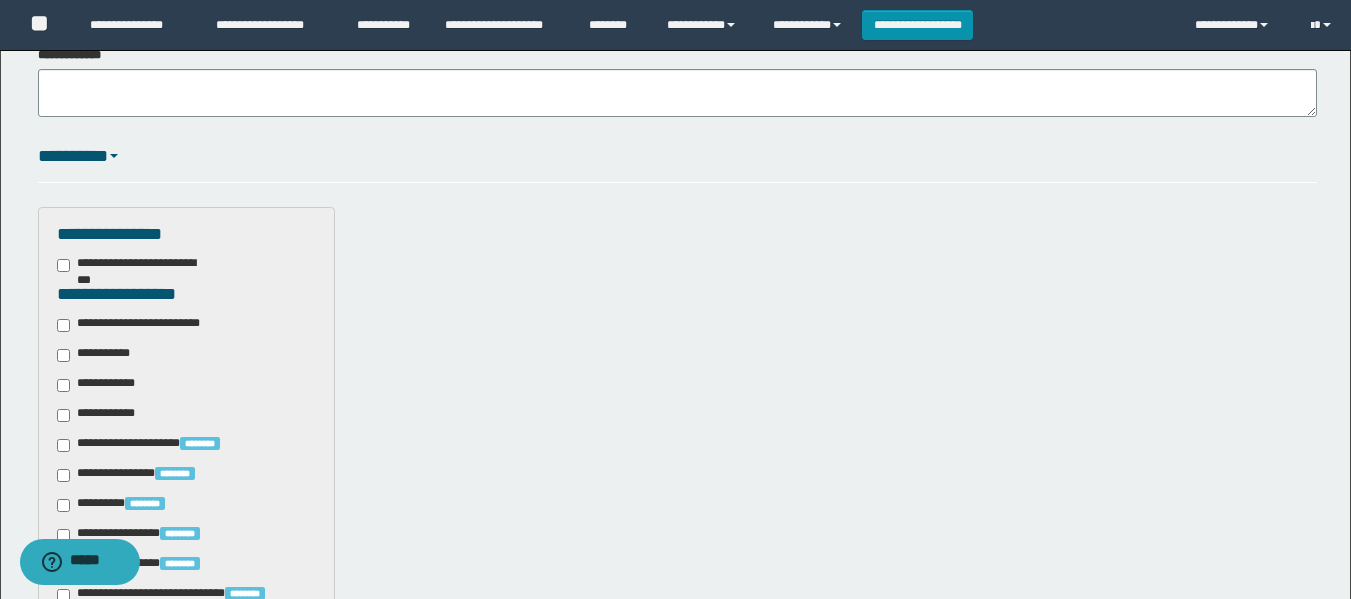 scroll, scrollTop: 500, scrollLeft: 0, axis: vertical 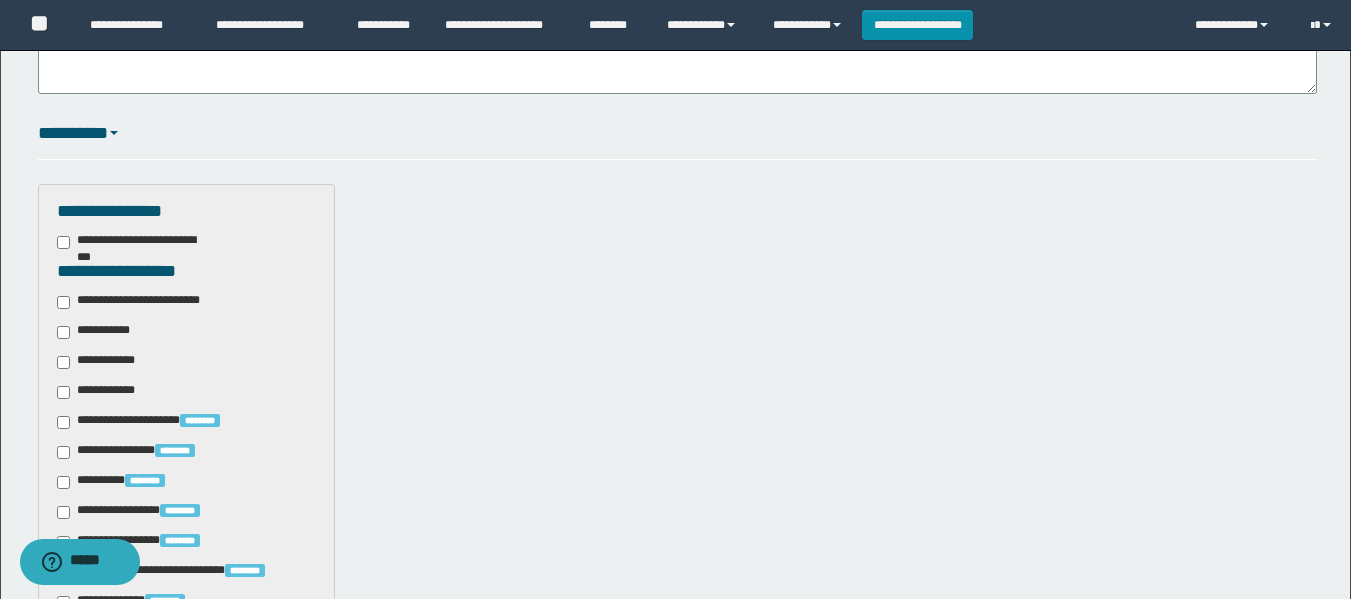 click on "**********" at bounding box center [97, 332] 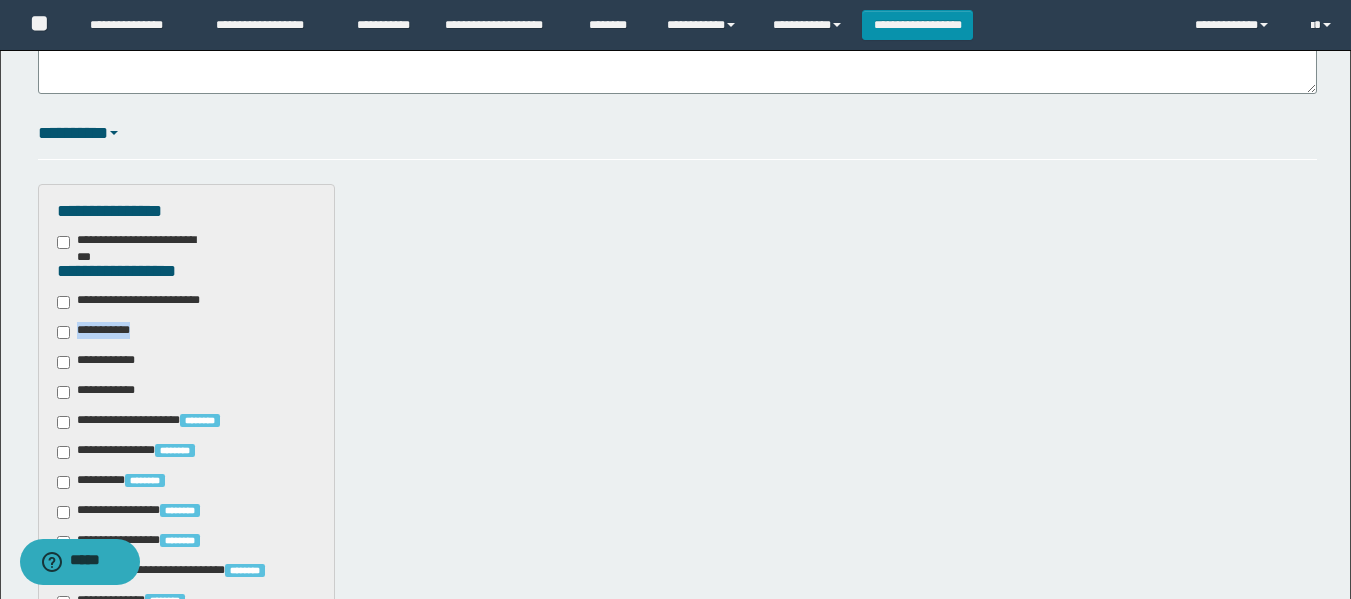 click on "**********" at bounding box center [97, 332] 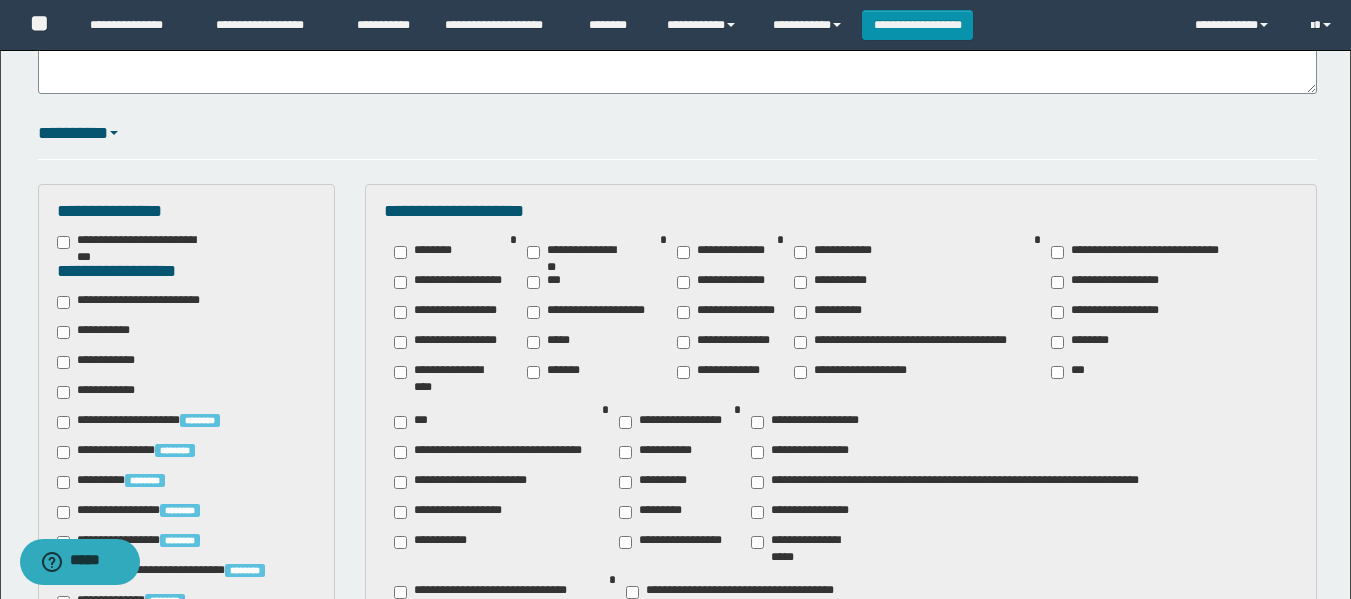 click on "********" at bounding box center [1084, 342] 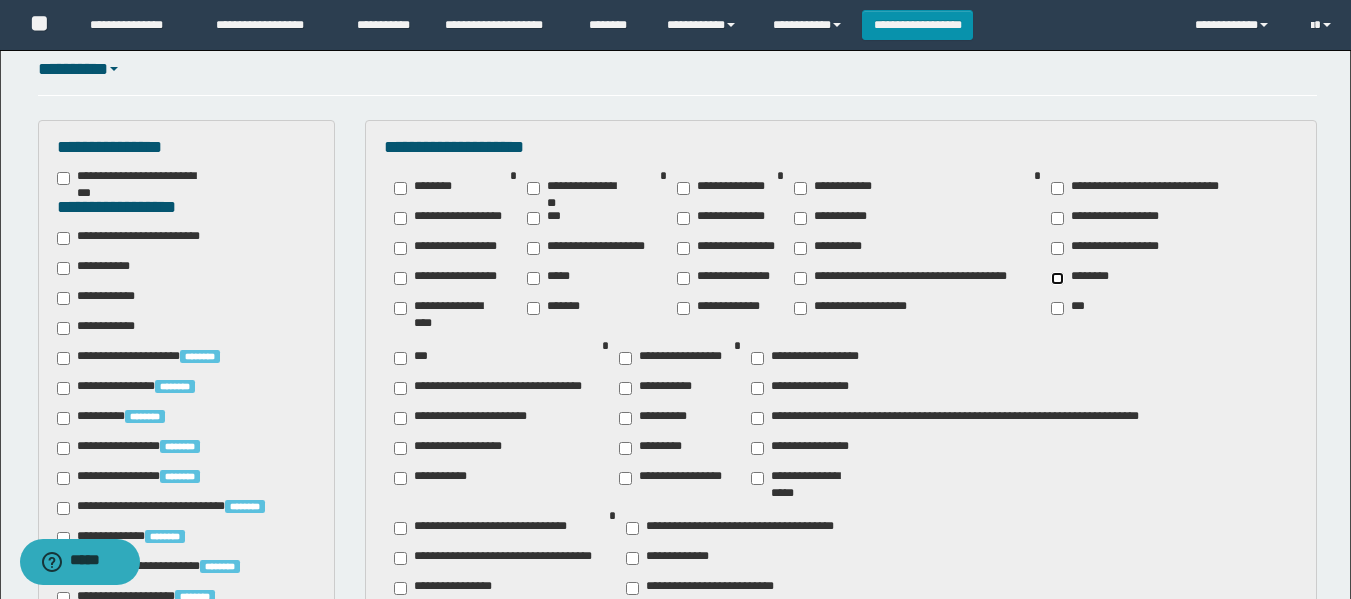 scroll, scrollTop: 600, scrollLeft: 0, axis: vertical 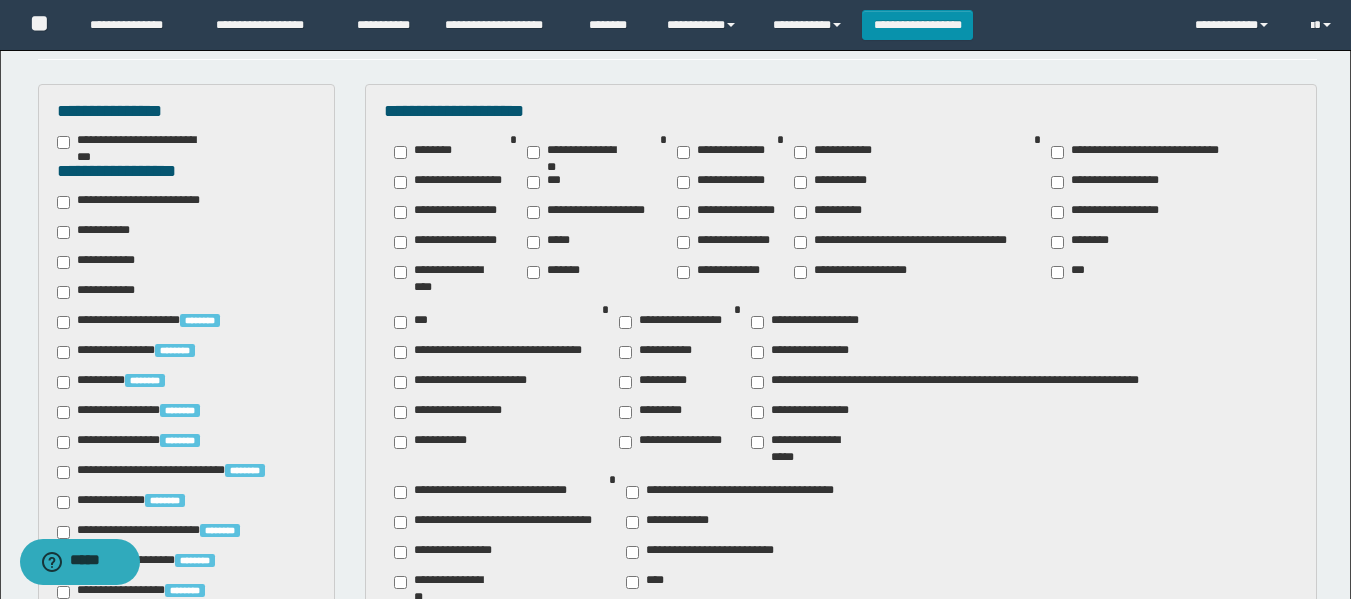 click on "**********" at bounding box center [806, 442] 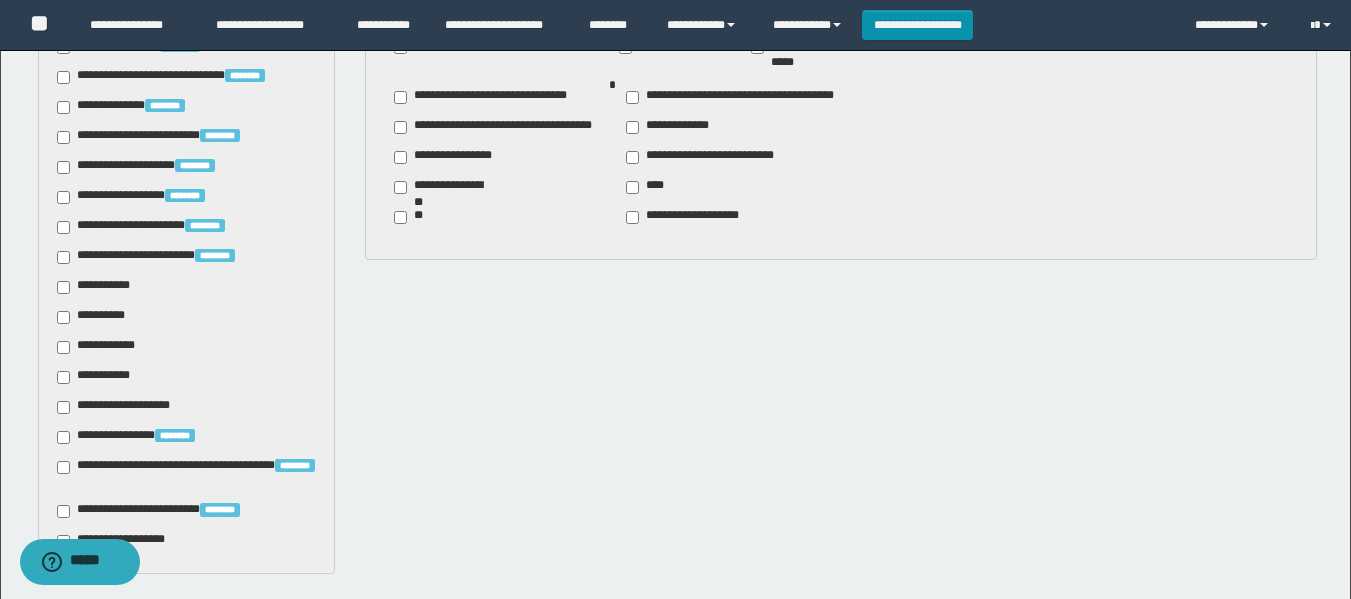 scroll, scrollTop: 1000, scrollLeft: 0, axis: vertical 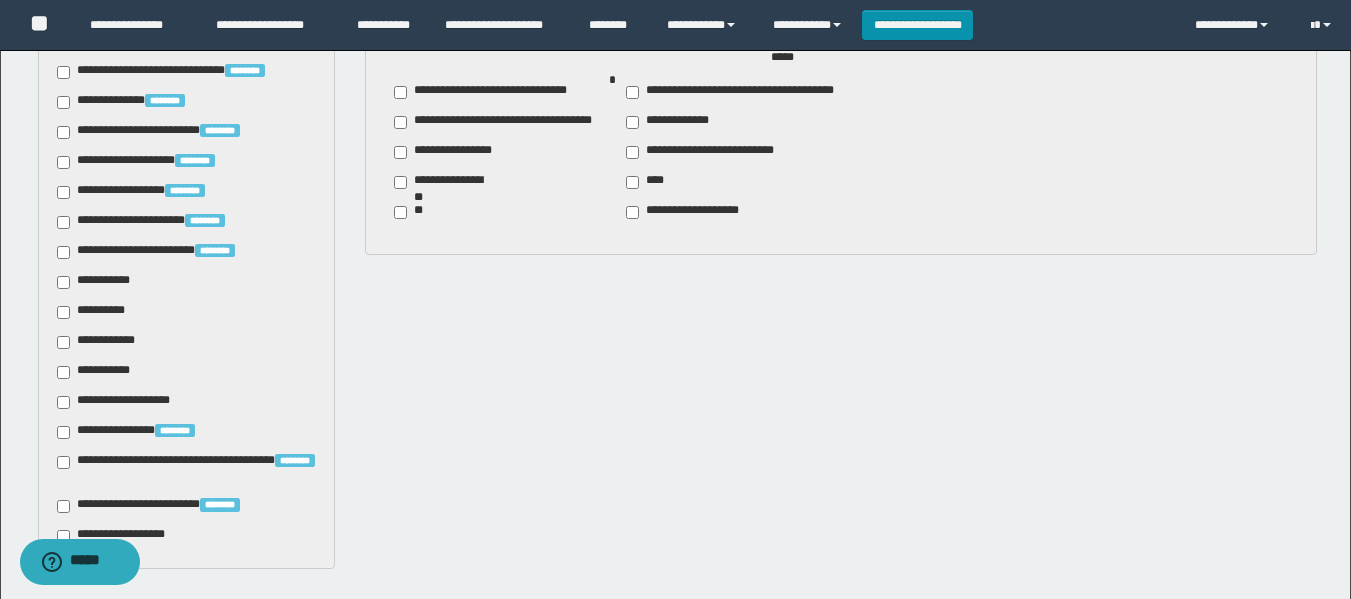 click on "**********" at bounding box center [97, 282] 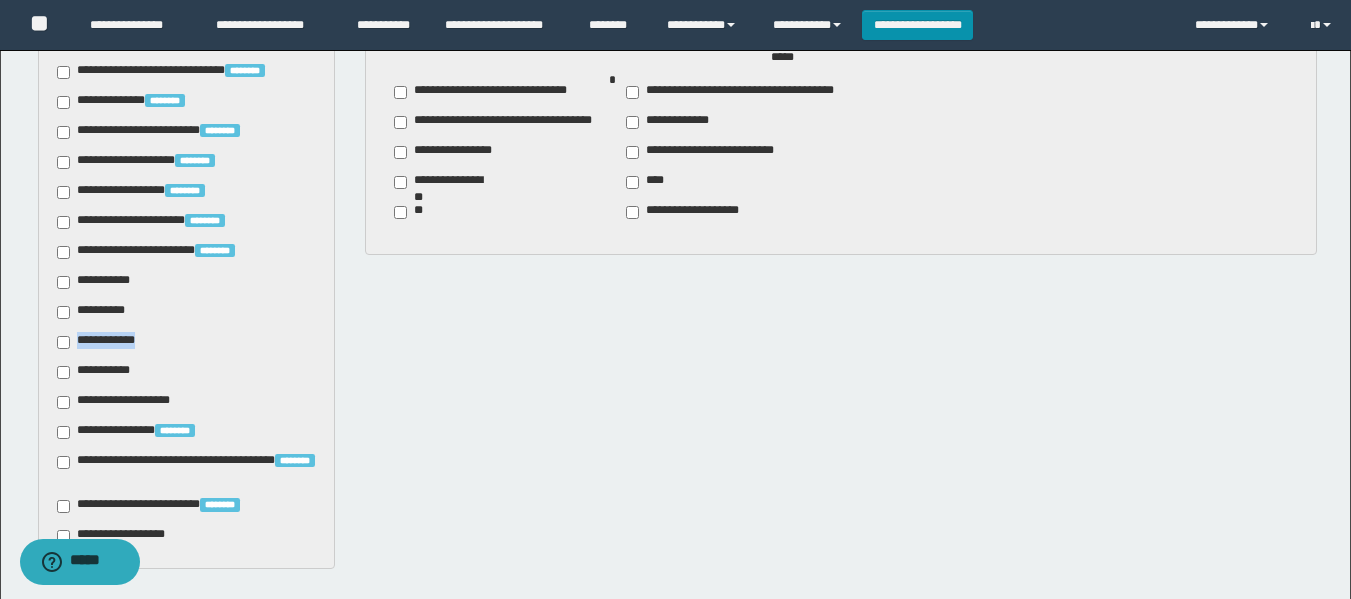 click on "**********" at bounding box center (101, 342) 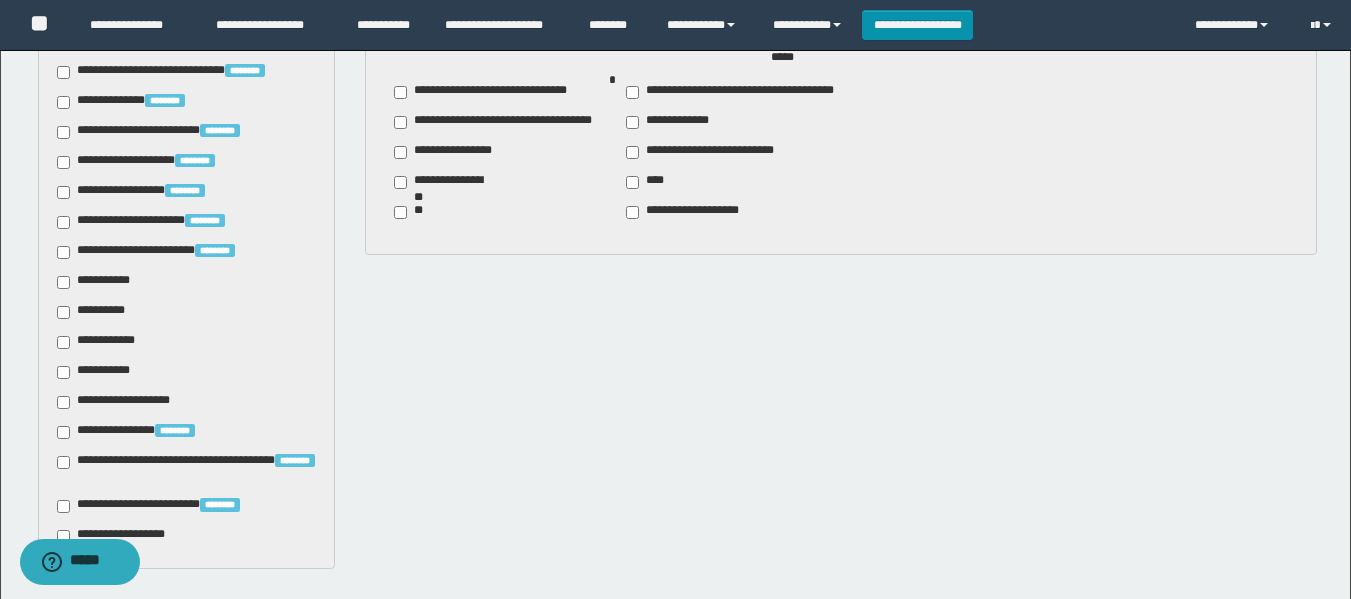 click on "**********" at bounding box center [99, 372] 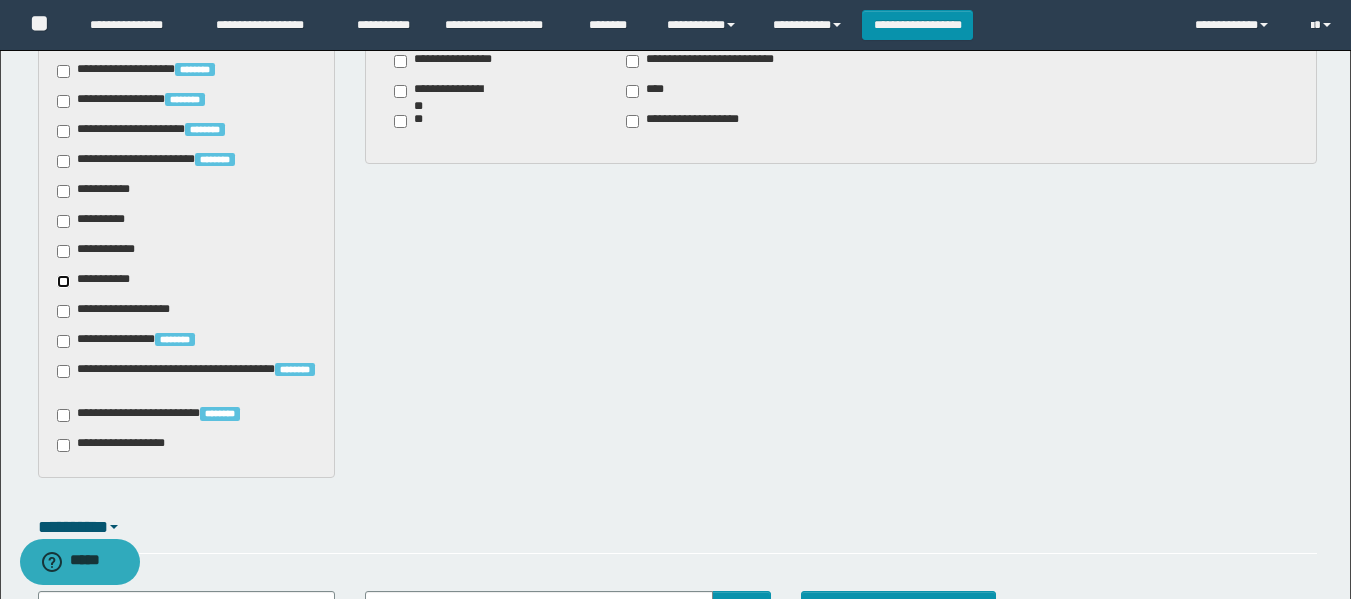 scroll, scrollTop: 1289, scrollLeft: 0, axis: vertical 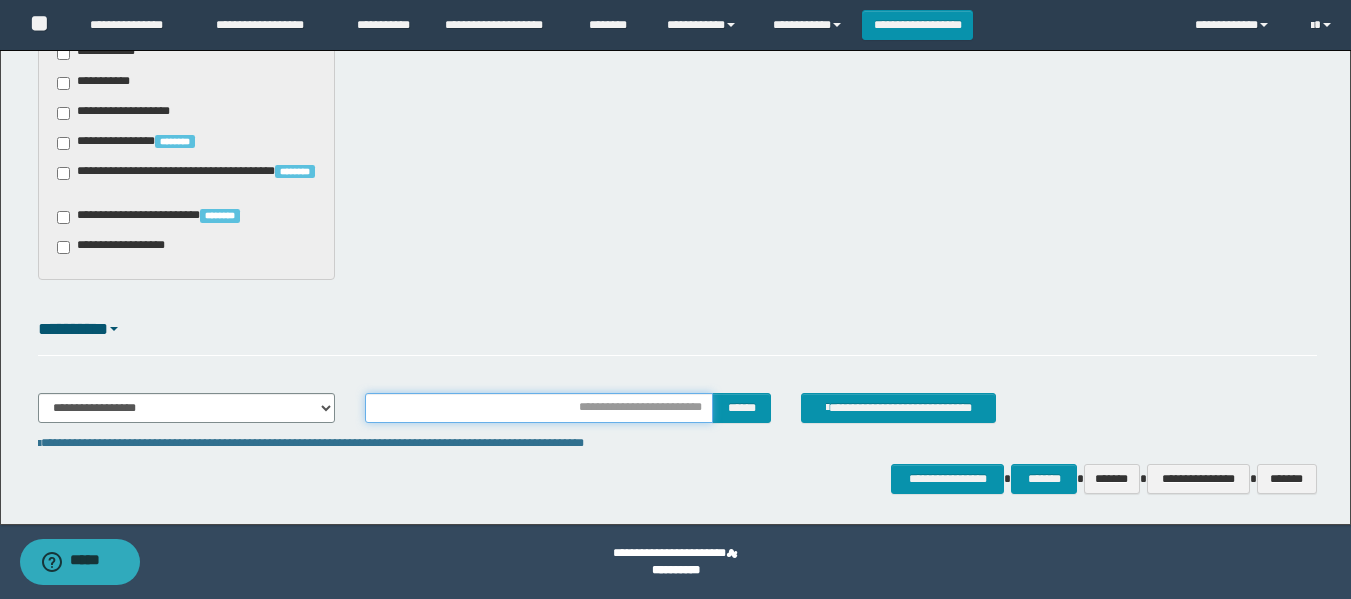 click on "**********" at bounding box center (677, 416) 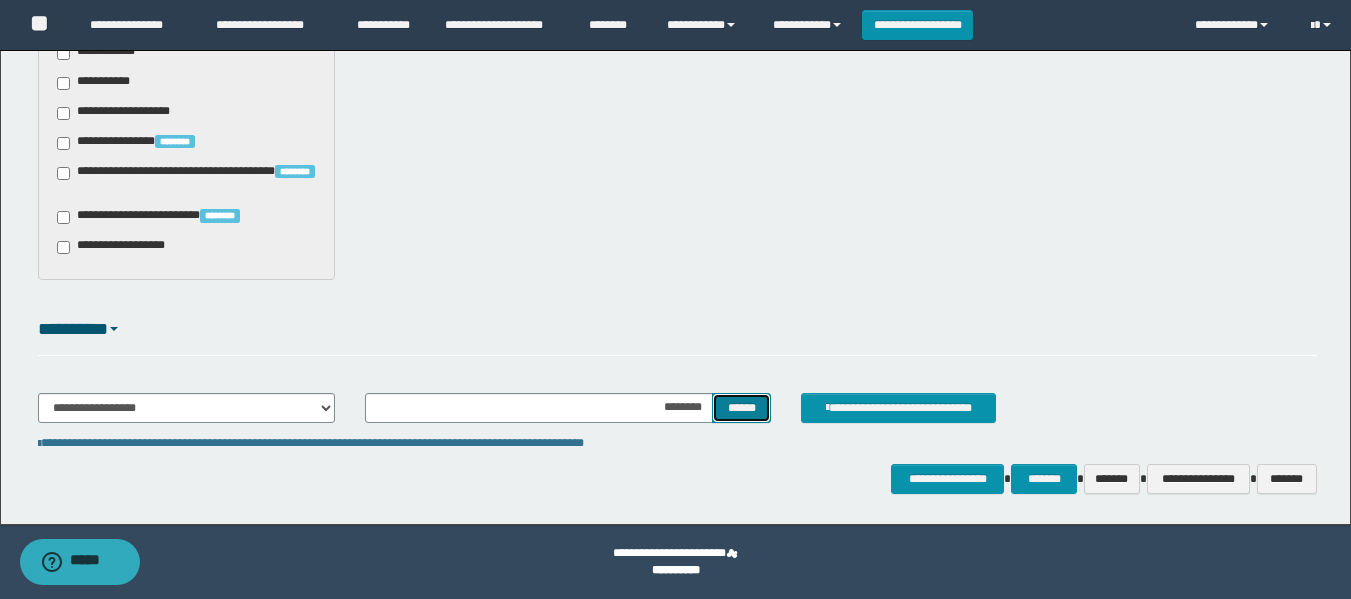 click on "******" at bounding box center [741, 408] 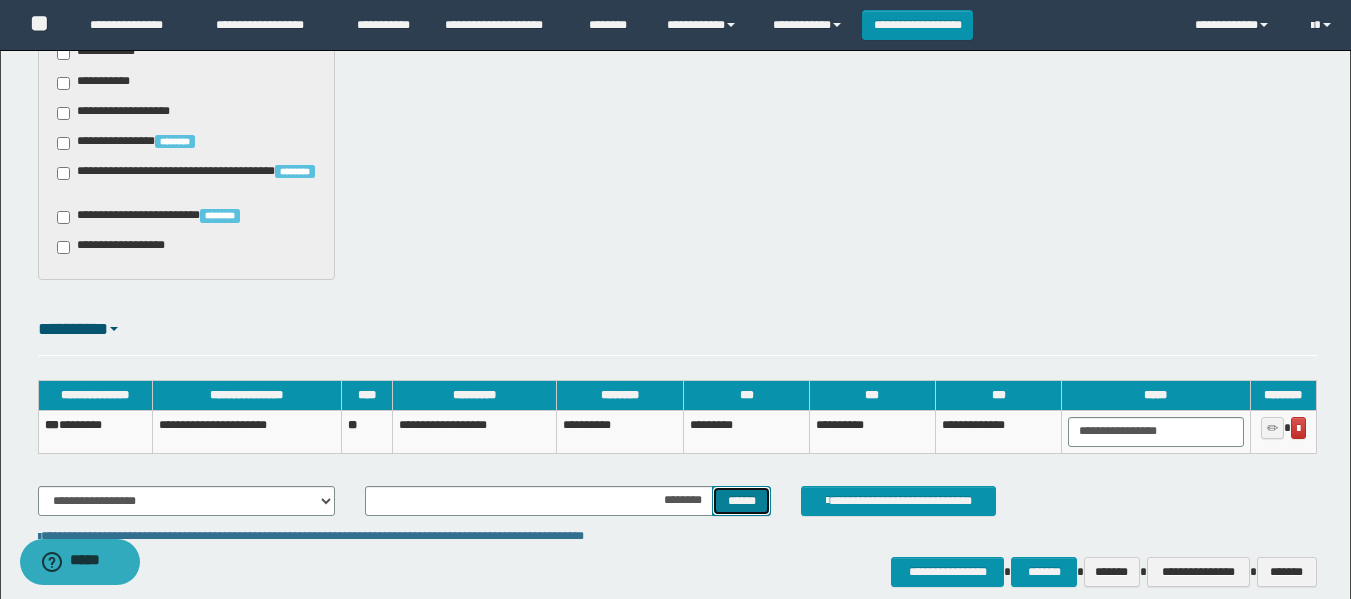 type 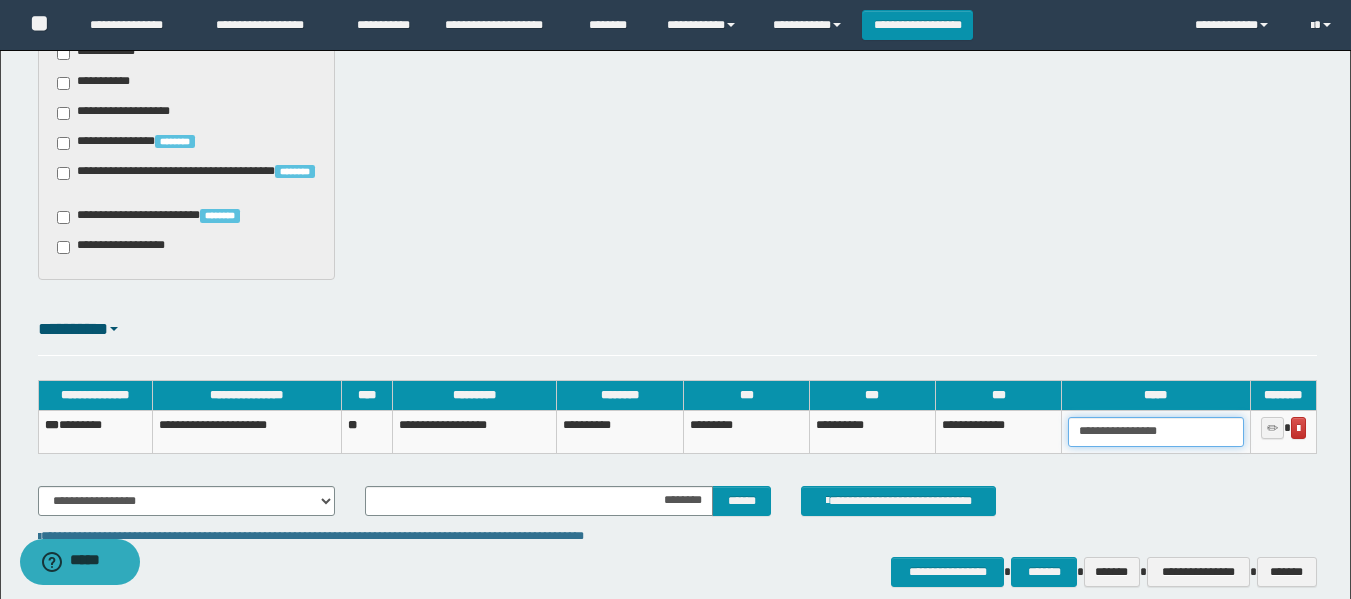 drag, startPoint x: 1220, startPoint y: 429, endPoint x: 1017, endPoint y: 464, distance: 205.99515 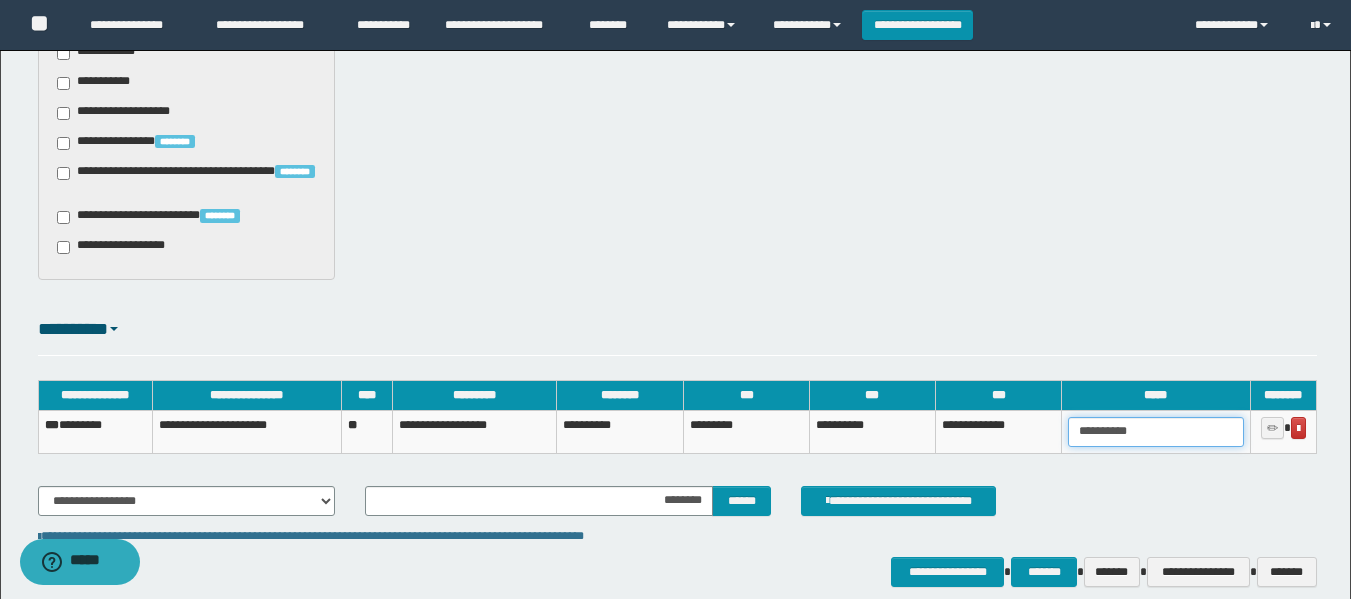 type on "**********" 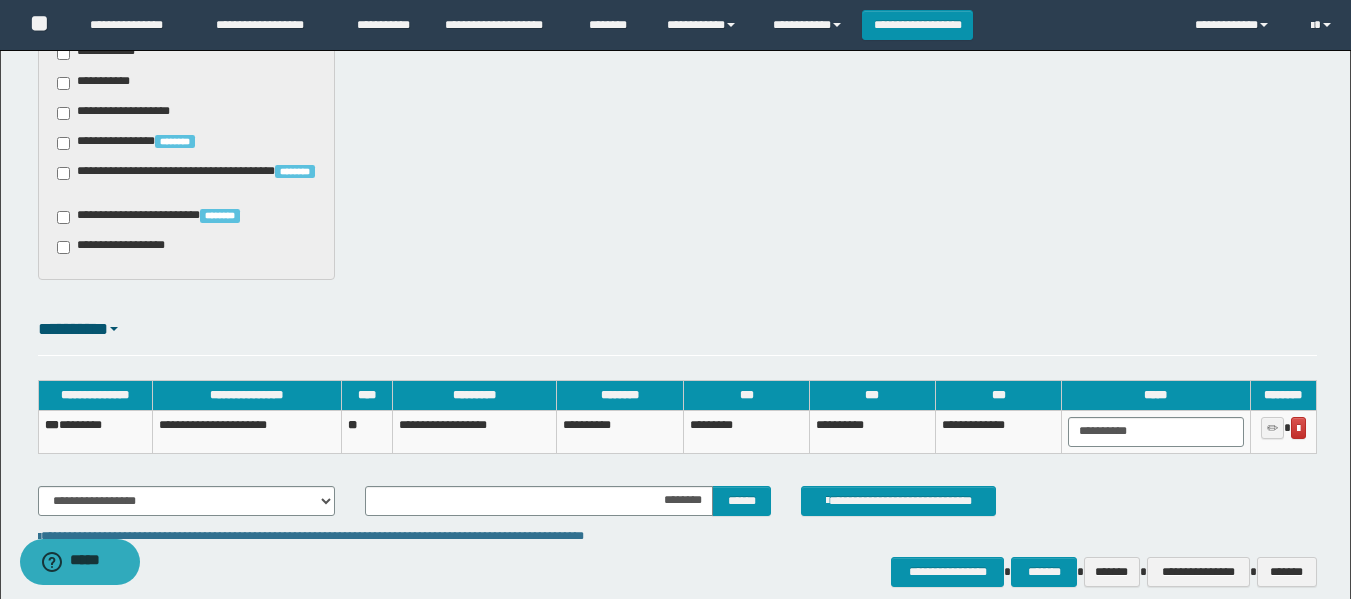 click on "*** ********" at bounding box center (95, 431) 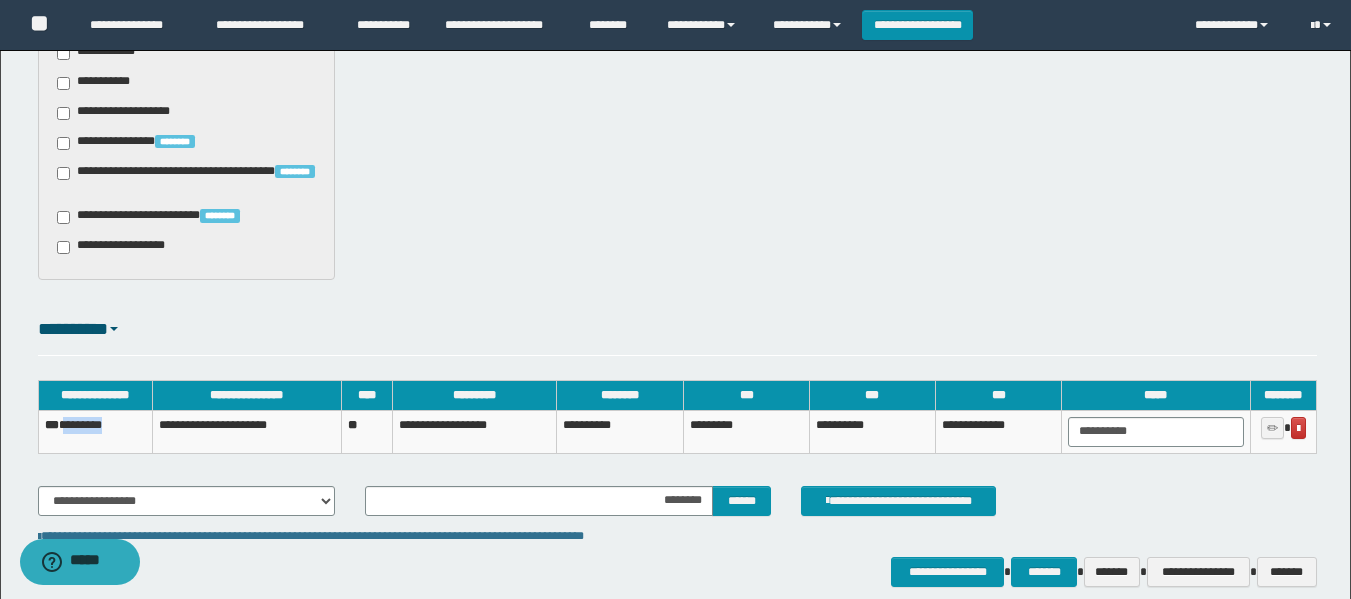 click on "*** ********" at bounding box center [95, 431] 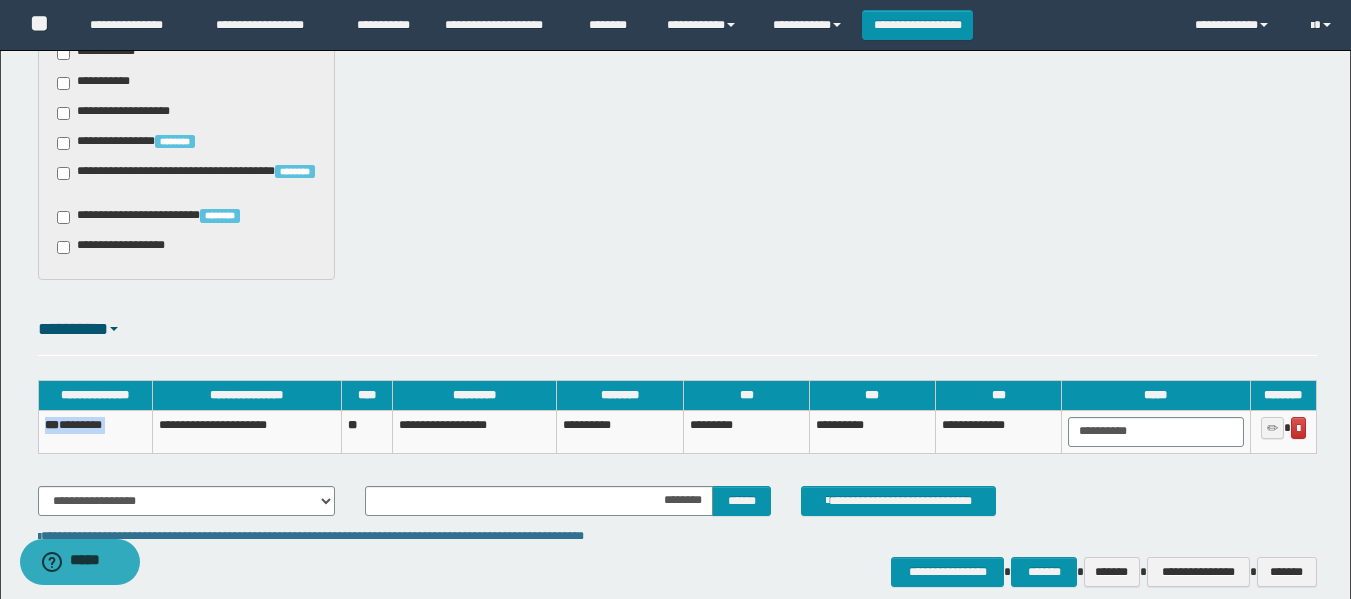 copy on "*** ********" 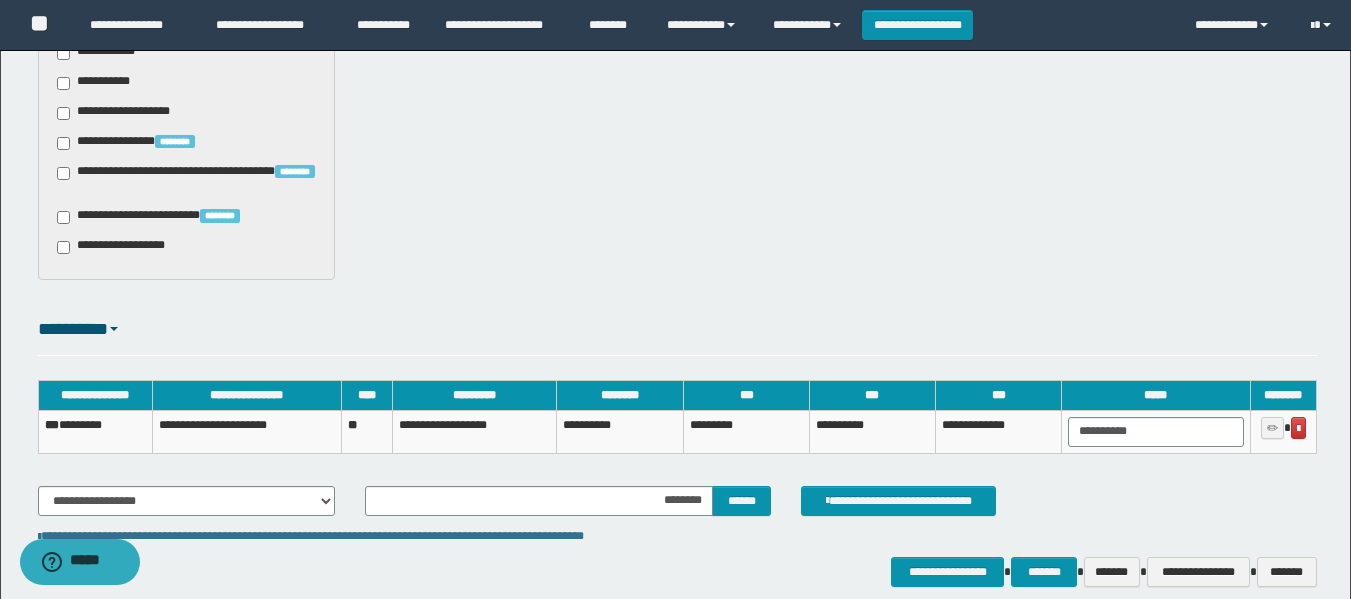 click on "**********" at bounding box center (247, 431) 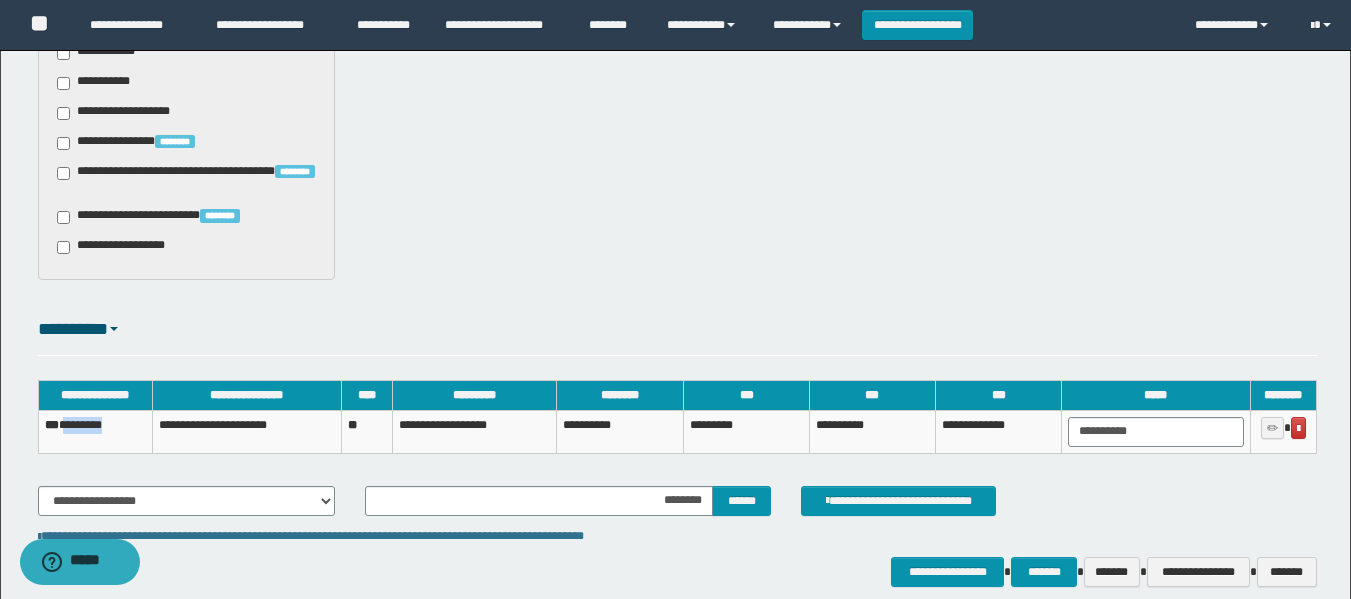click on "*** ********" at bounding box center [95, 431] 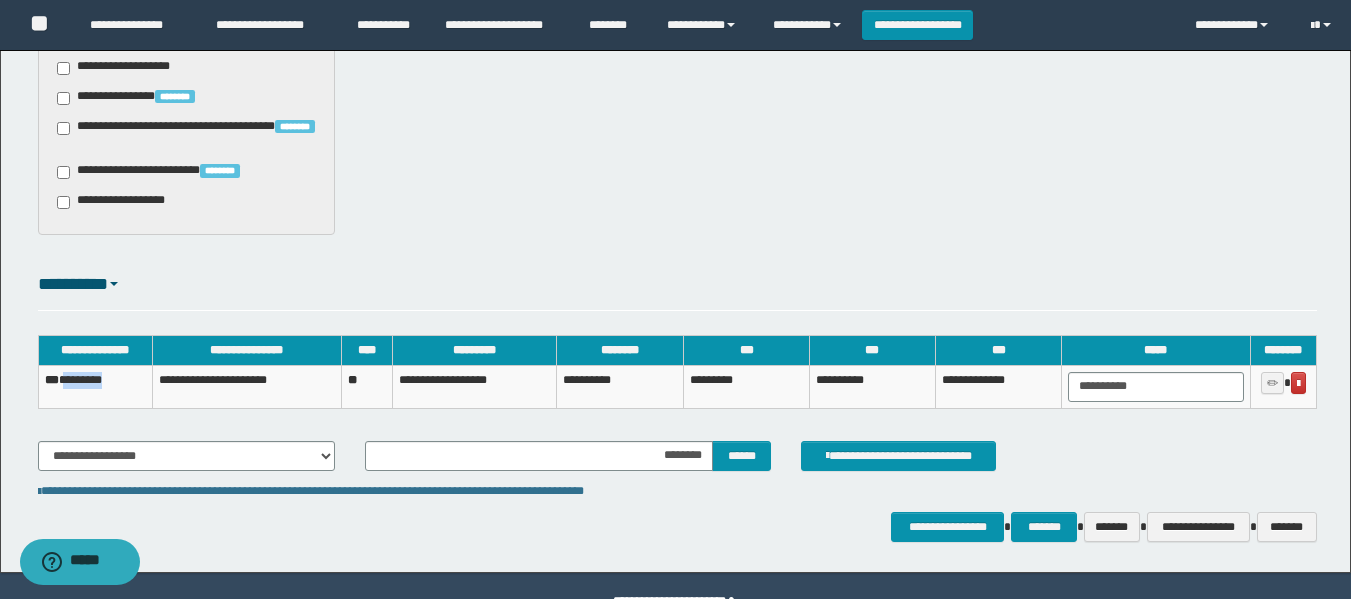 scroll, scrollTop: 1382, scrollLeft: 0, axis: vertical 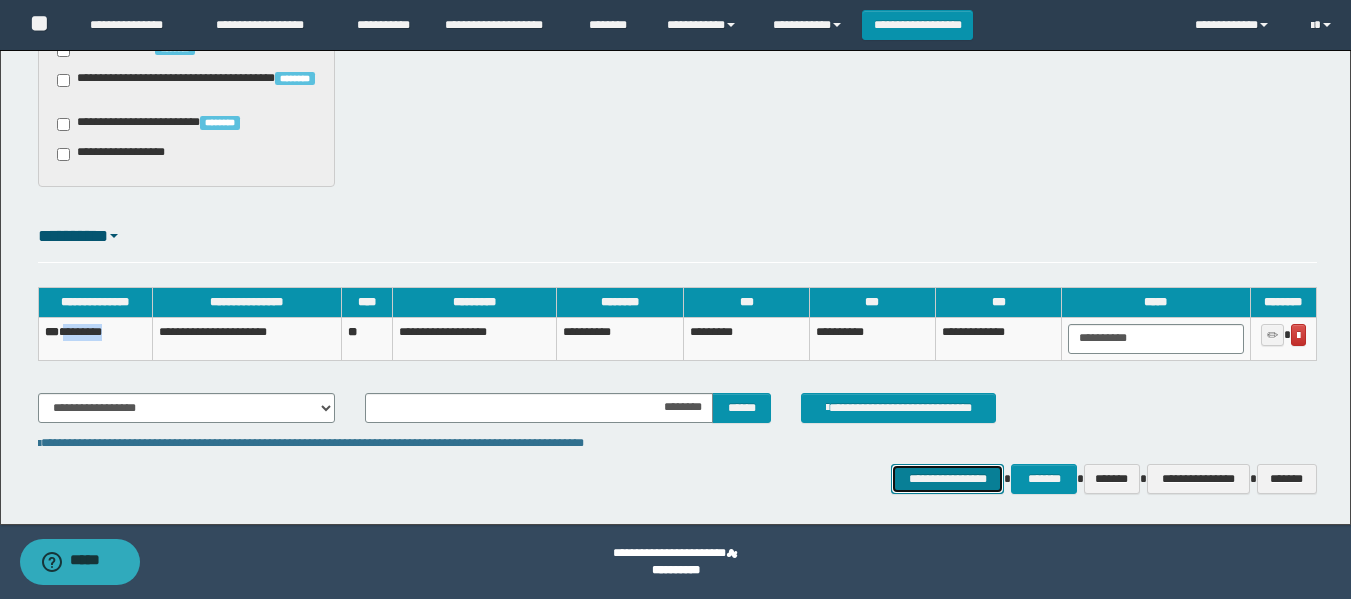 click on "**********" at bounding box center (947, 479) 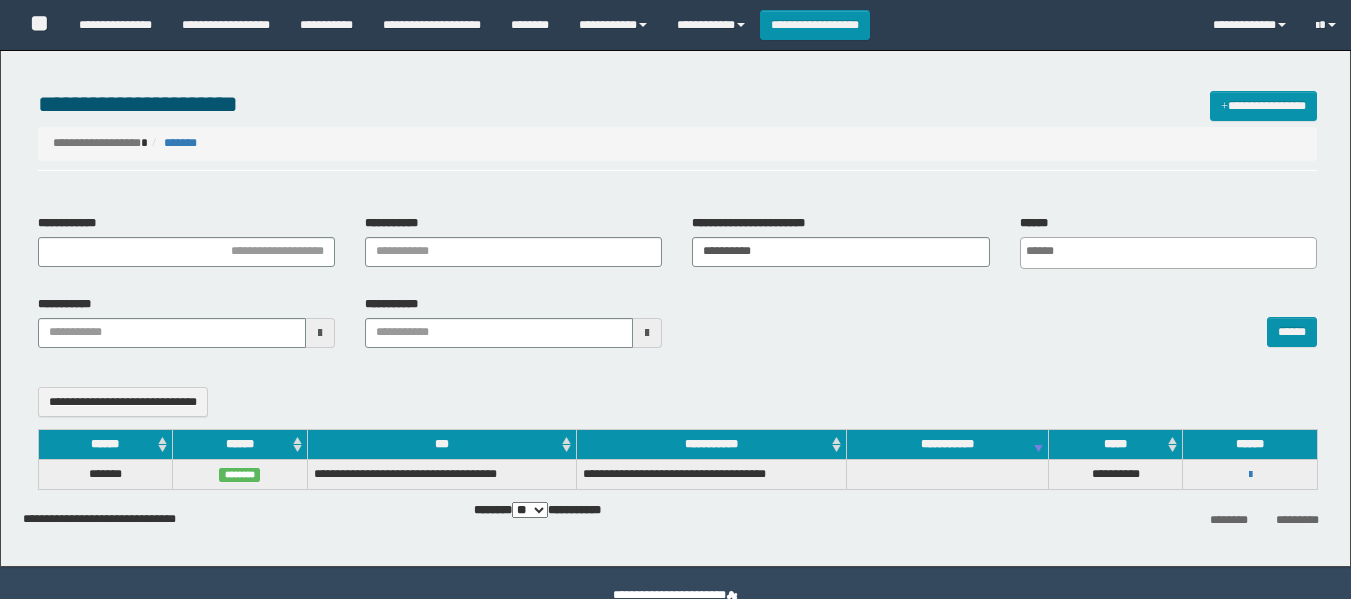 select 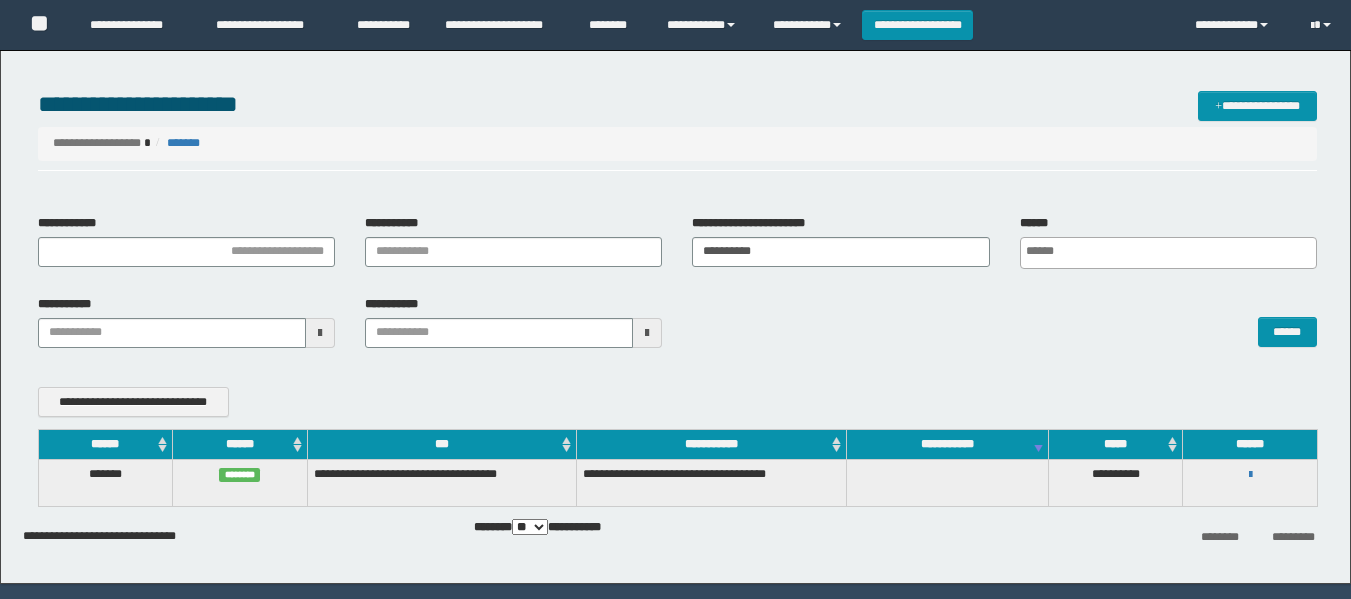 scroll, scrollTop: 0, scrollLeft: 0, axis: both 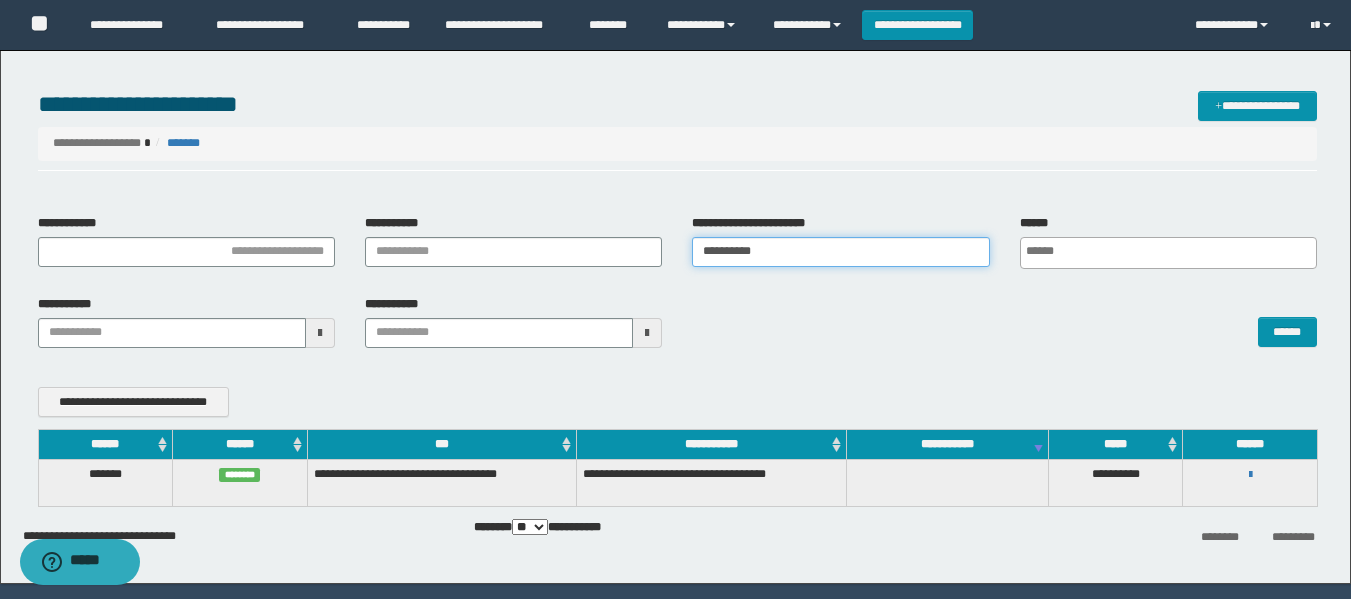 drag, startPoint x: 787, startPoint y: 246, endPoint x: 651, endPoint y: 283, distance: 140.94325 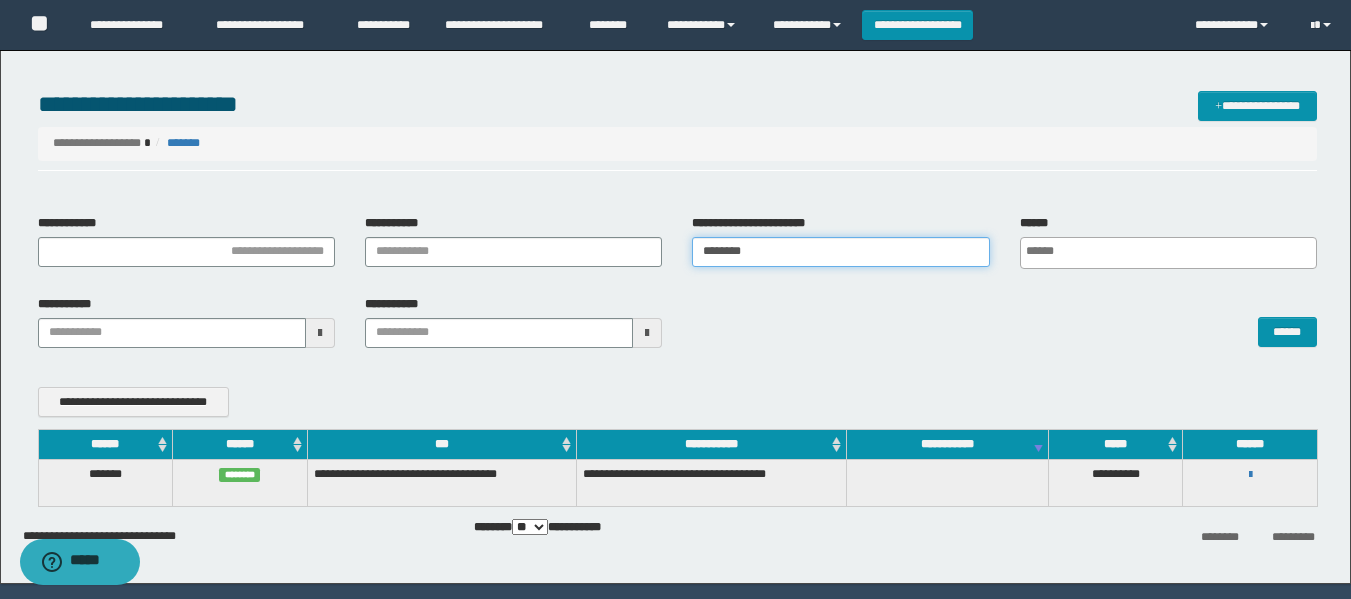 type on "********" 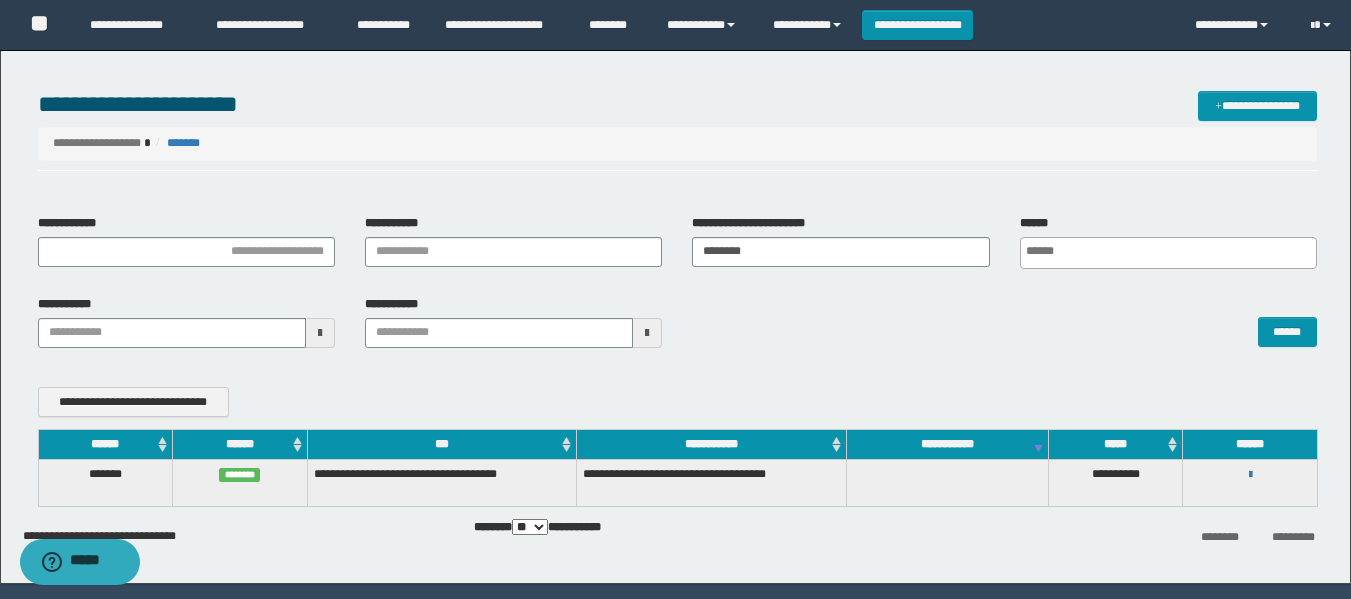 click on "******" at bounding box center [1004, 322] 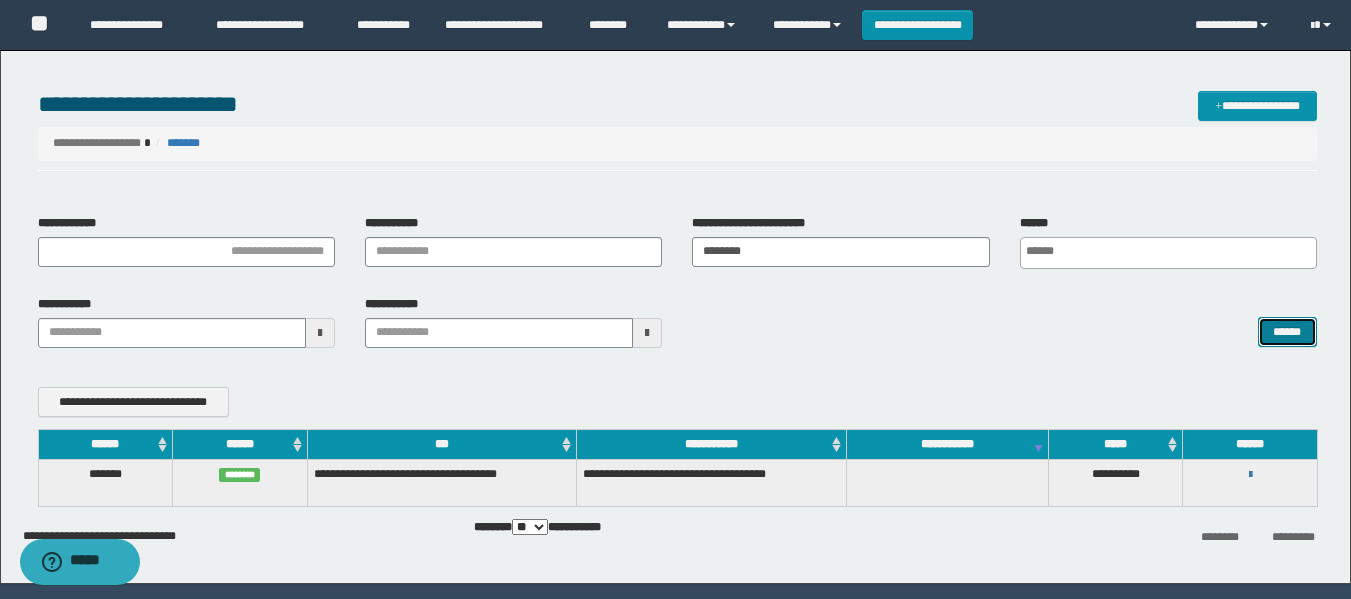 click on "******" at bounding box center [1287, 332] 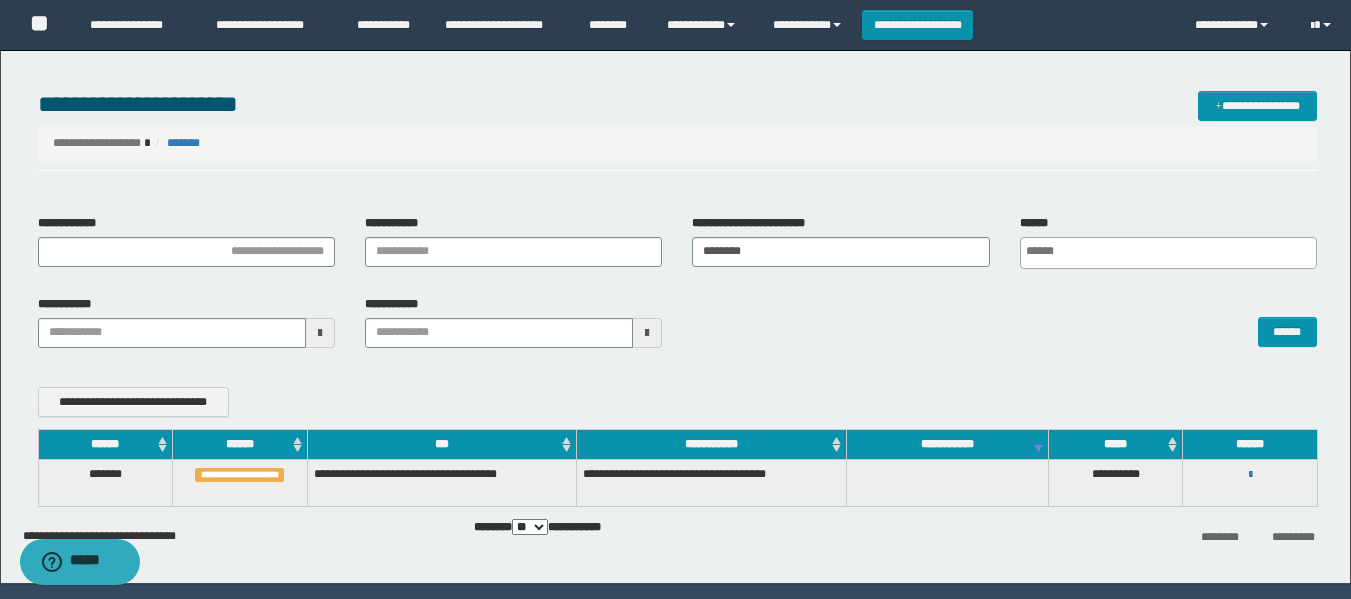 click on "**********" at bounding box center [677, 329] 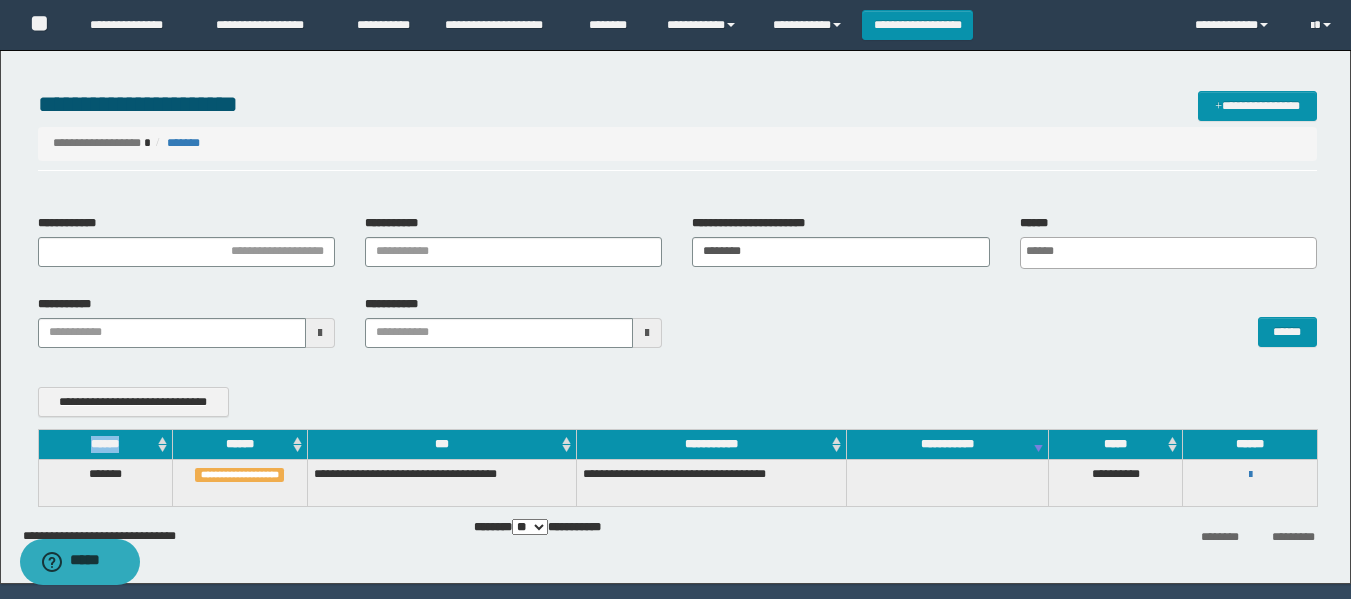 click on "**********" at bounding box center [677, 329] 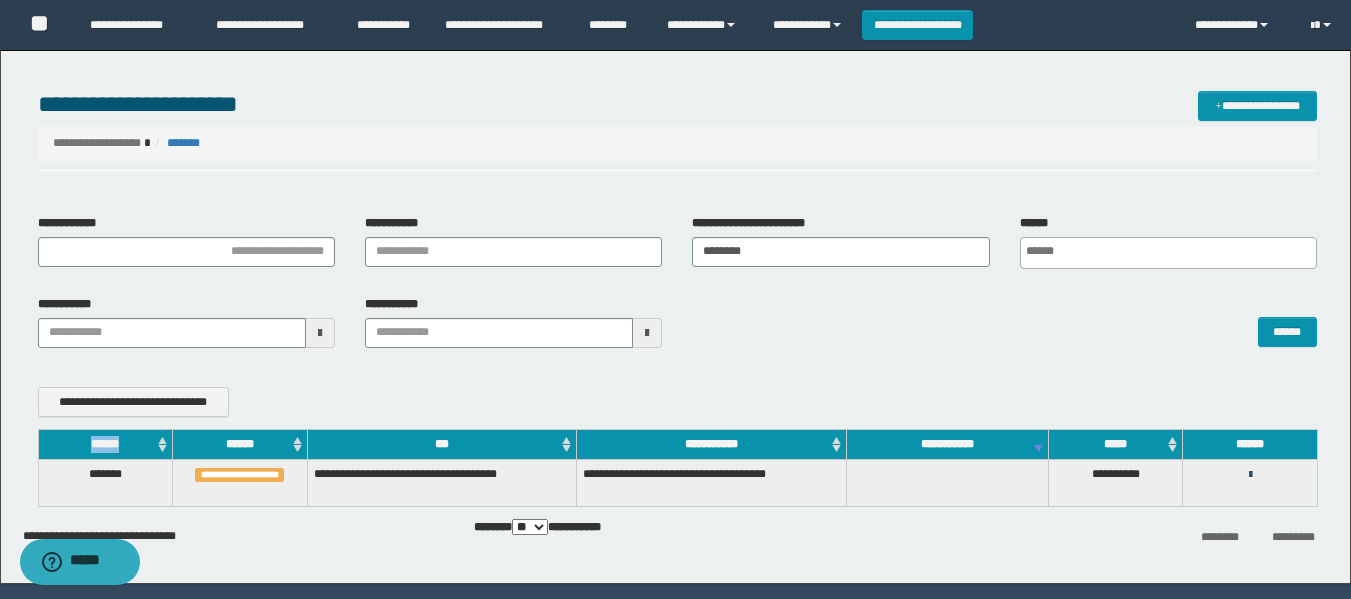 click at bounding box center [1250, 475] 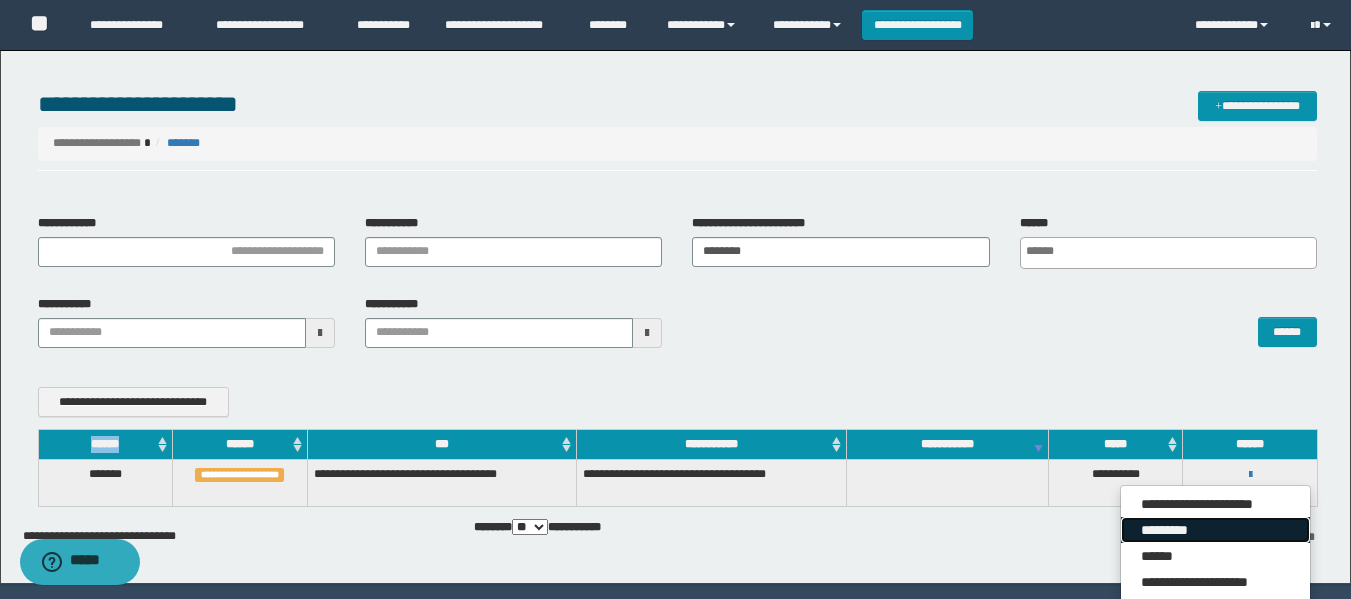 click on "*********" at bounding box center (1215, 530) 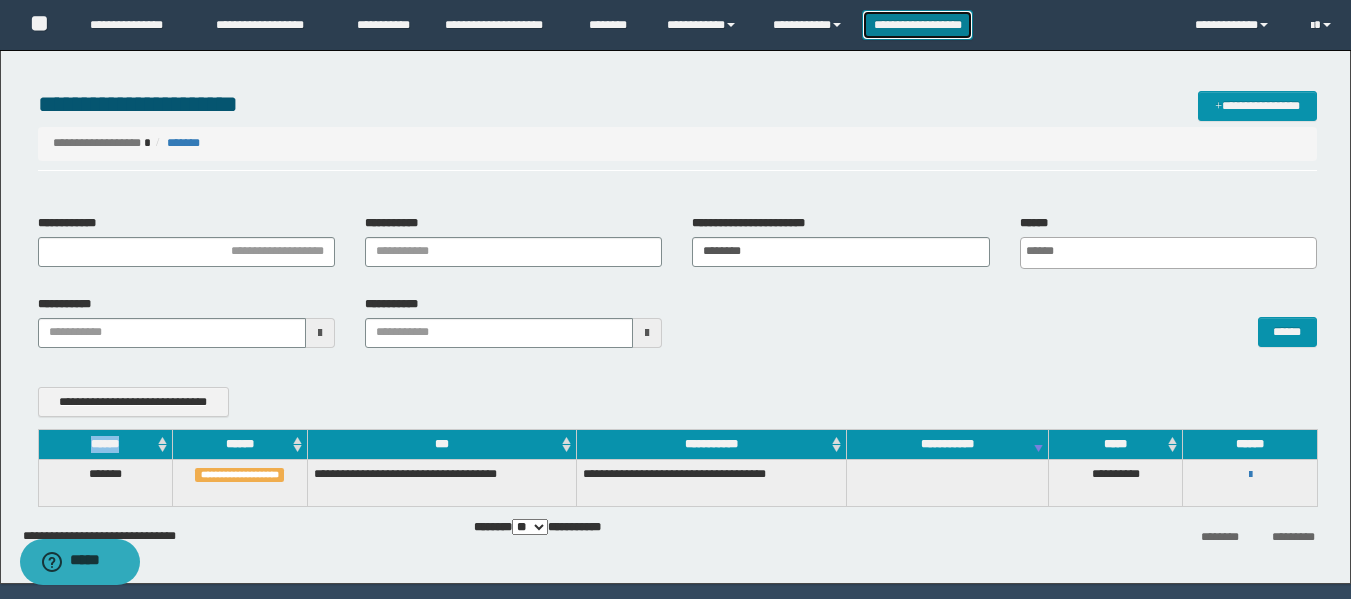 click on "**********" at bounding box center (917, 25) 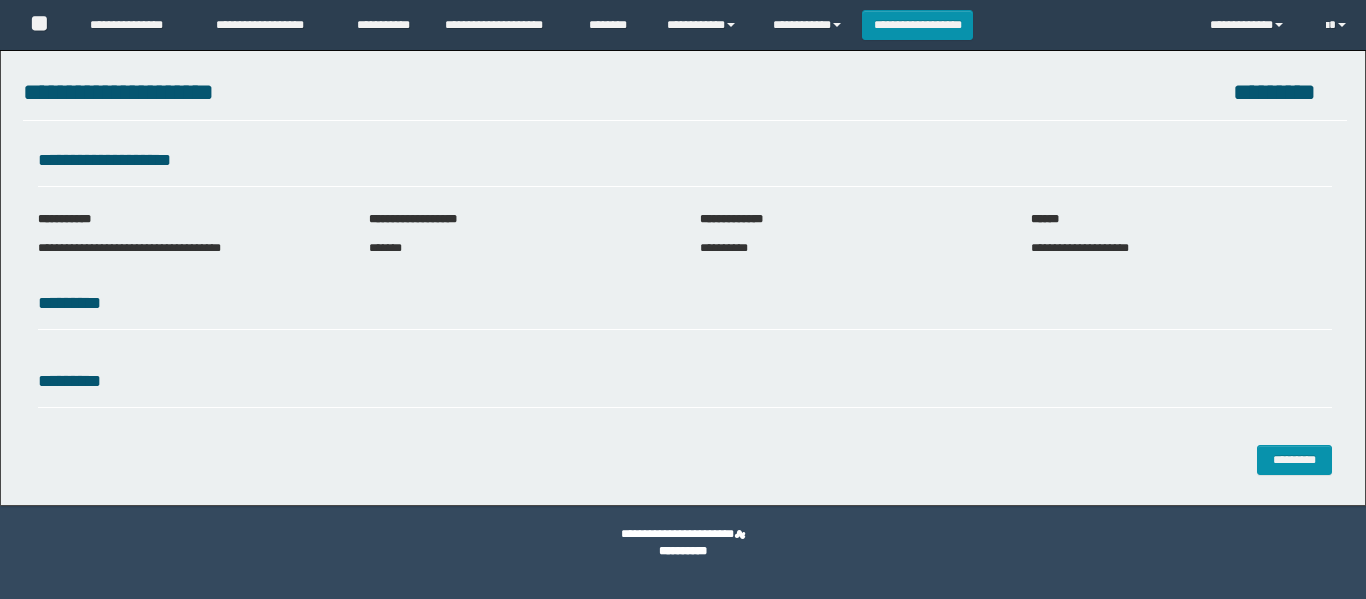 scroll, scrollTop: 0, scrollLeft: 0, axis: both 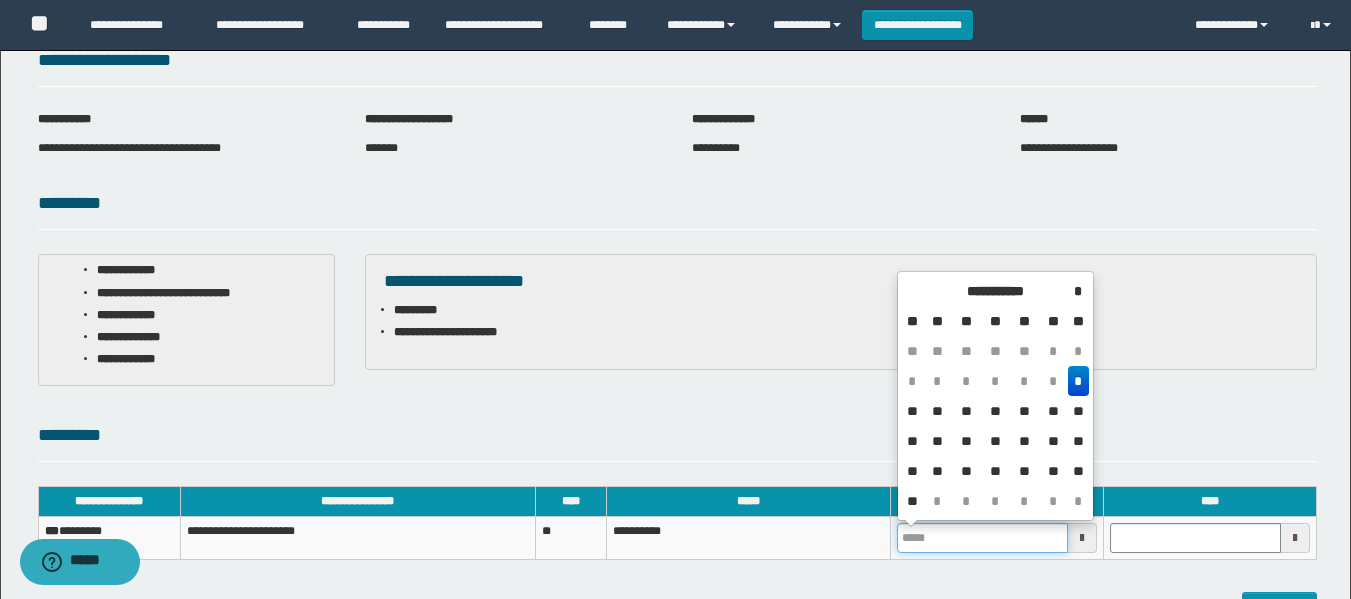 click at bounding box center [982, 538] 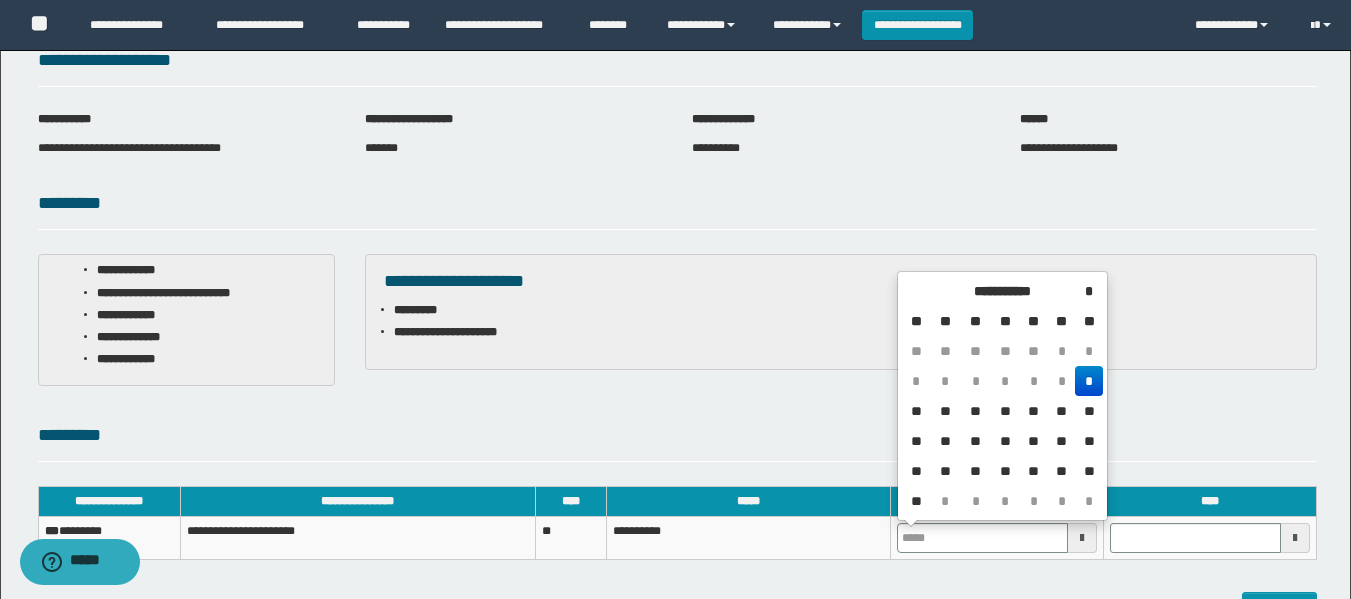 click on "*" at bounding box center [1088, 381] 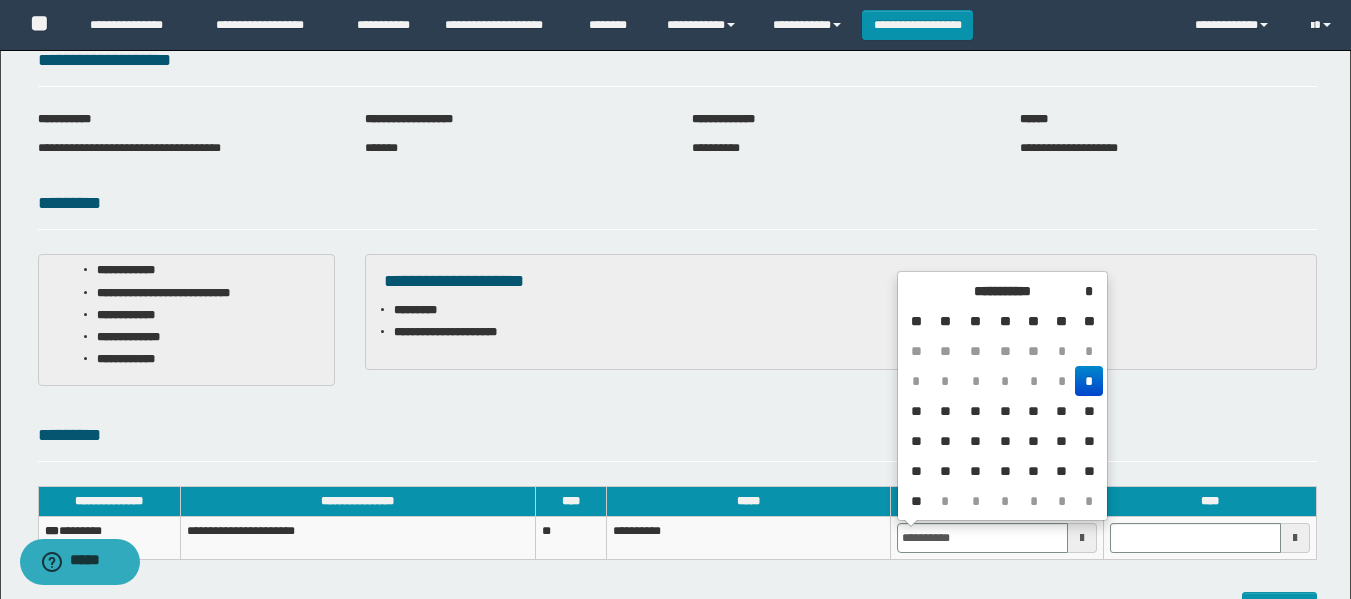 drag, startPoint x: 1086, startPoint y: 370, endPoint x: 1107, endPoint y: 427, distance: 60.74537 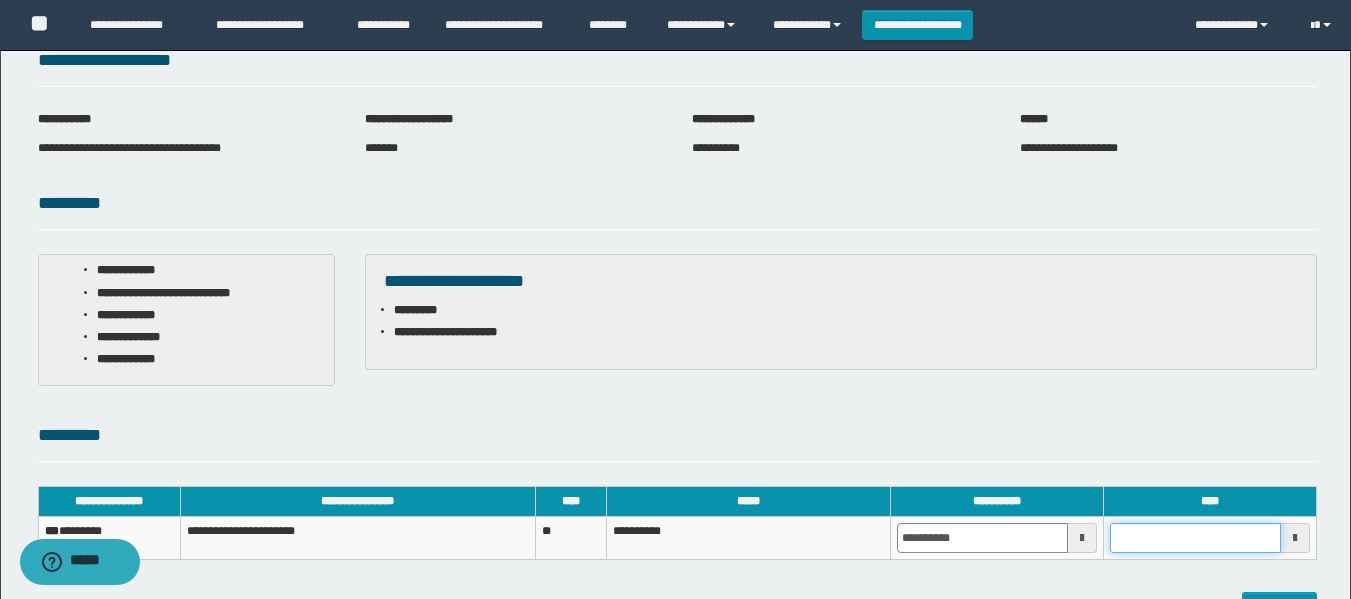 click at bounding box center (1195, 538) 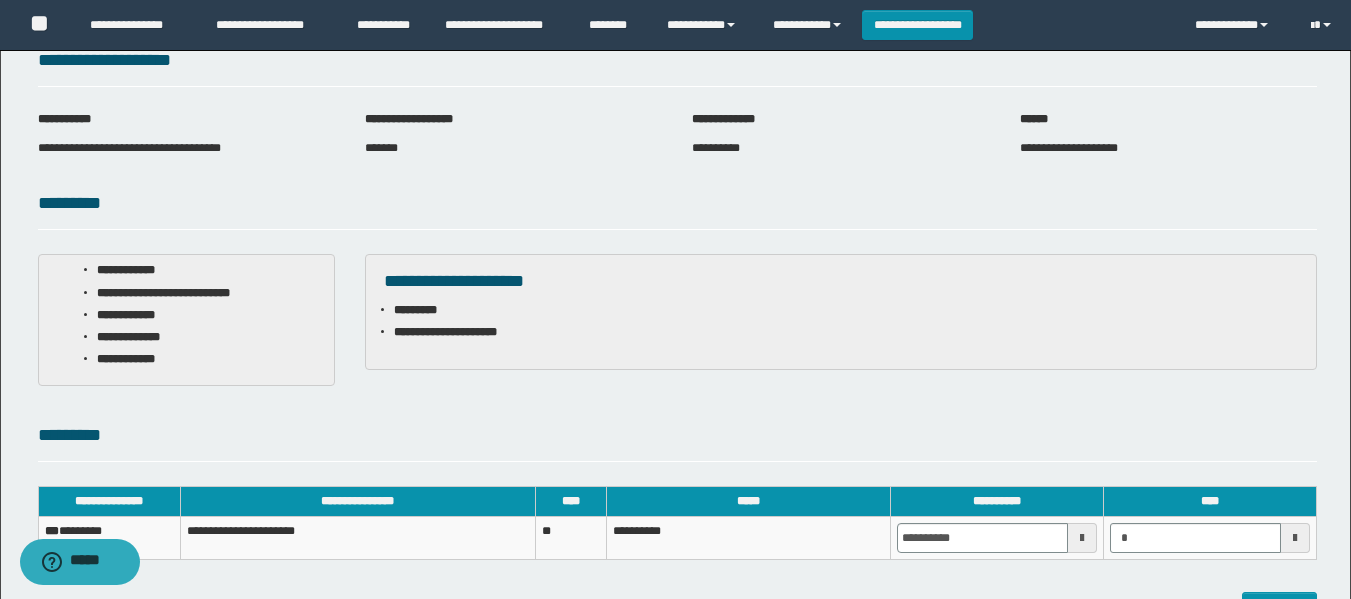 type on "*******" 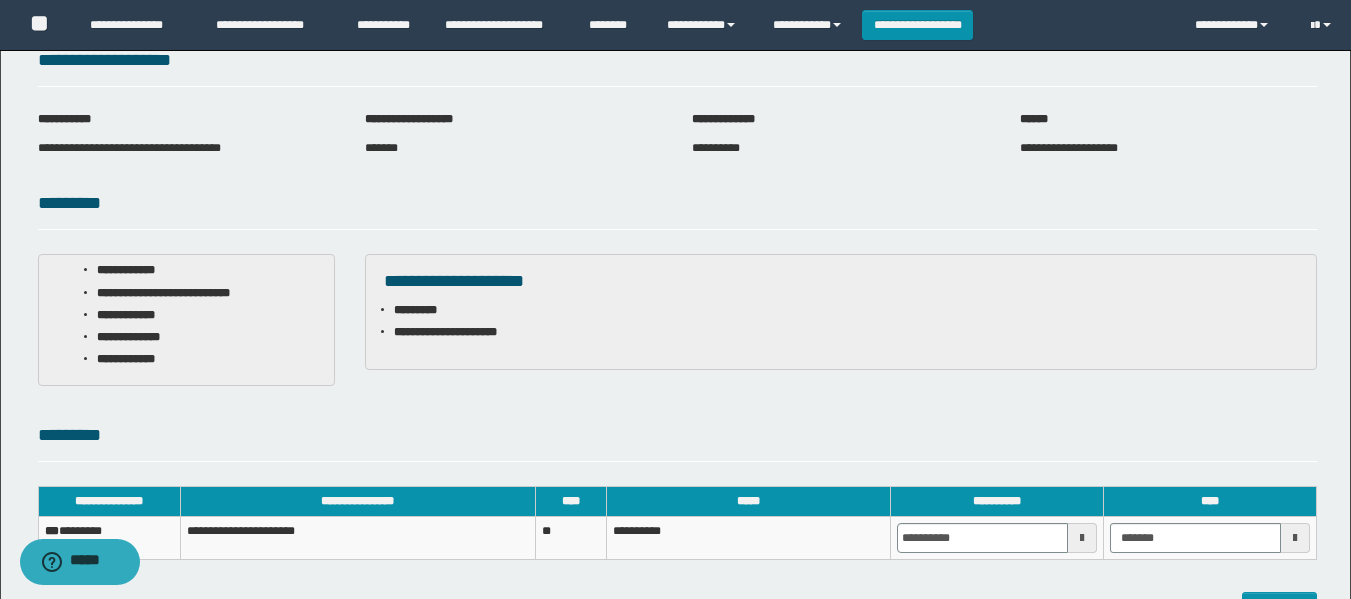 click on "**********" at bounding box center [841, 321] 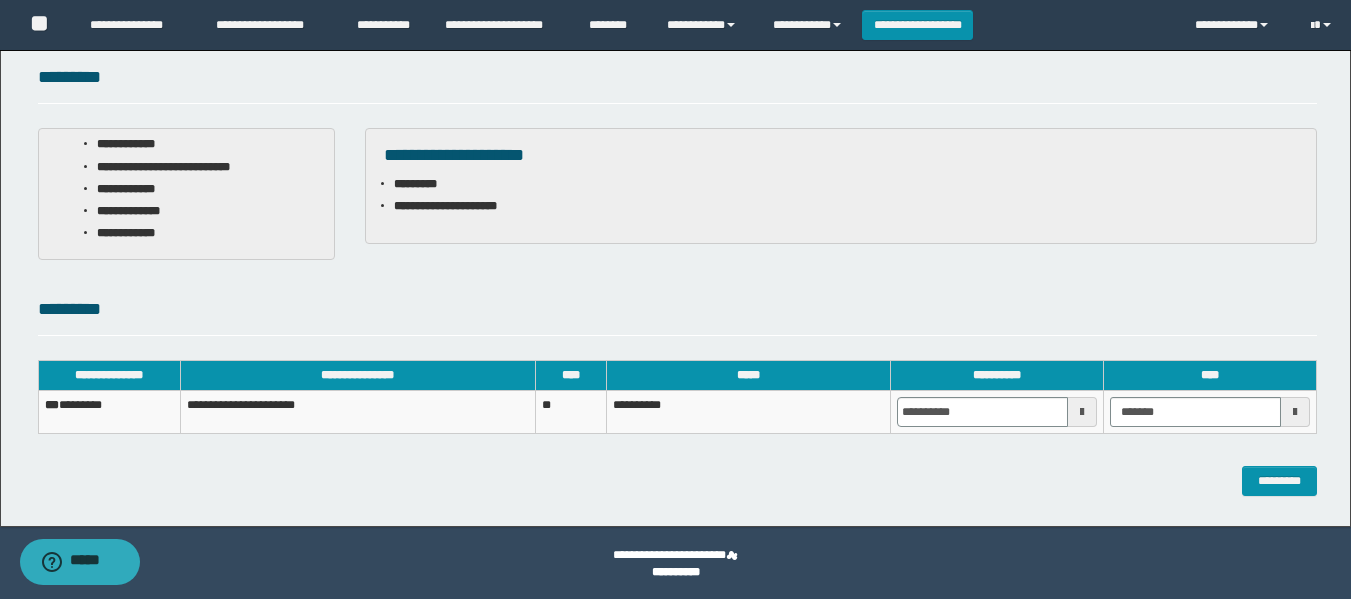 scroll, scrollTop: 228, scrollLeft: 0, axis: vertical 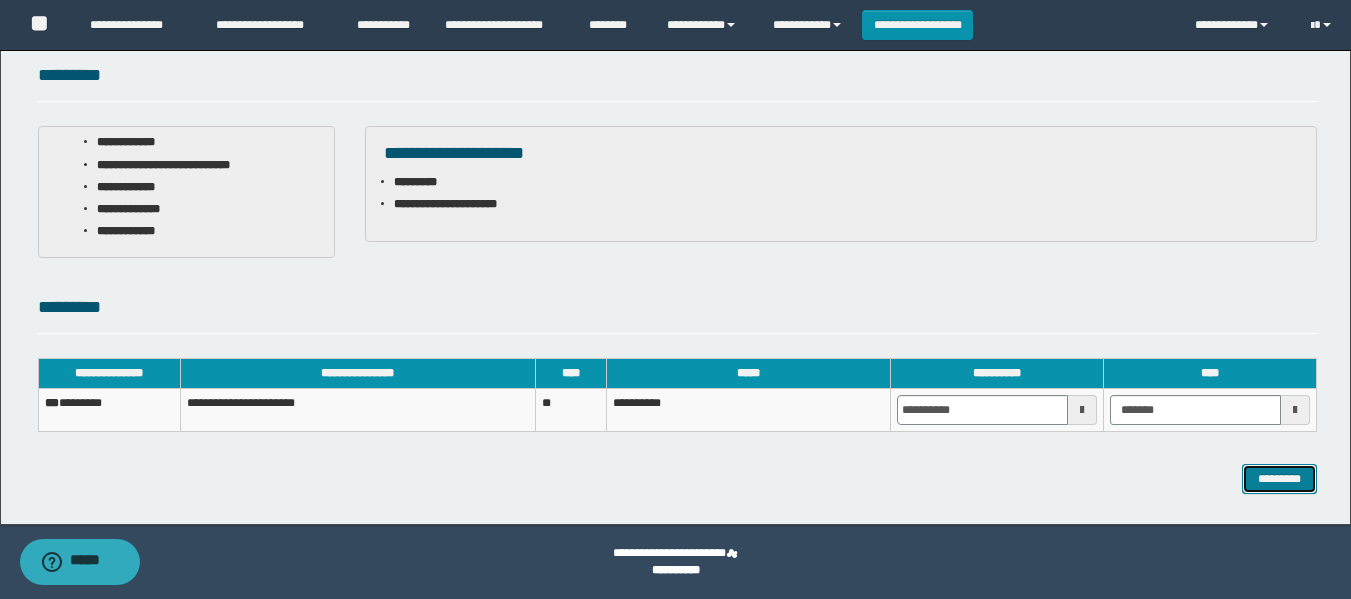click on "*********" at bounding box center [1279, 479] 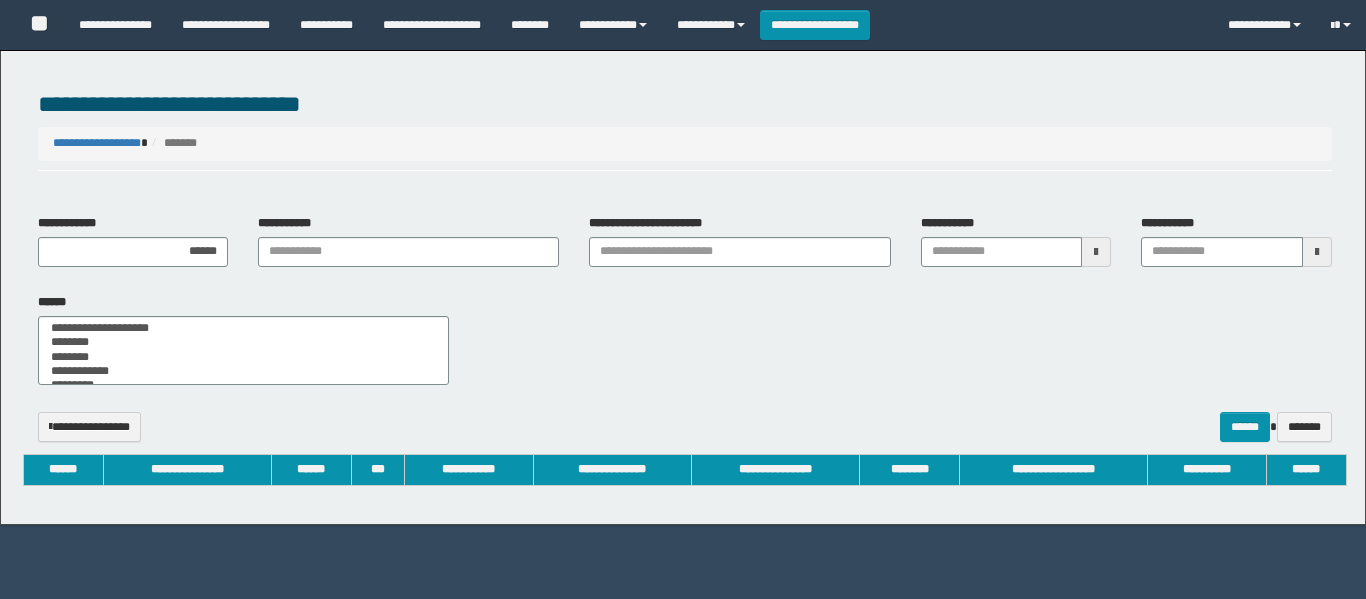 select 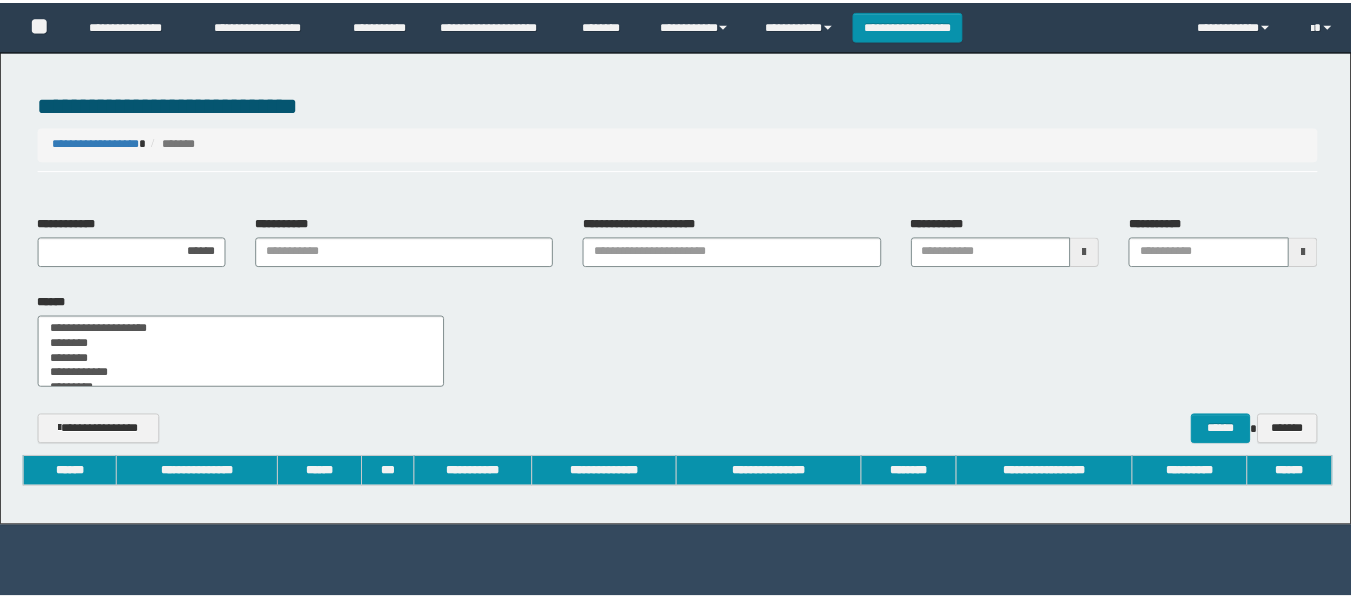 scroll, scrollTop: 0, scrollLeft: 0, axis: both 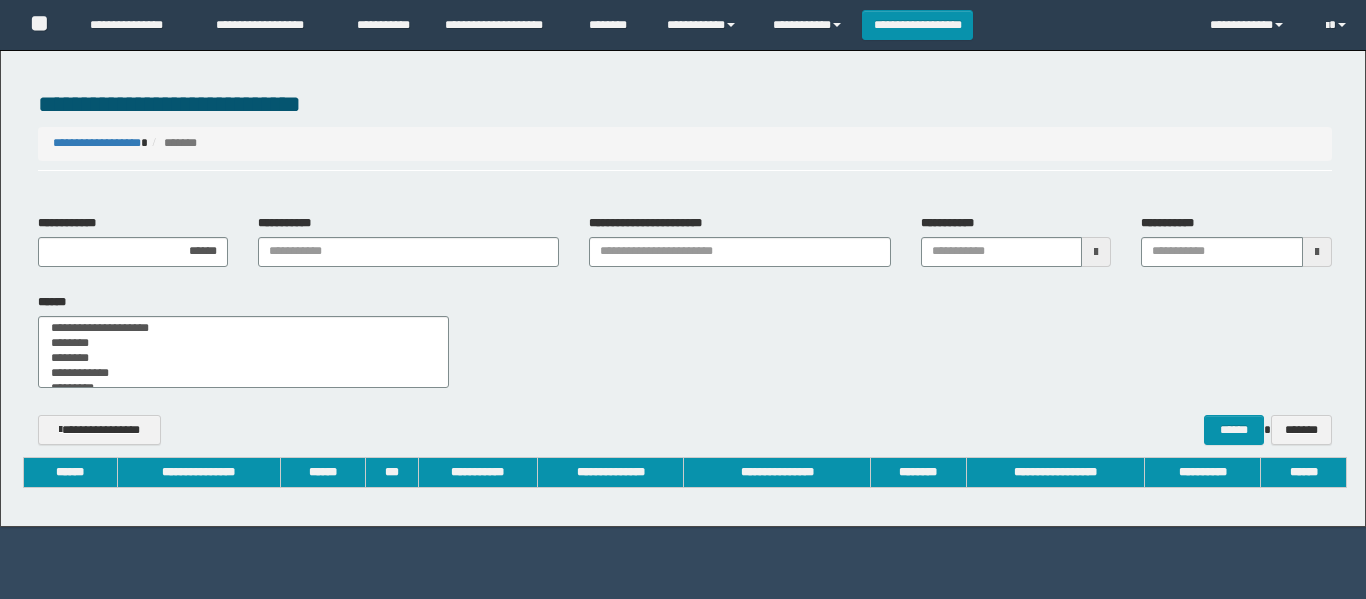 type on "******" 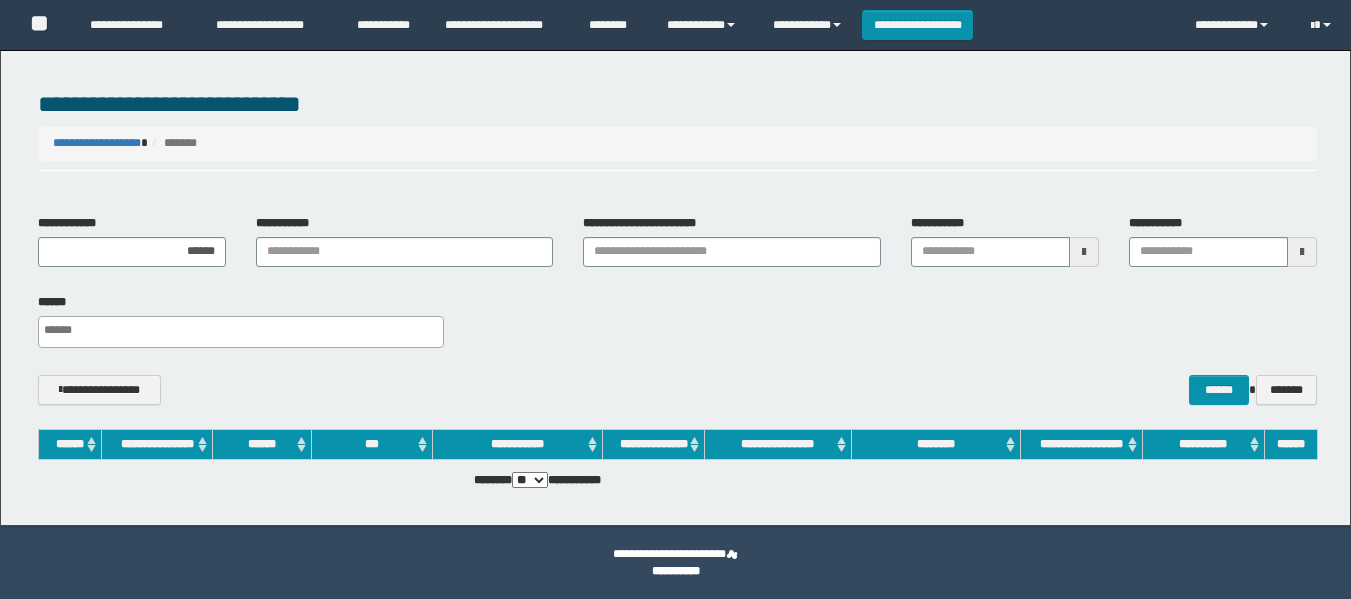 scroll, scrollTop: 0, scrollLeft: 0, axis: both 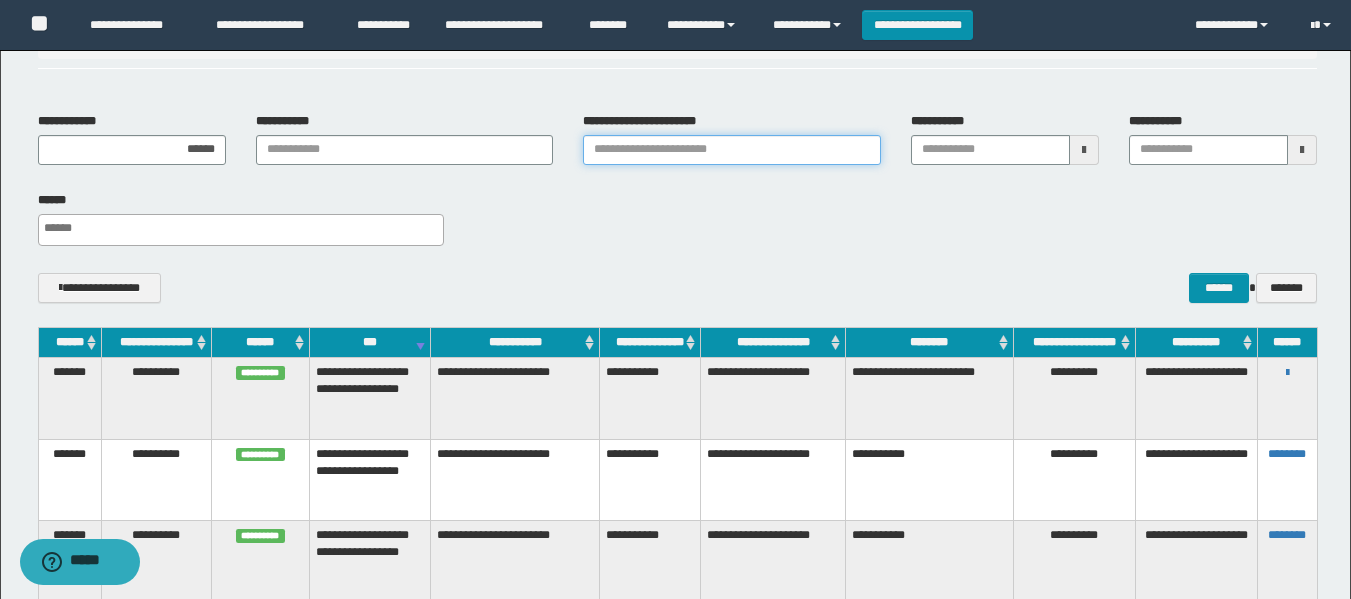 click on "**********" at bounding box center (731, 150) 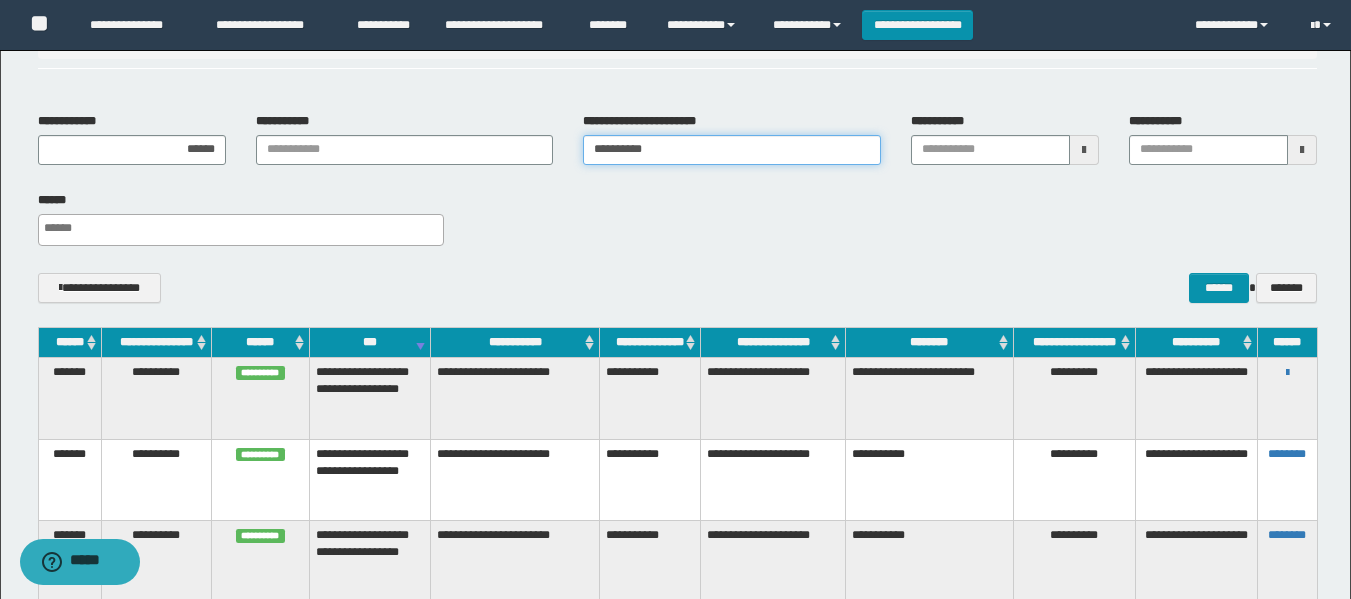 type 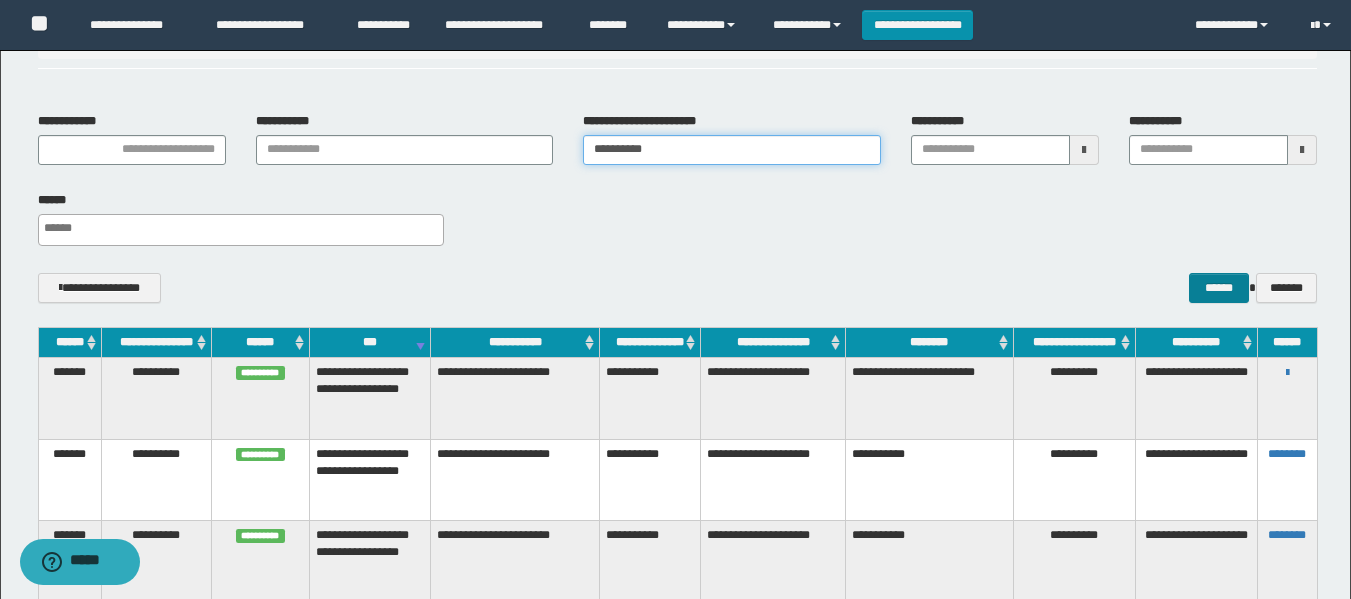 type on "**********" 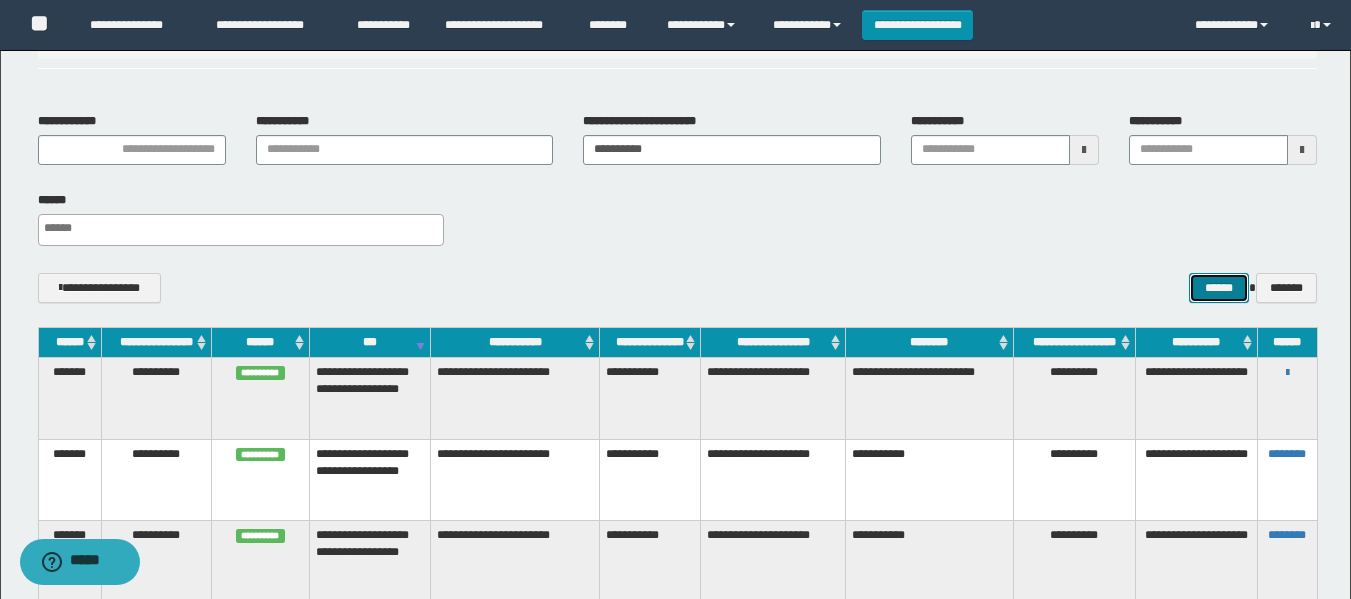 click on "******" at bounding box center [1218, 288] 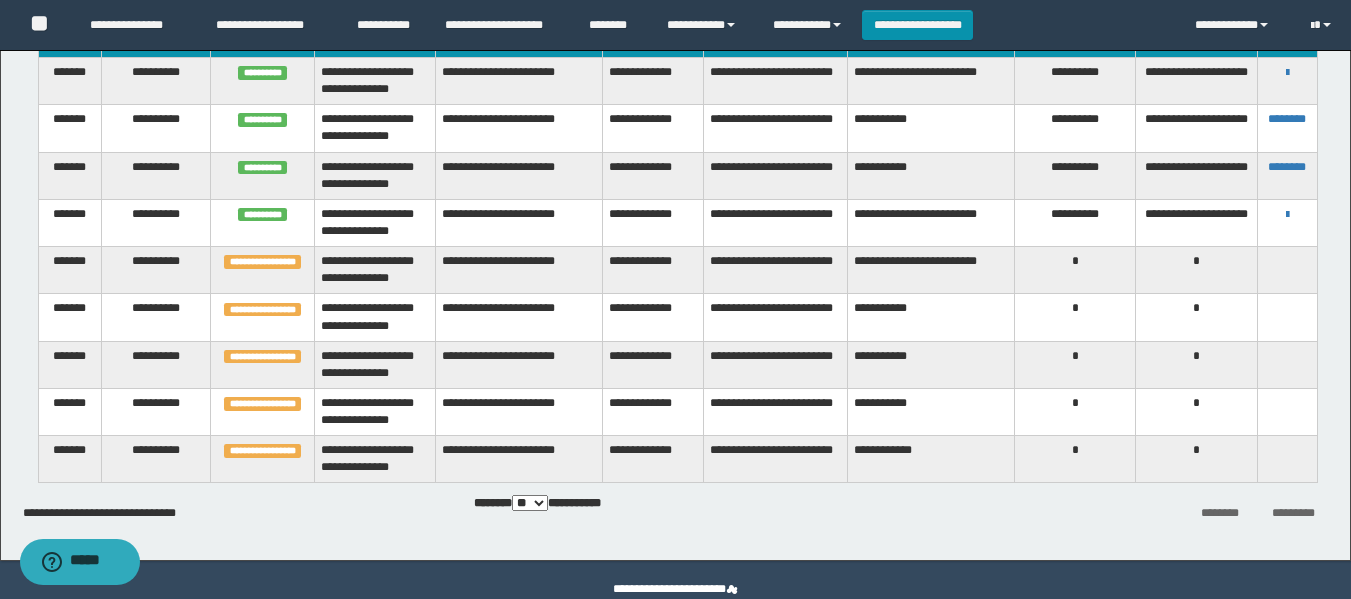 scroll, scrollTop: 302, scrollLeft: 0, axis: vertical 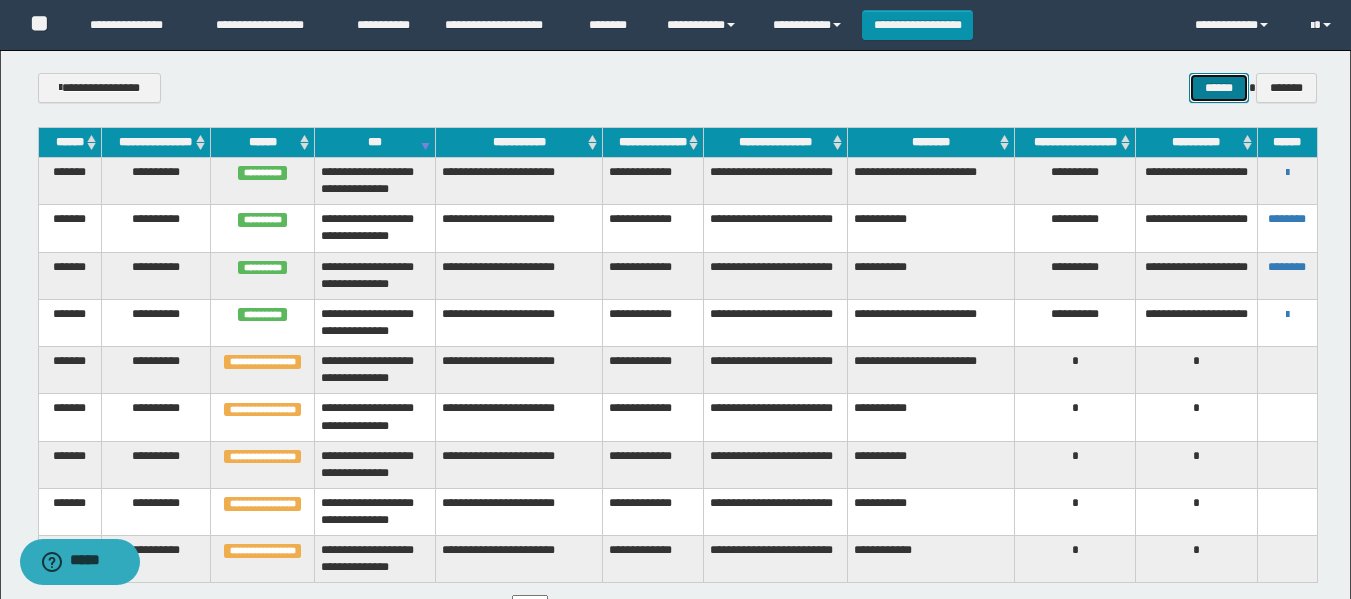 type 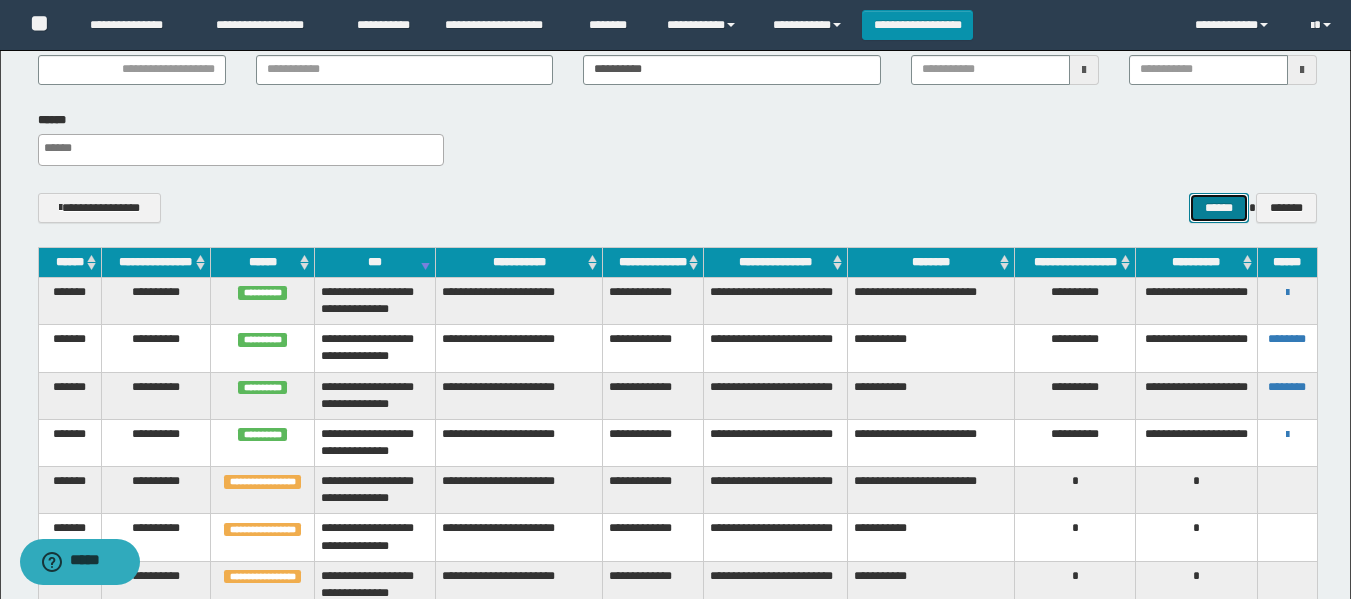 scroll, scrollTop: 102, scrollLeft: 0, axis: vertical 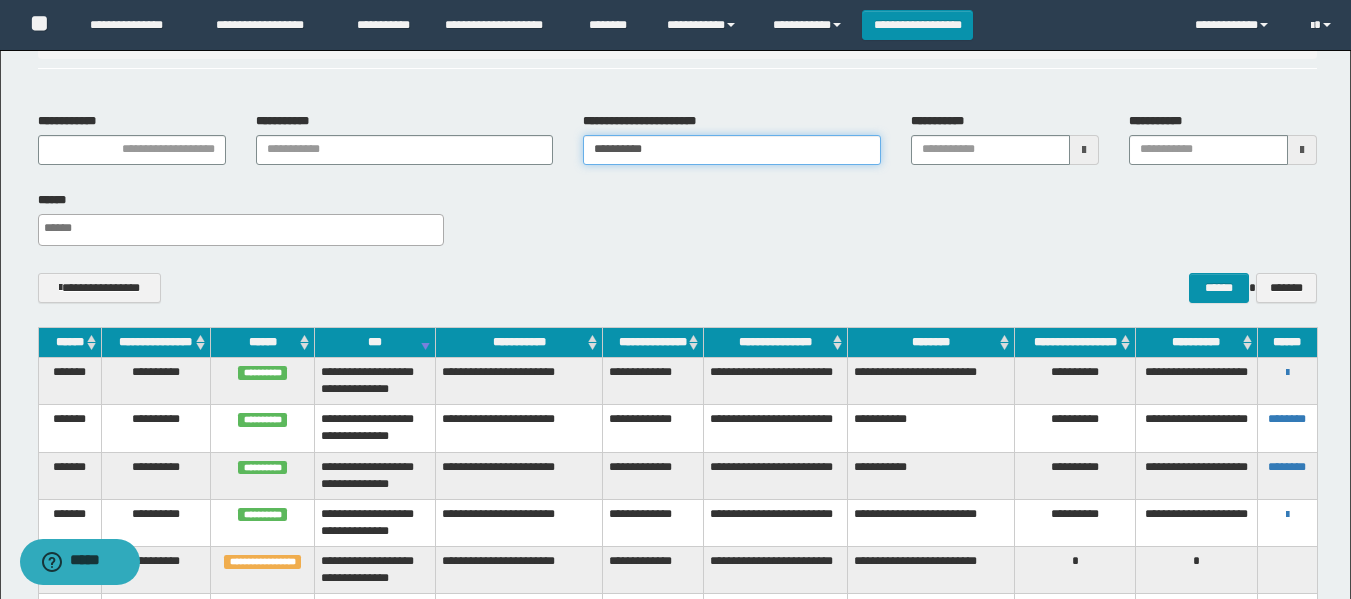 drag, startPoint x: 661, startPoint y: 150, endPoint x: 469, endPoint y: 192, distance: 196.54007 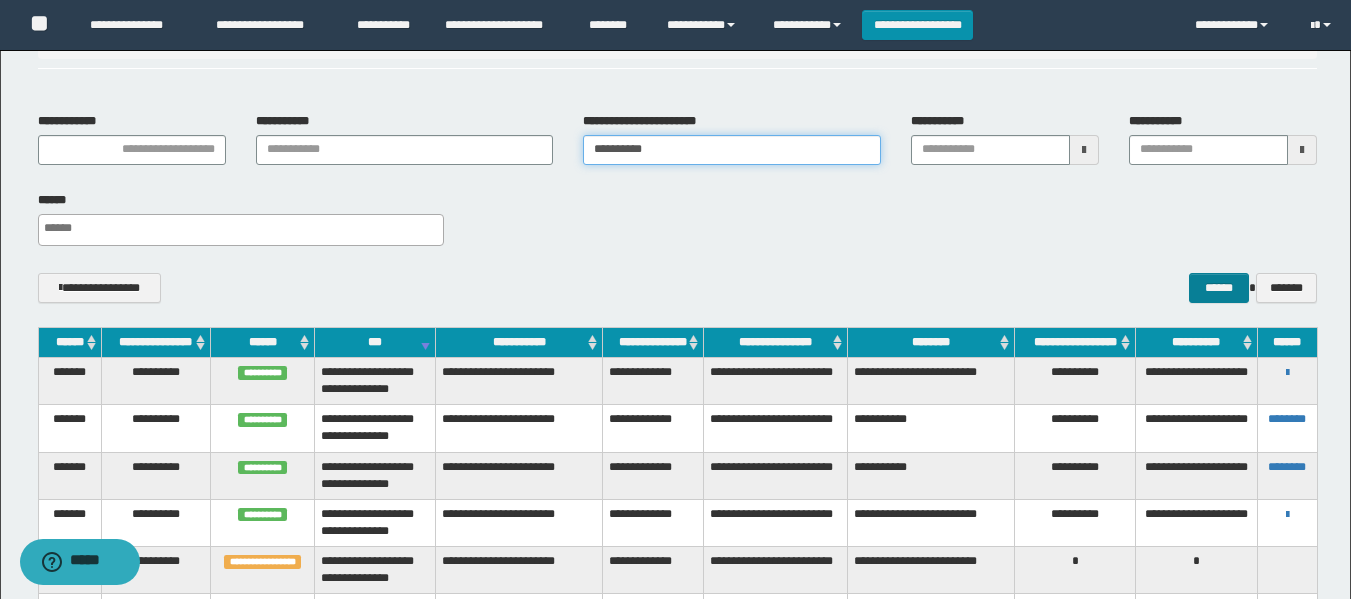 type on "**********" 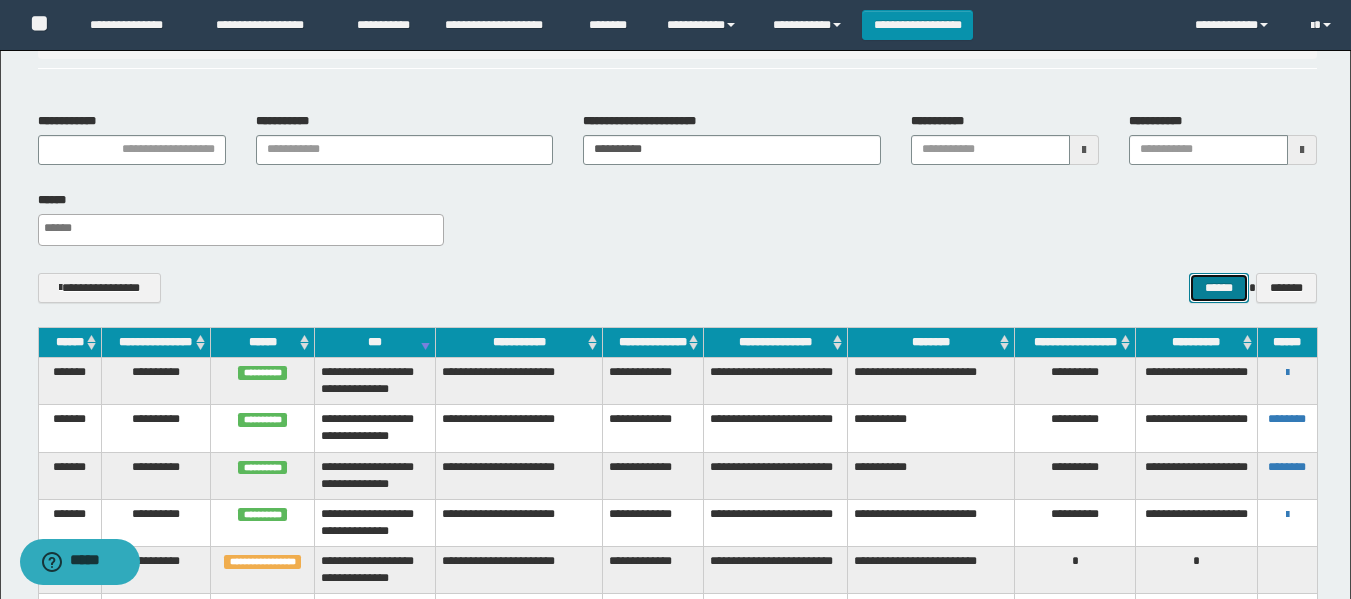 click on "******" at bounding box center (1218, 288) 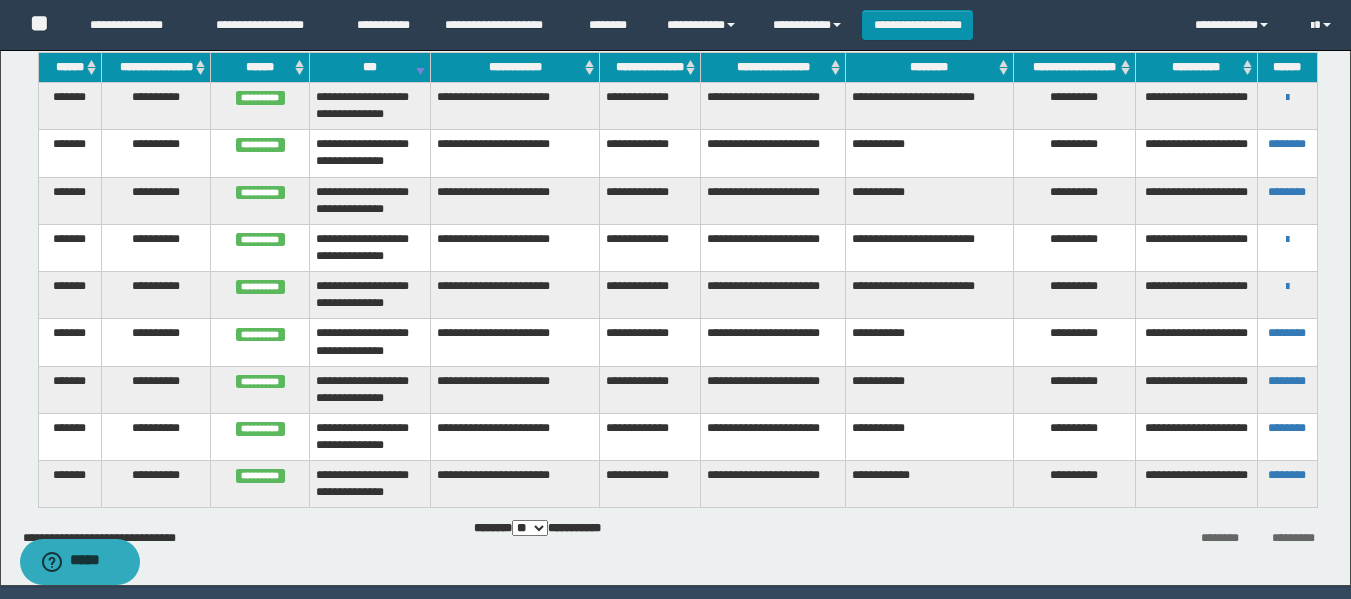 scroll, scrollTop: 202, scrollLeft: 0, axis: vertical 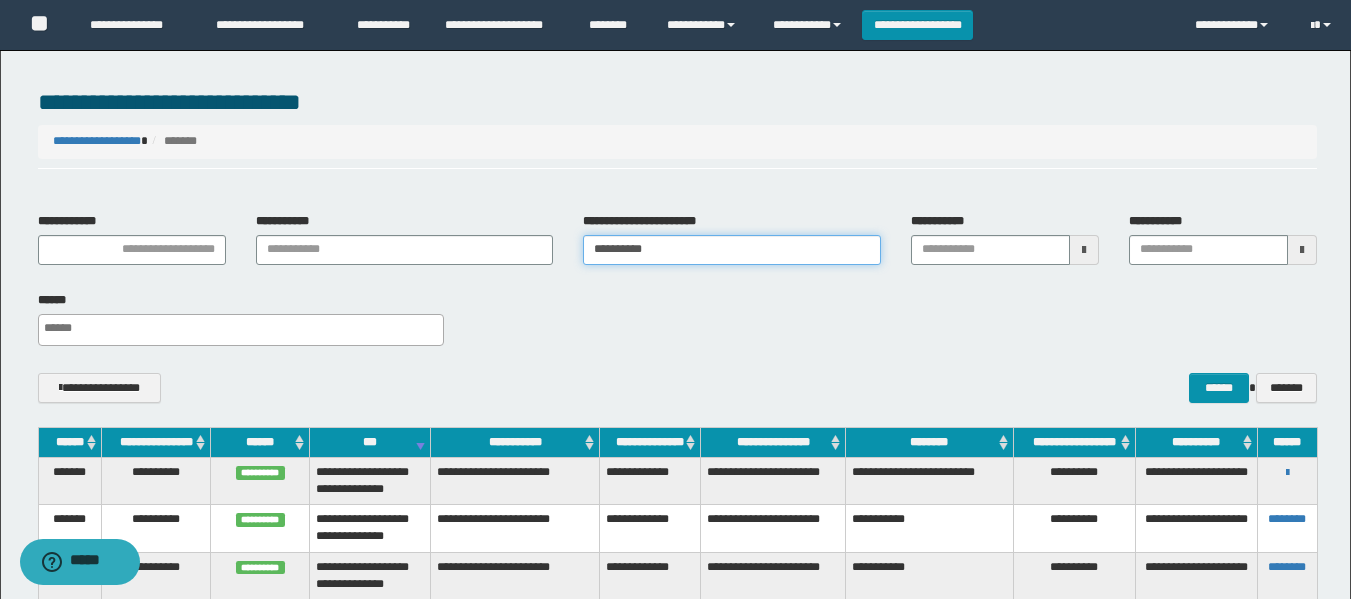 drag, startPoint x: 723, startPoint y: 249, endPoint x: 362, endPoint y: 359, distance: 377.38705 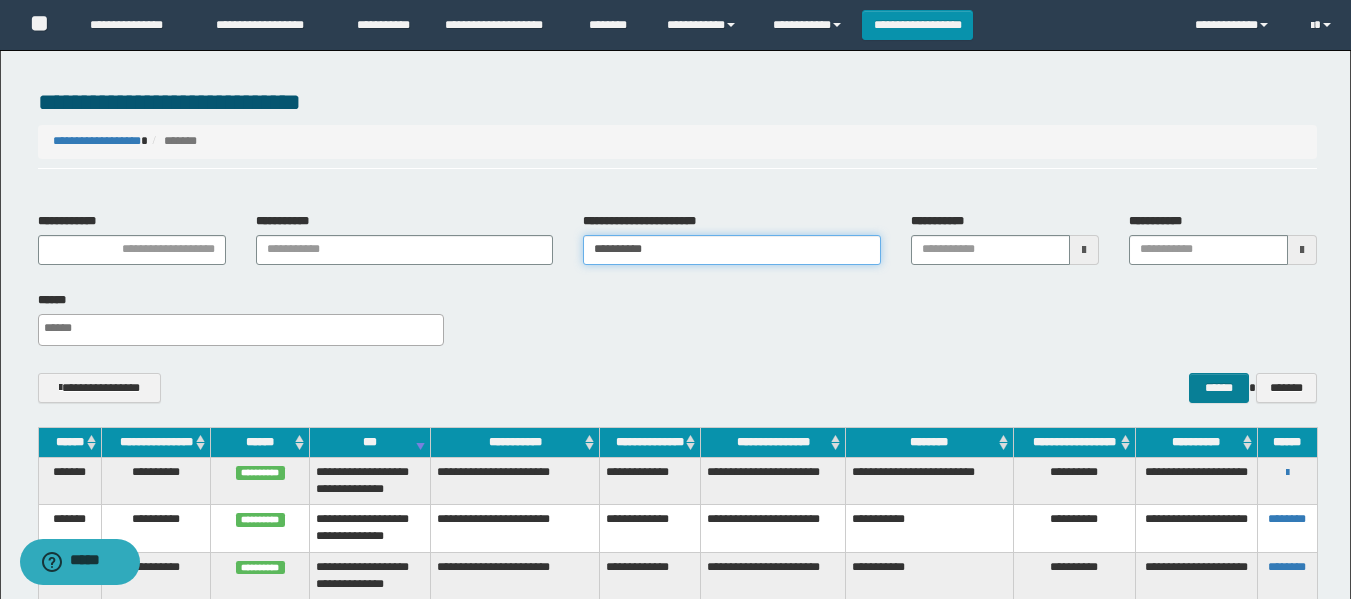 type on "**********" 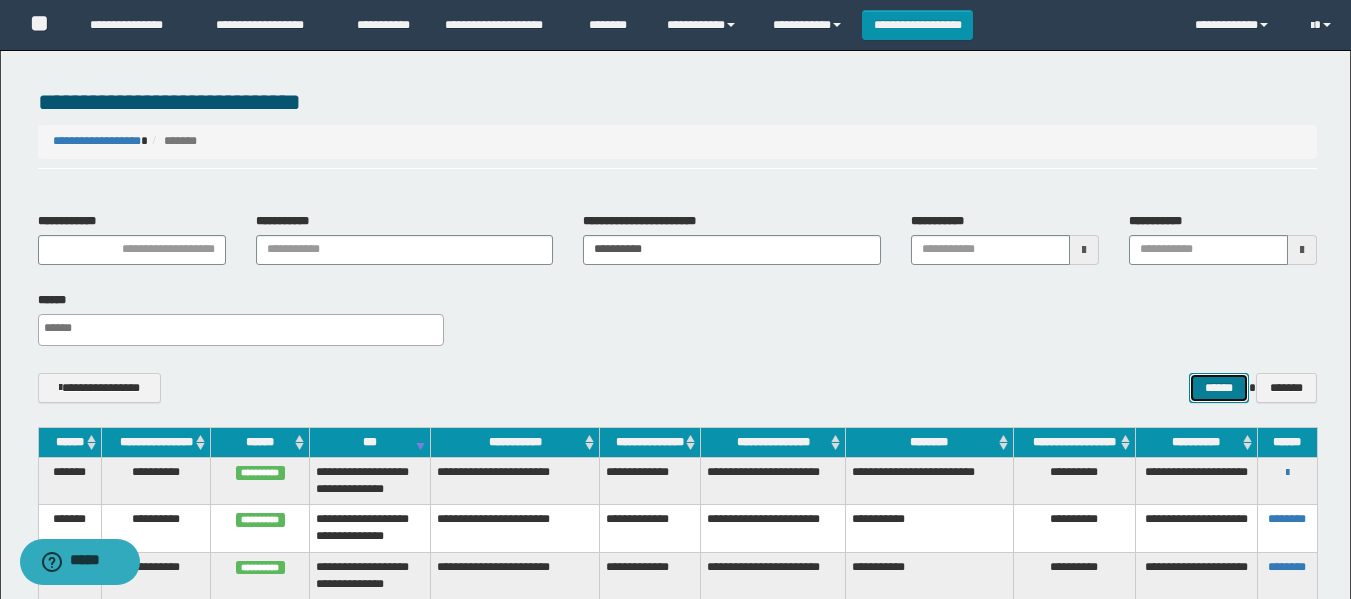 click on "******" at bounding box center [1218, 388] 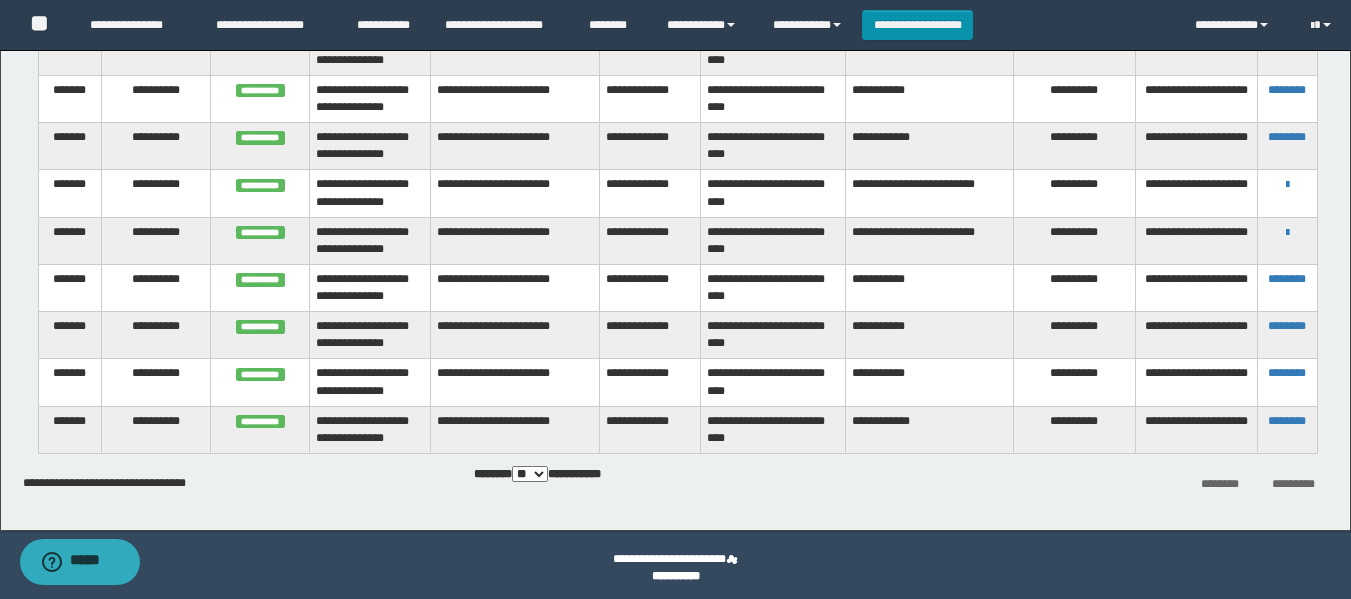 scroll, scrollTop: 532, scrollLeft: 0, axis: vertical 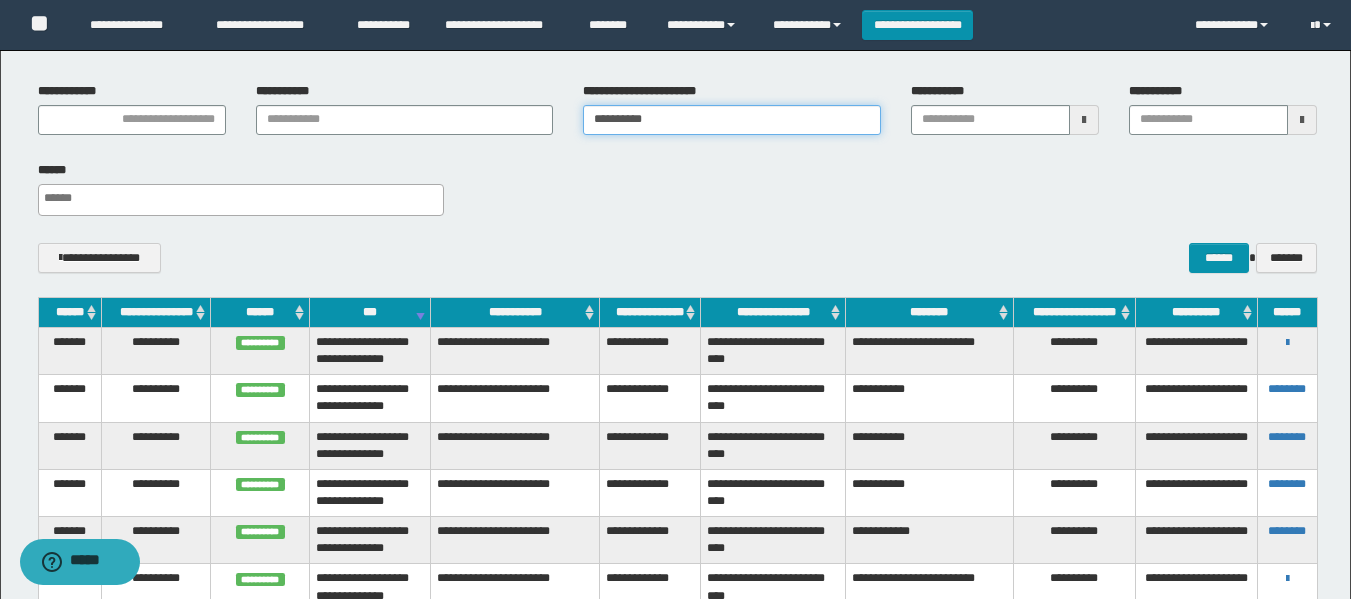 drag, startPoint x: 282, startPoint y: 226, endPoint x: 325, endPoint y: 265, distance: 58.0517 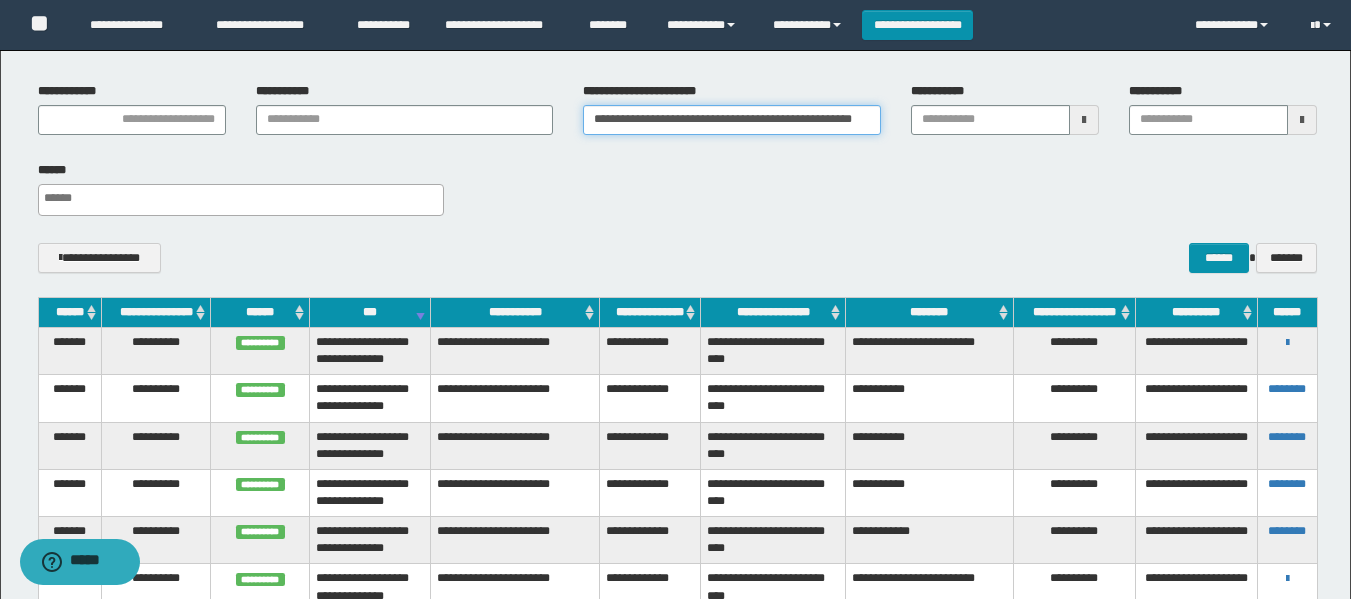 type 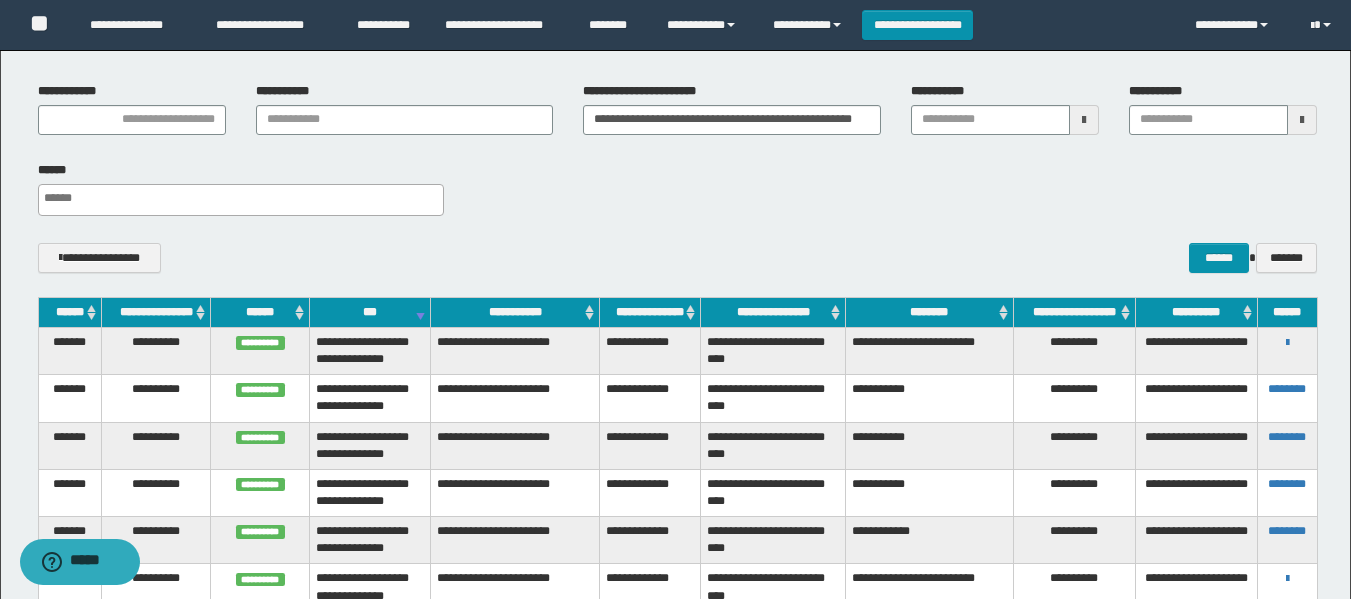 scroll, scrollTop: 0, scrollLeft: 0, axis: both 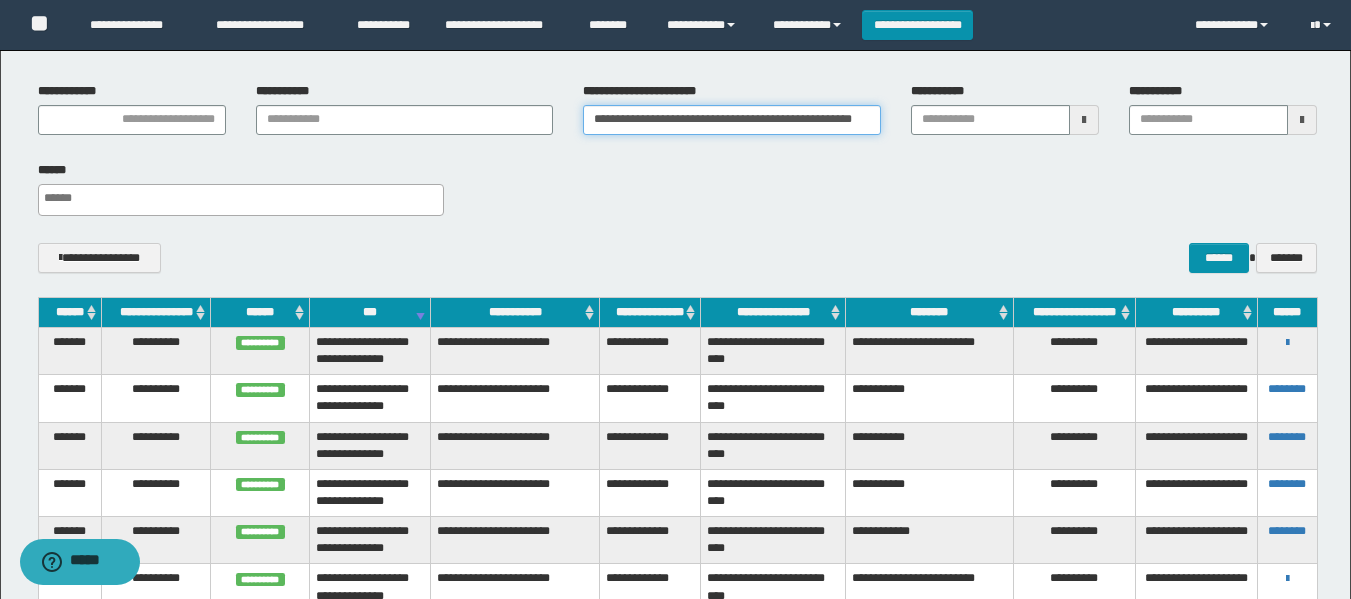 type 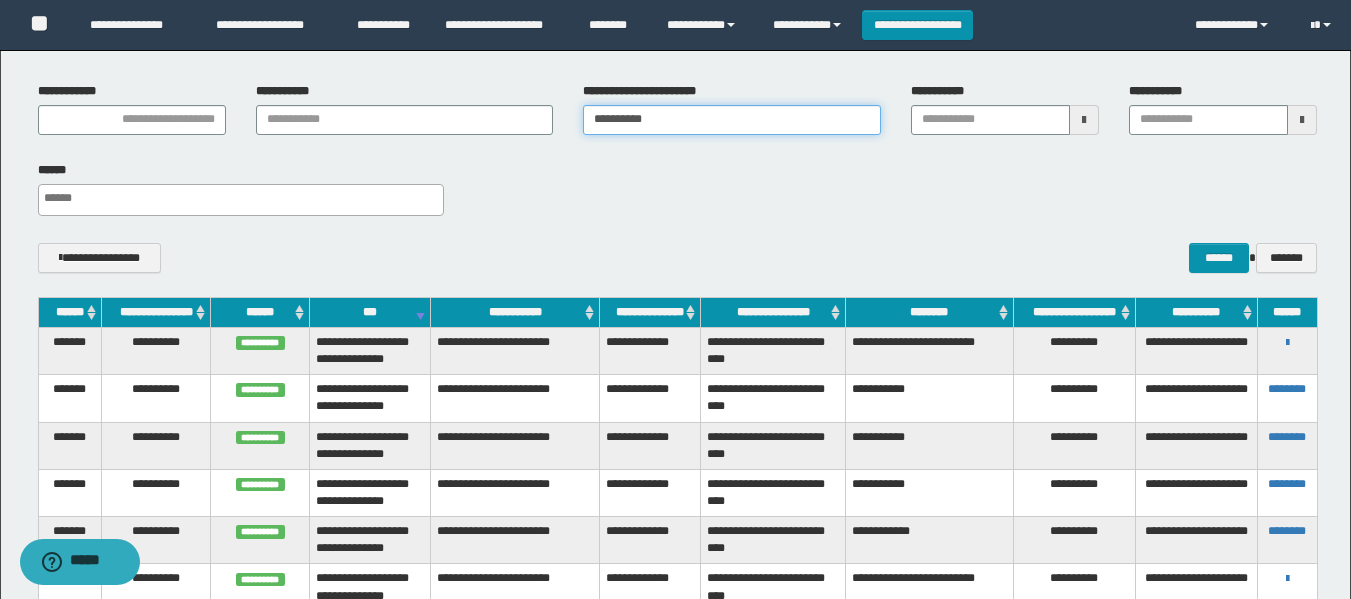 type 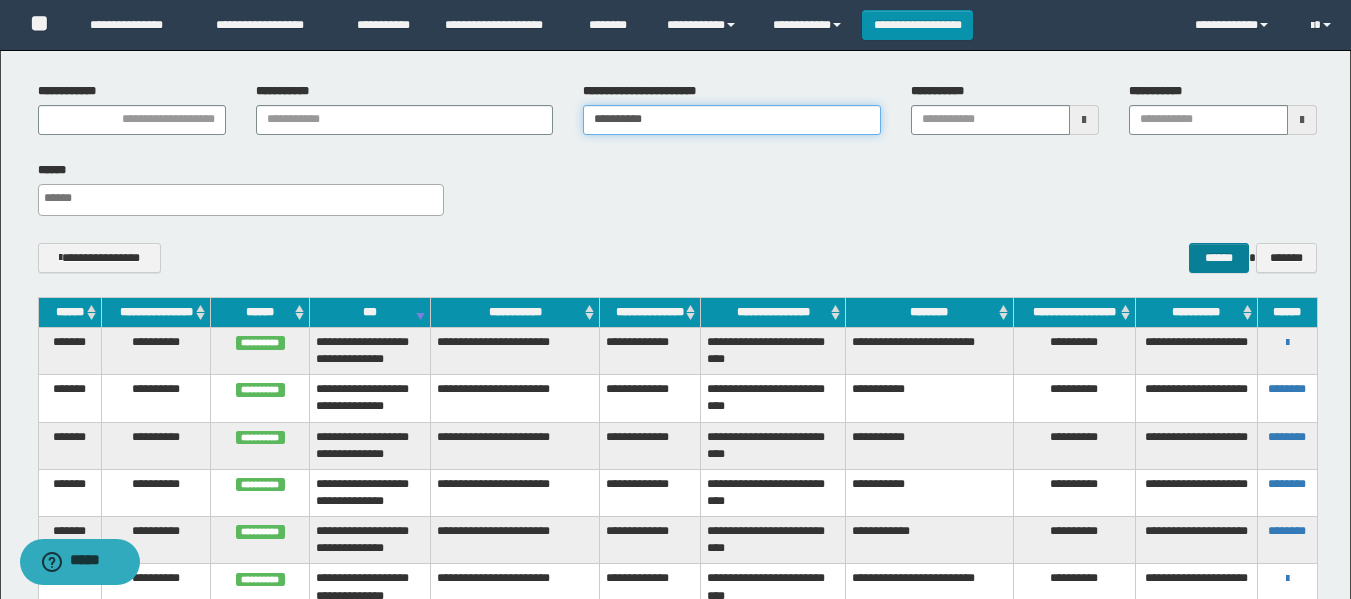 type on "**********" 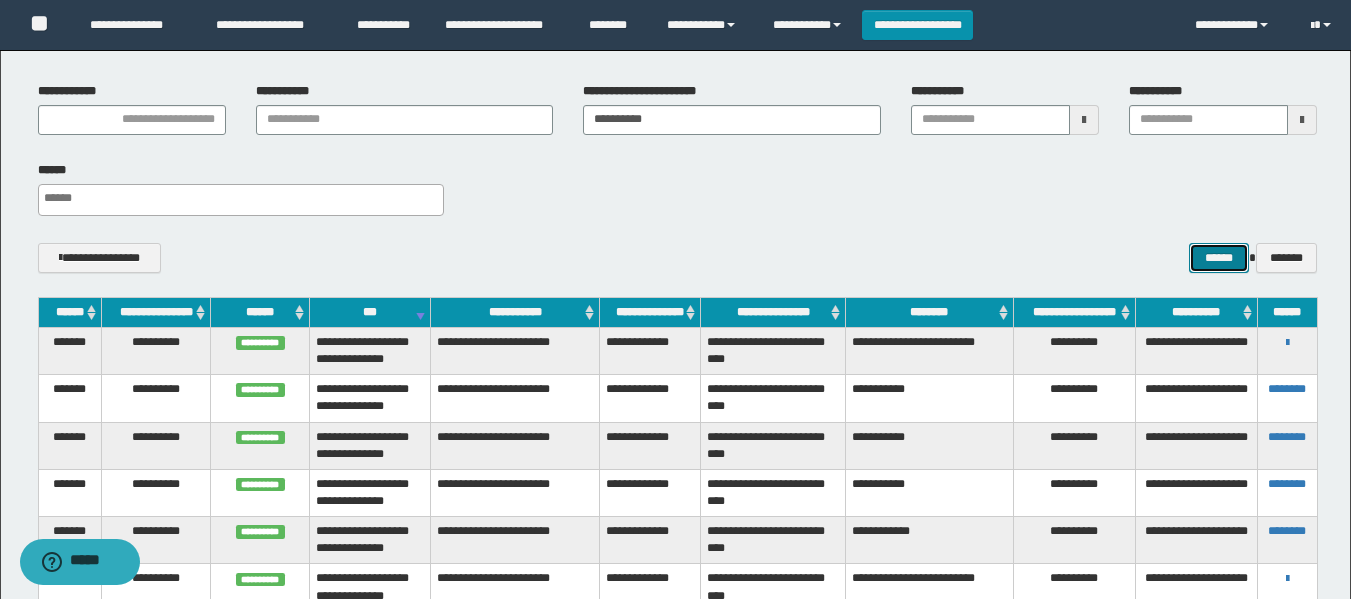 click on "******" at bounding box center (1218, 258) 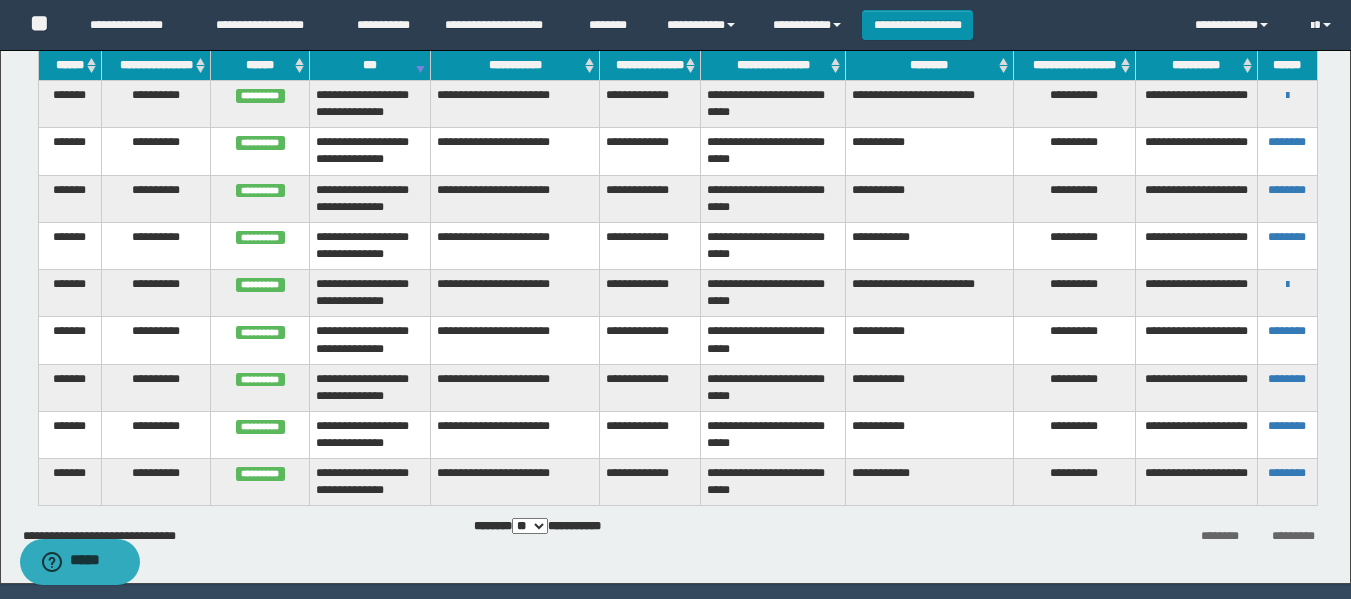 scroll, scrollTop: 438, scrollLeft: 0, axis: vertical 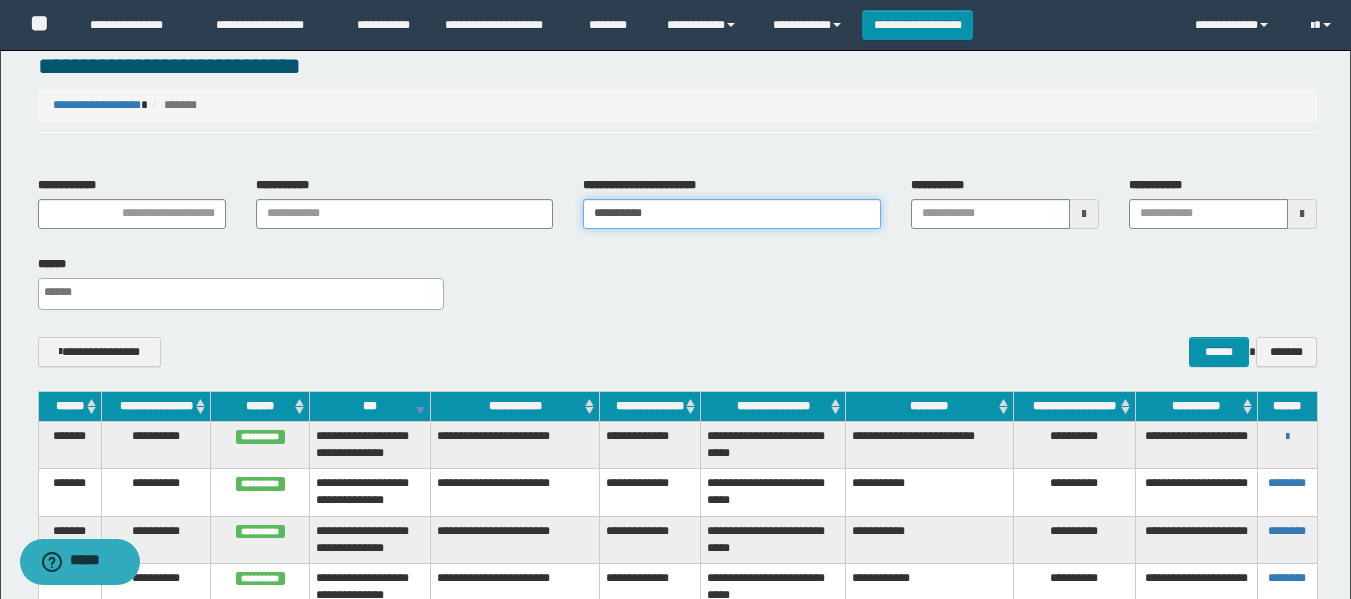 drag, startPoint x: 694, startPoint y: 214, endPoint x: 545, endPoint y: 262, distance: 156.54073 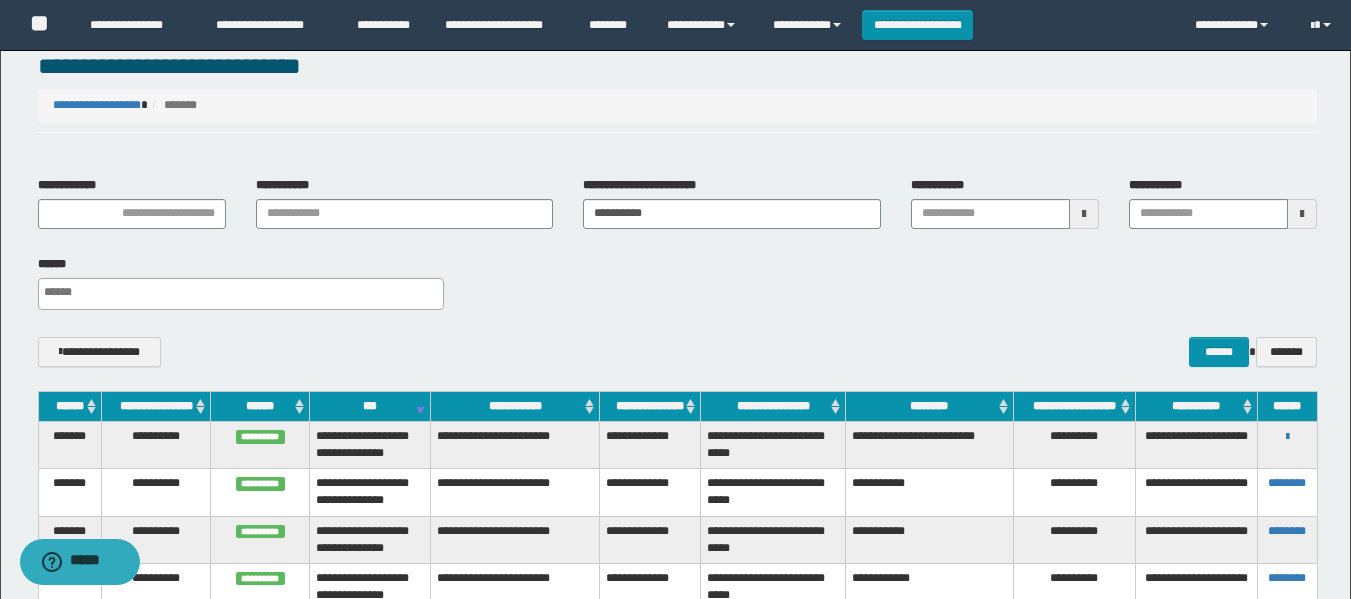click on "******
*******" at bounding box center (1223, 352) 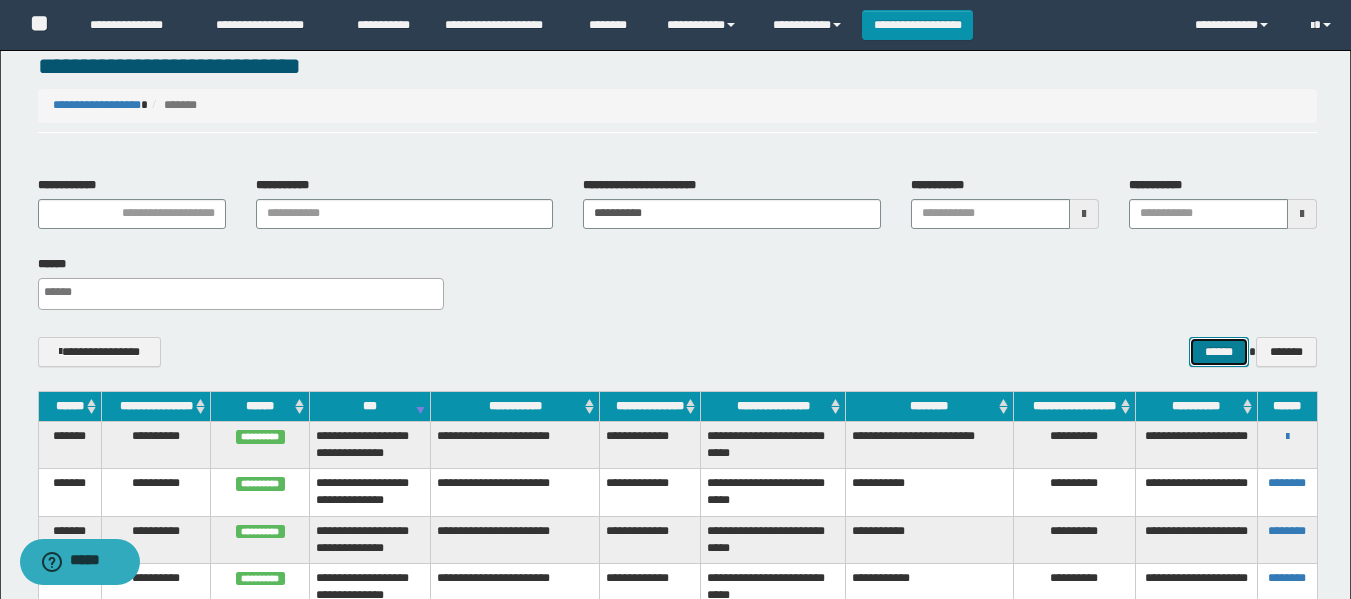 click on "******" at bounding box center [1218, 352] 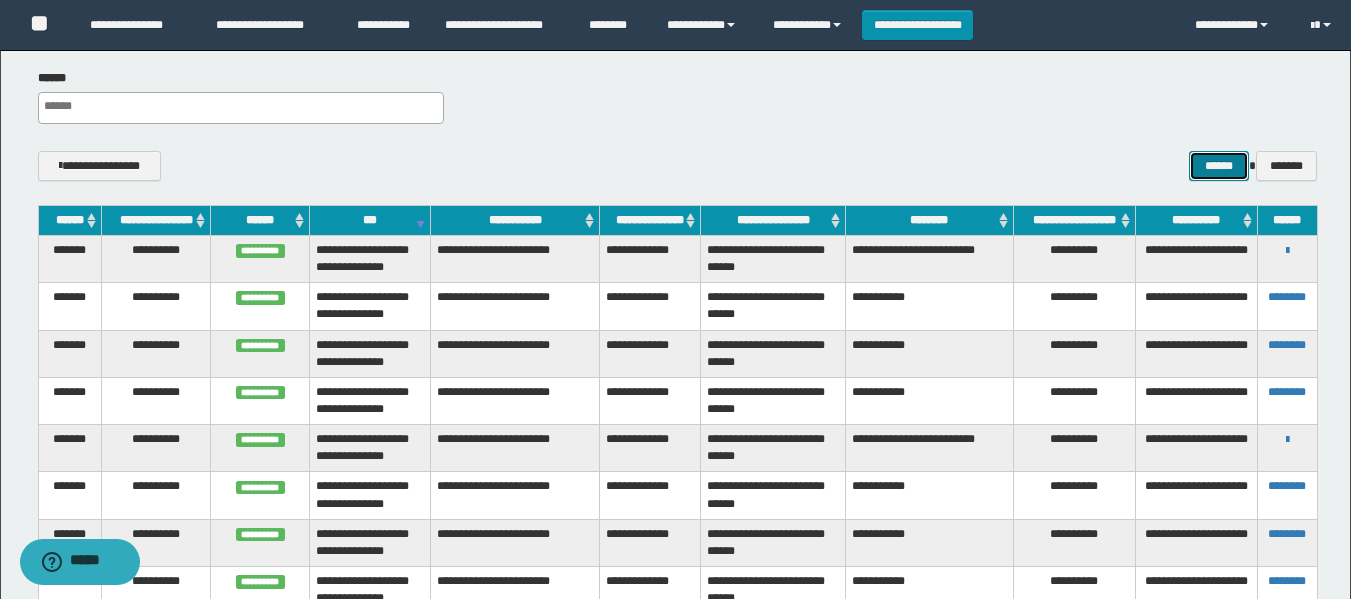 scroll, scrollTop: 438, scrollLeft: 0, axis: vertical 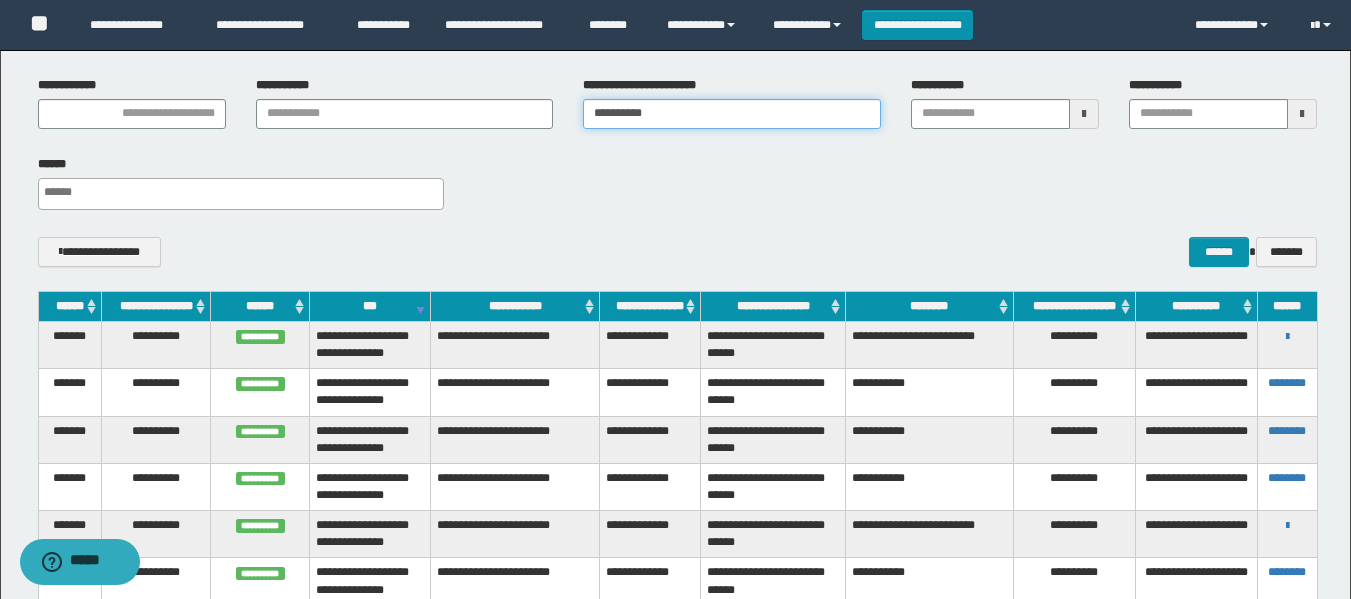 drag, startPoint x: 723, startPoint y: 110, endPoint x: 206, endPoint y: 255, distance: 536.9488 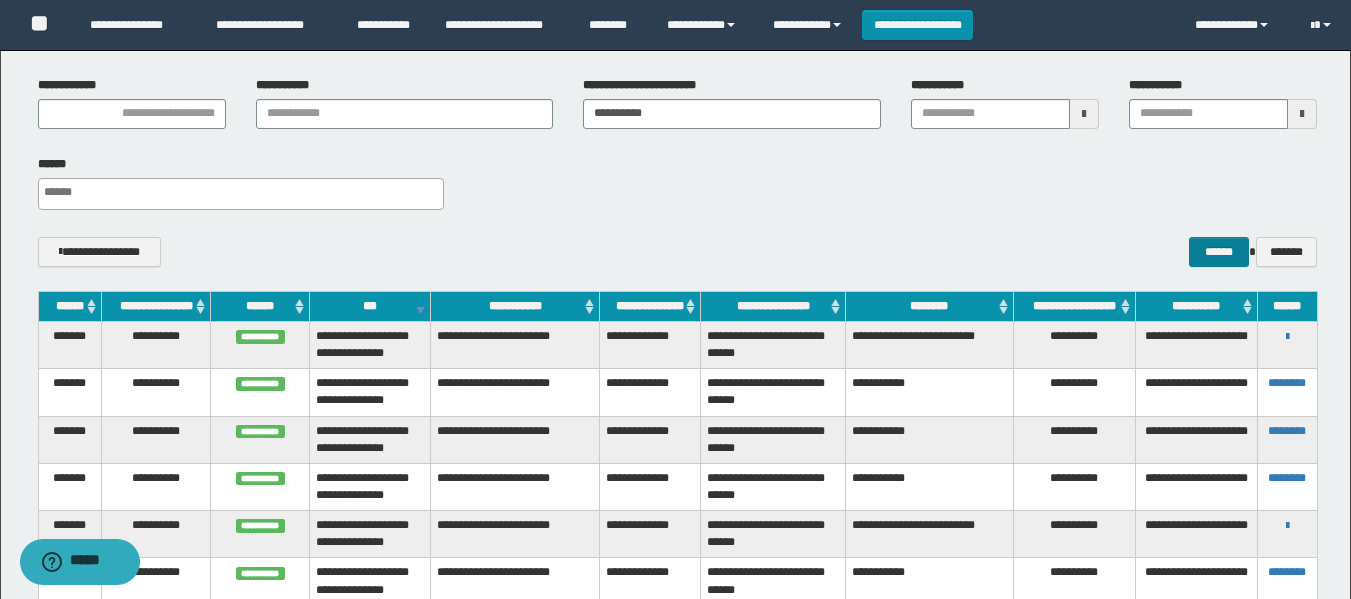 drag, startPoint x: 1185, startPoint y: 257, endPoint x: 1196, endPoint y: 256, distance: 11.045361 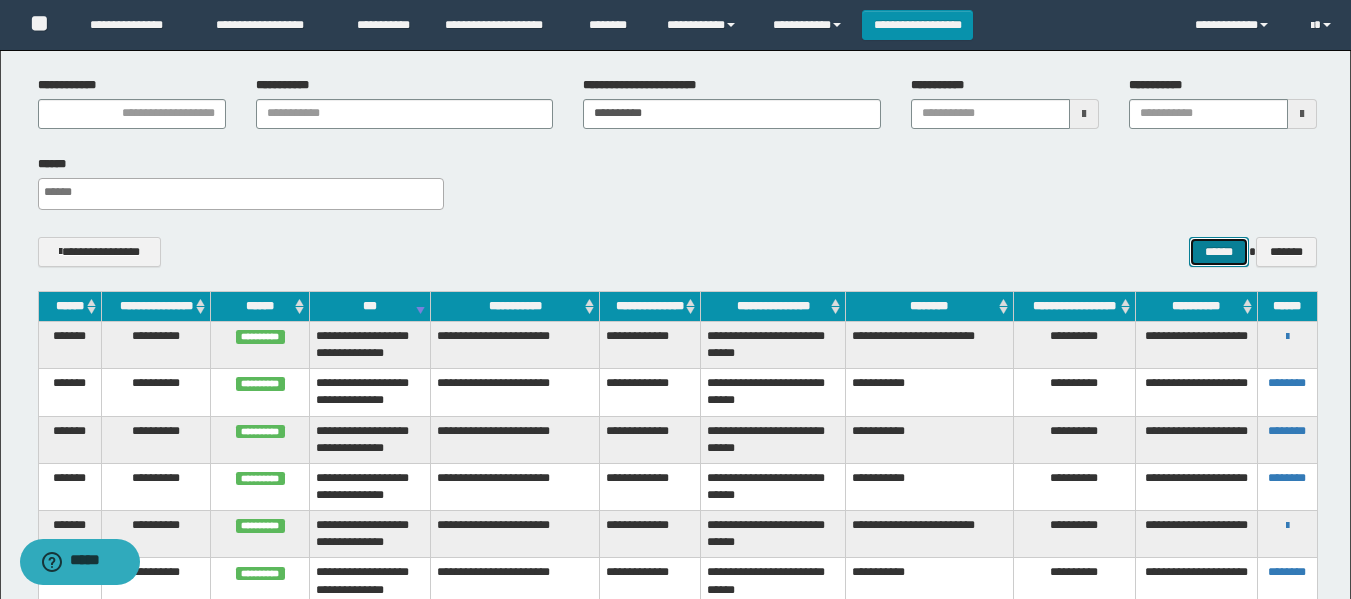 click on "******" at bounding box center [1218, 252] 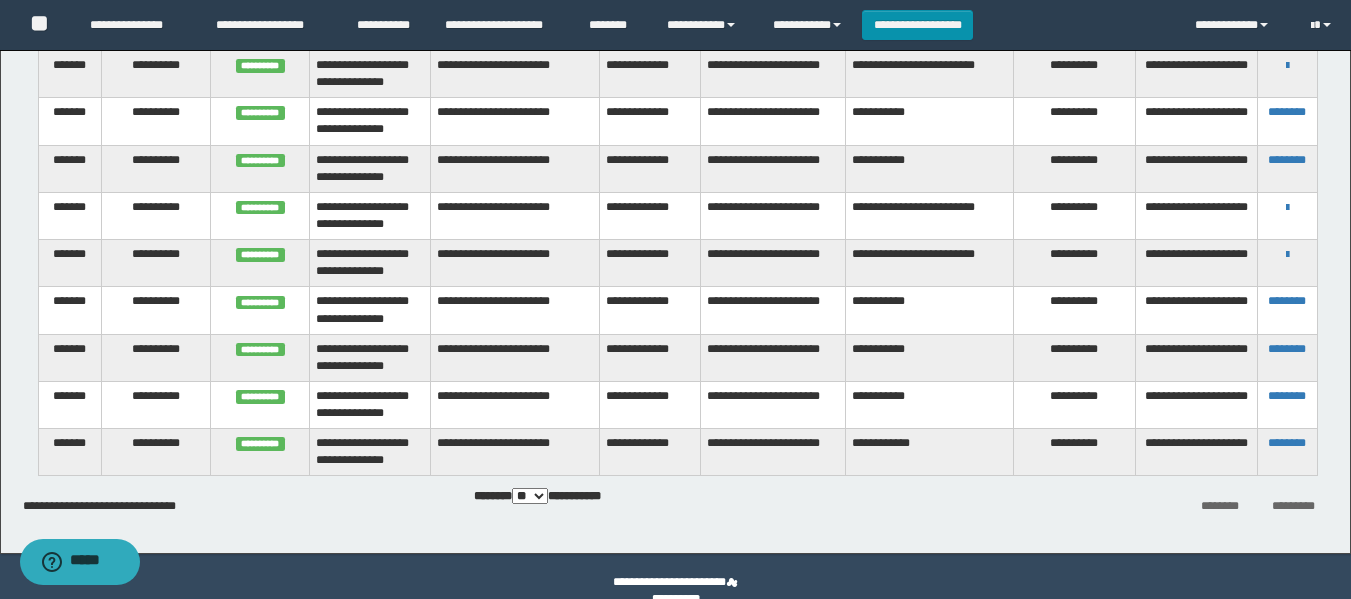 scroll, scrollTop: 438, scrollLeft: 0, axis: vertical 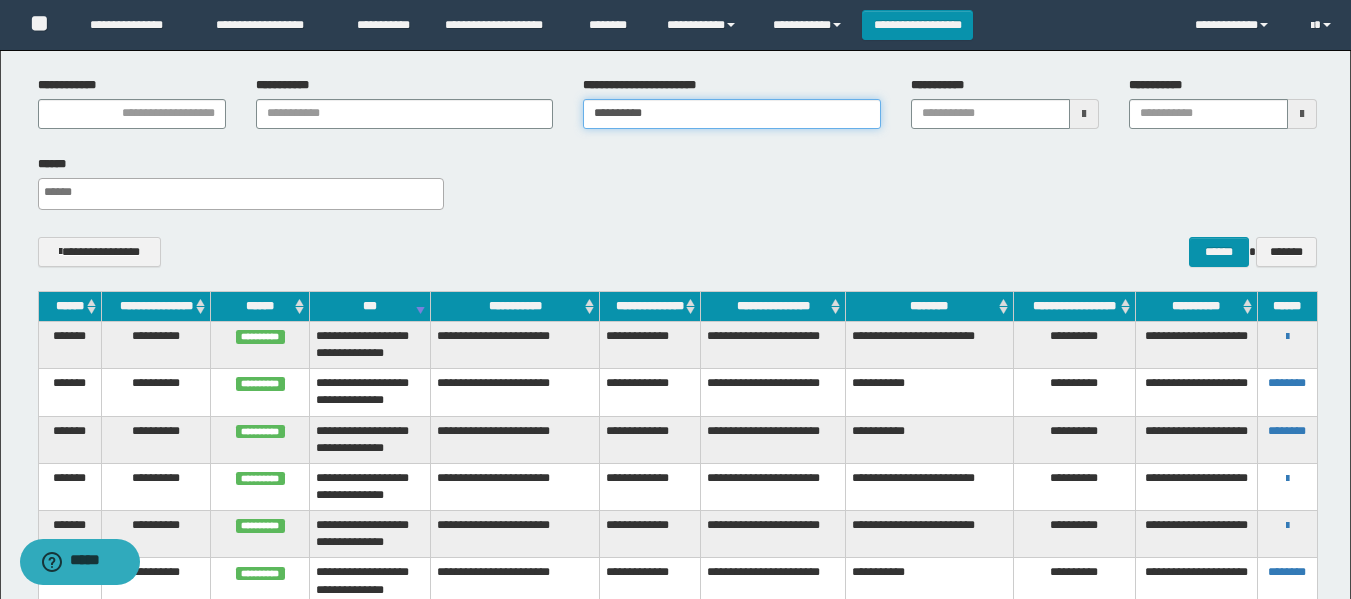 drag, startPoint x: 621, startPoint y: 142, endPoint x: 410, endPoint y: 200, distance: 218.82642 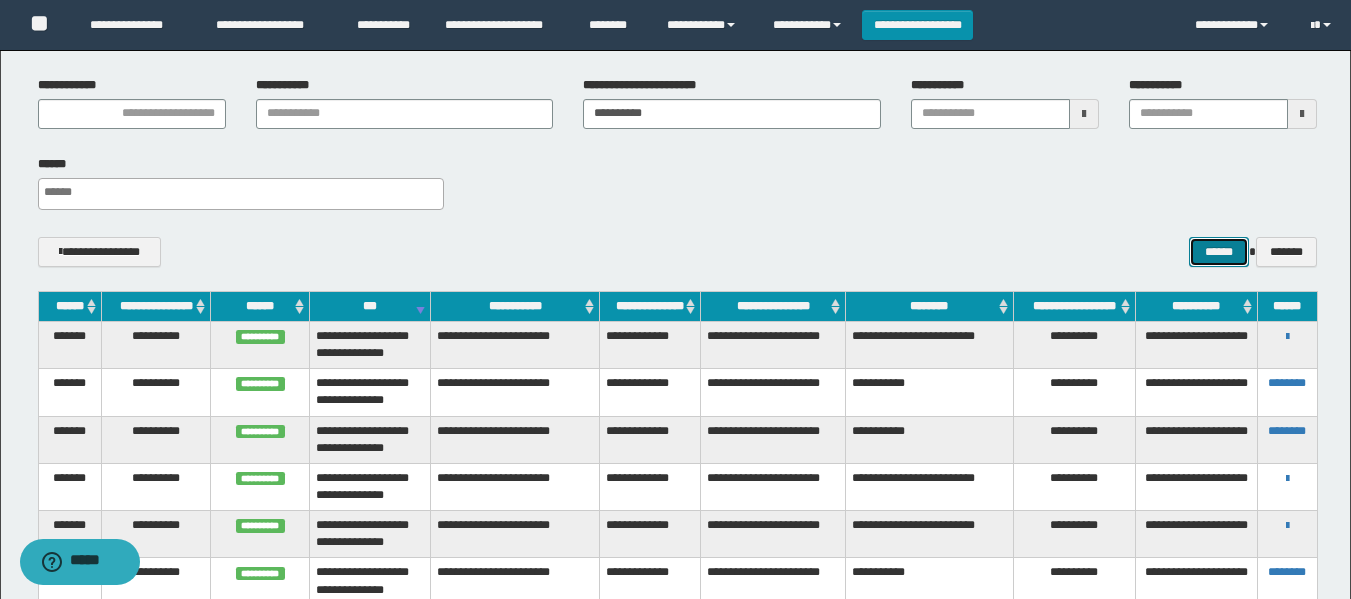 click on "**********" at bounding box center [677, 172] 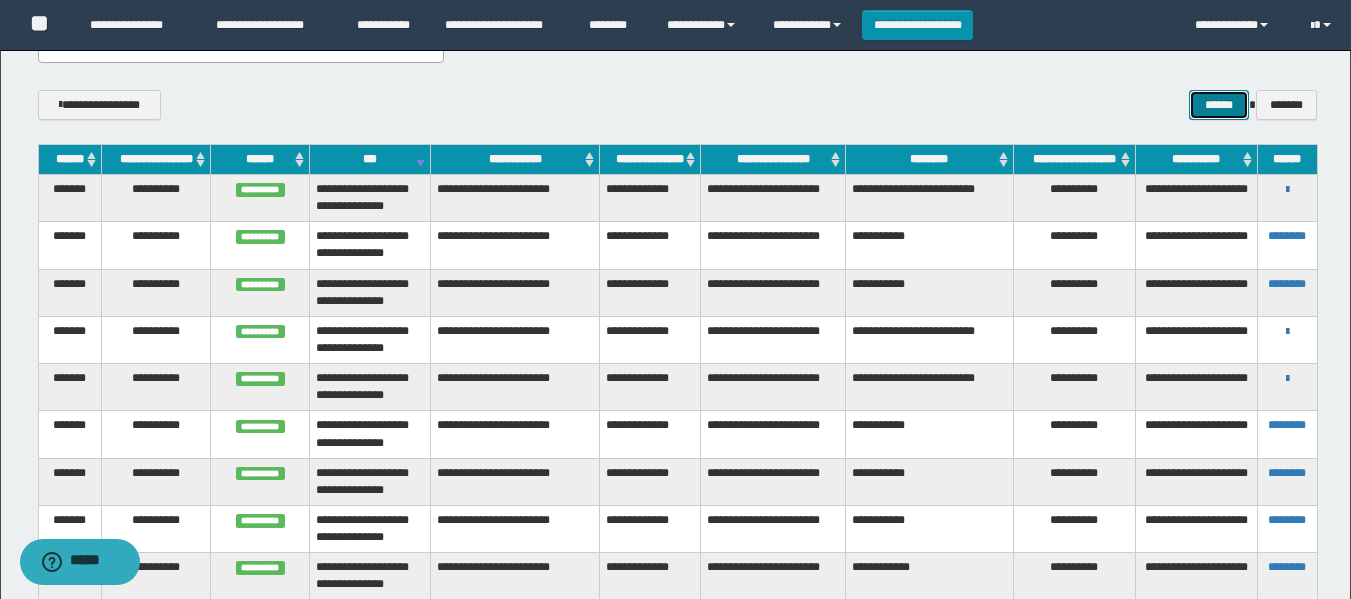 scroll, scrollTop: 438, scrollLeft: 0, axis: vertical 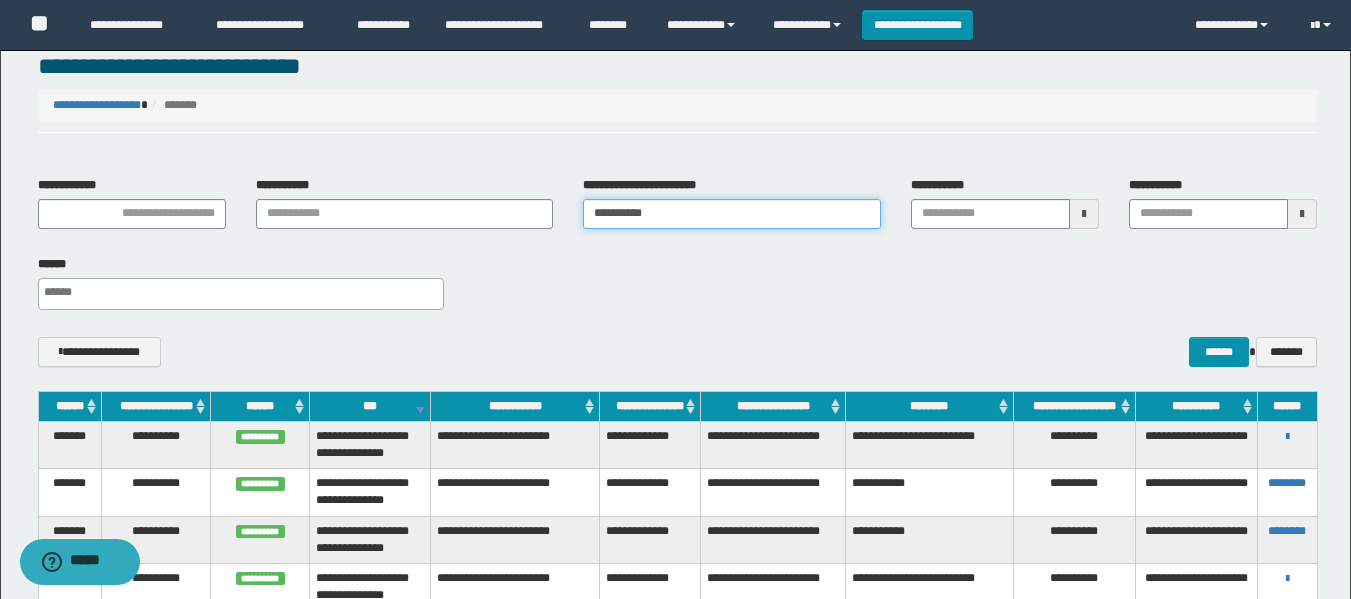 drag, startPoint x: 729, startPoint y: 220, endPoint x: 363, endPoint y: 311, distance: 377.14322 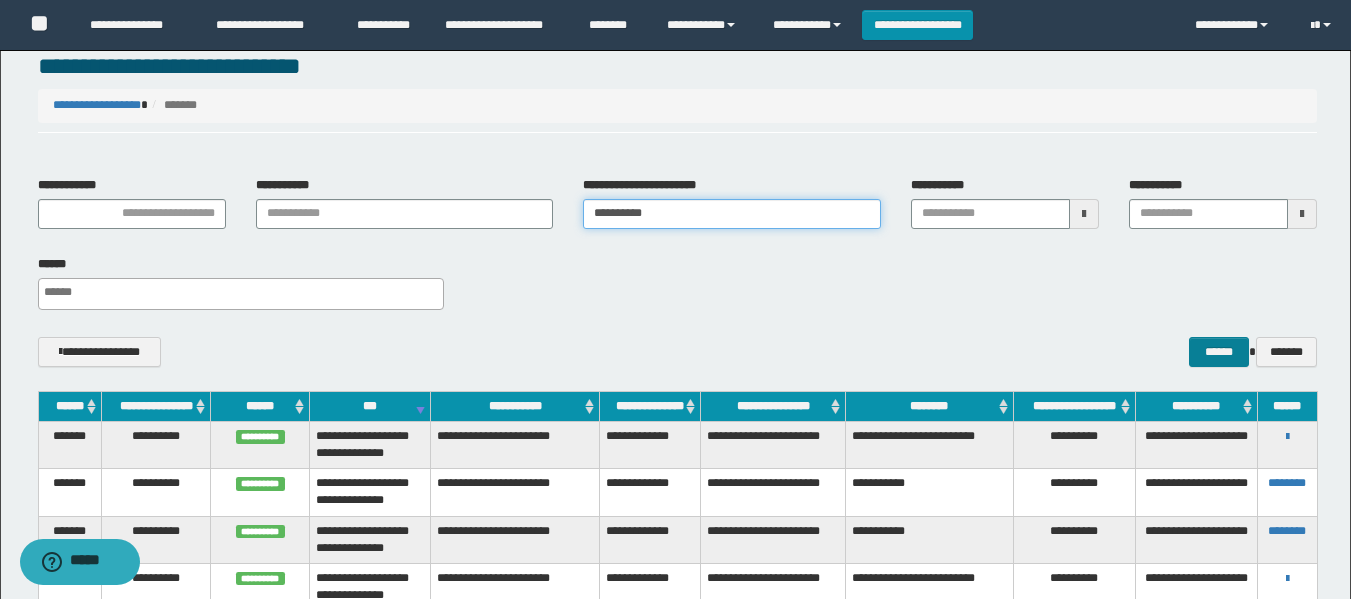 type on "**********" 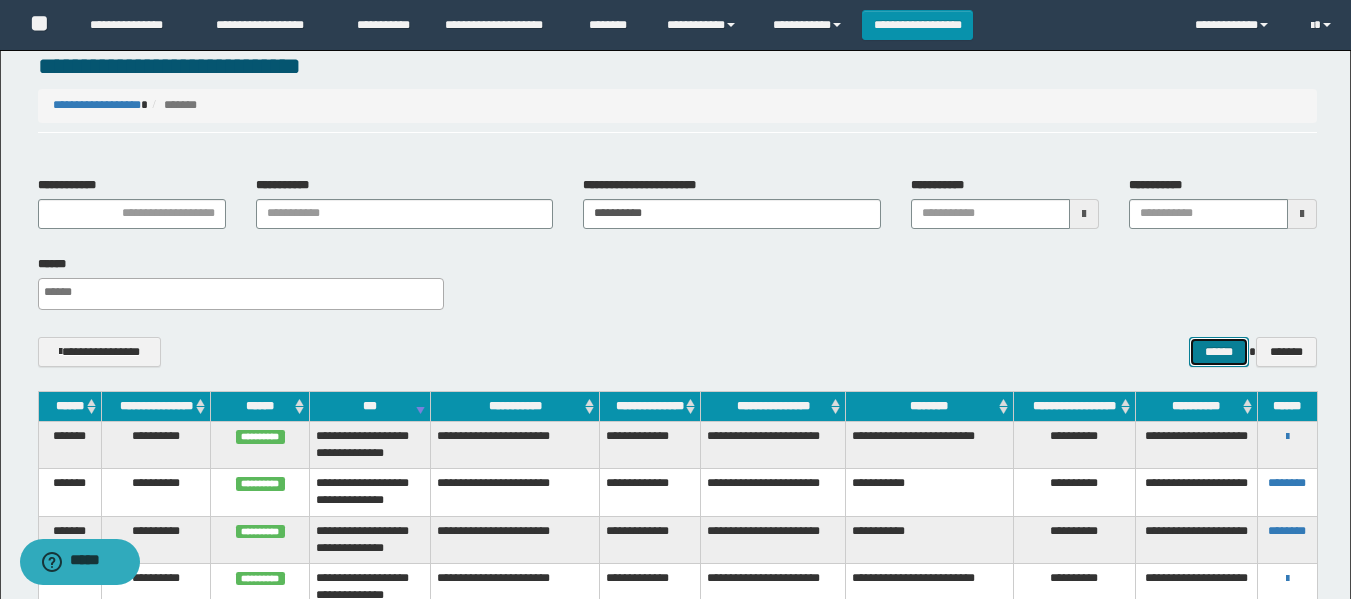 click on "******" at bounding box center [1218, 352] 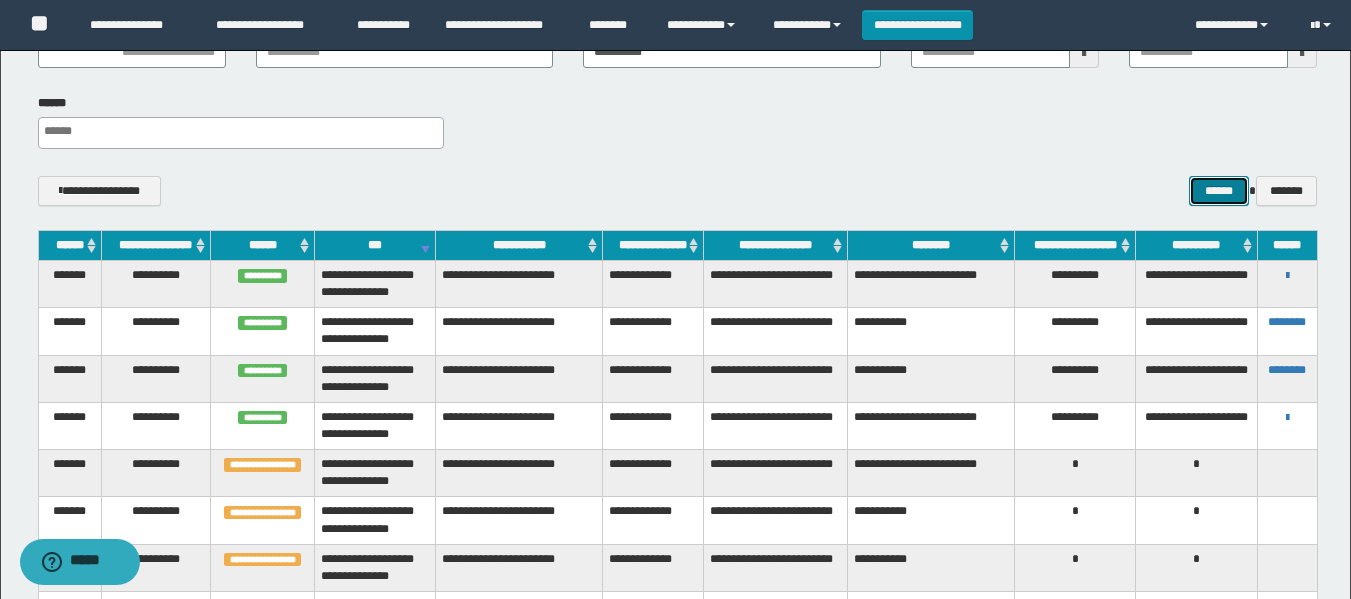 scroll, scrollTop: 438, scrollLeft: 0, axis: vertical 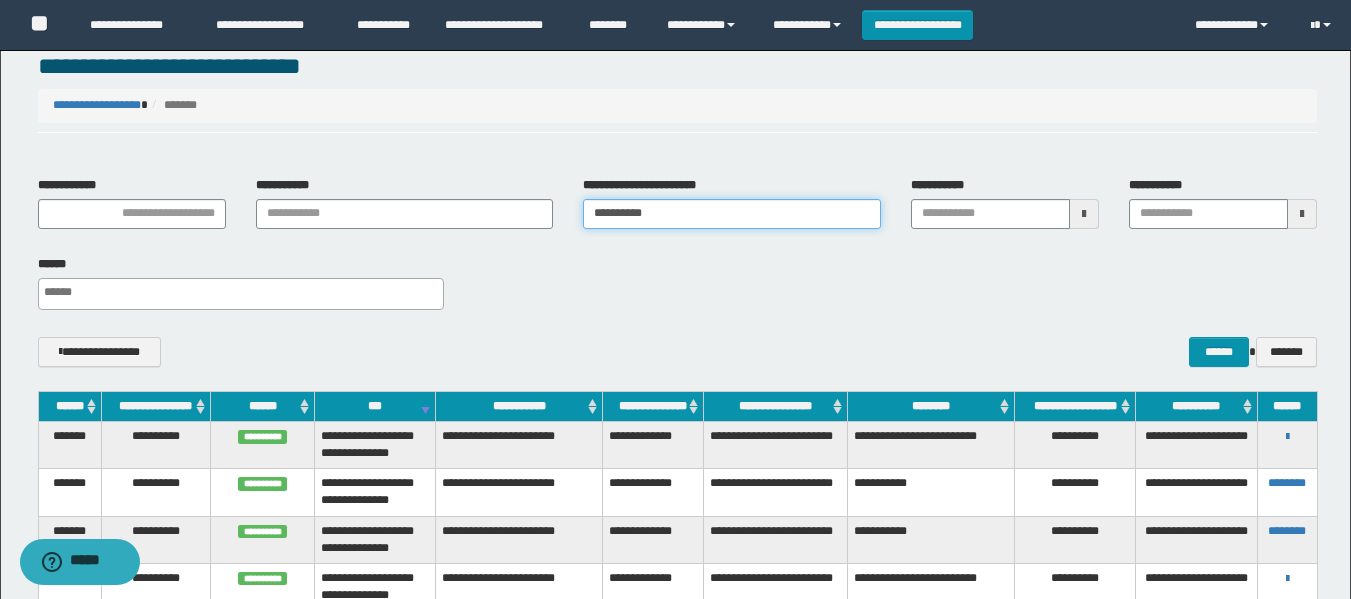 drag, startPoint x: 688, startPoint y: 222, endPoint x: 498, endPoint y: 242, distance: 191.04973 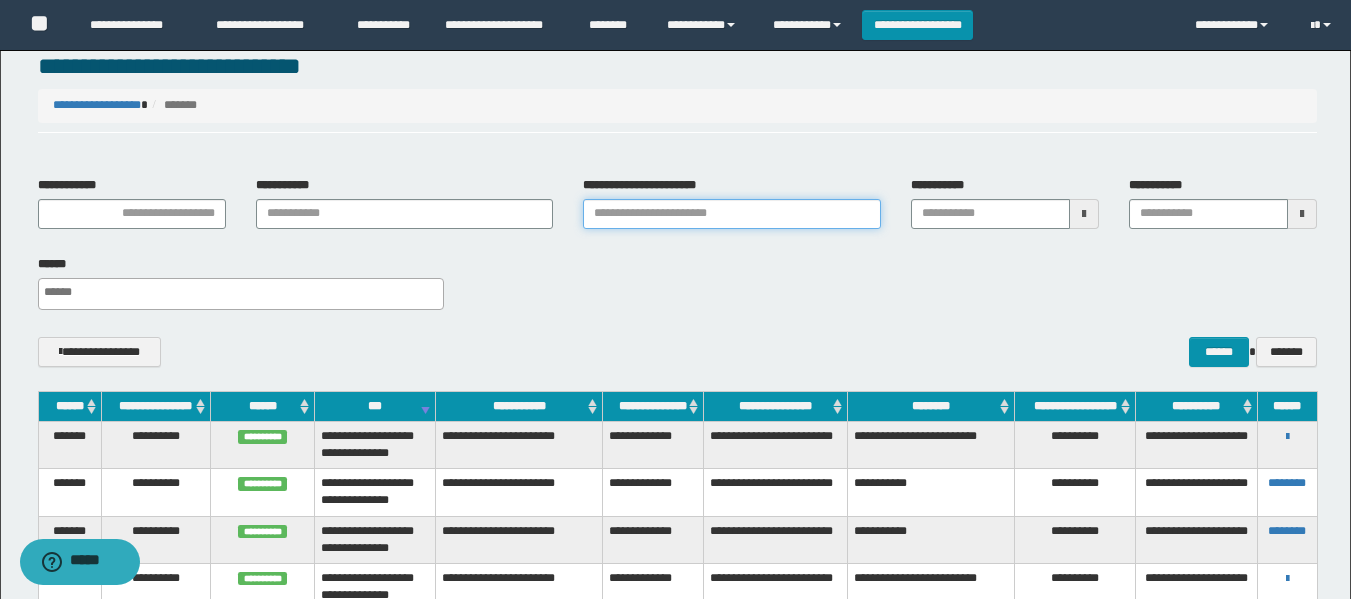 type 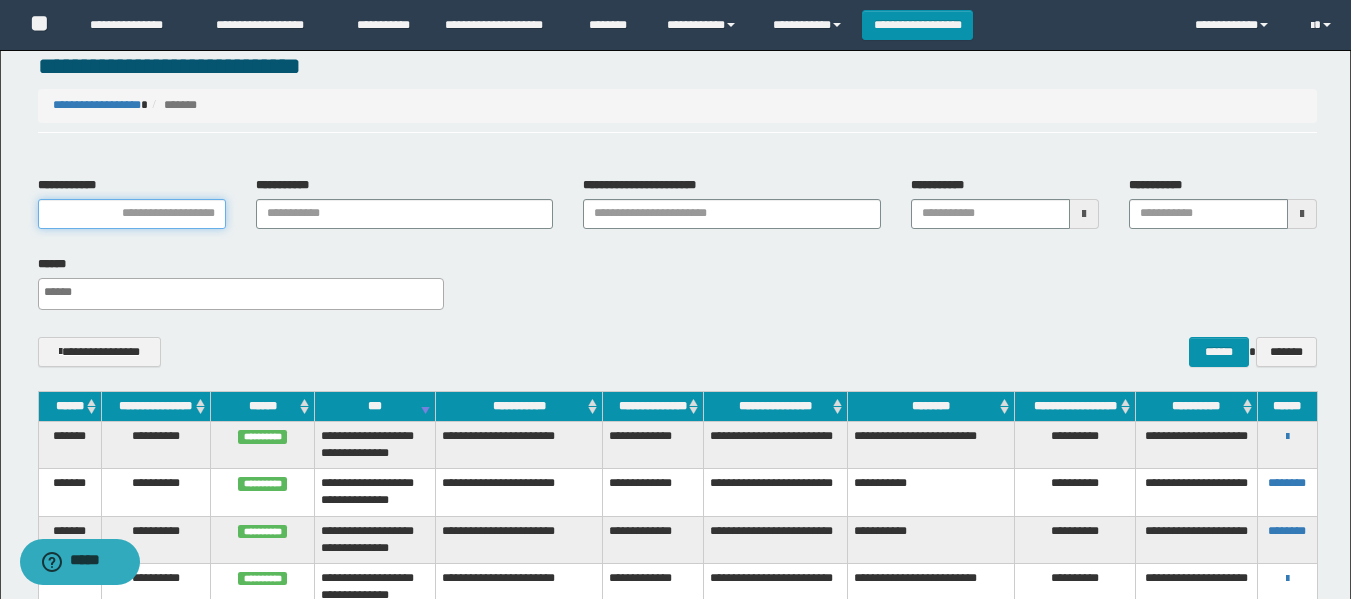 click on "**********" at bounding box center (132, 214) 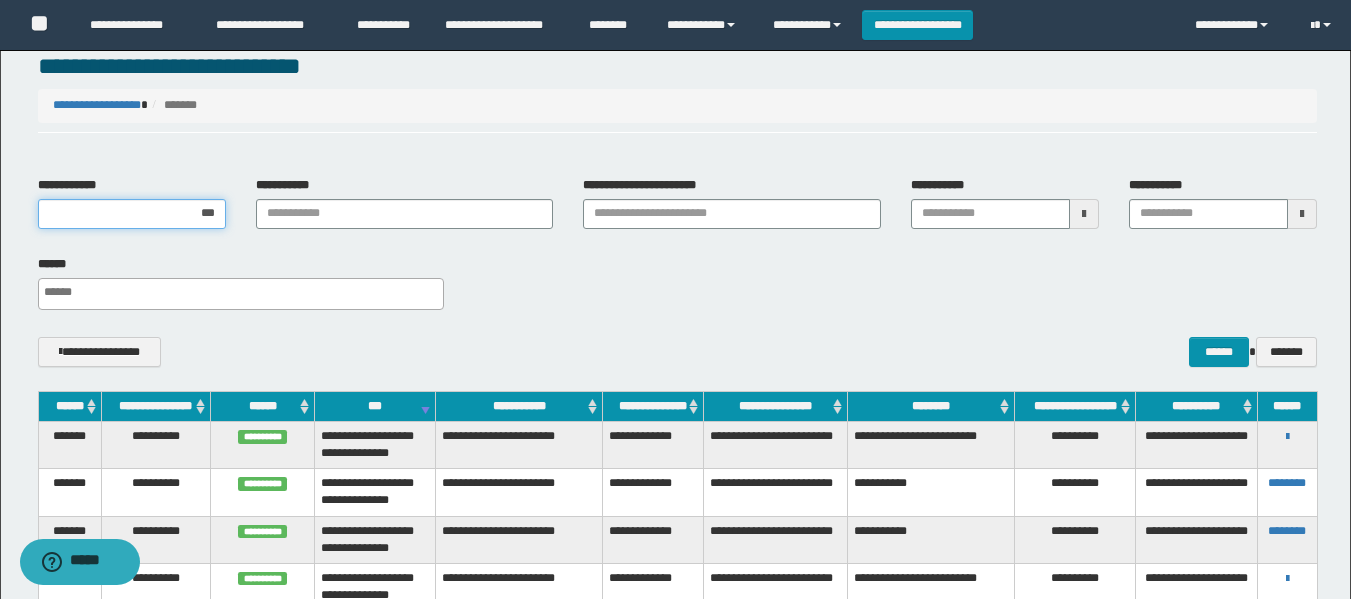 type on "****" 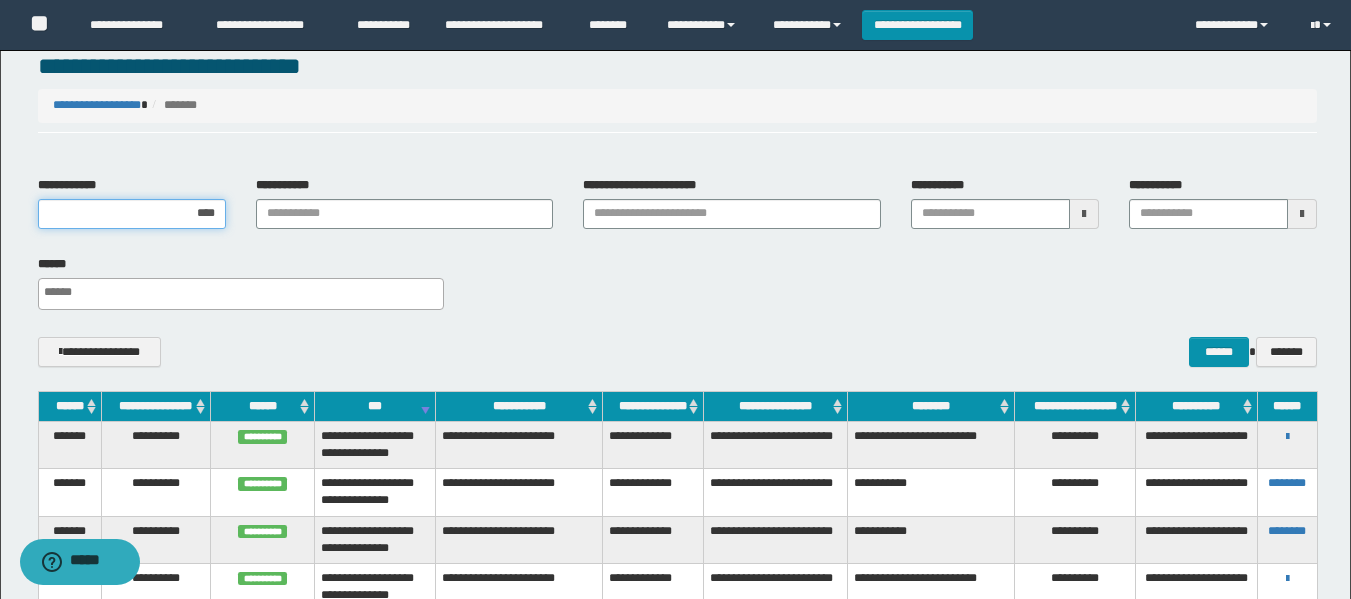 type on "*****" 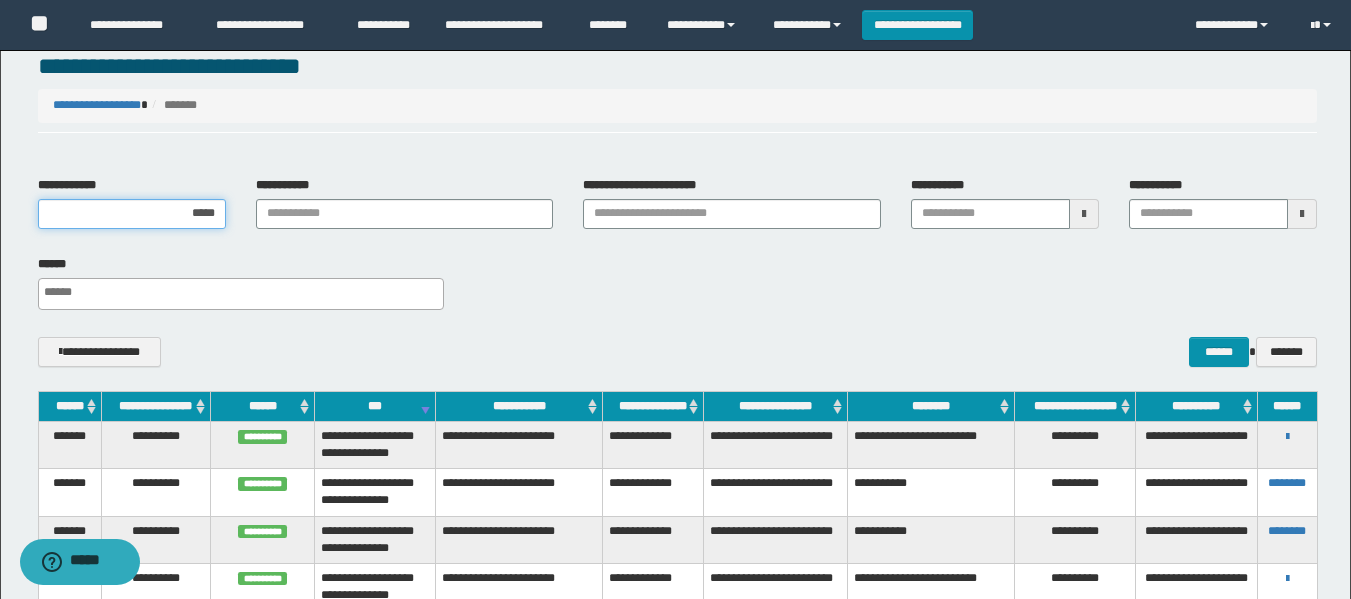 type 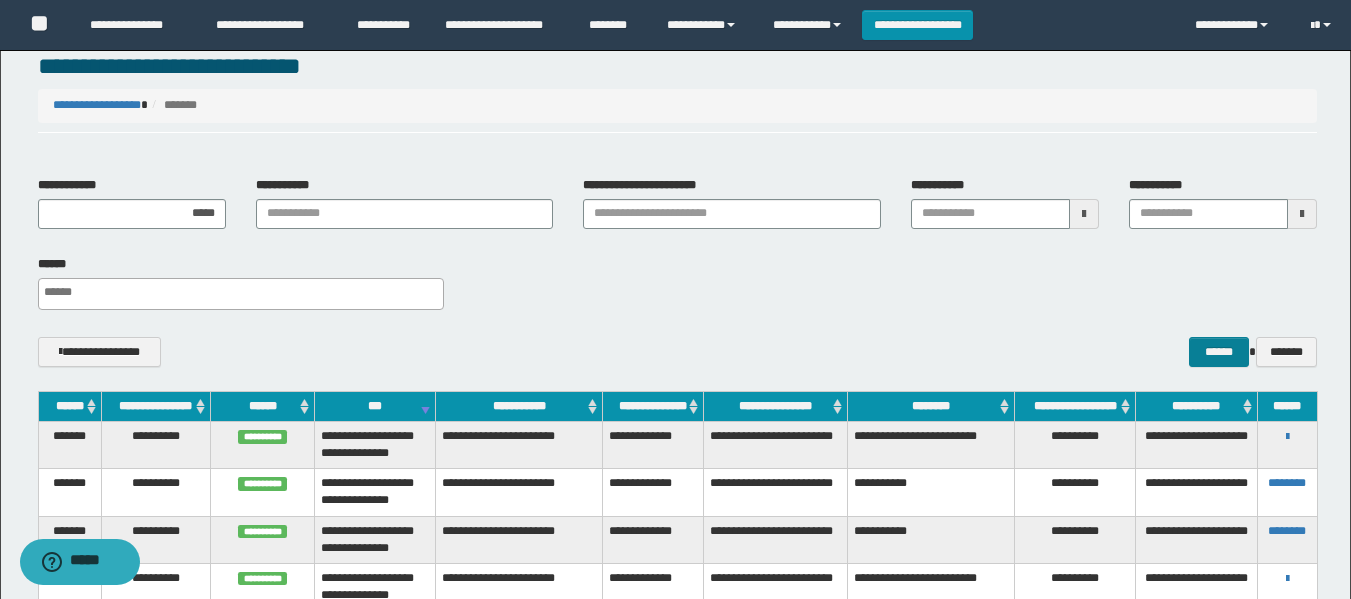 drag, startPoint x: 1194, startPoint y: 332, endPoint x: 1205, endPoint y: 341, distance: 14.21267 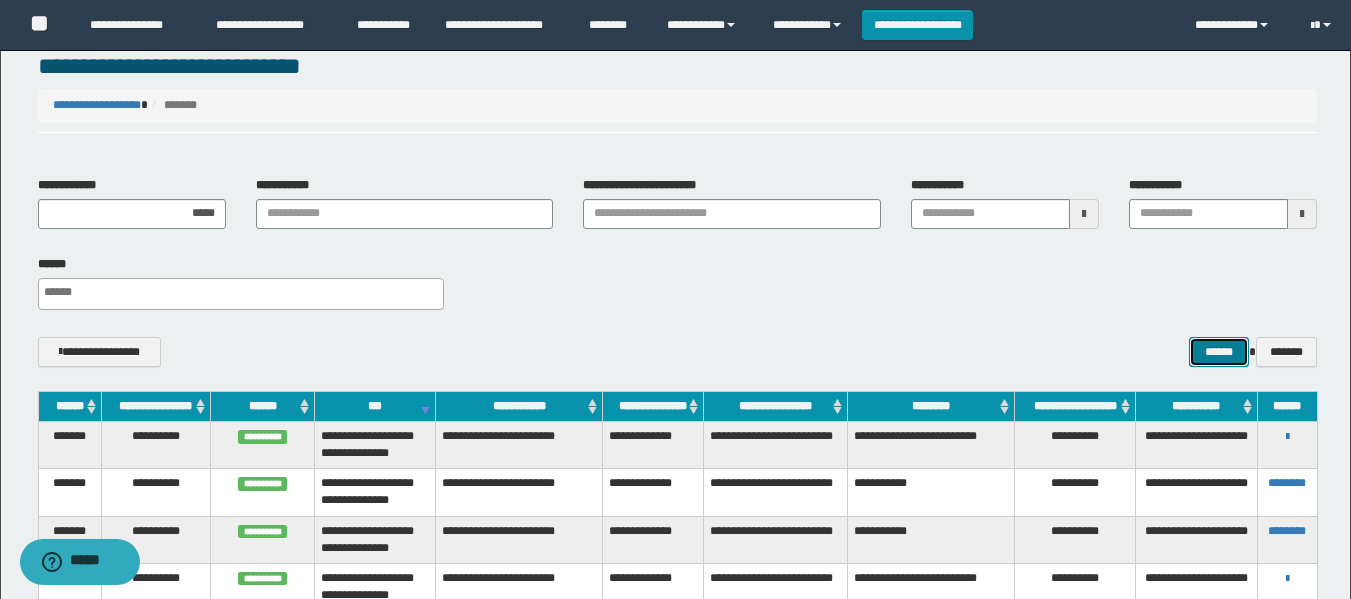 click on "******" at bounding box center (1218, 352) 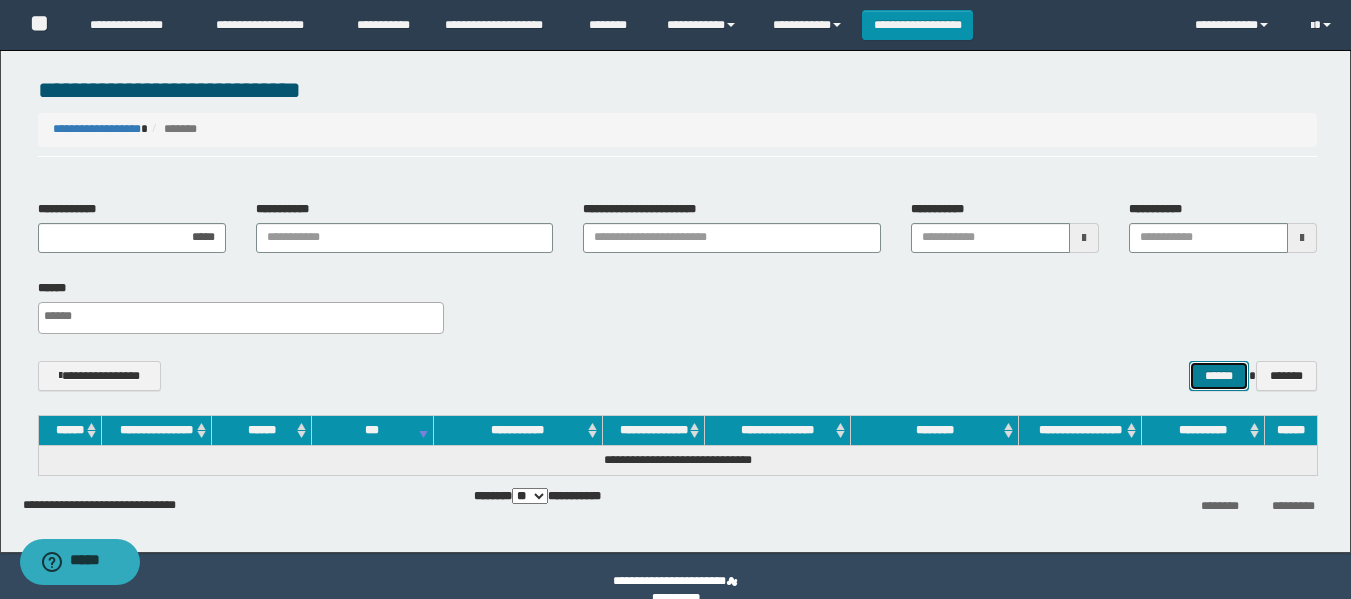 scroll, scrollTop: 0, scrollLeft: 0, axis: both 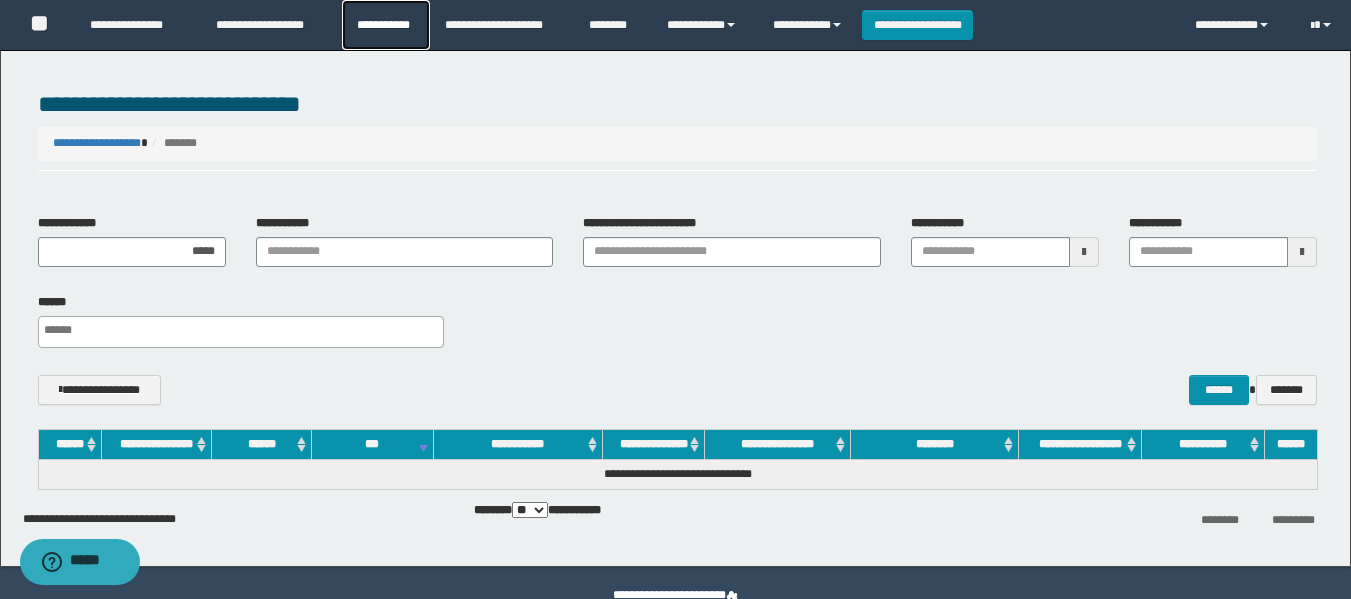 click on "**********" at bounding box center [386, 25] 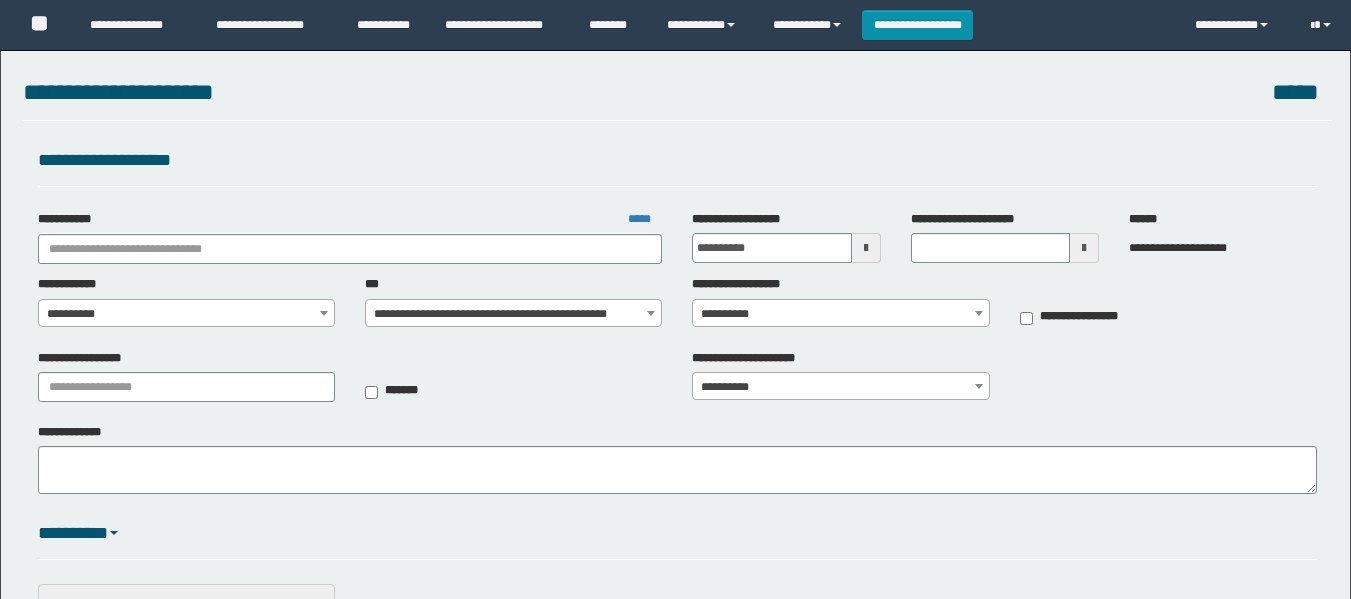 scroll, scrollTop: 0, scrollLeft: 0, axis: both 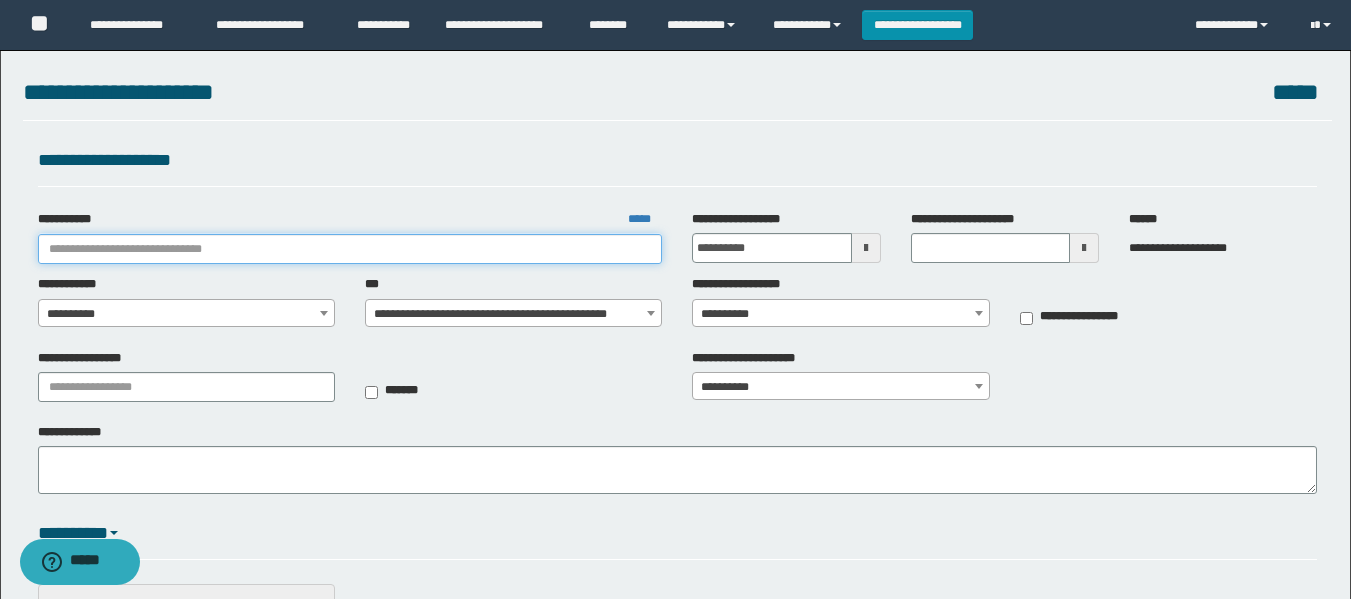 click on "**********" at bounding box center (350, 249) 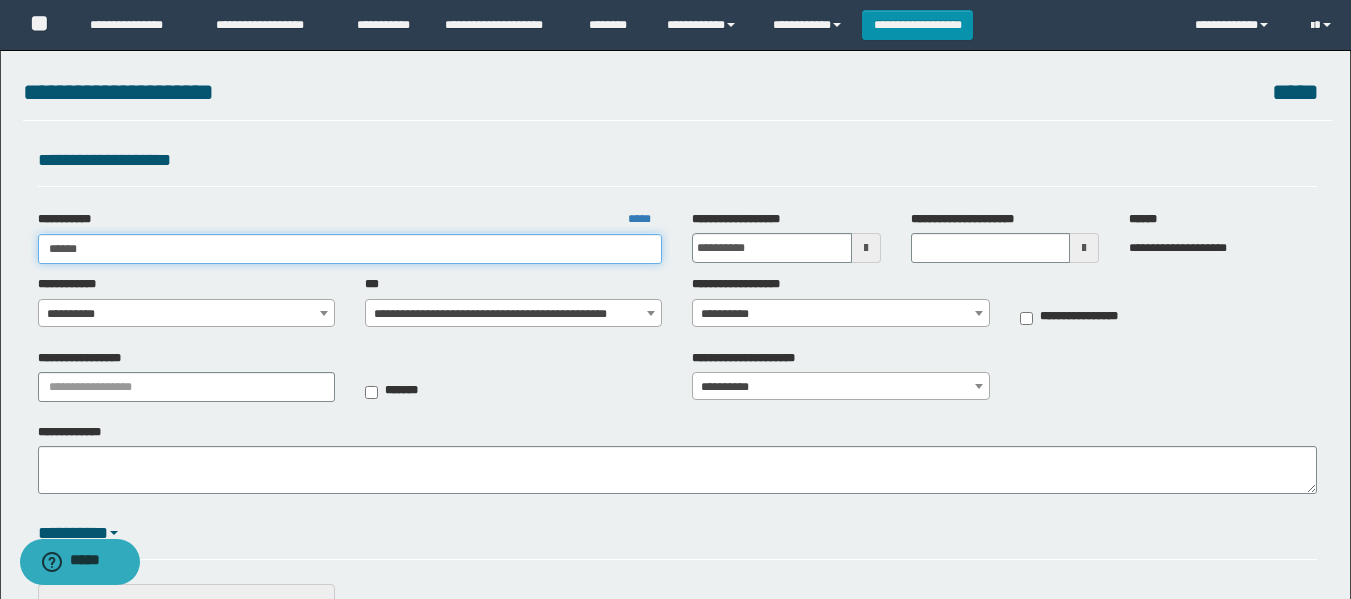 type on "*****" 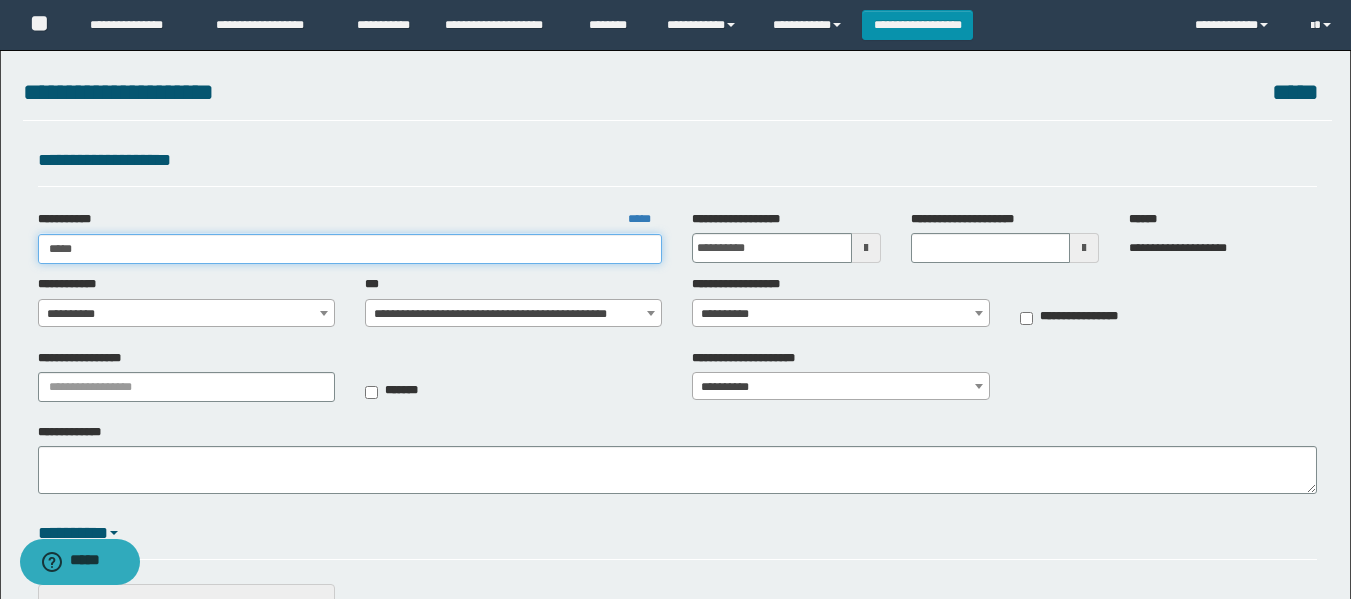 type on "*****" 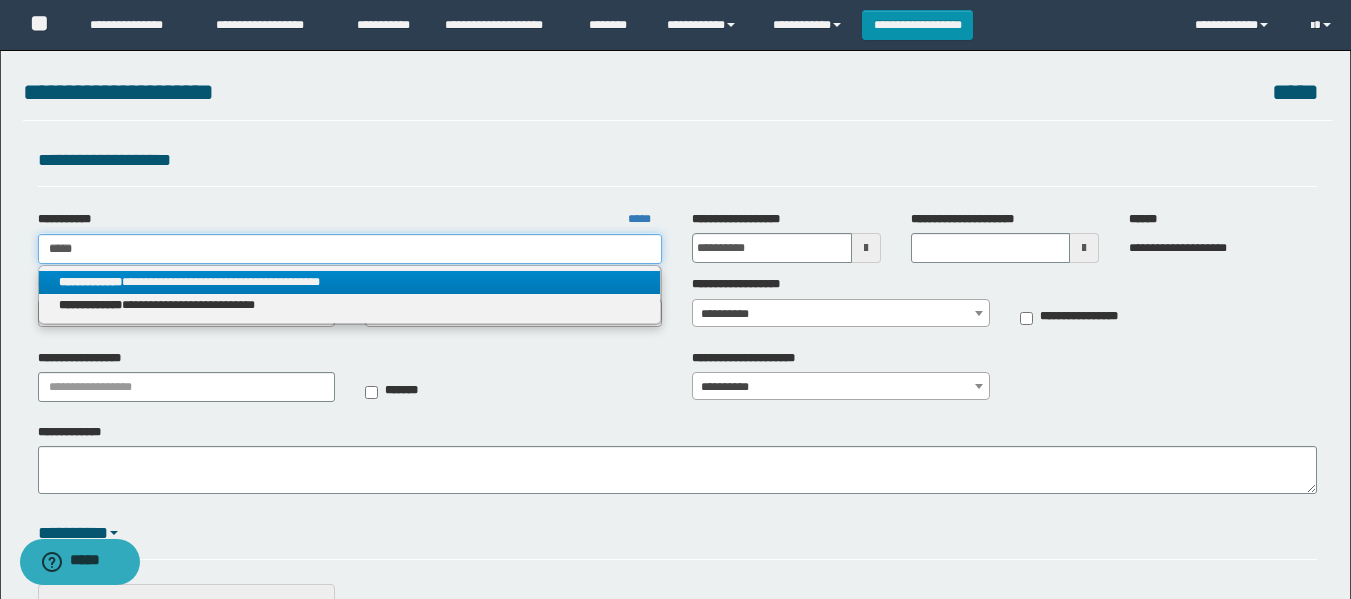 type on "*****" 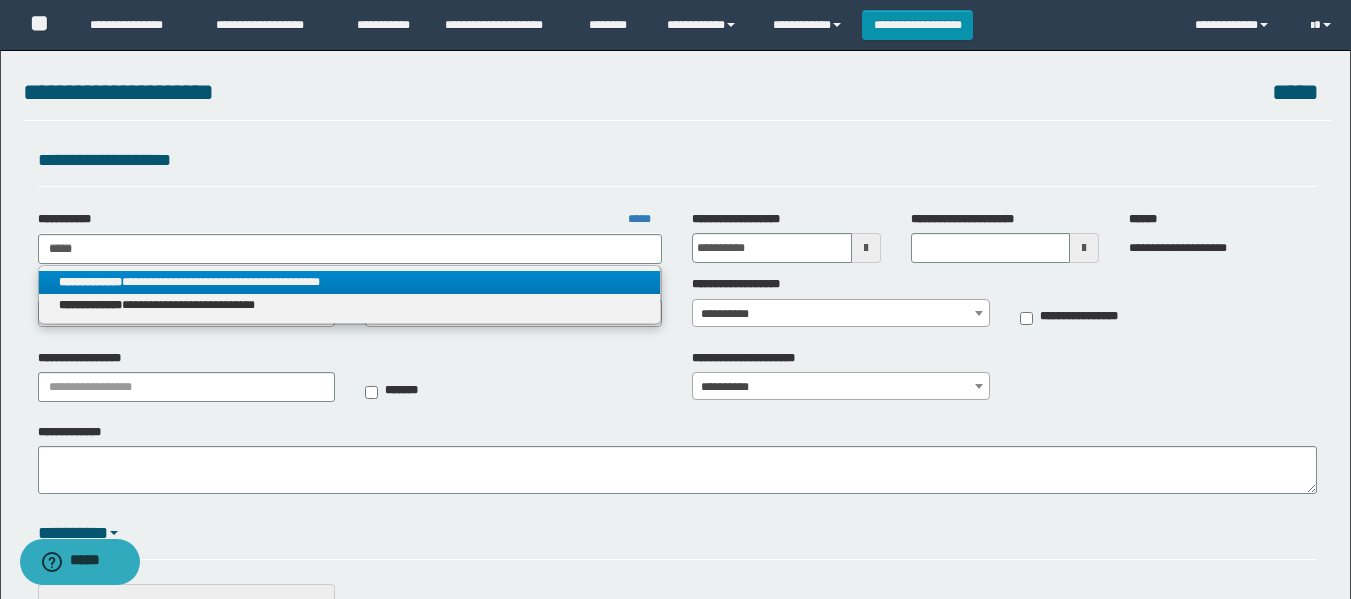 click on "**********" at bounding box center [350, 282] 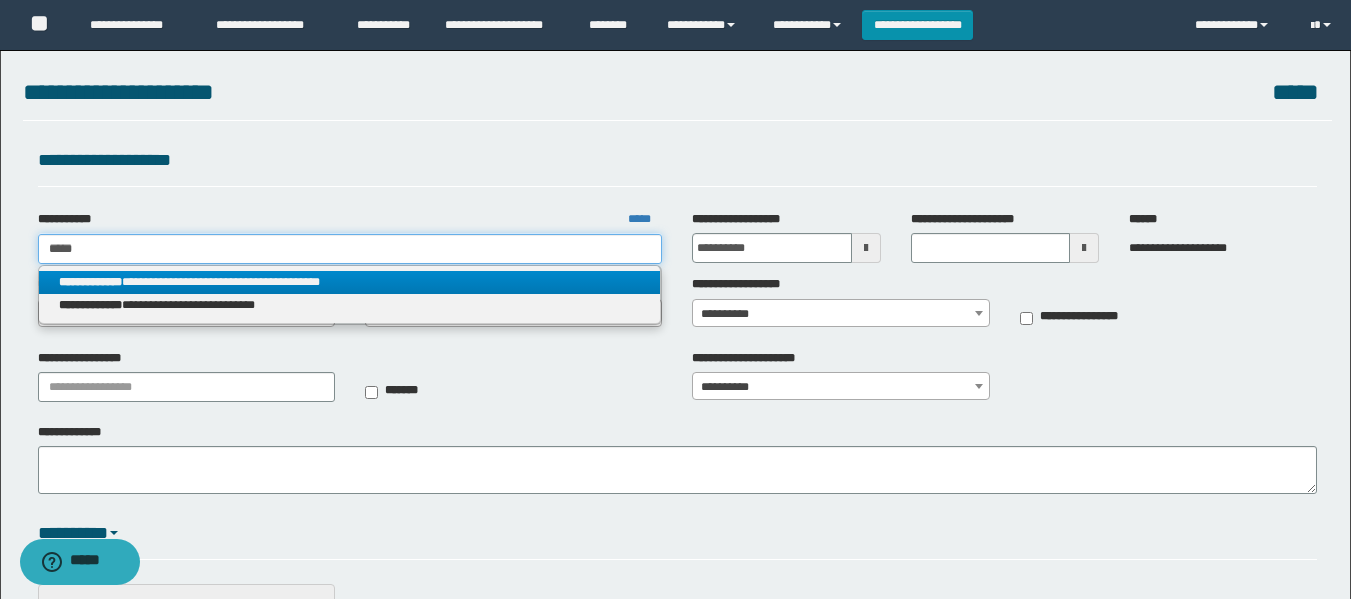 type 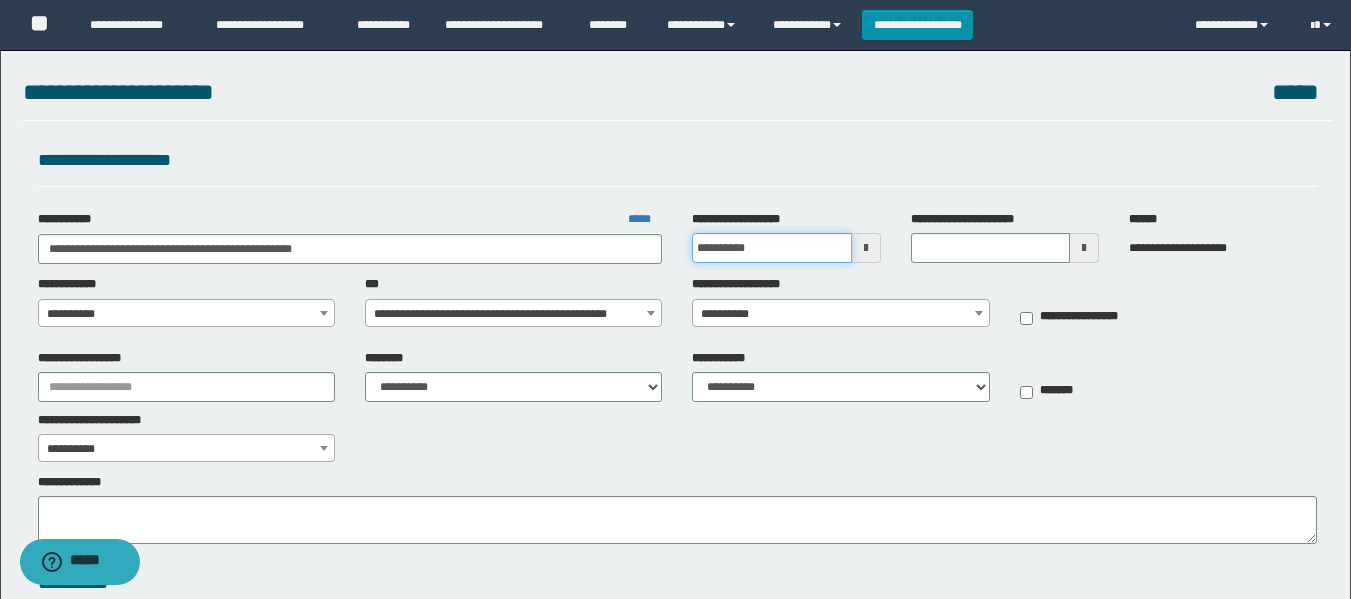 click on "**********" at bounding box center [771, 248] 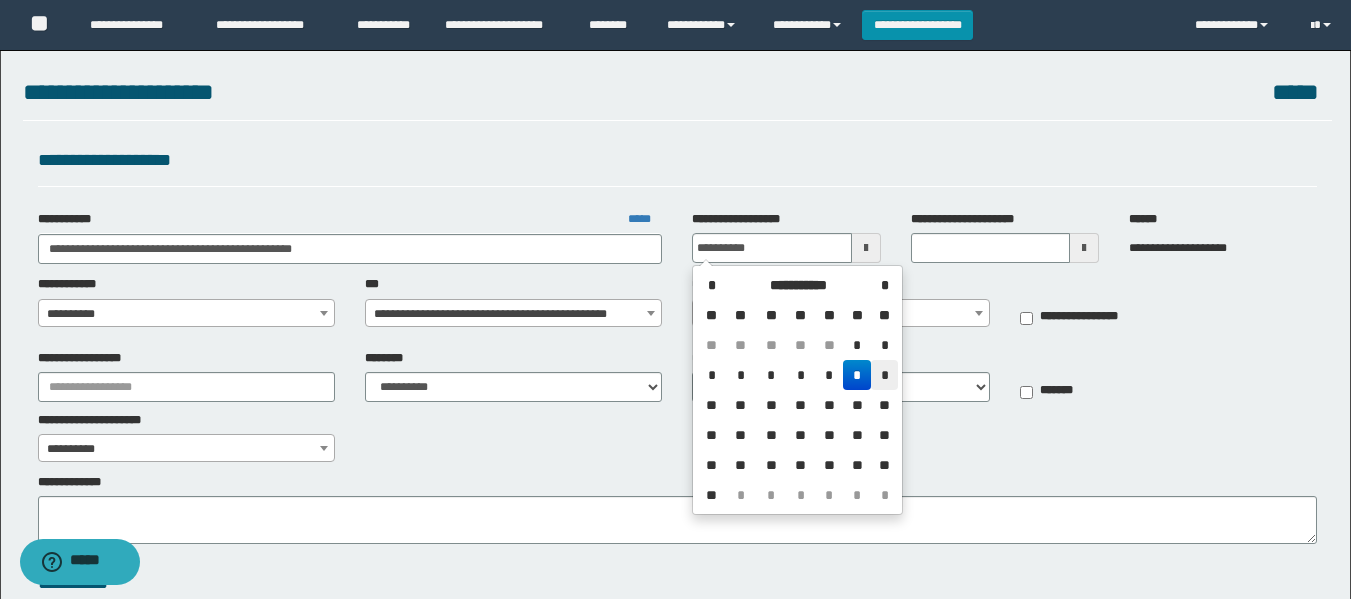 click on "*" at bounding box center (884, 375) 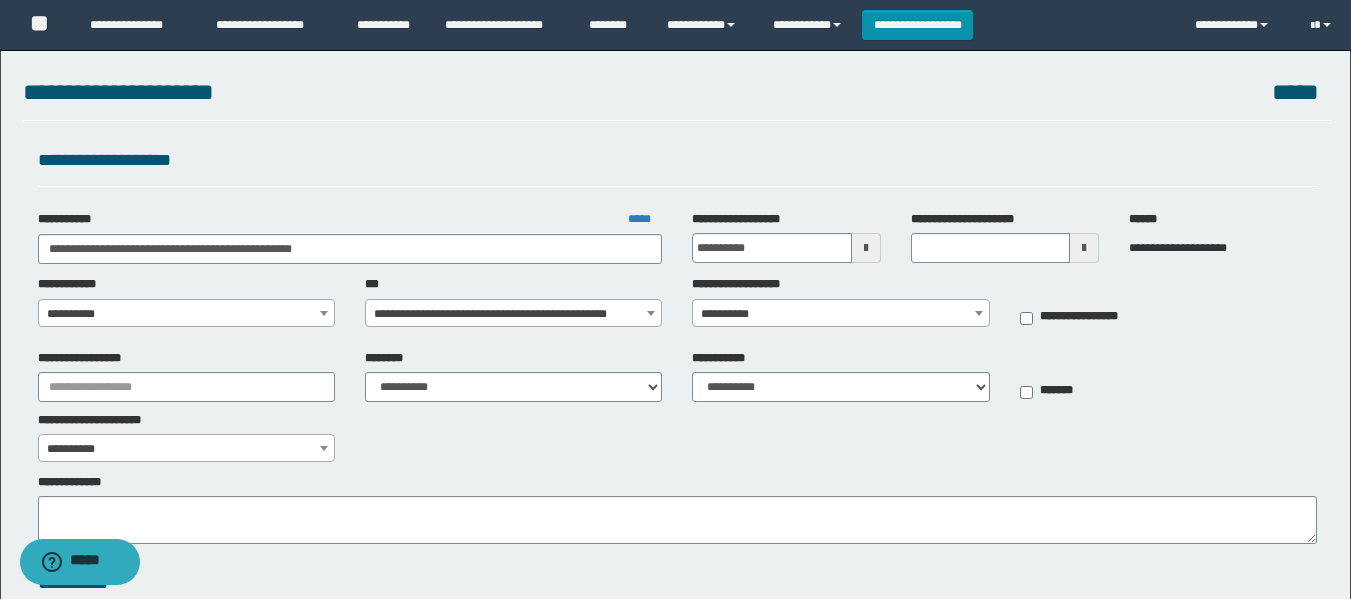 click on "**********" at bounding box center (186, 314) 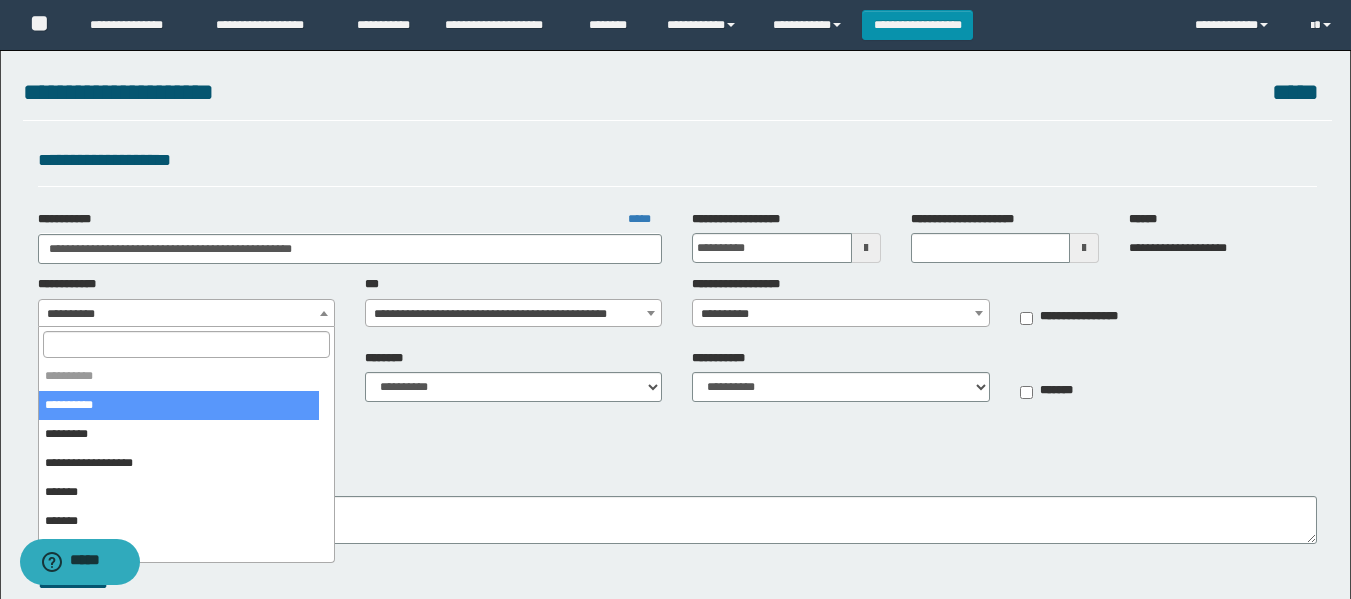 click at bounding box center [186, 344] 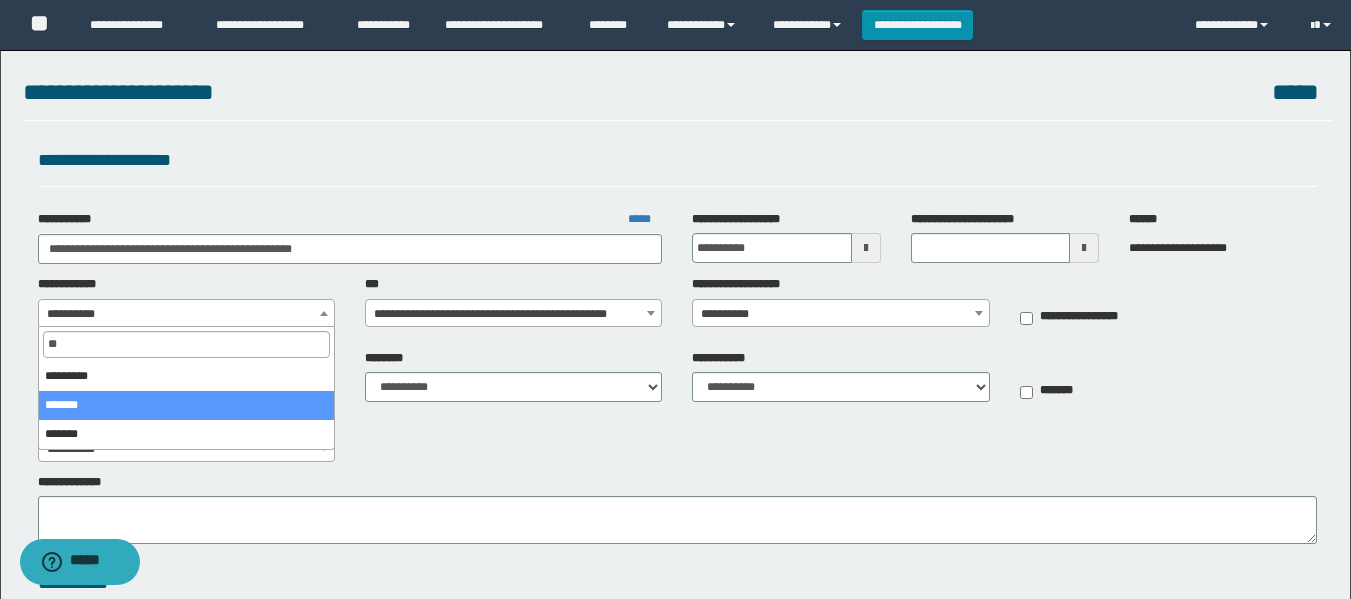 type on "**" 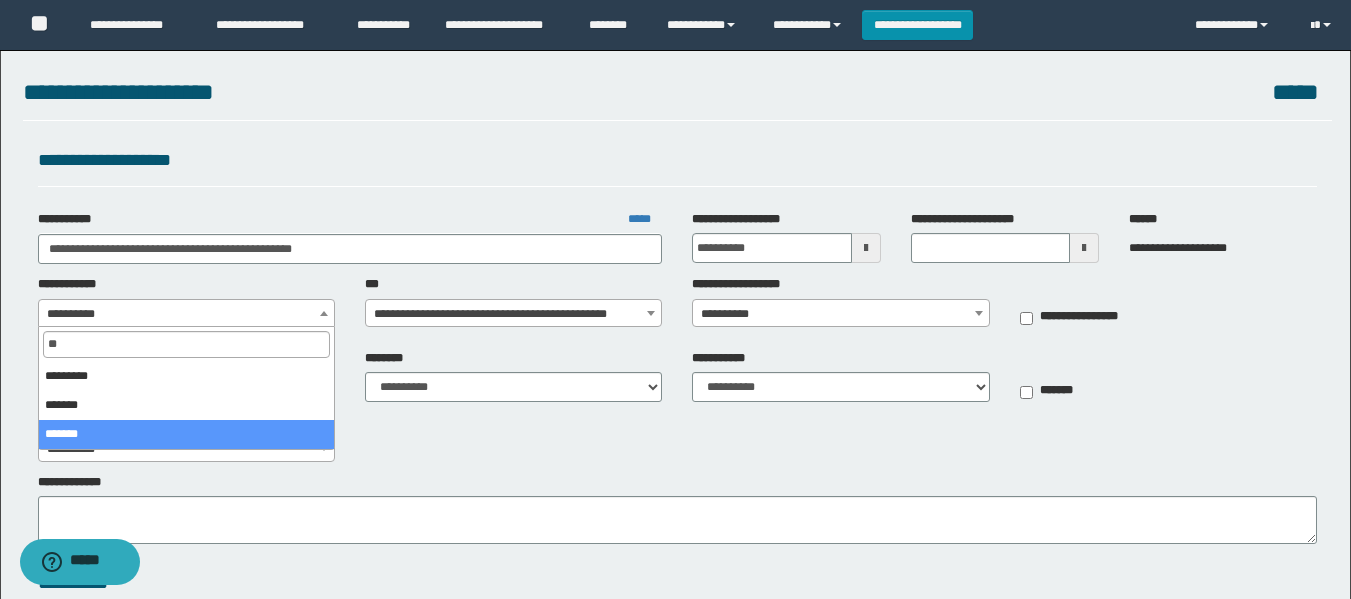 drag, startPoint x: 217, startPoint y: 413, endPoint x: 219, endPoint y: 432, distance: 19.104973 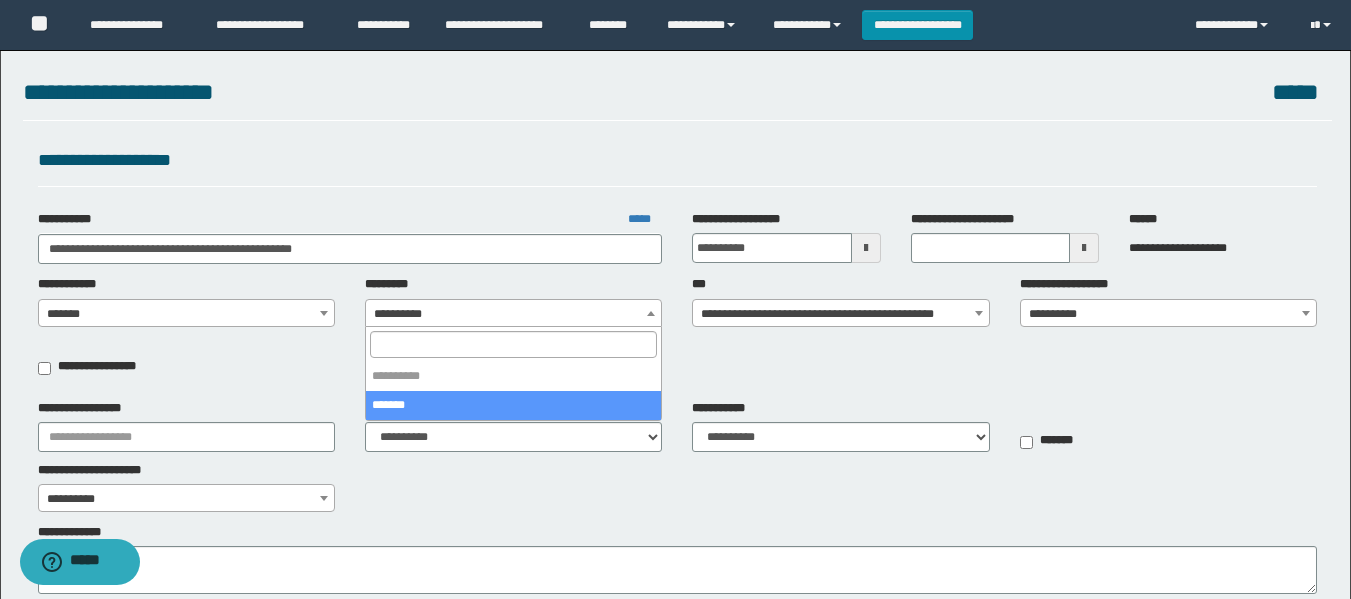 click on "**********" at bounding box center [513, 314] 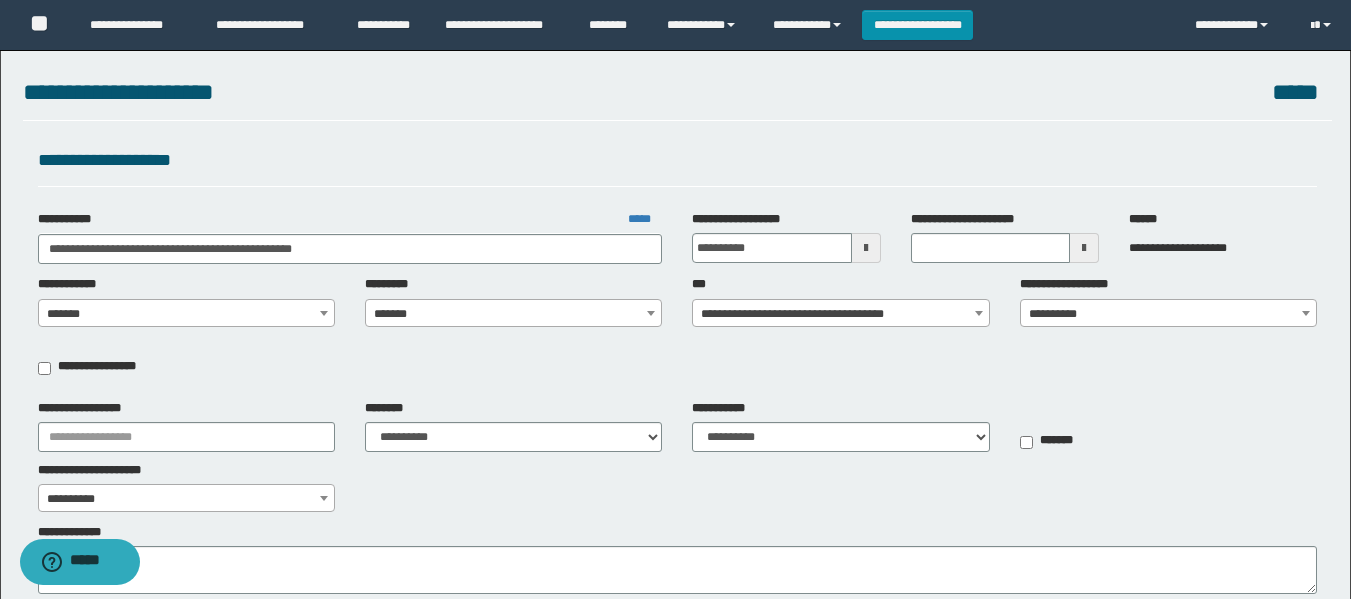 click on "**********" at bounding box center (1168, 314) 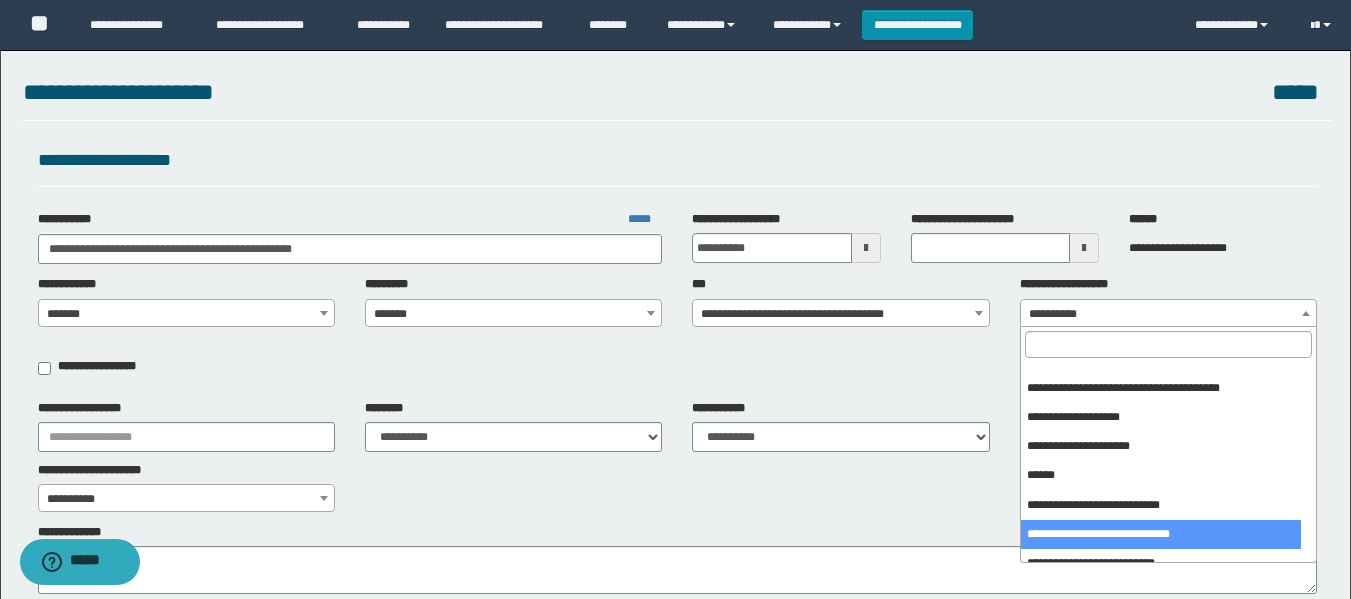 scroll, scrollTop: 0, scrollLeft: 0, axis: both 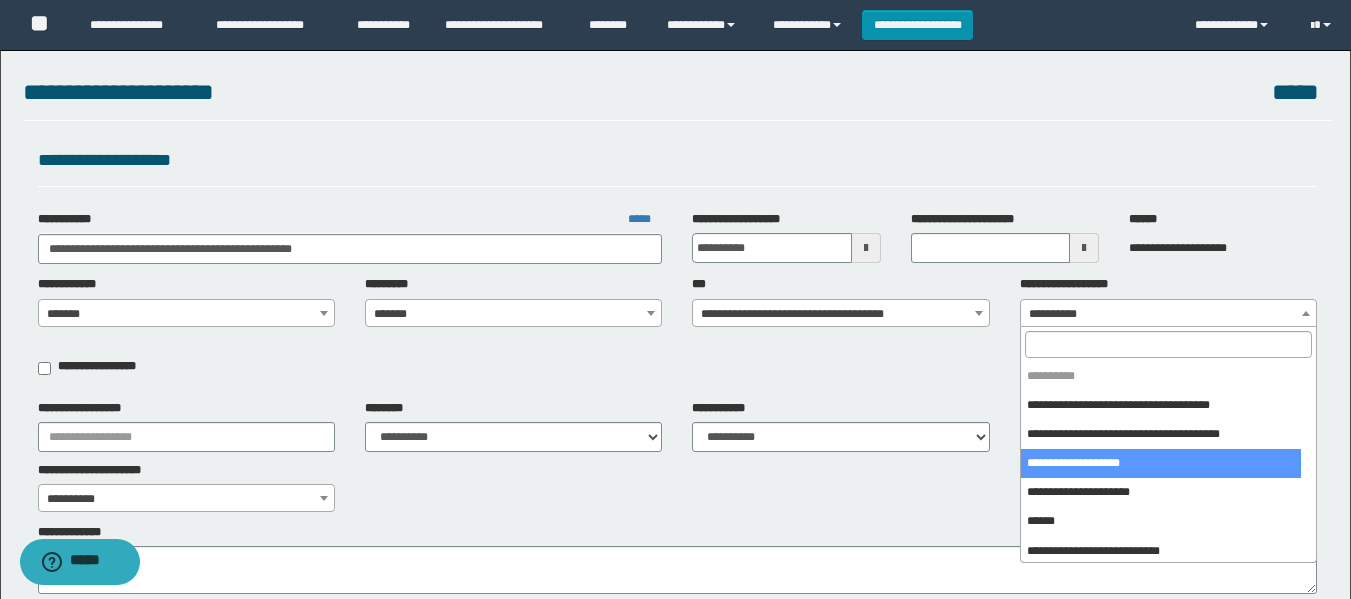 select on "****" 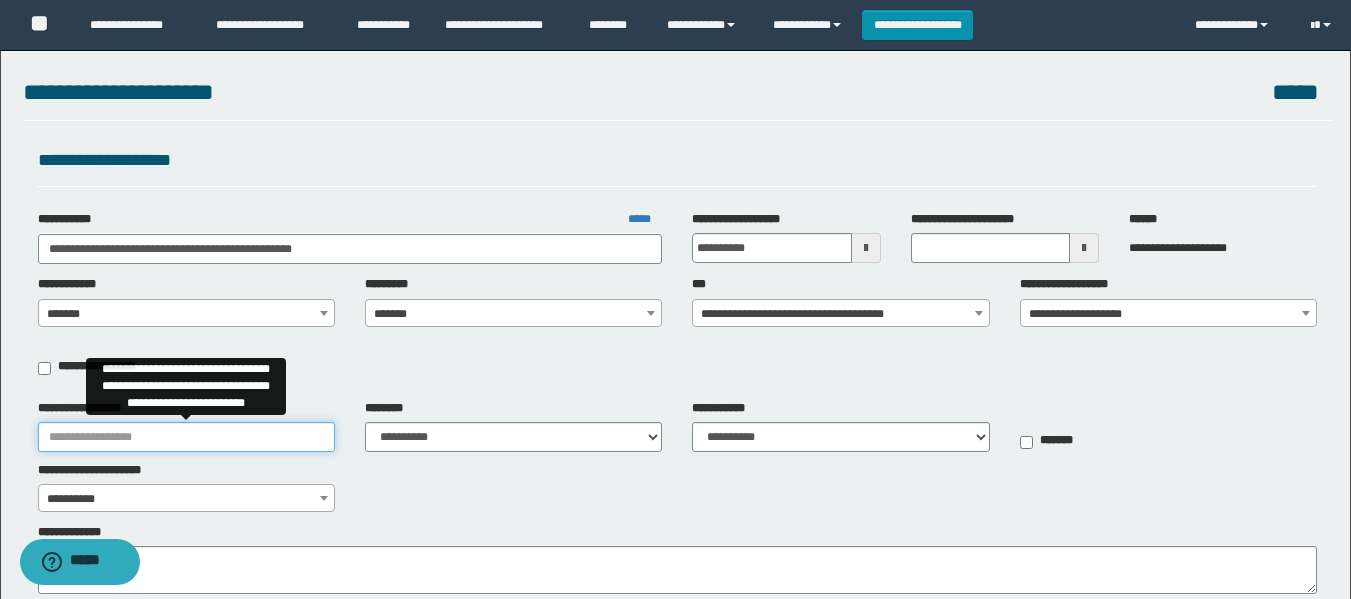 drag, startPoint x: 288, startPoint y: 446, endPoint x: 302, endPoint y: 441, distance: 14.866069 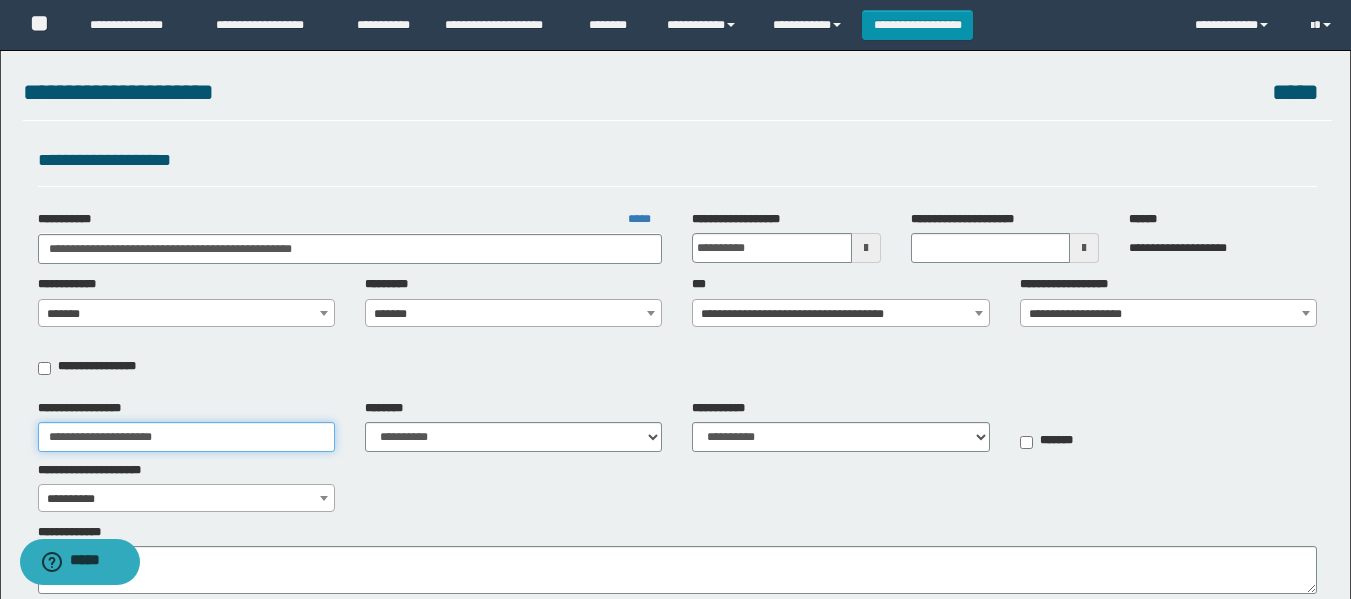type on "**********" 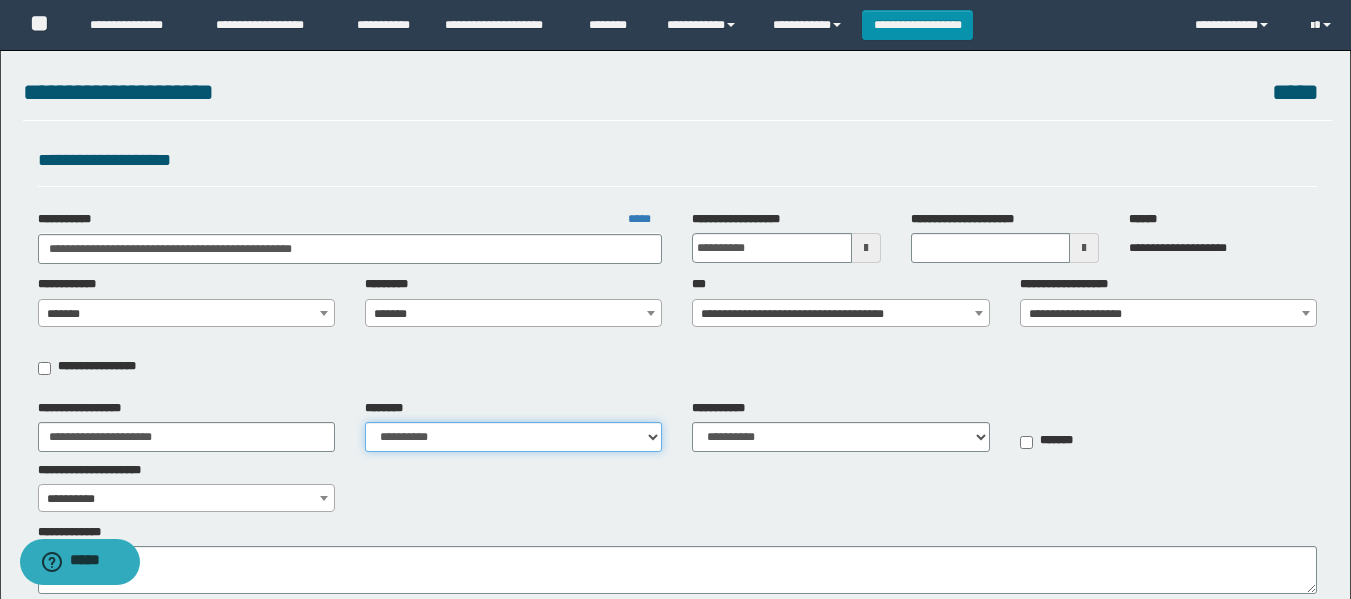 click on "**********" at bounding box center (513, 437) 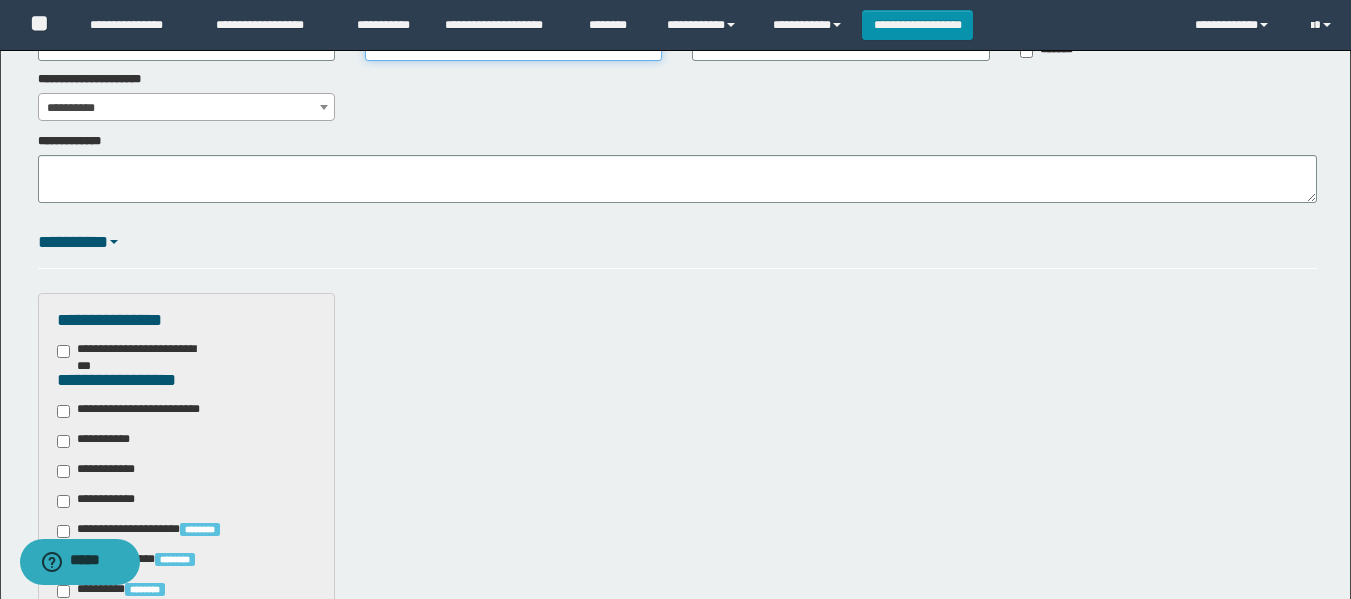 scroll, scrollTop: 500, scrollLeft: 0, axis: vertical 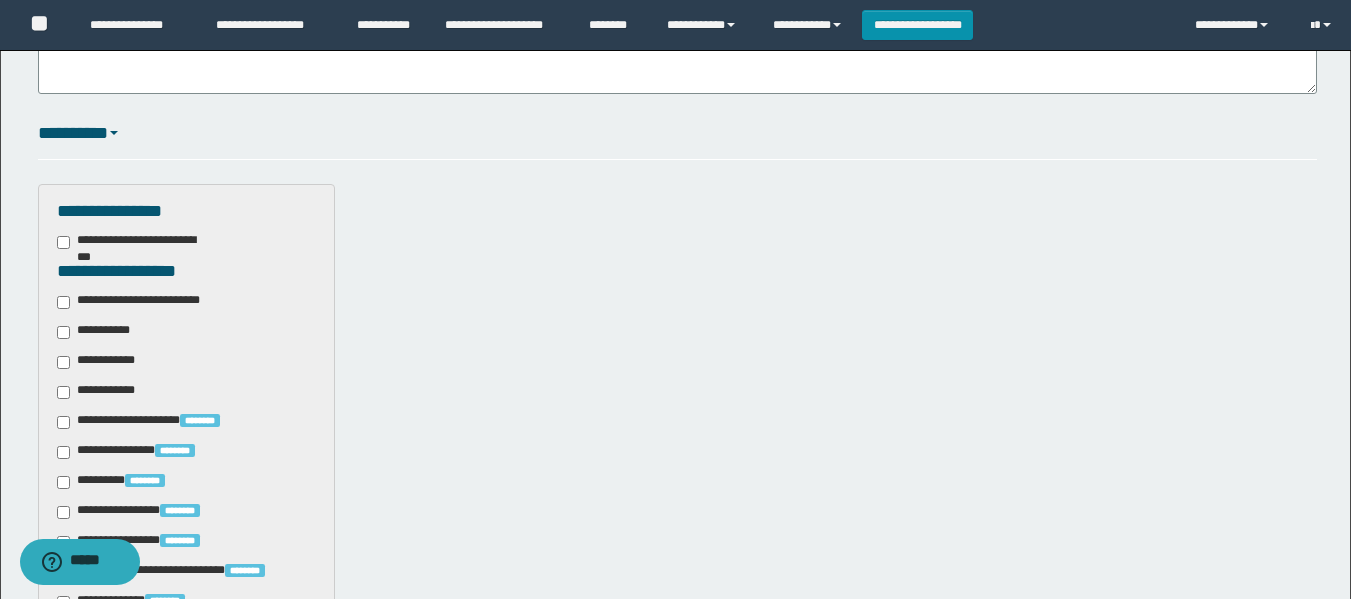 click on "**********" at bounding box center (143, 302) 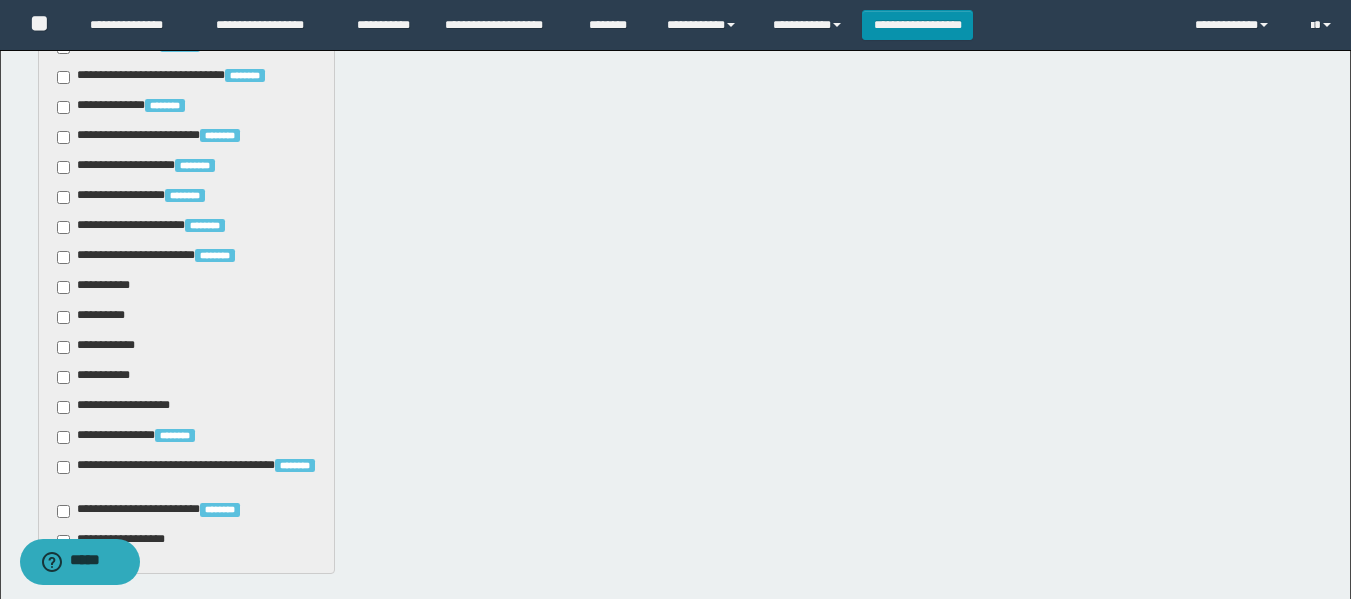 scroll, scrollTop: 1000, scrollLeft: 0, axis: vertical 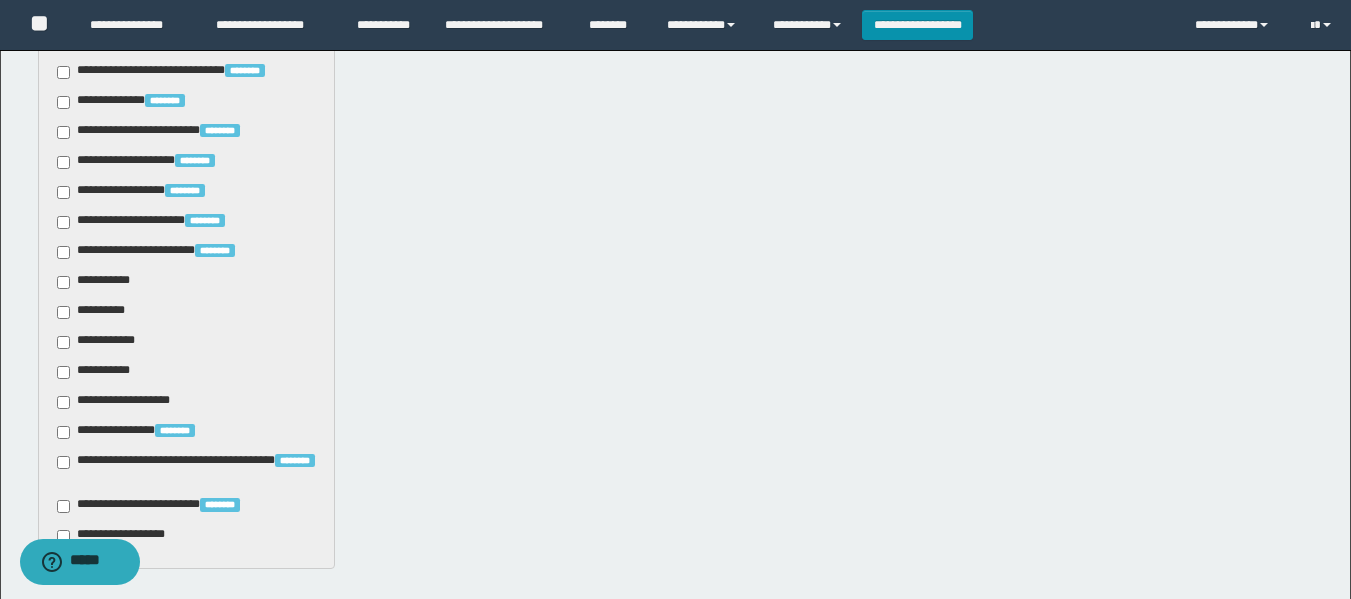 click on "**********" at bounding box center (97, 282) 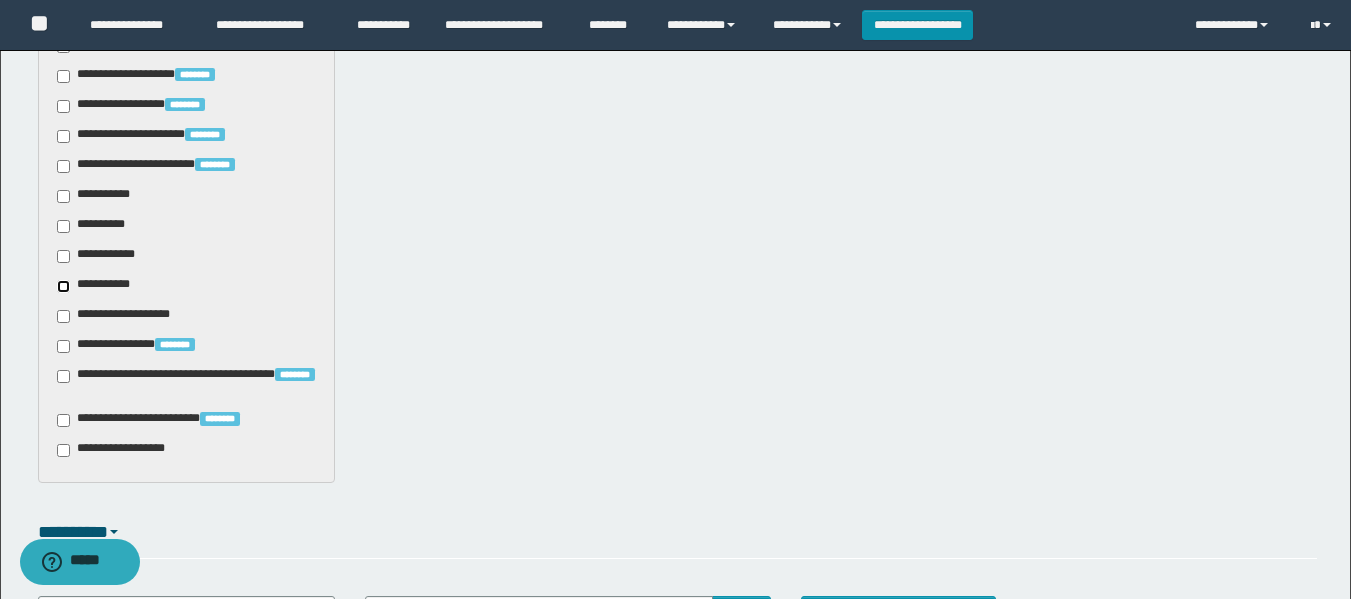 scroll, scrollTop: 1200, scrollLeft: 0, axis: vertical 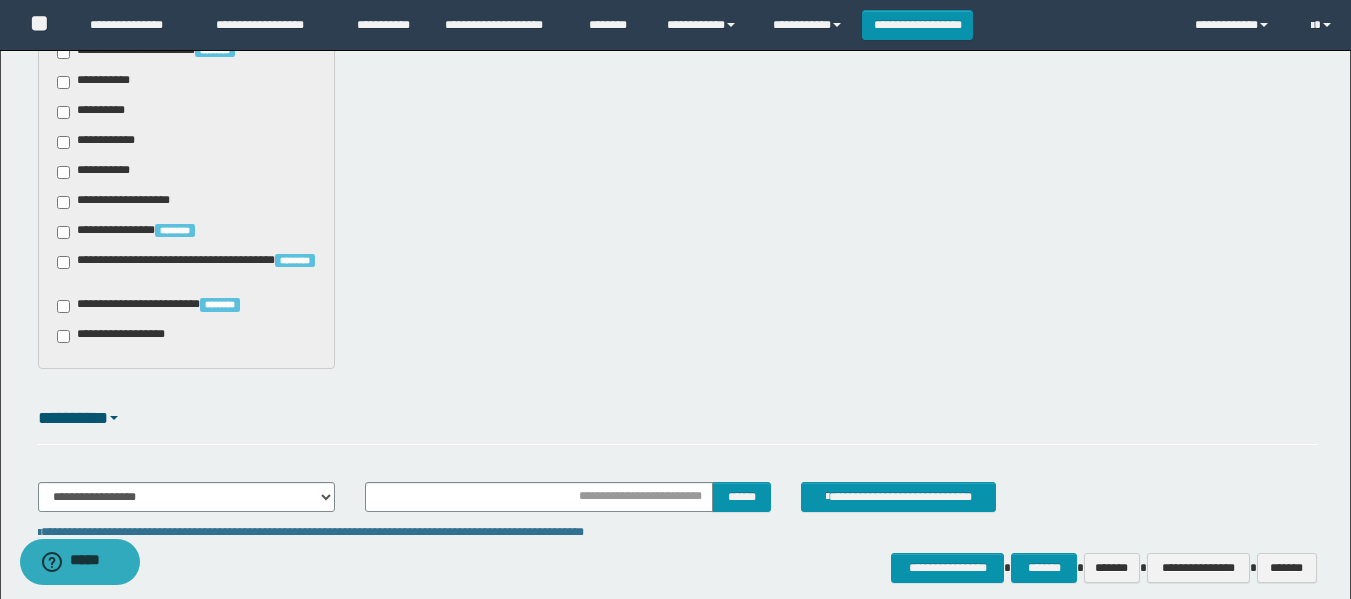 click on "**********" at bounding box center (164, 306) 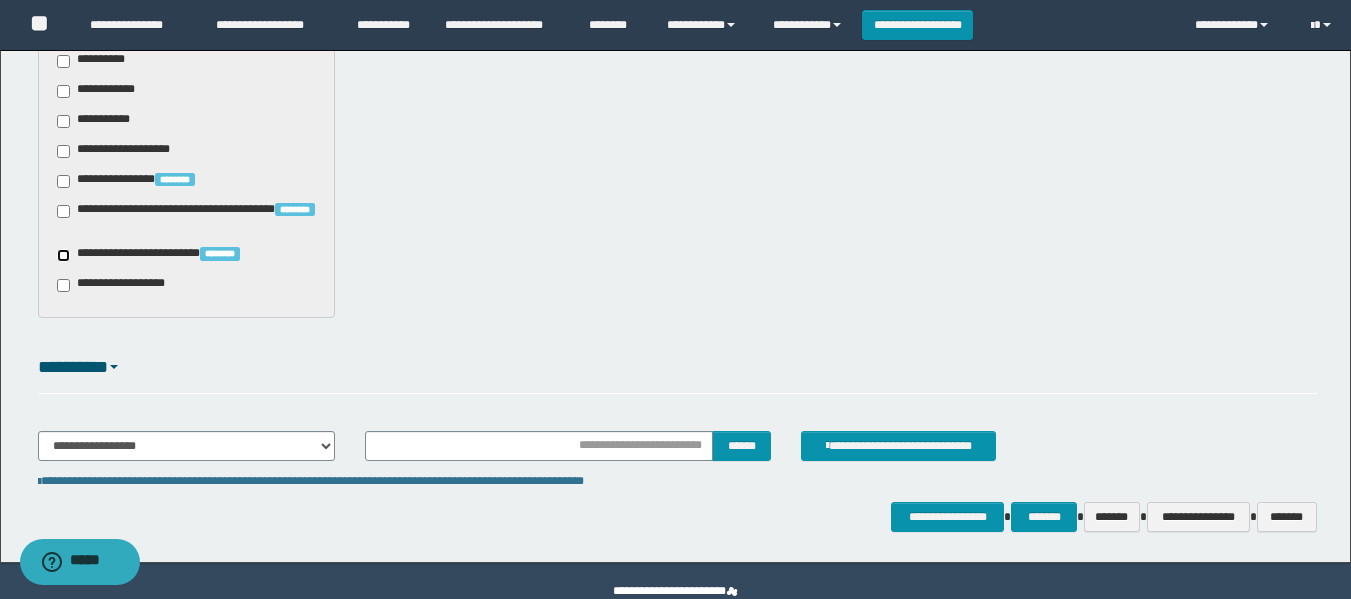scroll, scrollTop: 1289, scrollLeft: 0, axis: vertical 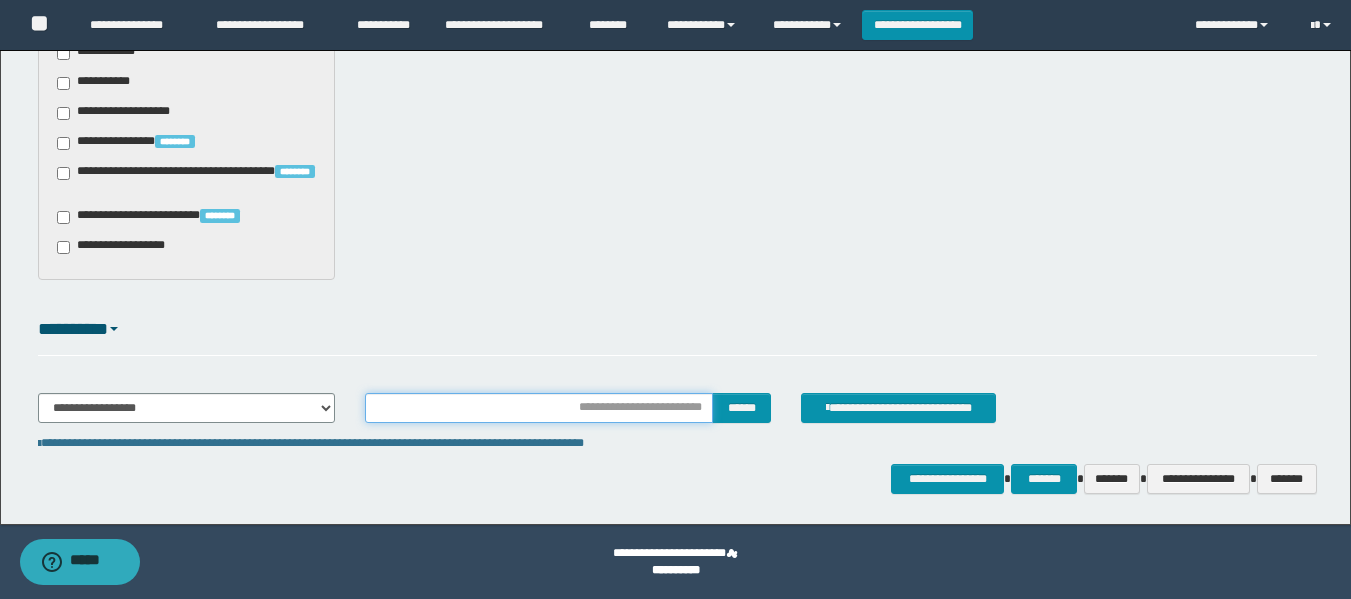 click at bounding box center (539, 408) 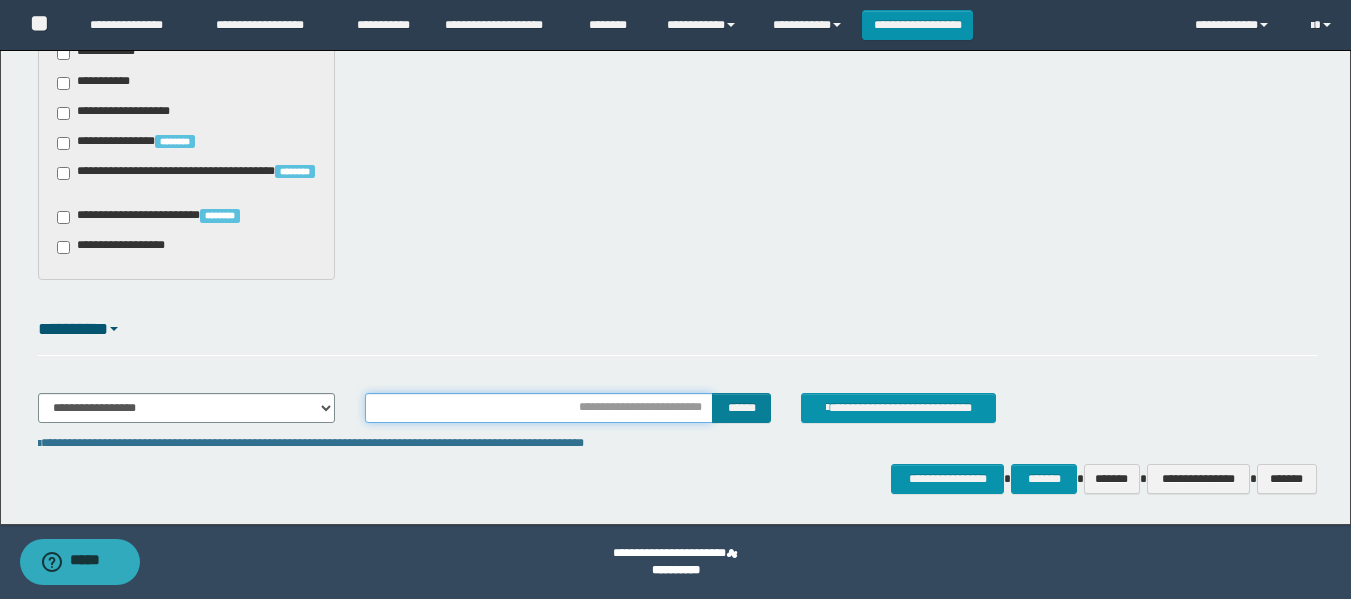 type on "********" 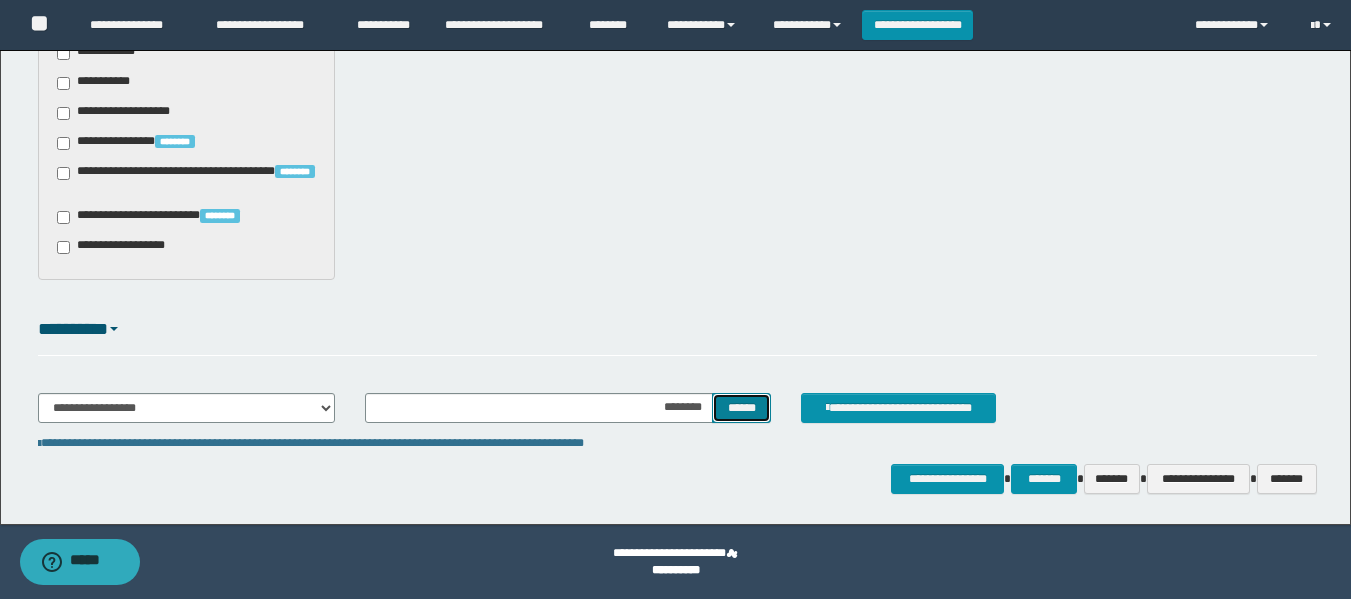 click on "******" at bounding box center [741, 408] 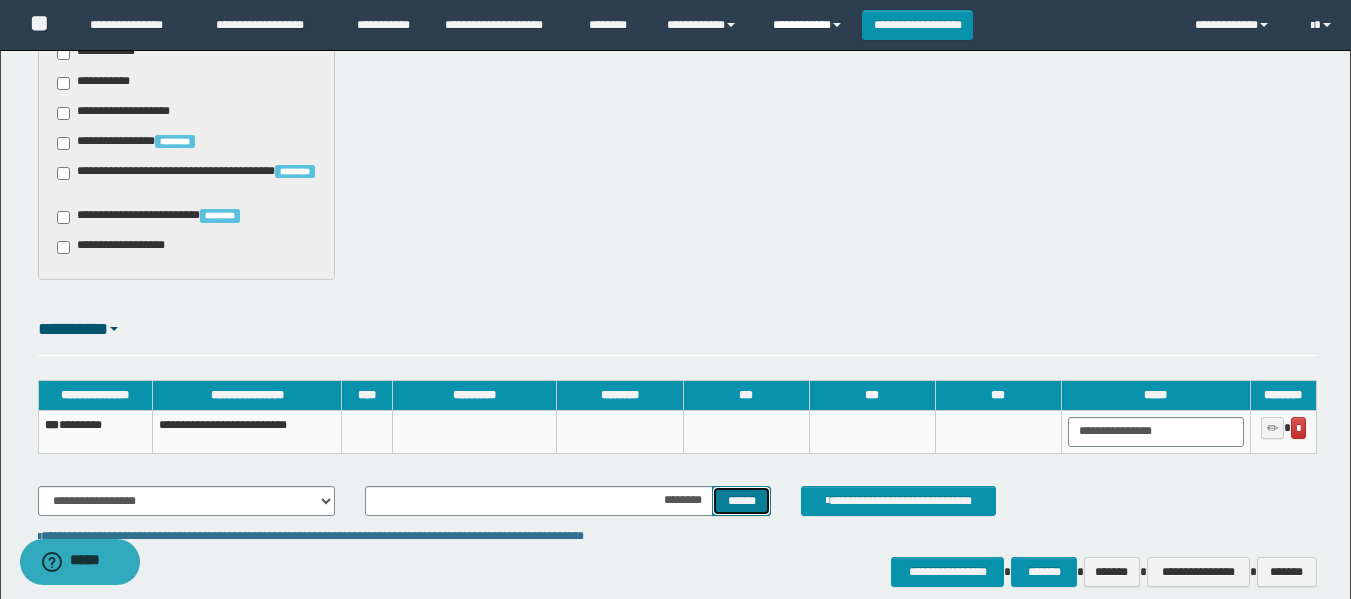 type 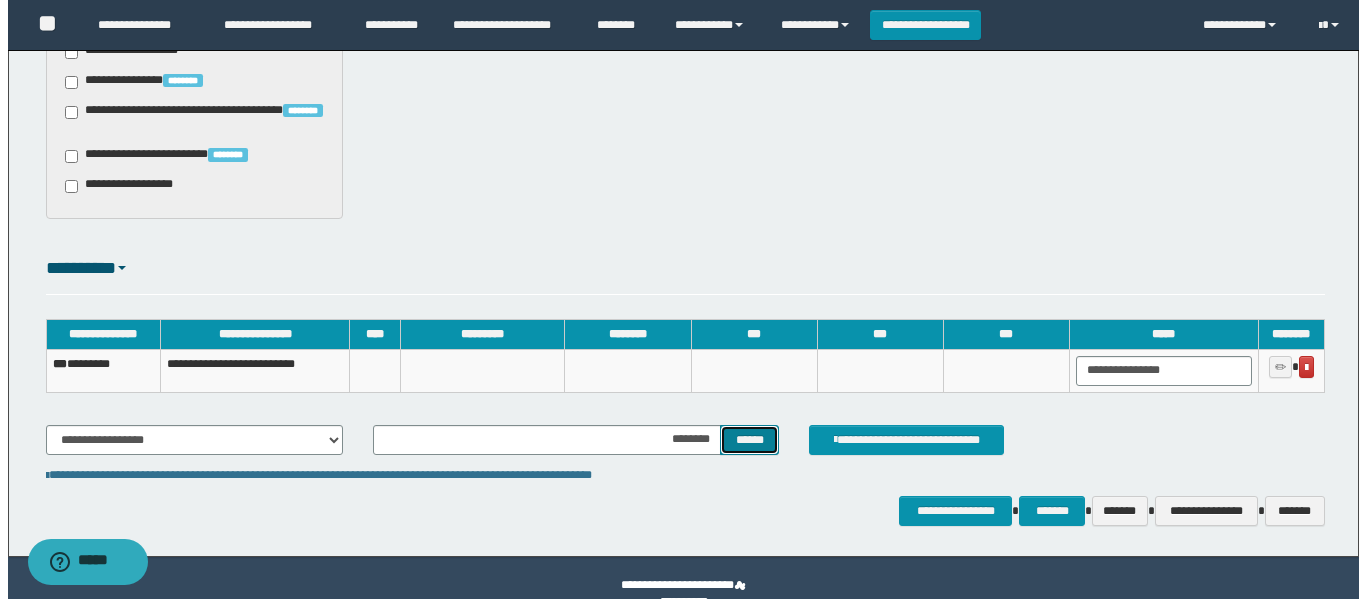 scroll, scrollTop: 1382, scrollLeft: 0, axis: vertical 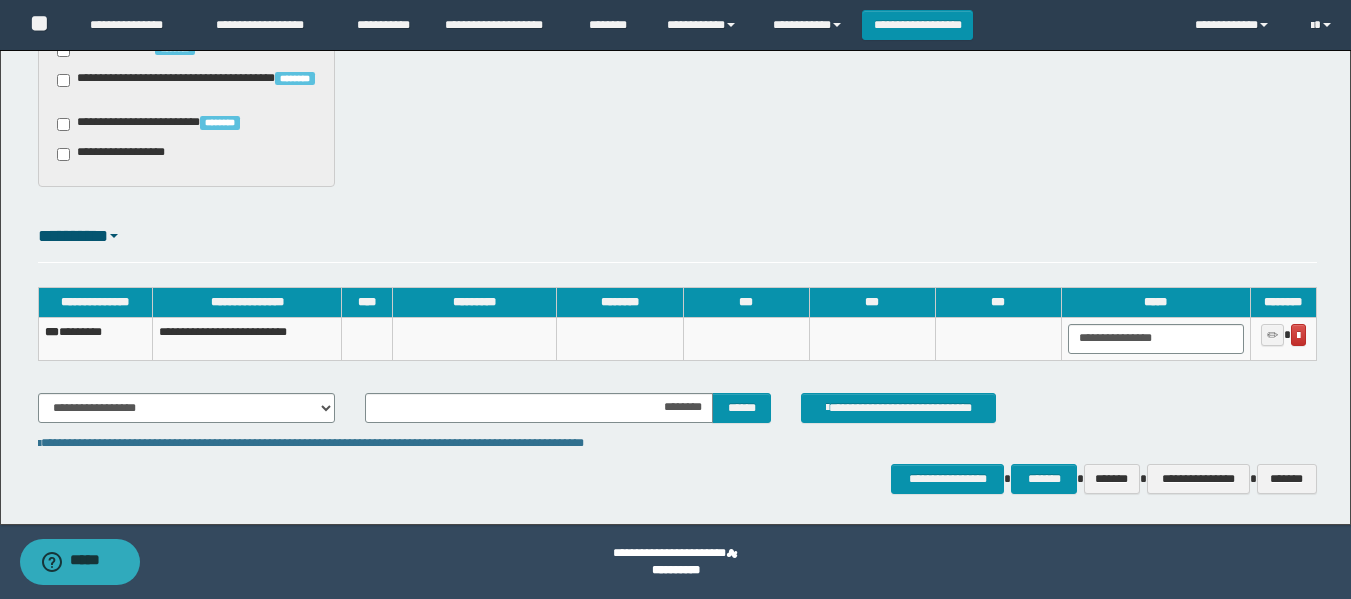 click on "[FIRST] [LAST]
[FIRST] [LAST]
[FIRST]
[LAST]
[FIRST]
[LAST]
[FIRST]
[LAST]
[FIRST]
[LAST]
[FIRST] [LAST]
[FIRST] [LAST]
[FIRST] [LAST]
[FIRST] [LAST]
[FIRST] [LAST]
[FIRST] [LAST]" at bounding box center (677, 369) 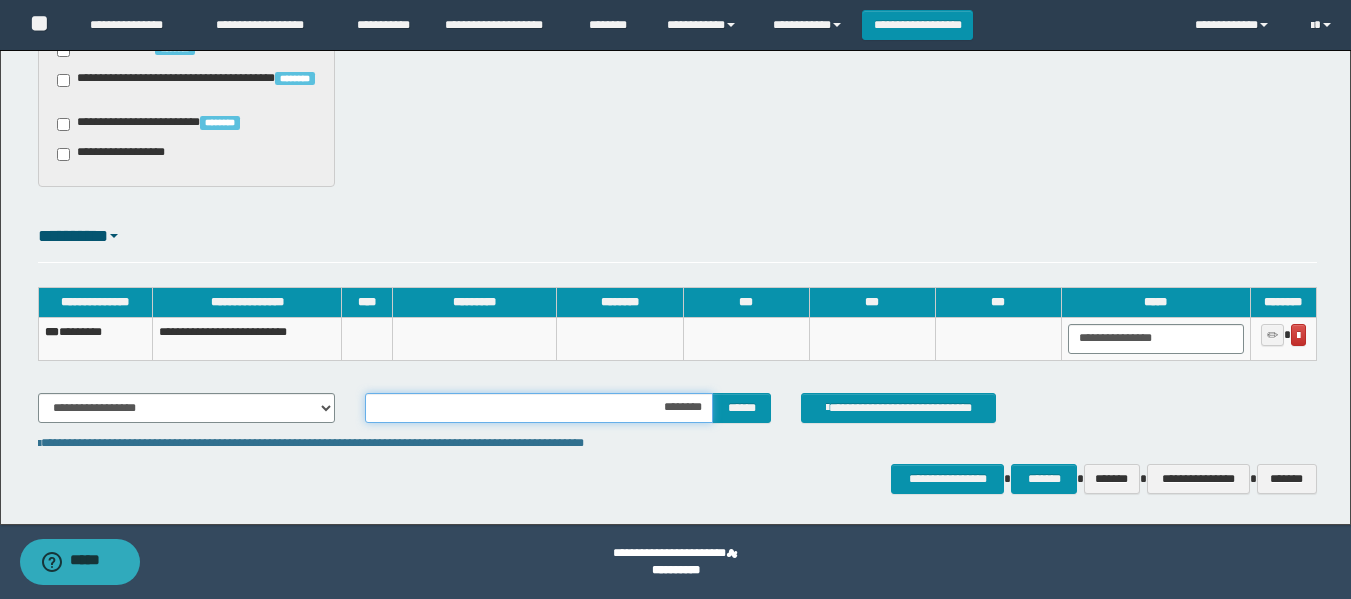 click on "********" at bounding box center (539, 408) 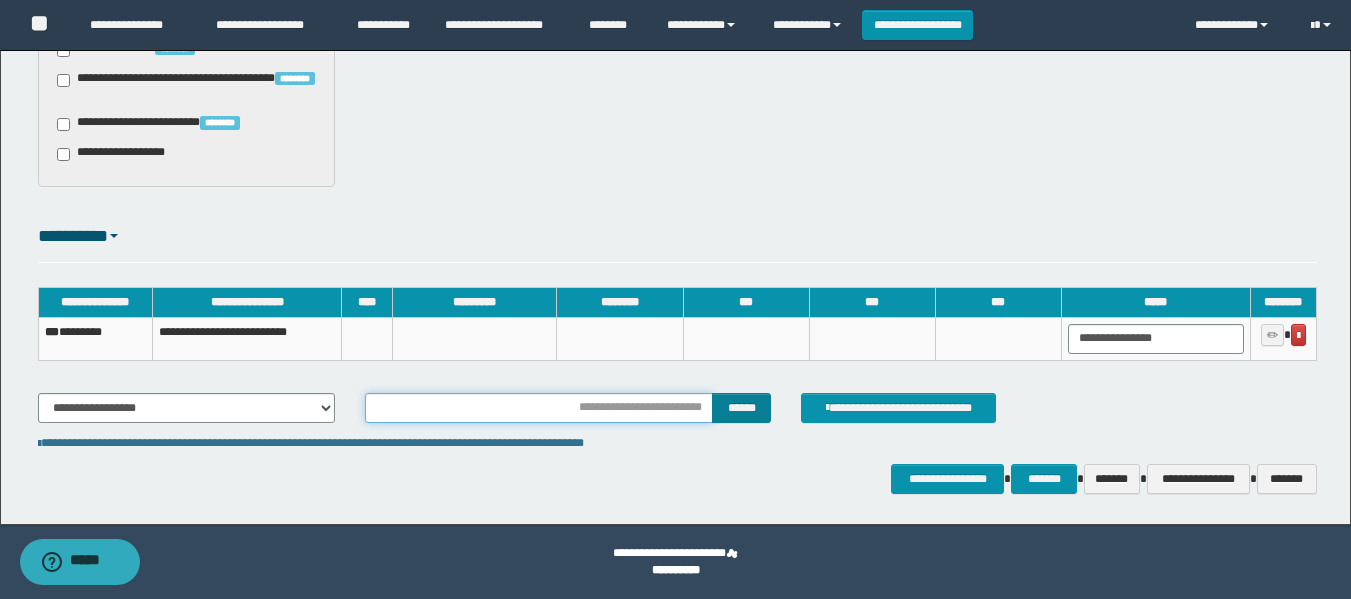 type on "**********" 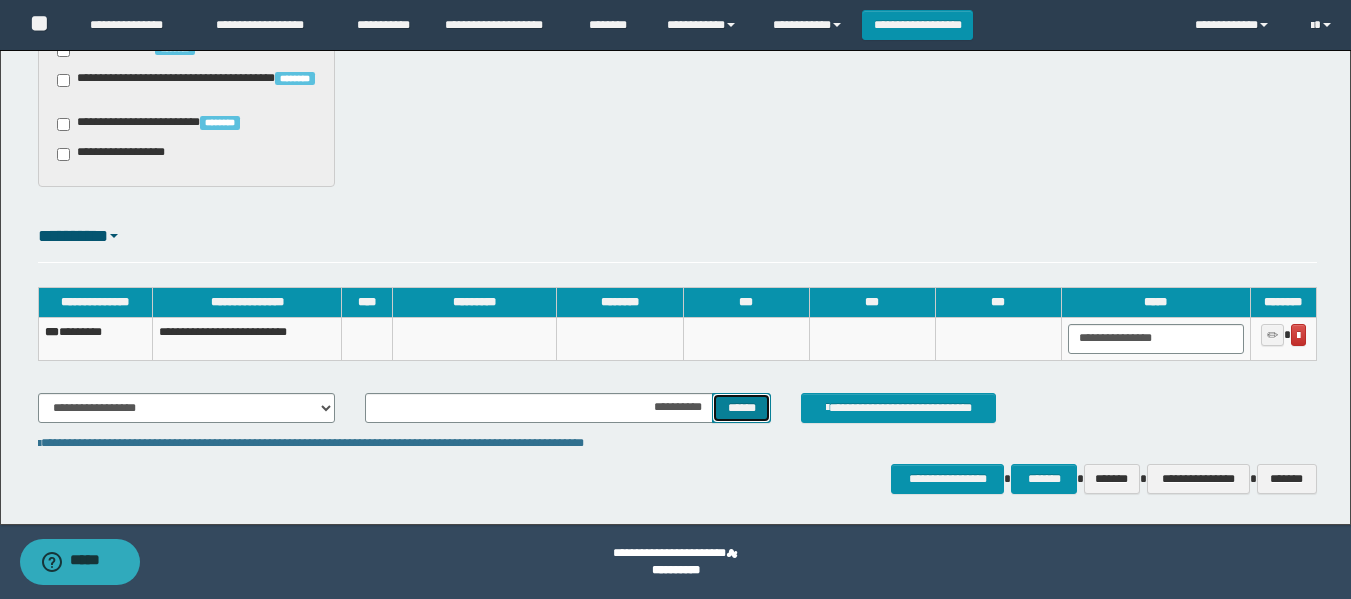 click on "******" at bounding box center (741, 408) 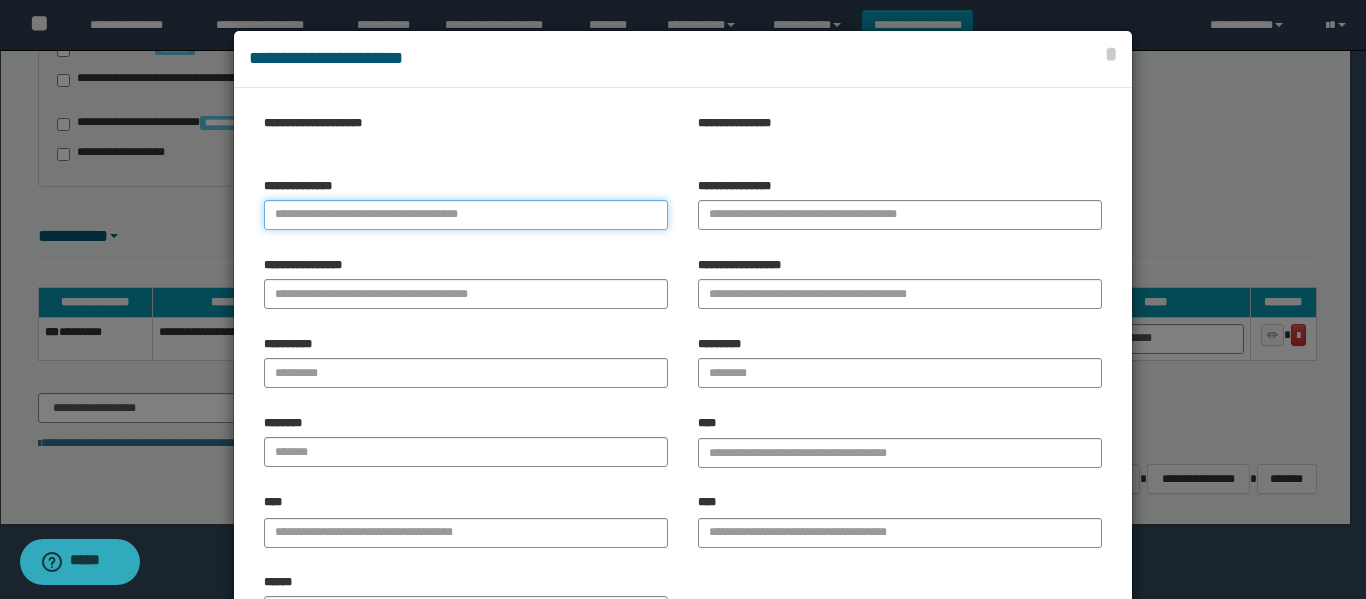 paste on "**********" 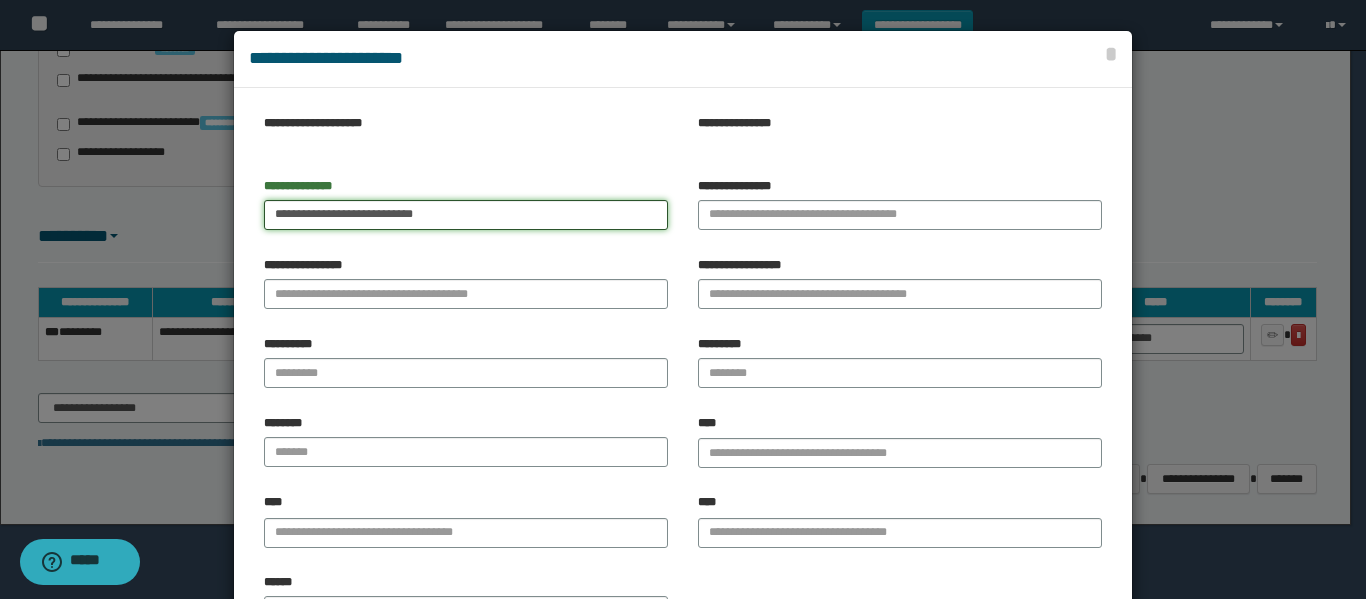 drag, startPoint x: 303, startPoint y: 207, endPoint x: 568, endPoint y: 176, distance: 266.80704 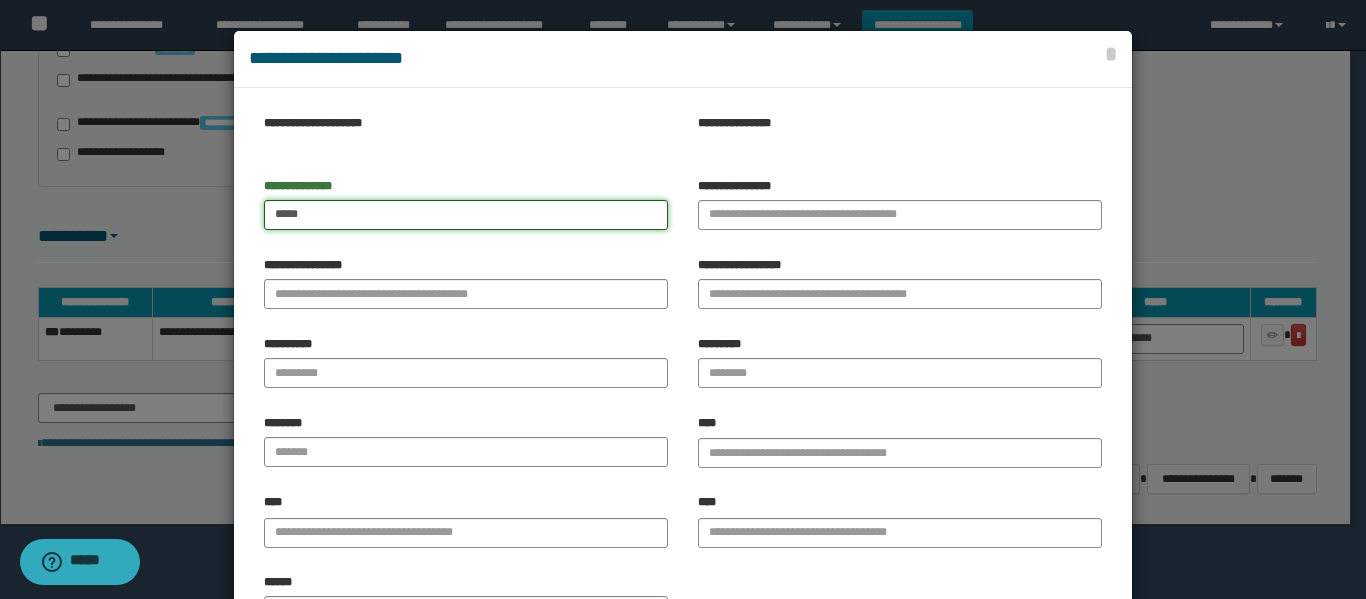 type on "****" 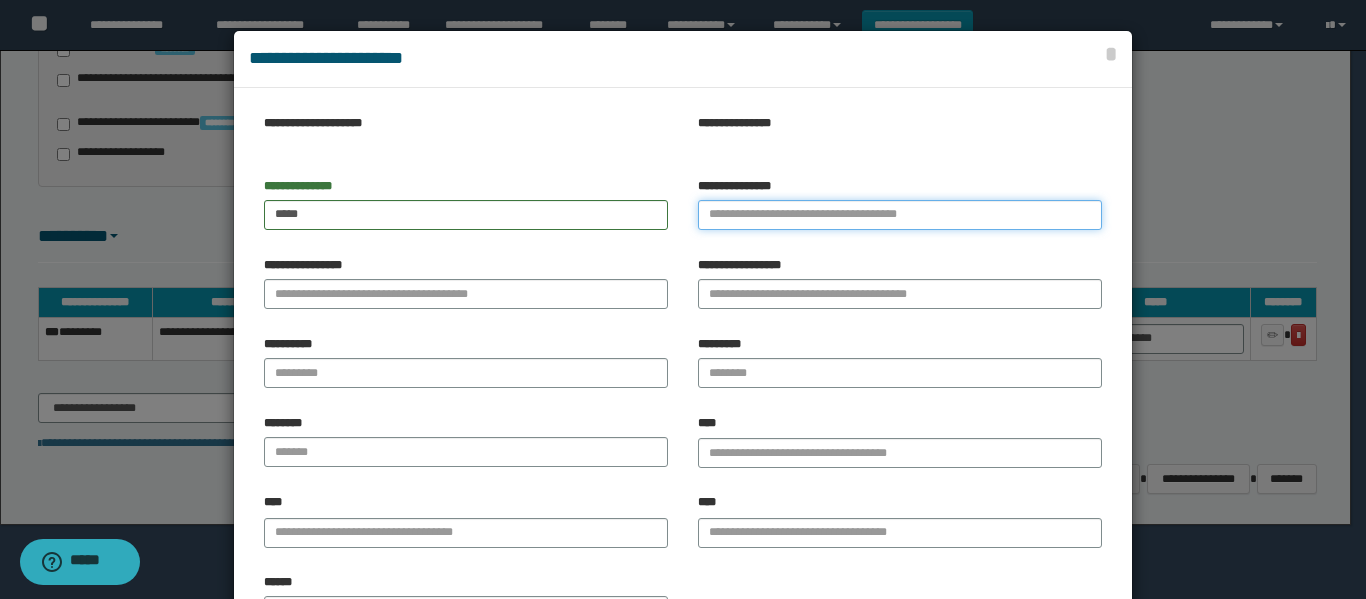 click on "**********" at bounding box center [900, 215] 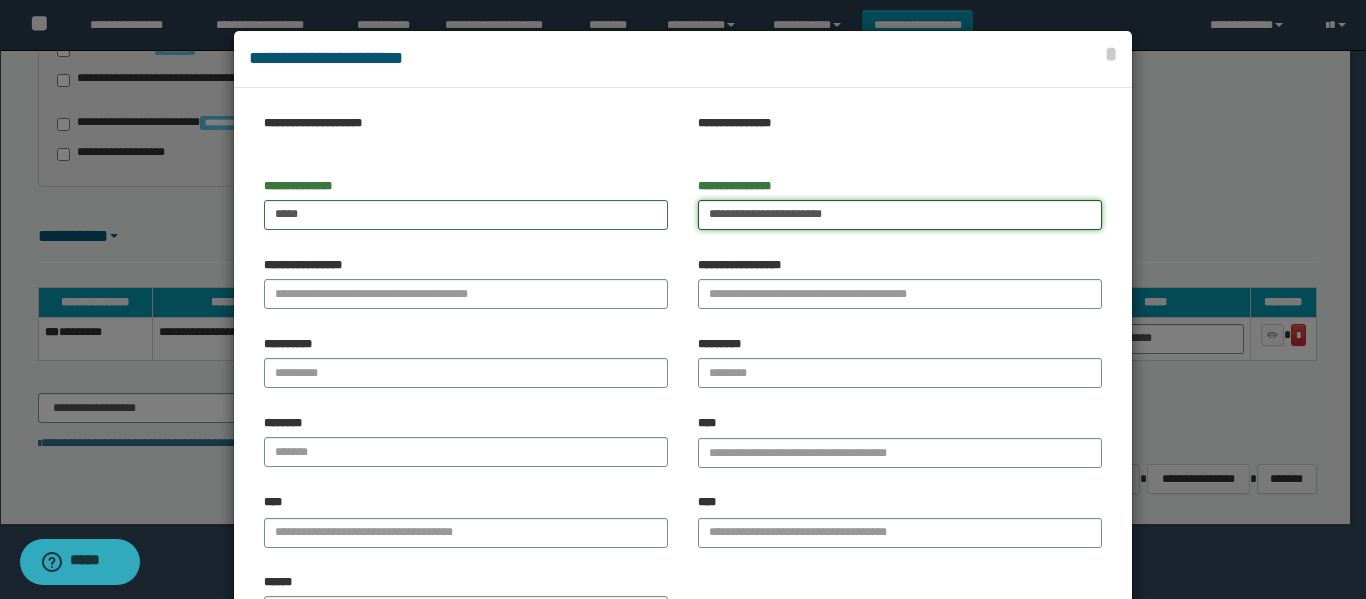 drag, startPoint x: 747, startPoint y: 211, endPoint x: 1017, endPoint y: 169, distance: 273.24713 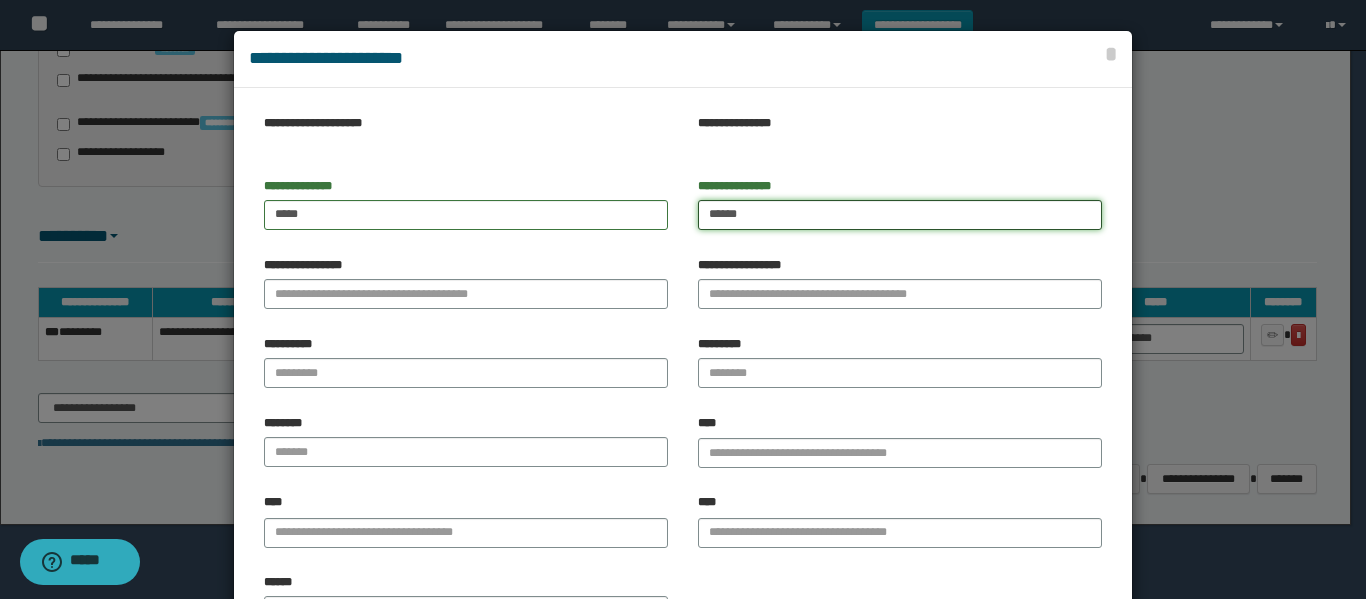 type on "*****" 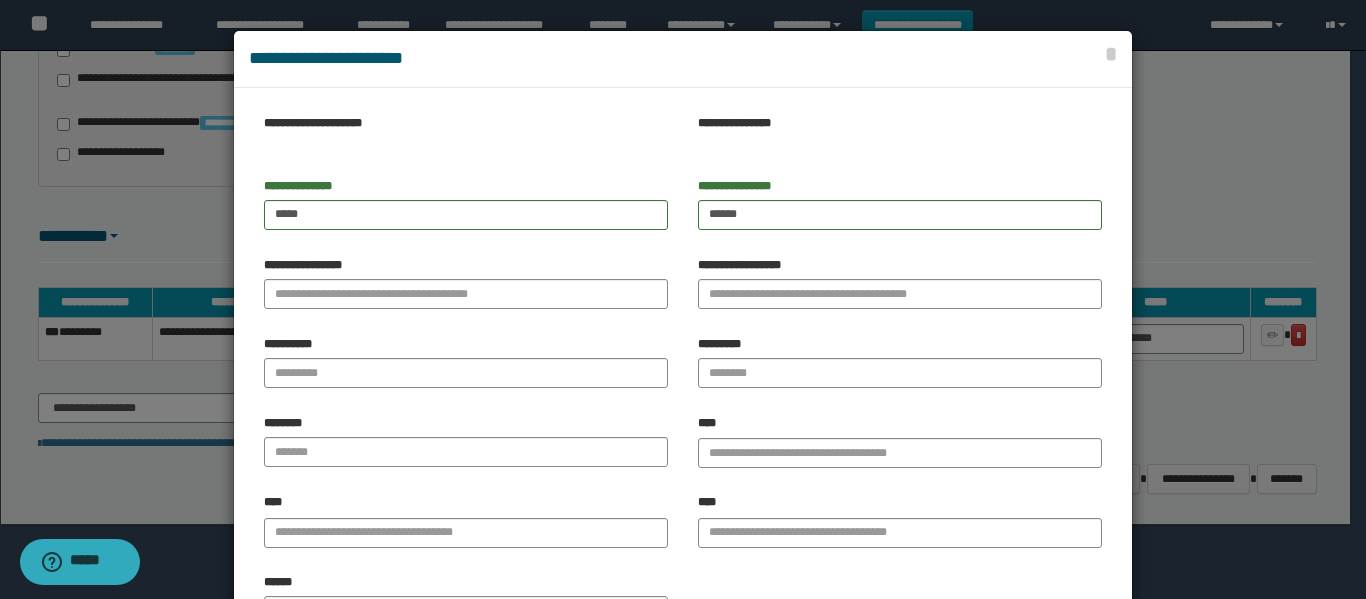 click on "**********" at bounding box center [466, 283] 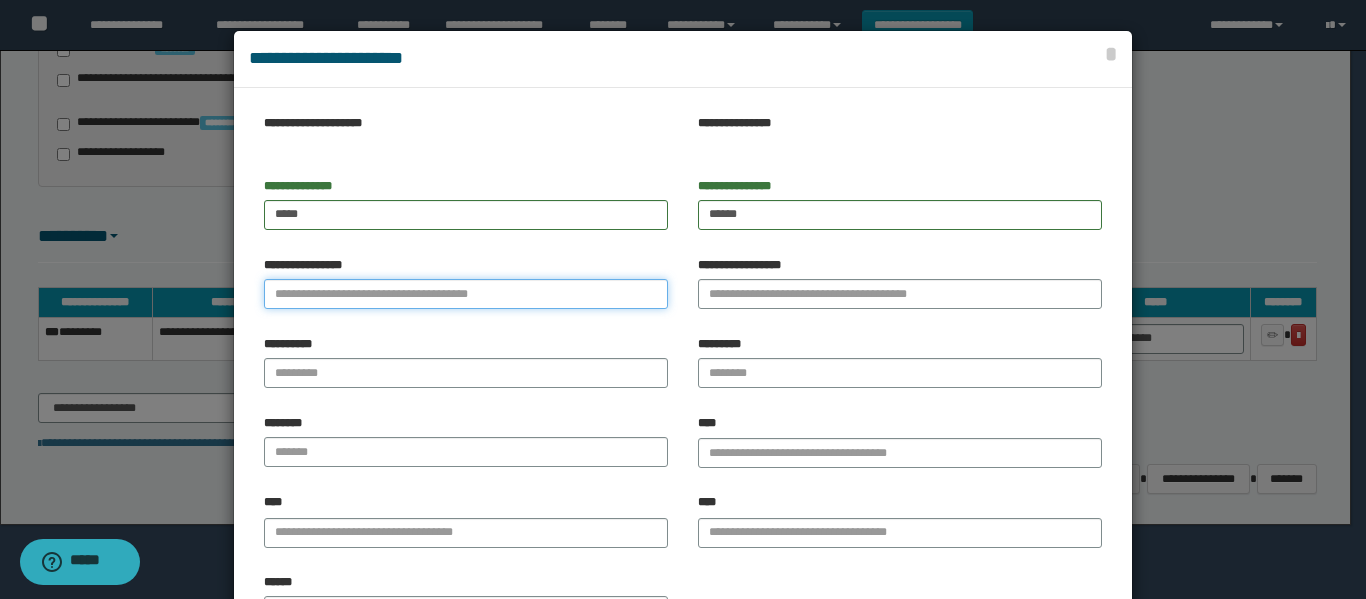 click on "**********" at bounding box center [466, 294] 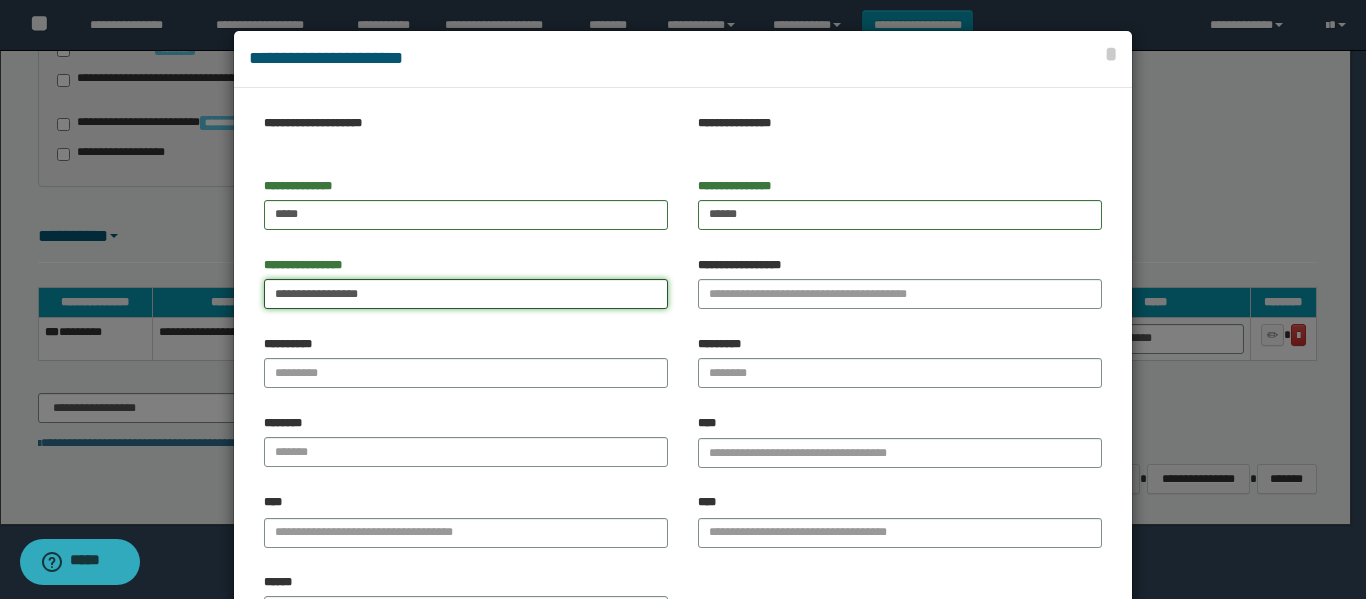 drag, startPoint x: 343, startPoint y: 293, endPoint x: 661, endPoint y: 292, distance: 318.0016 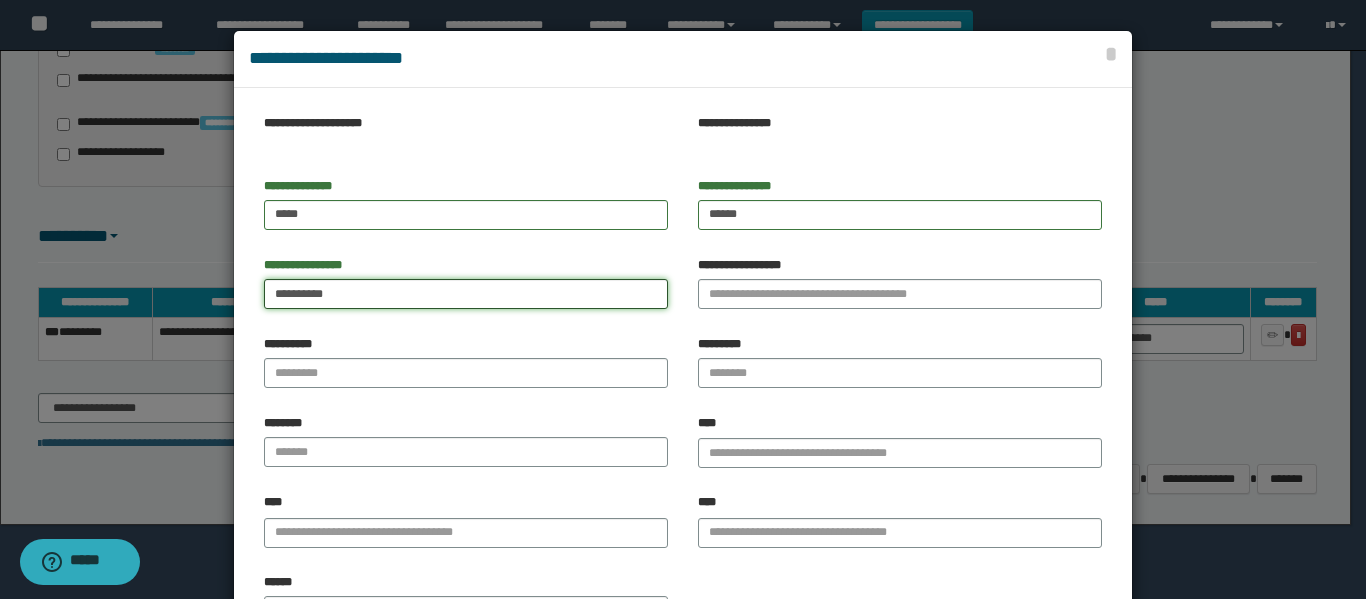 type on "*********" 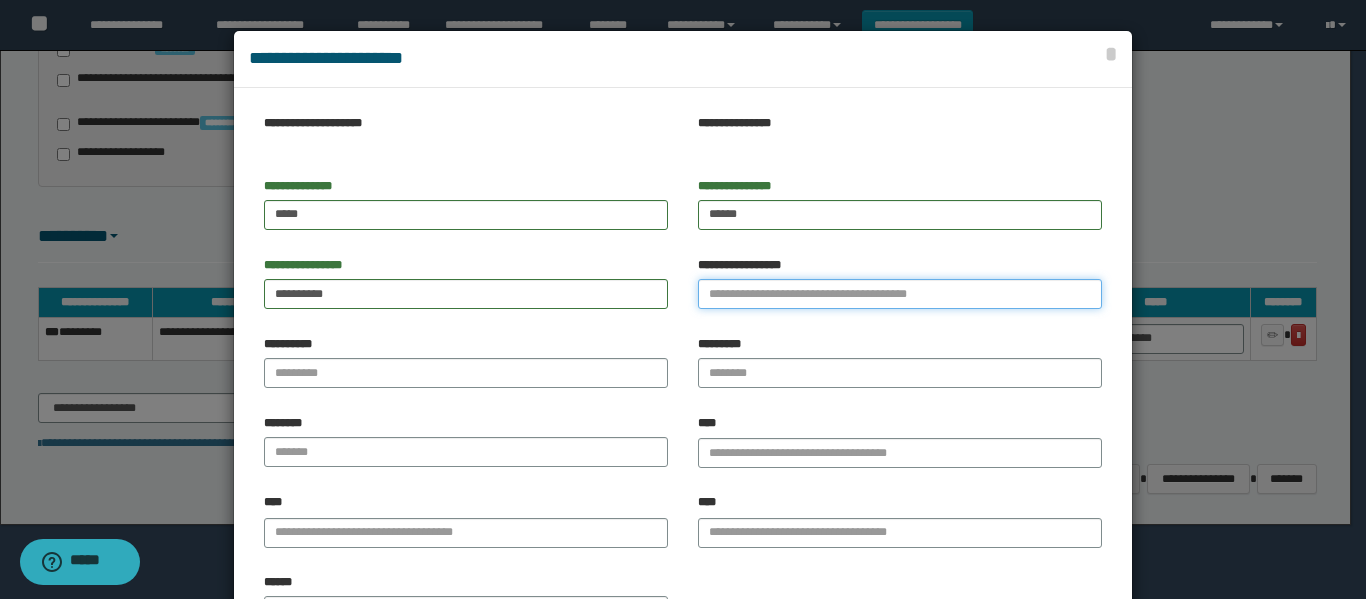 drag, startPoint x: 757, startPoint y: 285, endPoint x: 746, endPoint y: 291, distance: 12.529964 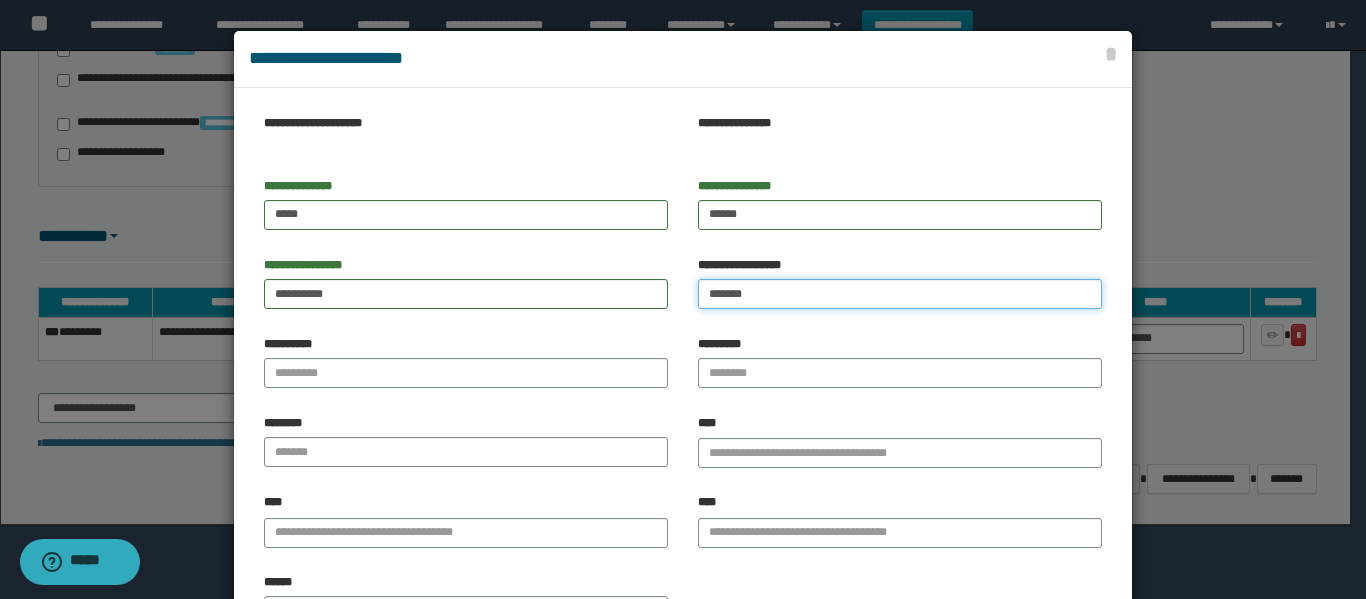 type on "*******" 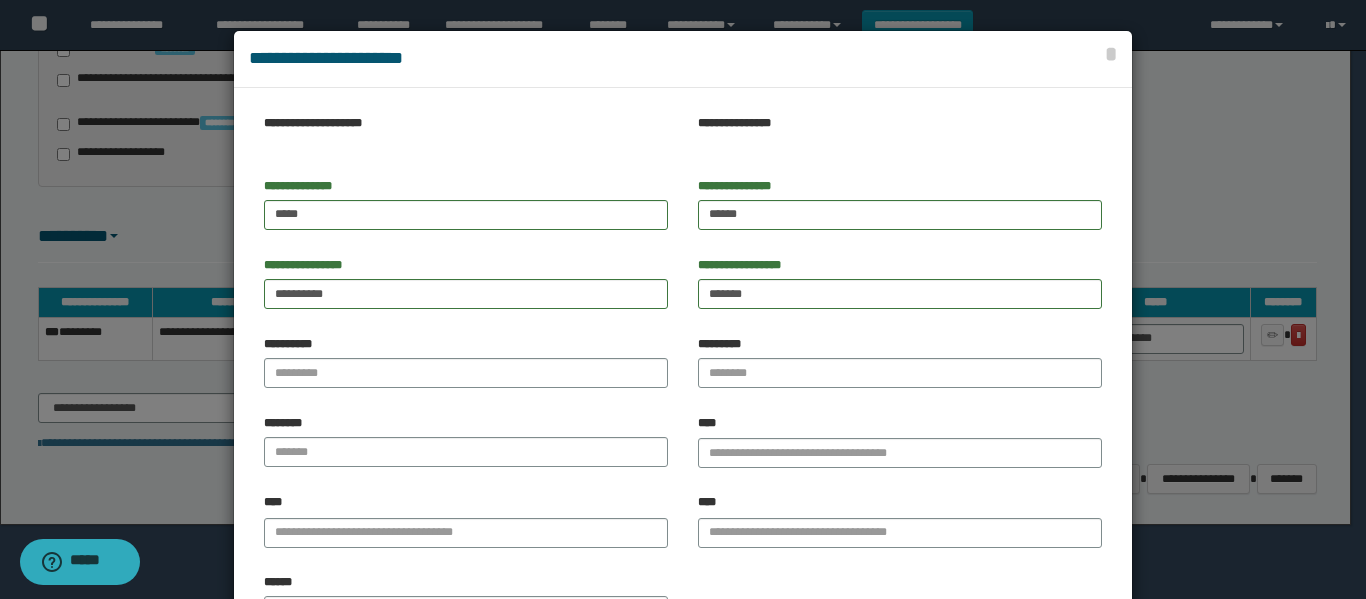 click on "**********" at bounding box center [466, 290] 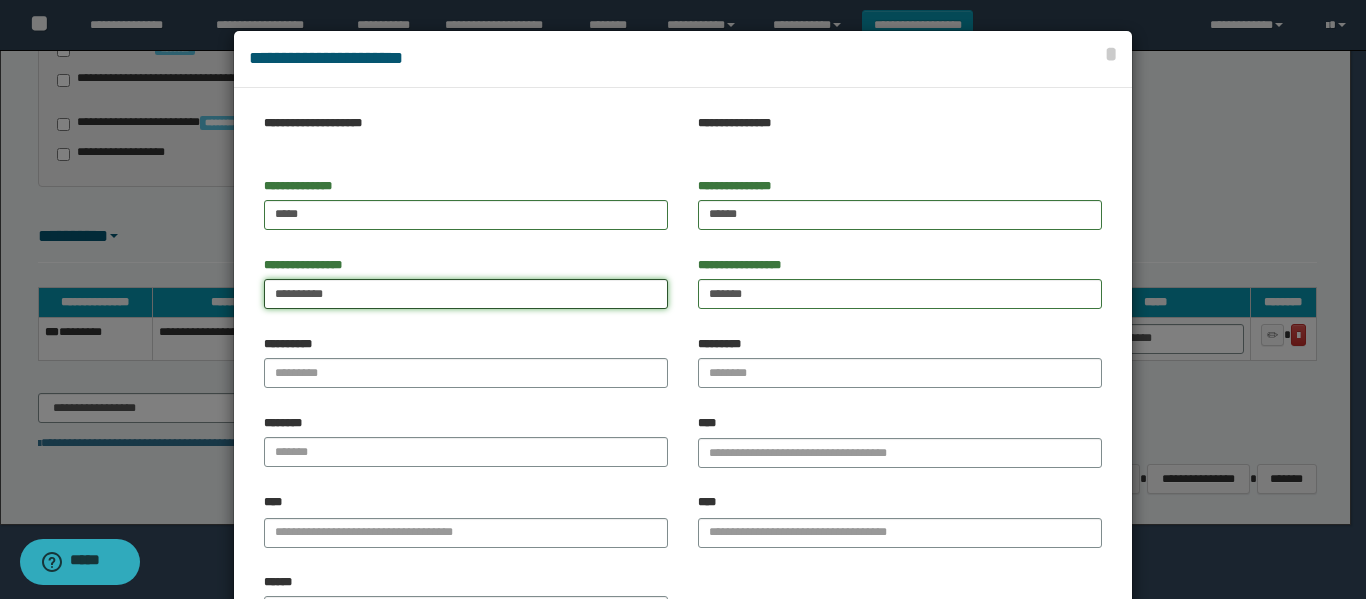 click on "*********" at bounding box center (466, 294) 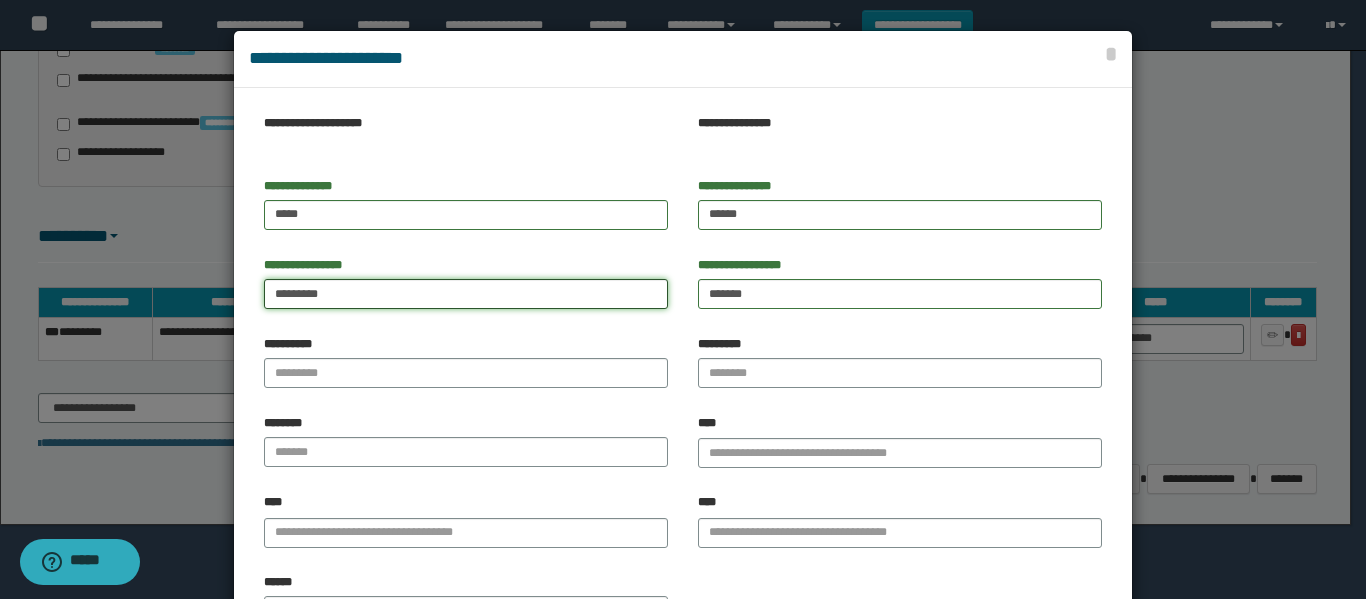 type on "*********" 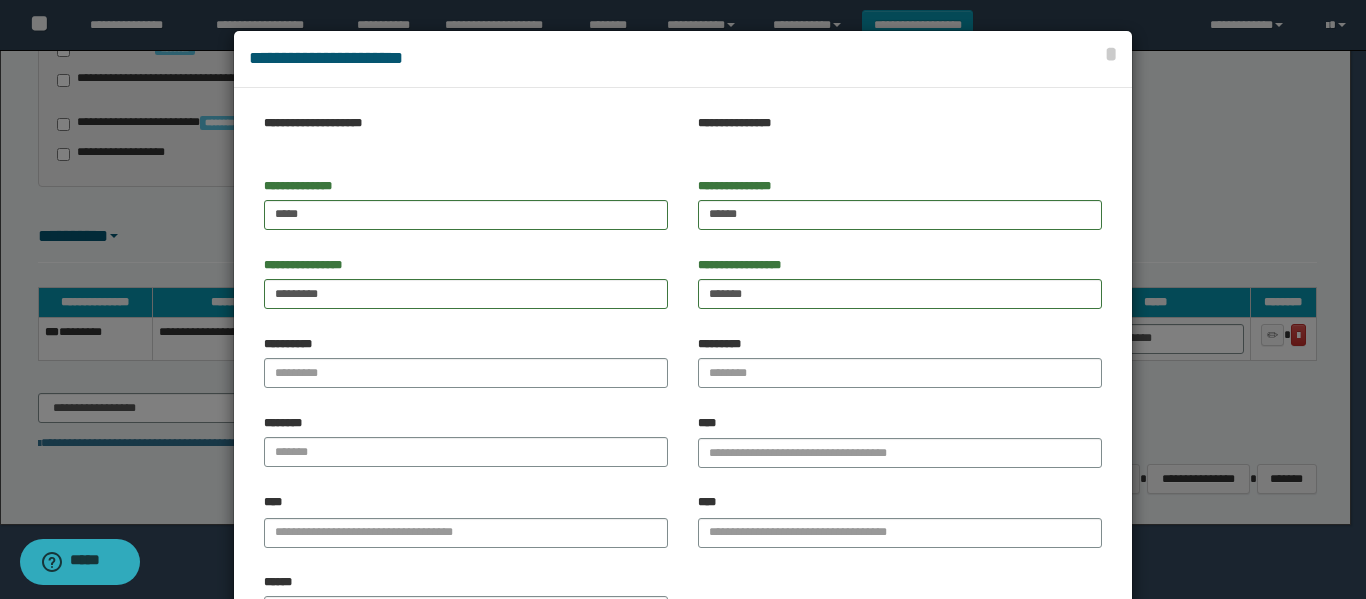 click on "**********" at bounding box center [466, 211] 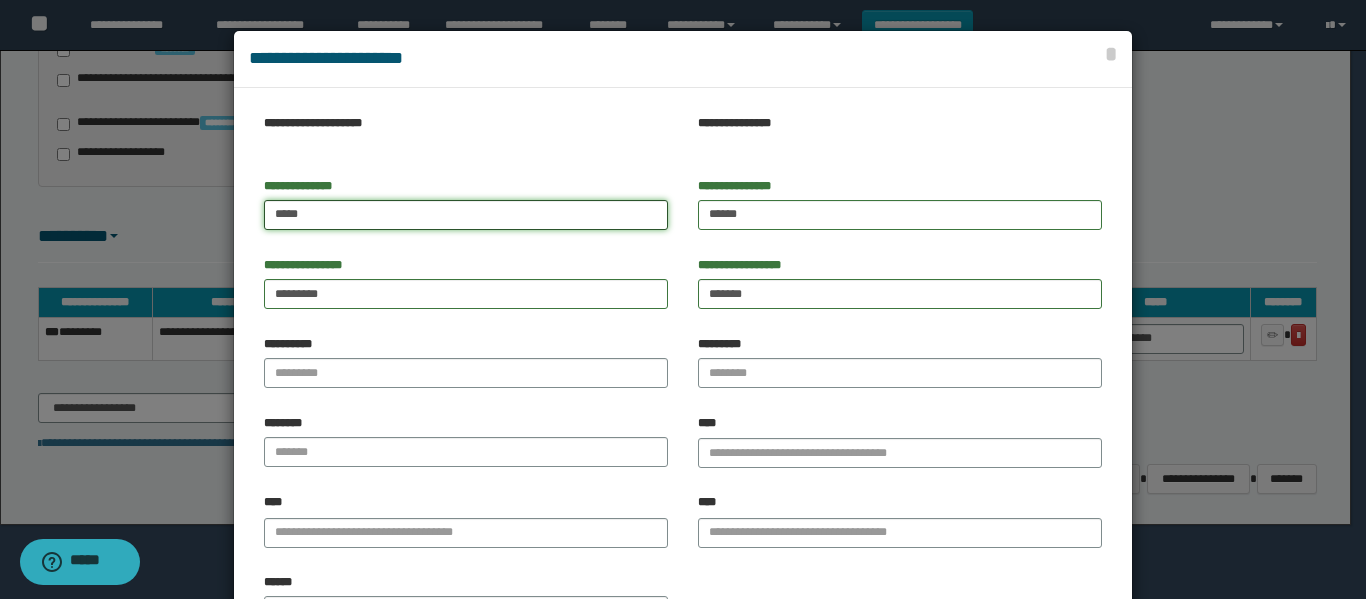 click on "****" at bounding box center [466, 215] 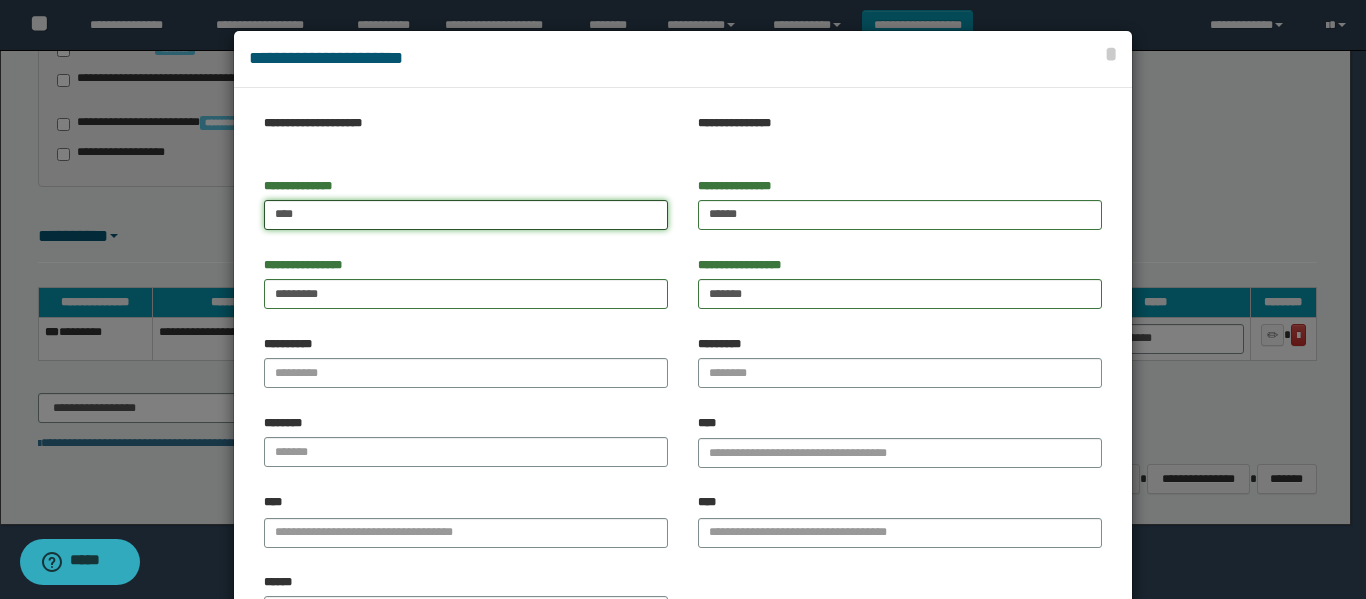 type on "****" 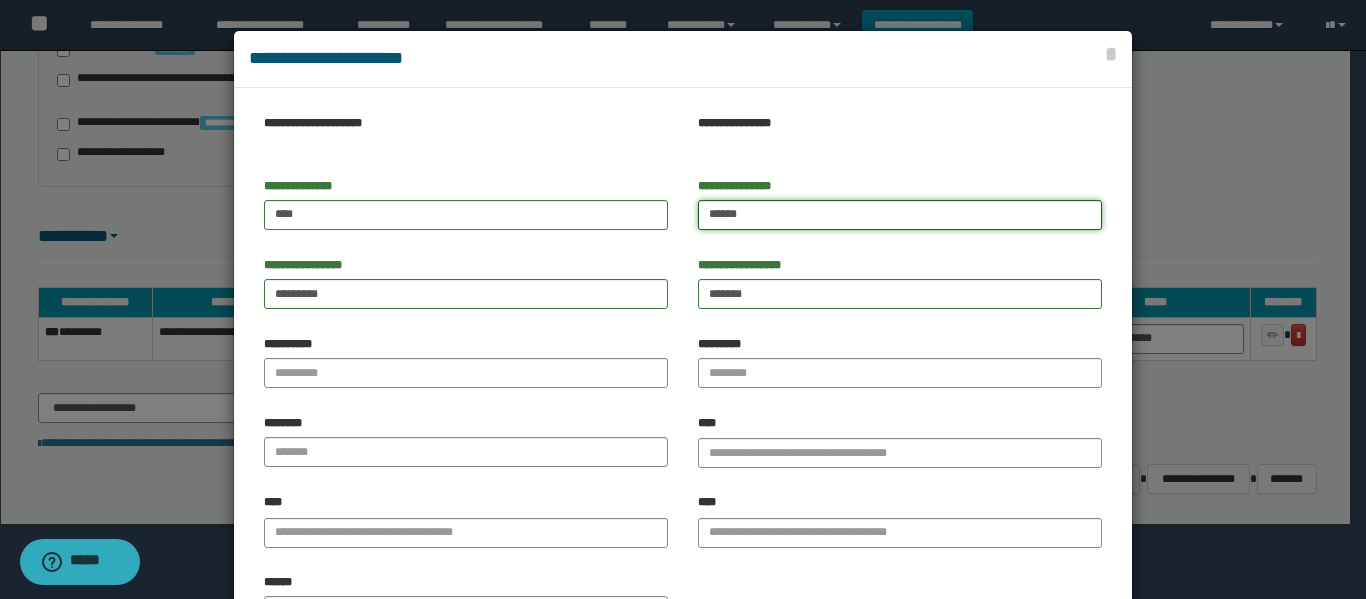 click on "*****" at bounding box center (900, 215) 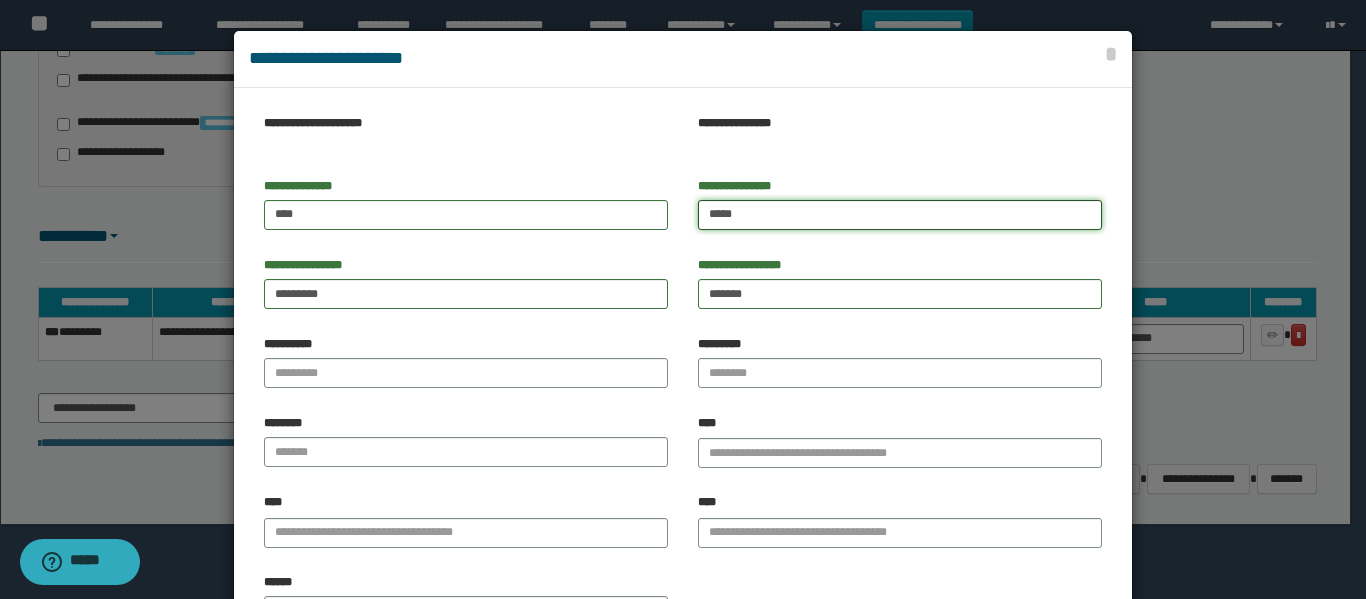 type on "*****" 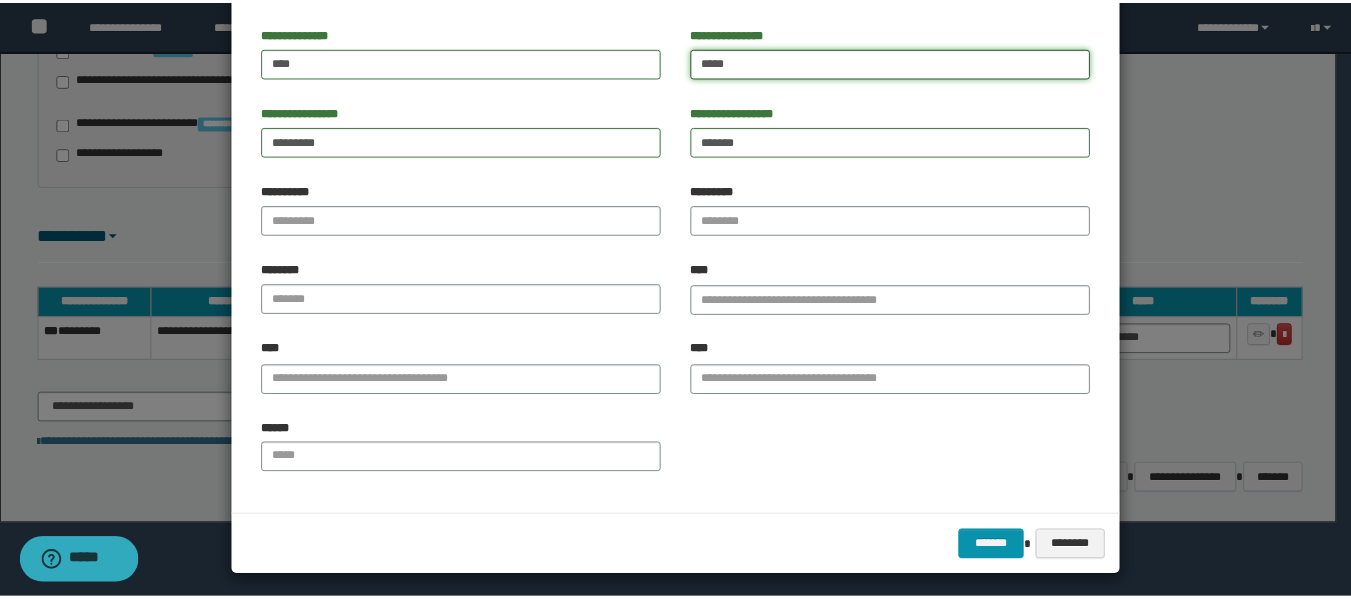 scroll, scrollTop: 161, scrollLeft: 0, axis: vertical 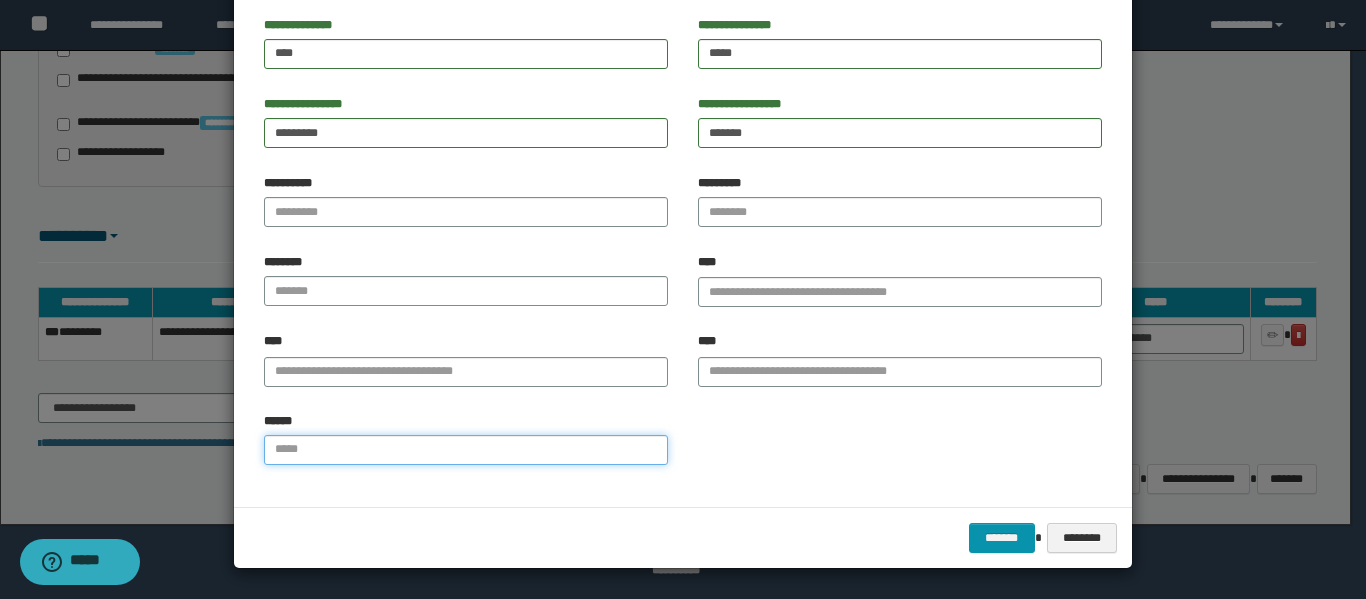 click on "******" at bounding box center (466, 450) 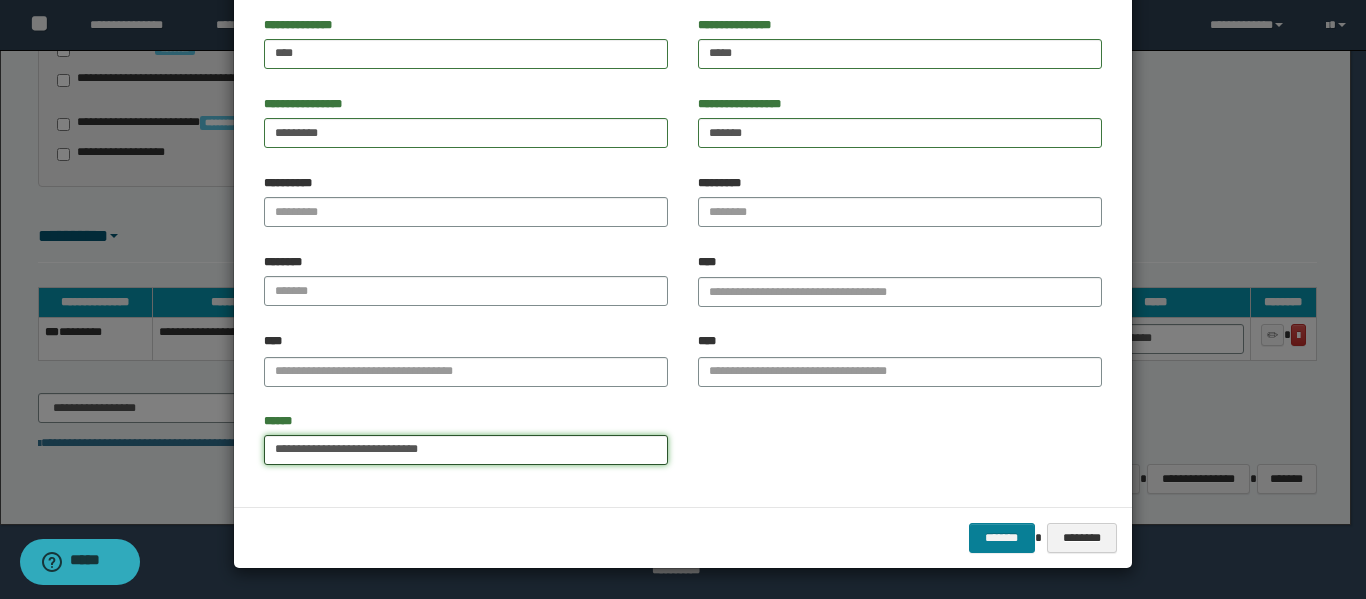 type on "**********" 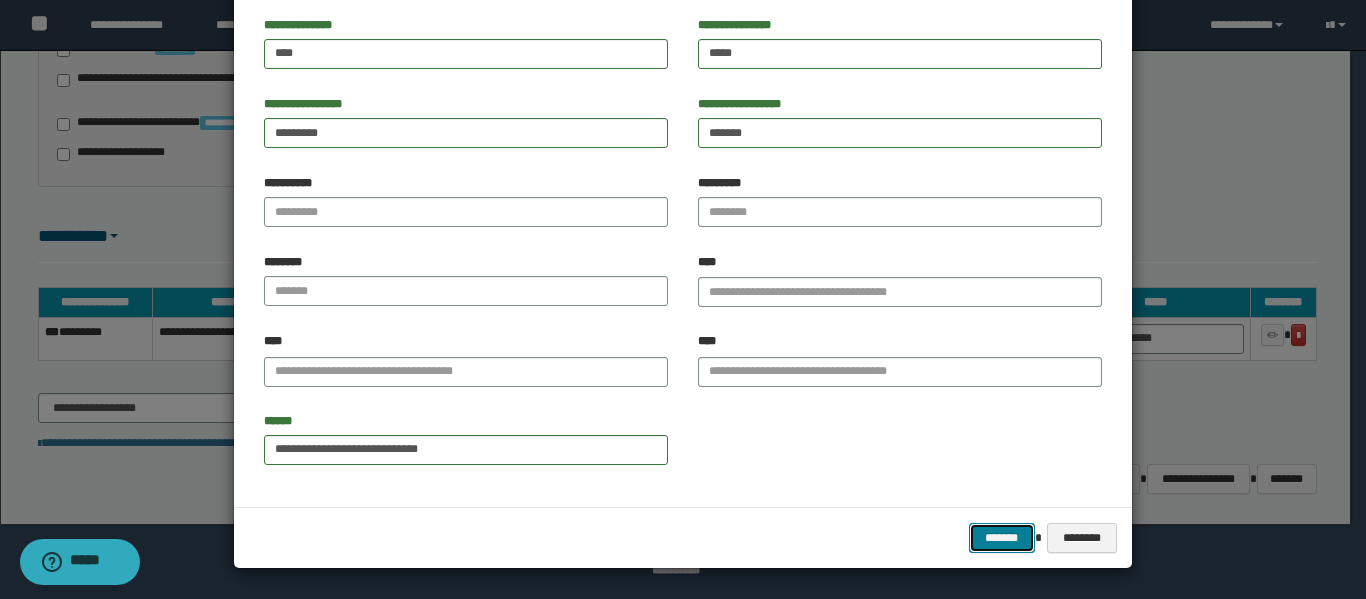 click on "*******" at bounding box center [1002, 538] 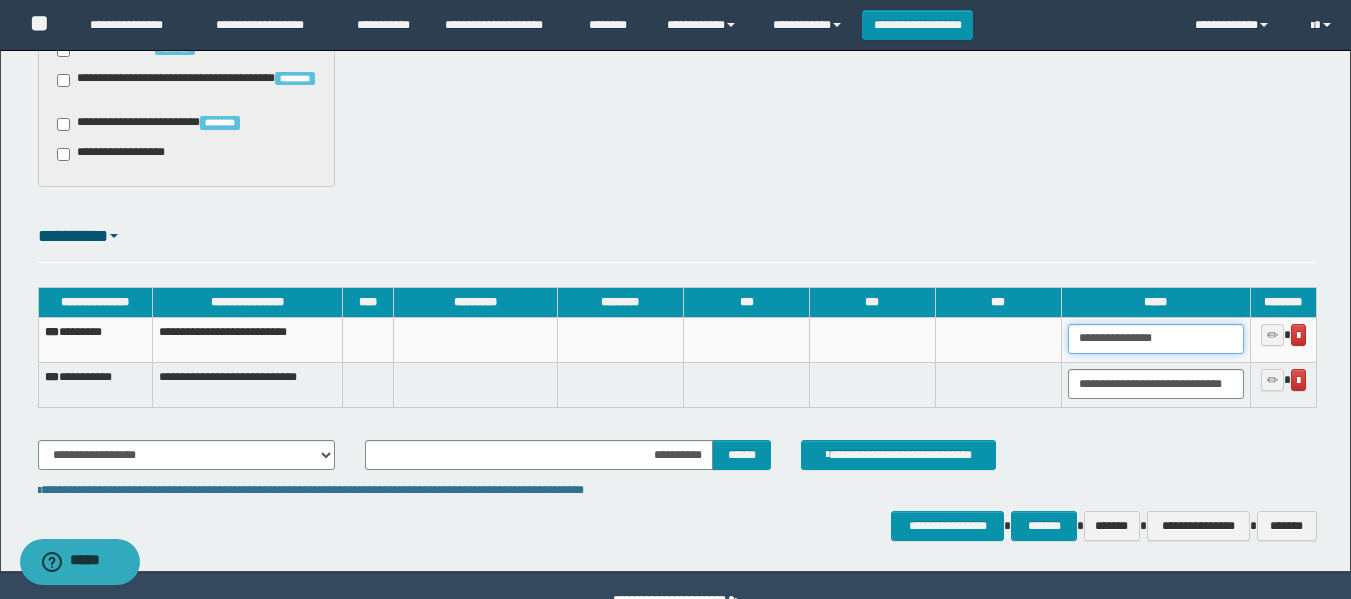 drag, startPoint x: 1196, startPoint y: 345, endPoint x: 860, endPoint y: 426, distance: 345.62552 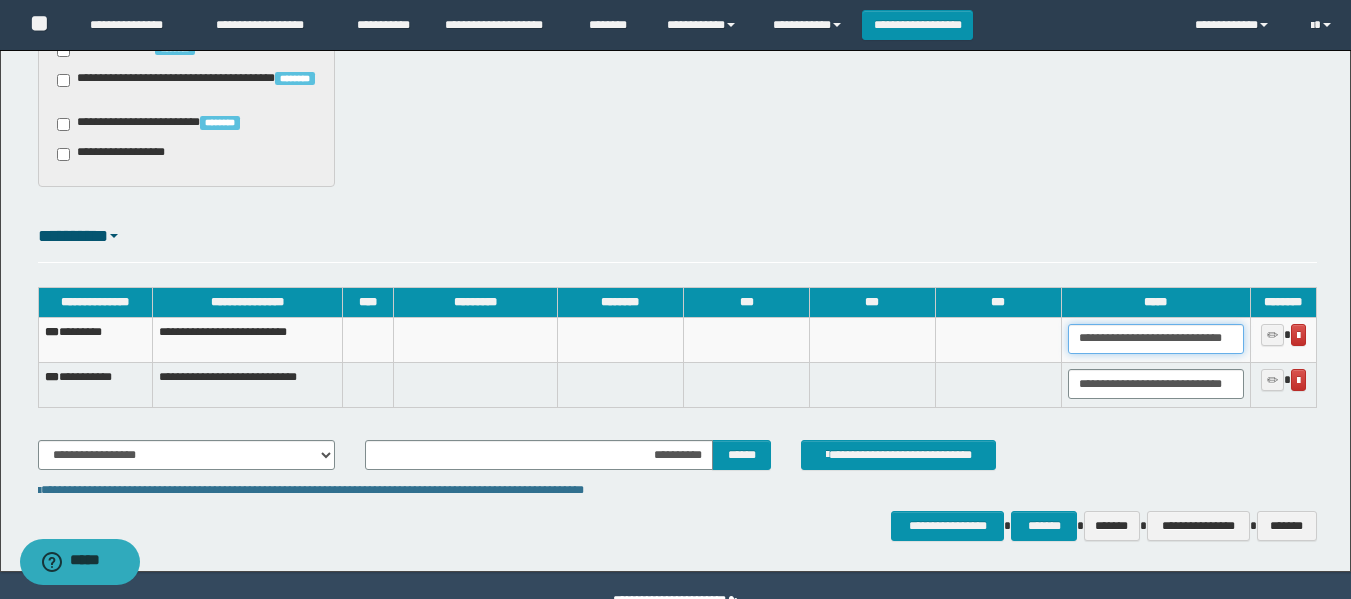 scroll, scrollTop: 0, scrollLeft: 77, axis: horizontal 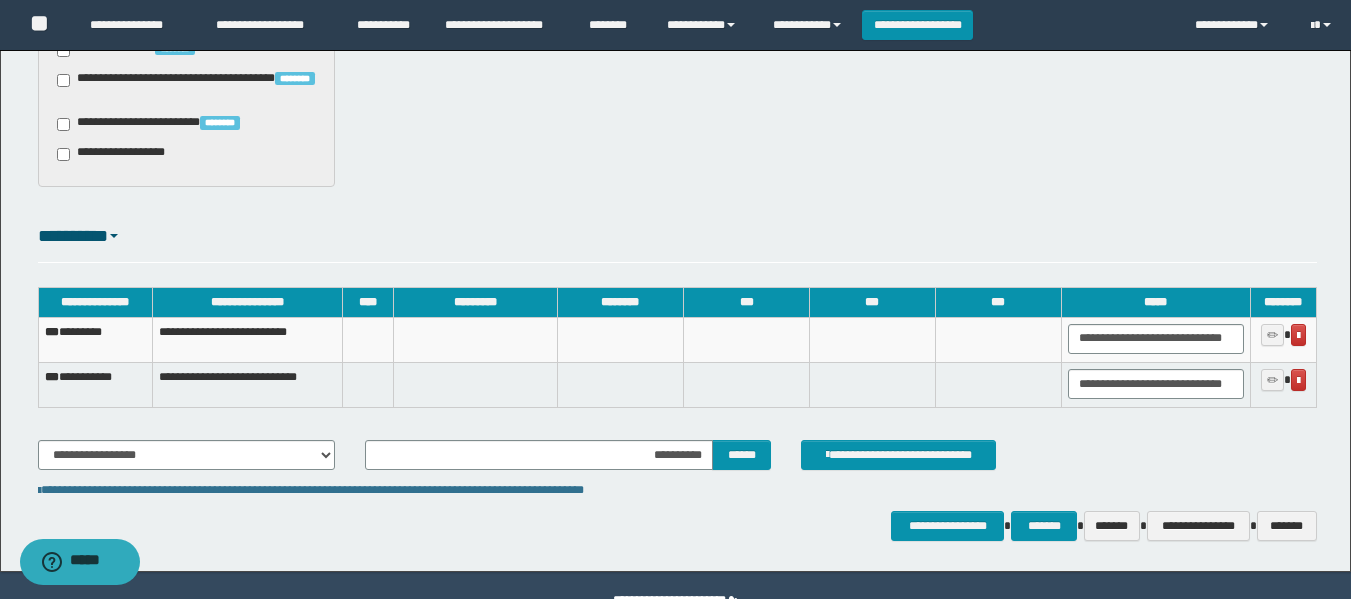 click on "*** ********" at bounding box center (95, 339) 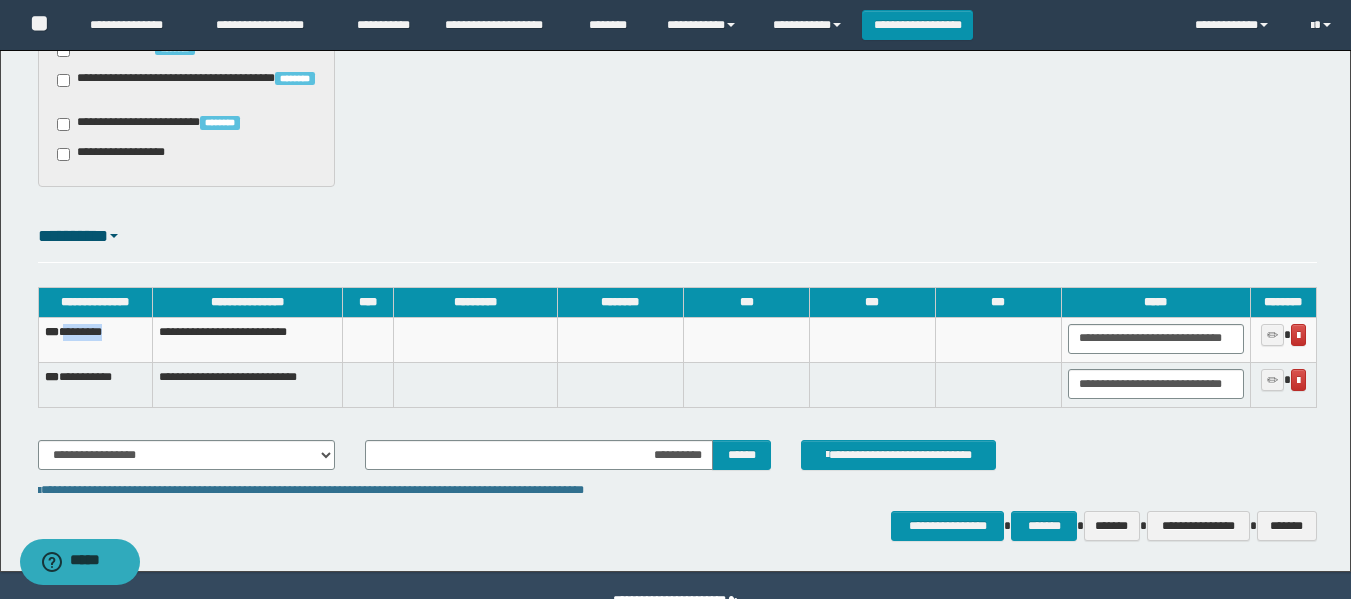 click on "*** ********" at bounding box center (95, 339) 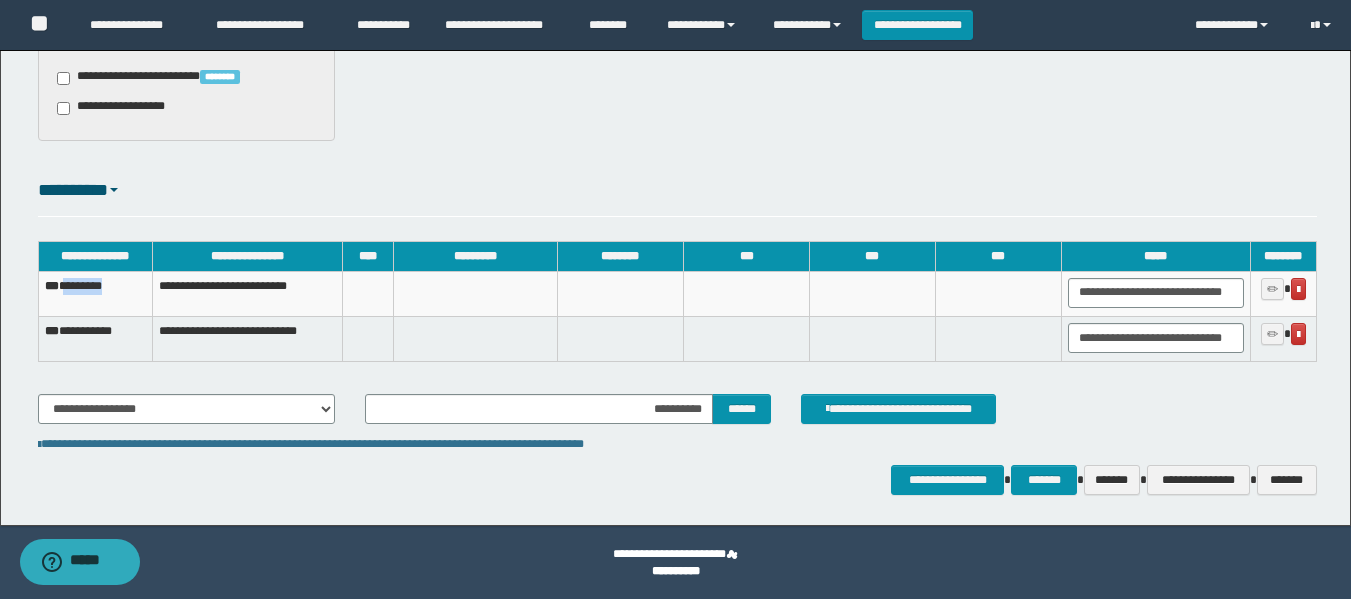 scroll, scrollTop: 1430, scrollLeft: 0, axis: vertical 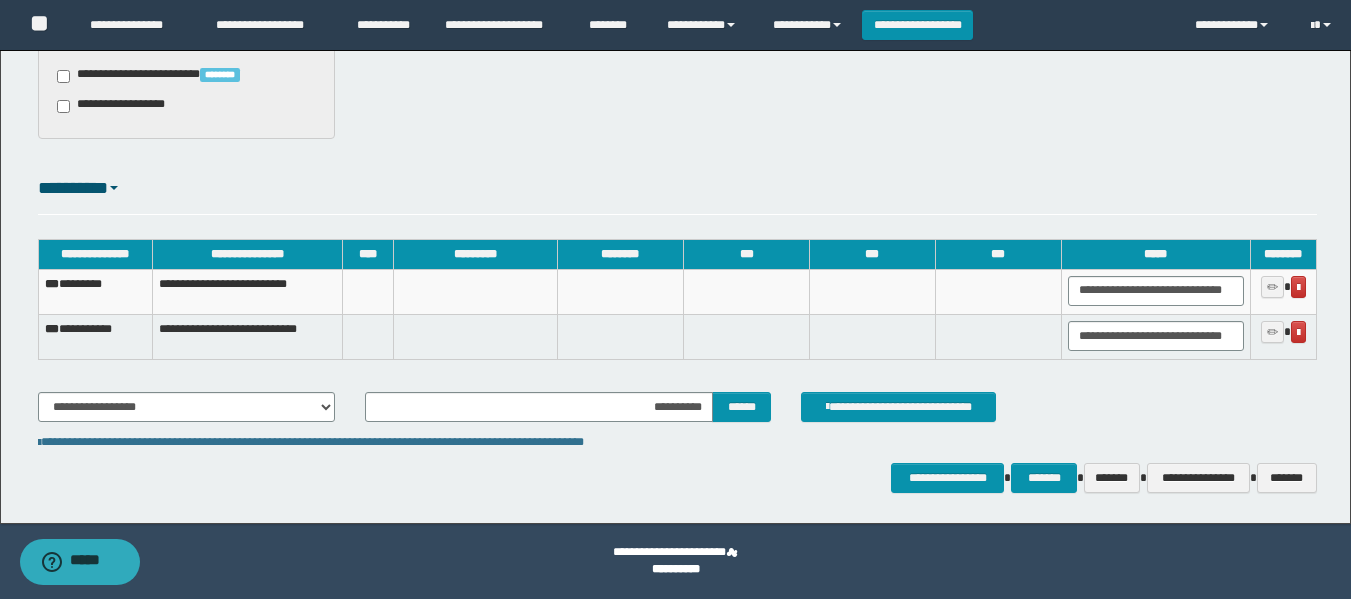 click on "**********" at bounding box center [675, -433] 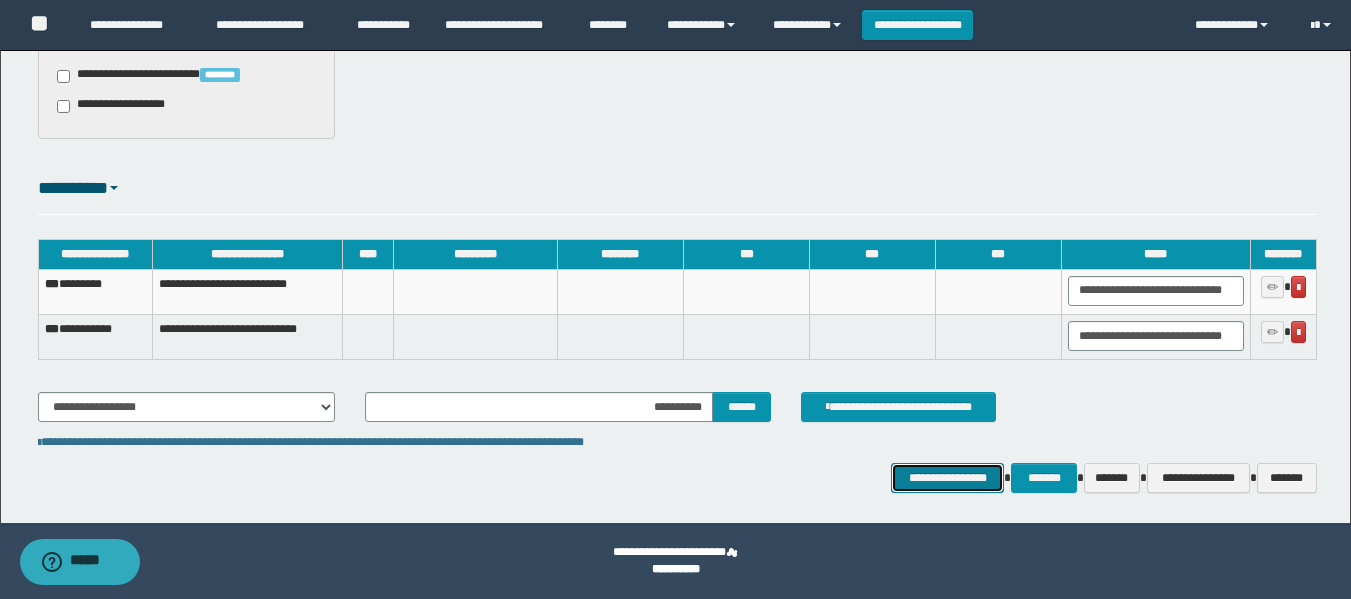 click on "**********" at bounding box center [947, 478] 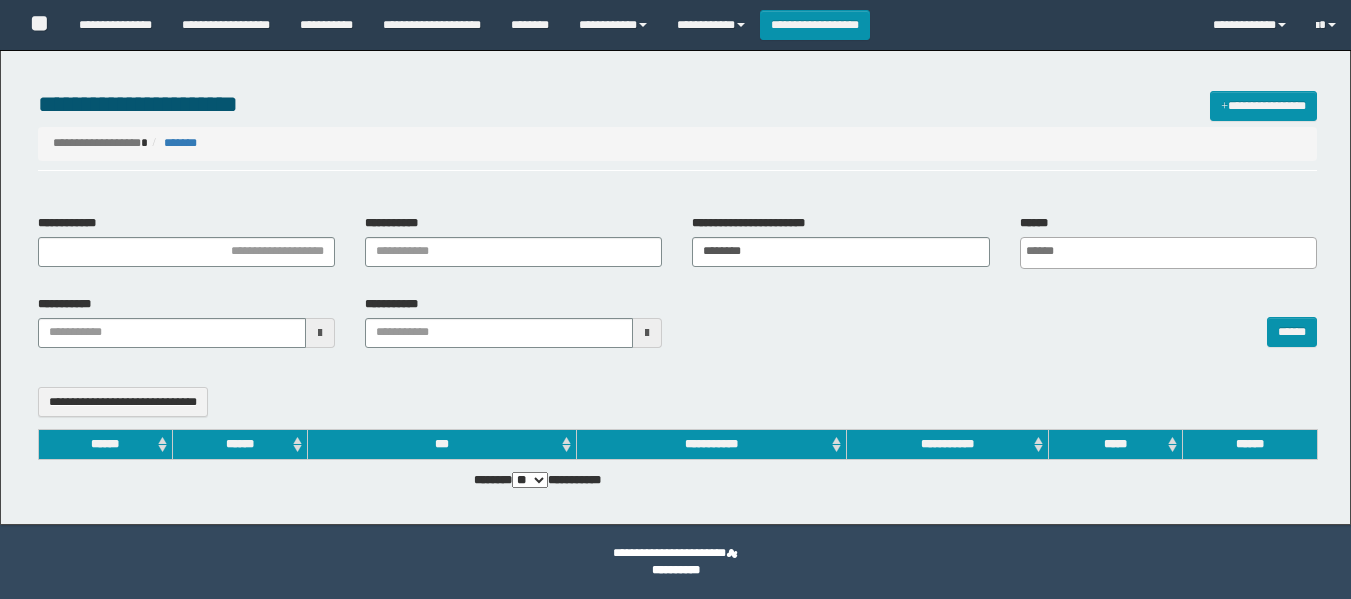 select 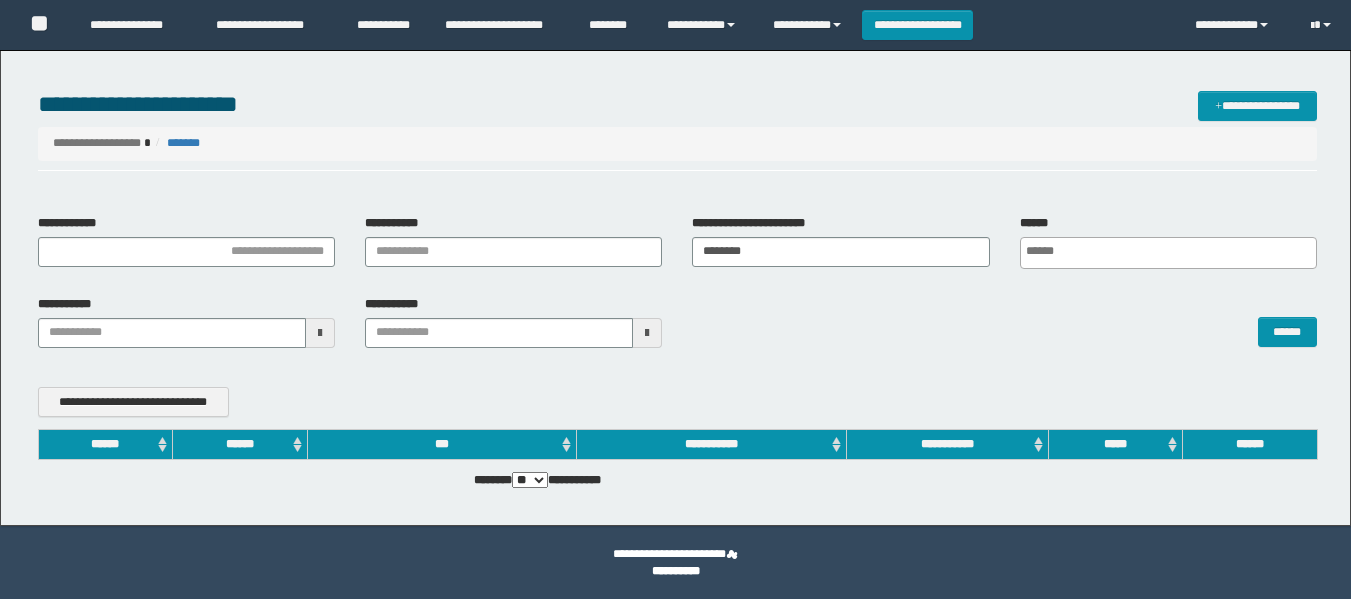 scroll, scrollTop: 0, scrollLeft: 0, axis: both 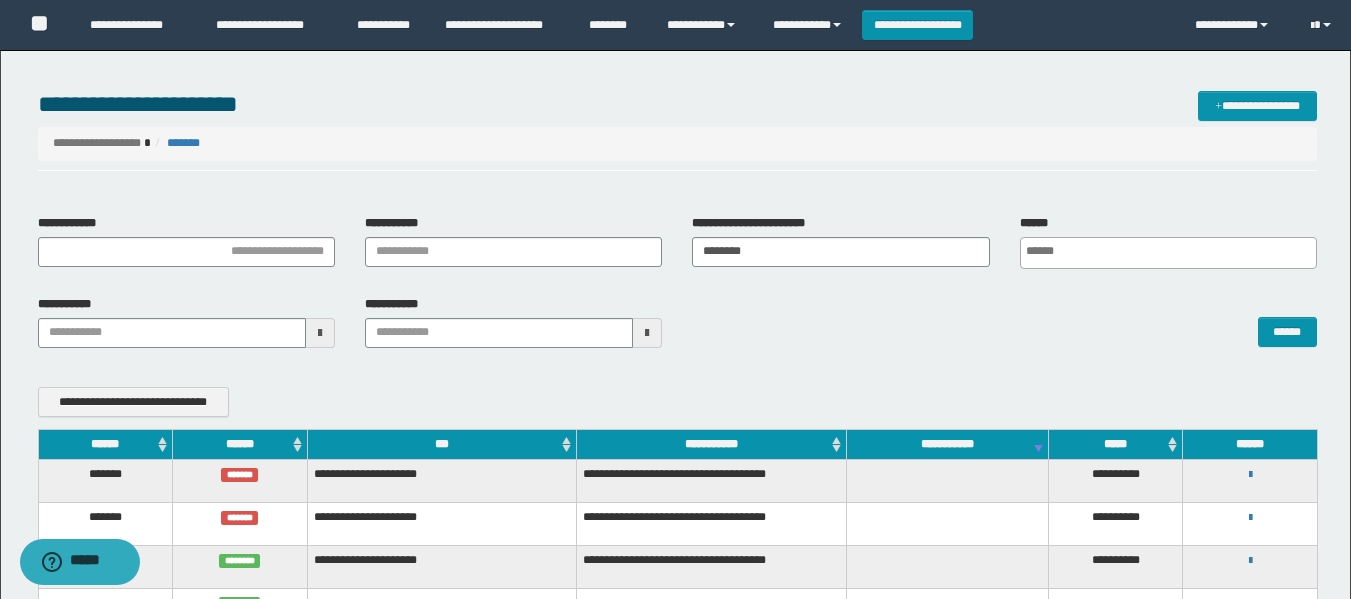drag, startPoint x: 832, startPoint y: 230, endPoint x: 819, endPoint y: 235, distance: 13.928389 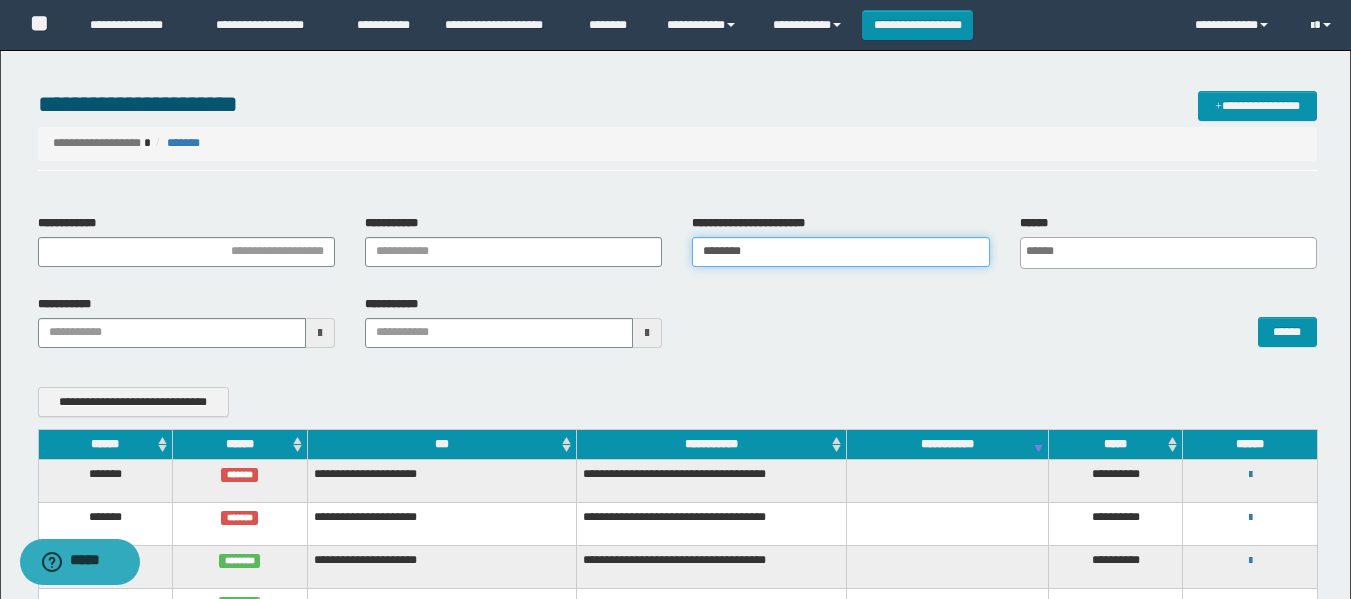 drag, startPoint x: 805, startPoint y: 250, endPoint x: 605, endPoint y: 261, distance: 200.30228 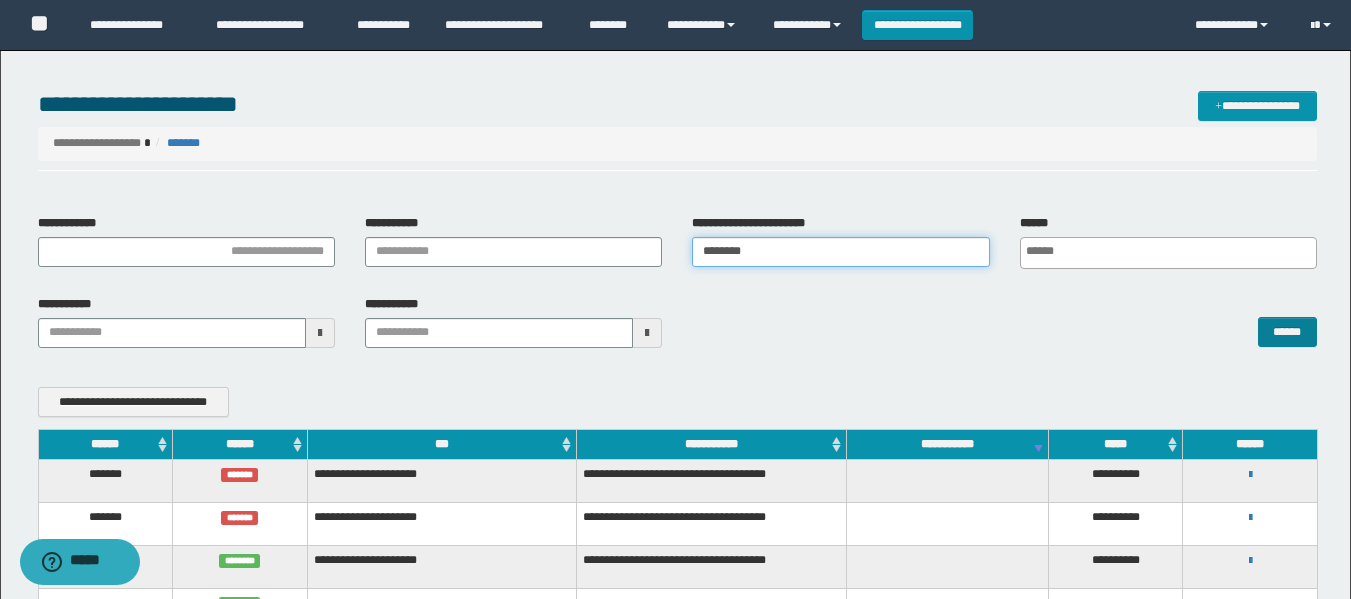type on "********" 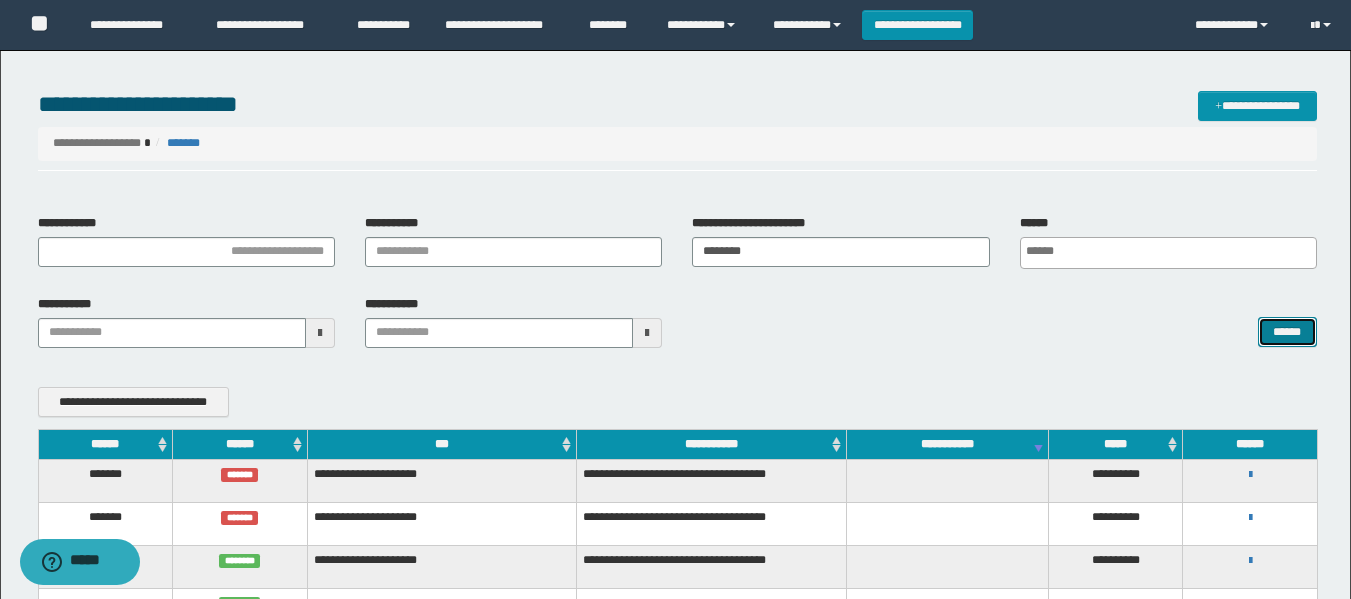 click on "******" at bounding box center [1287, 332] 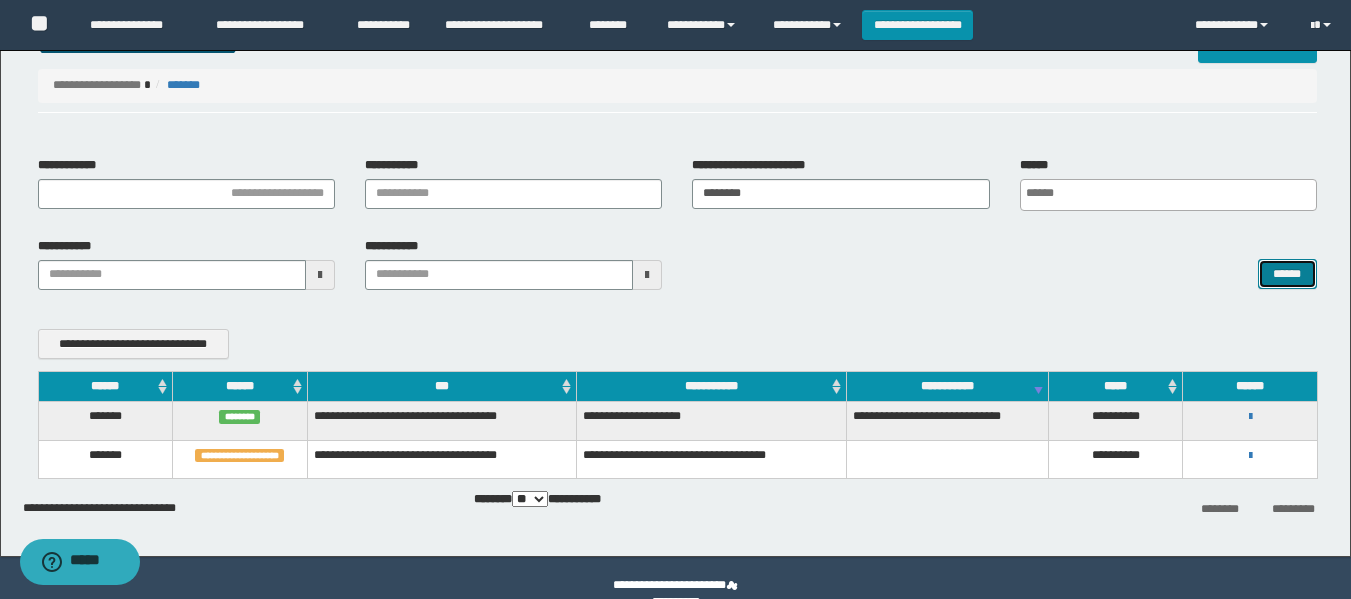 scroll, scrollTop: 90, scrollLeft: 0, axis: vertical 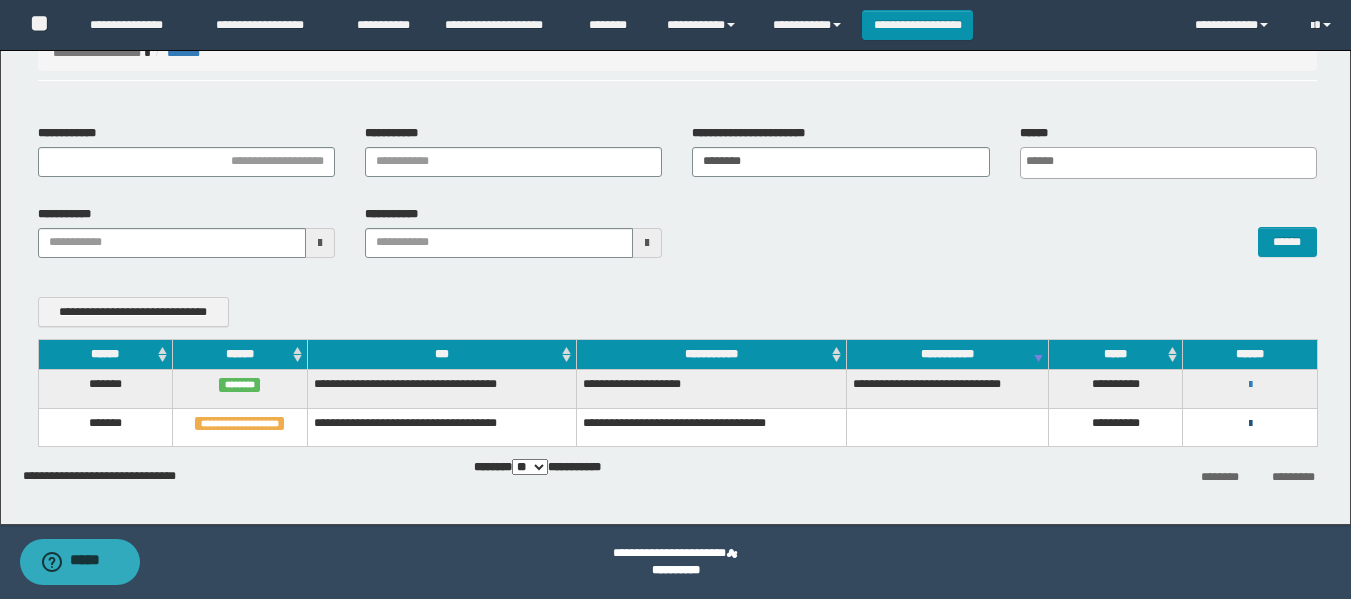 click at bounding box center (1250, 424) 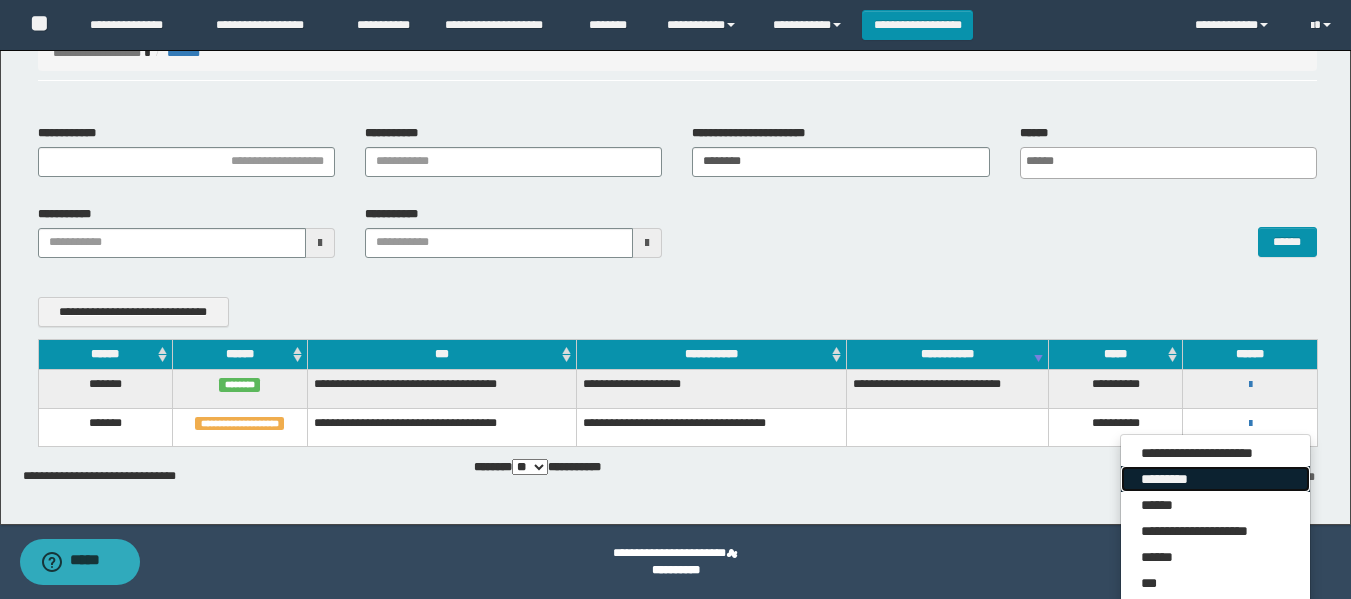 click on "*********" at bounding box center (1215, 479) 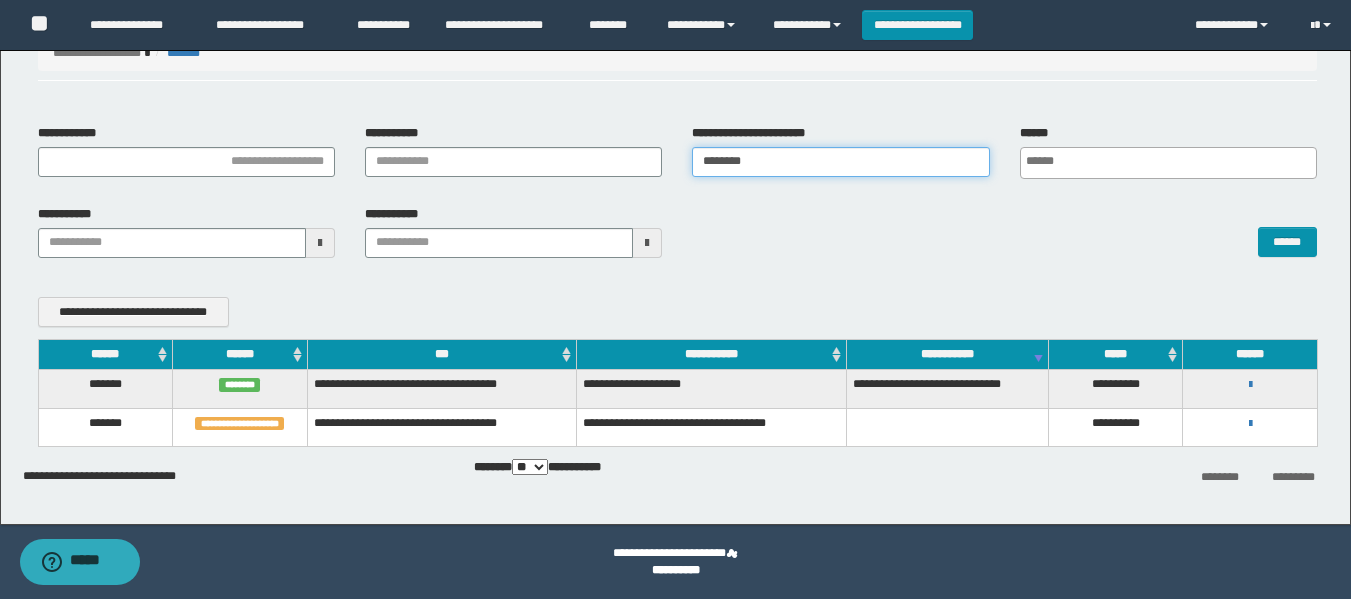 drag, startPoint x: 797, startPoint y: 163, endPoint x: 661, endPoint y: 181, distance: 137.186 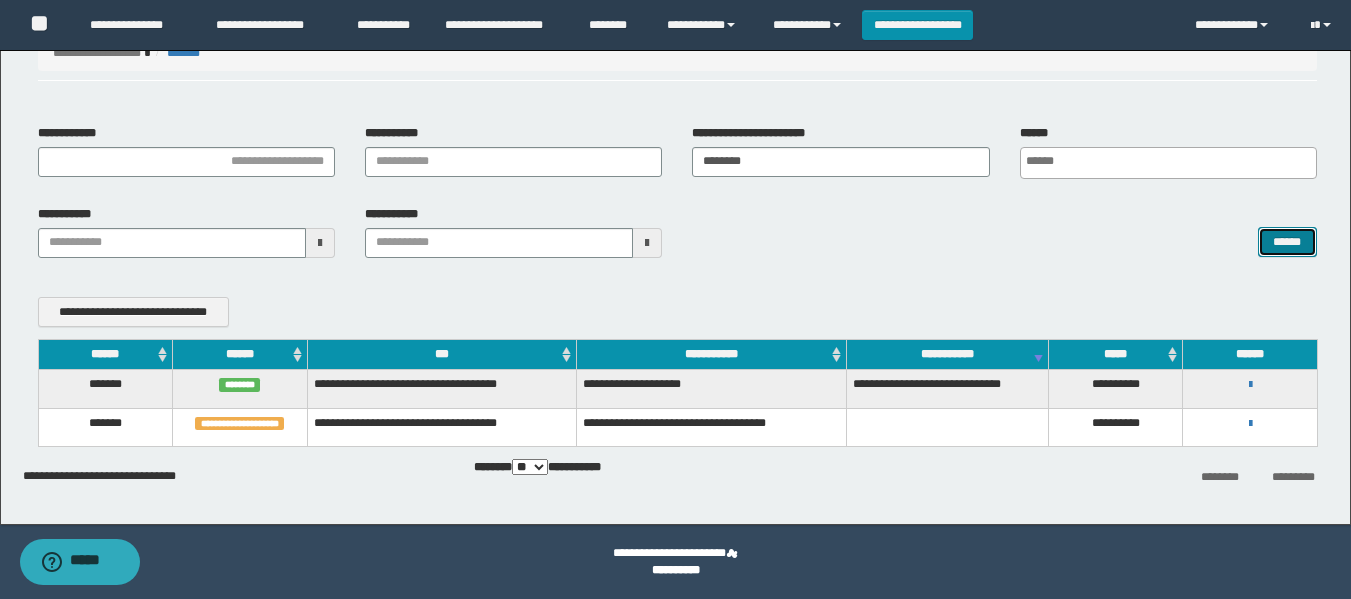 click on "******" at bounding box center (1287, 242) 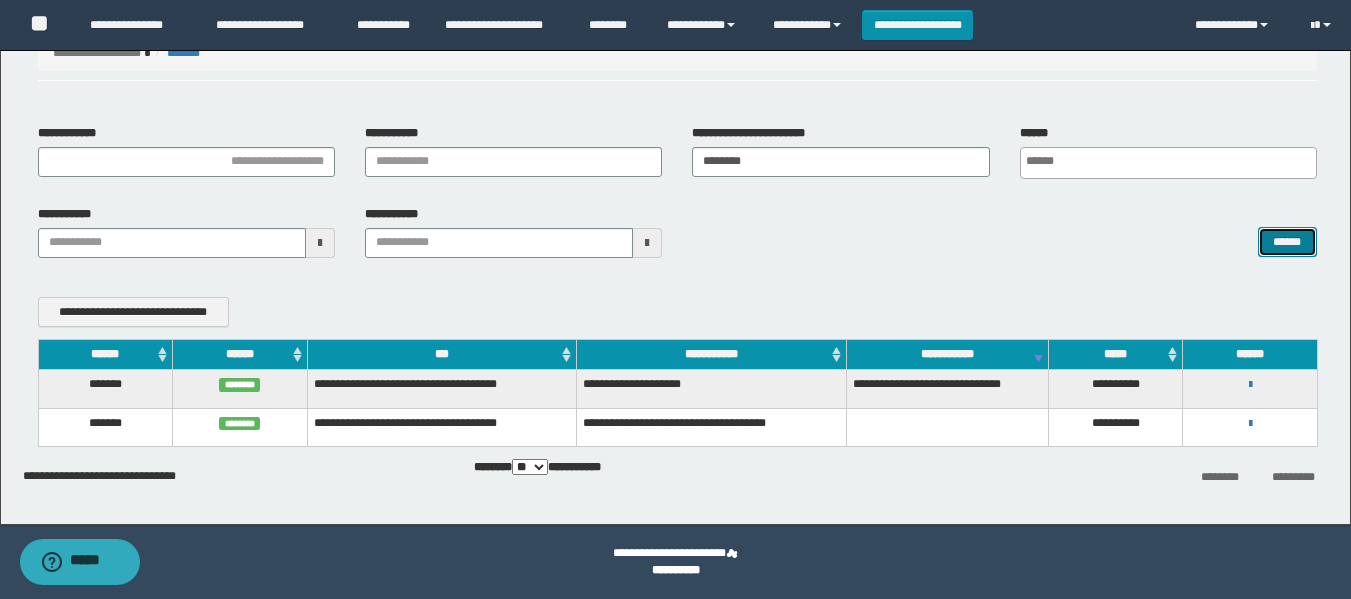 type 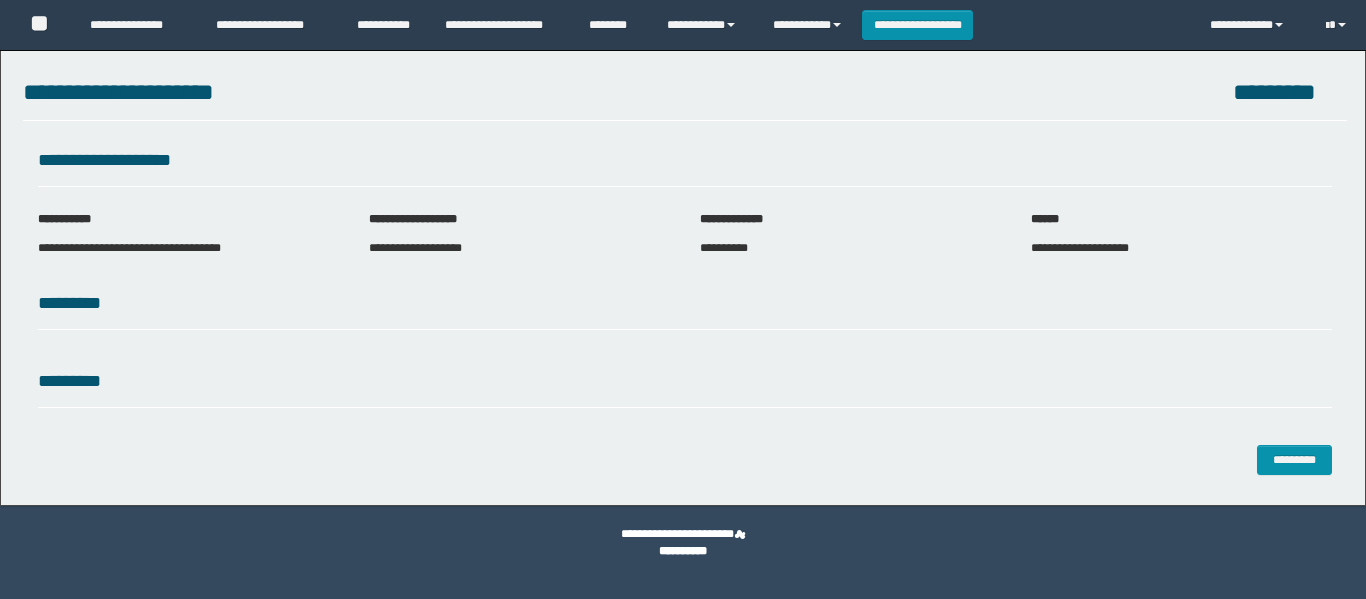 scroll, scrollTop: 0, scrollLeft: 0, axis: both 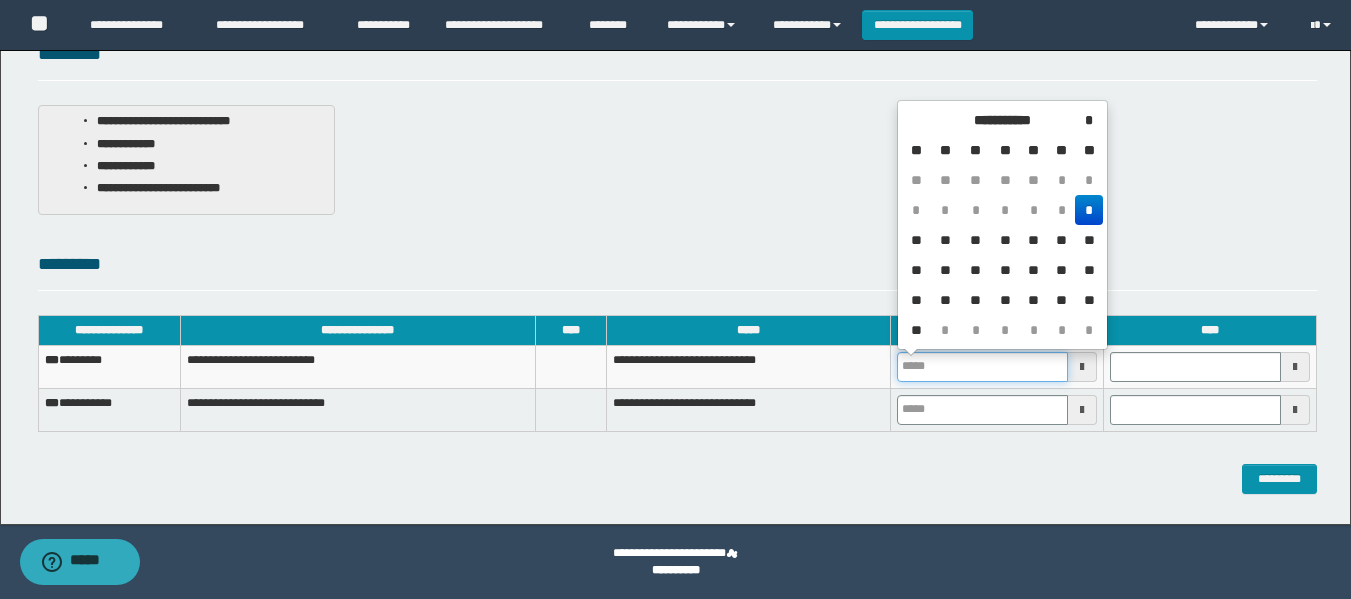click at bounding box center (982, 367) 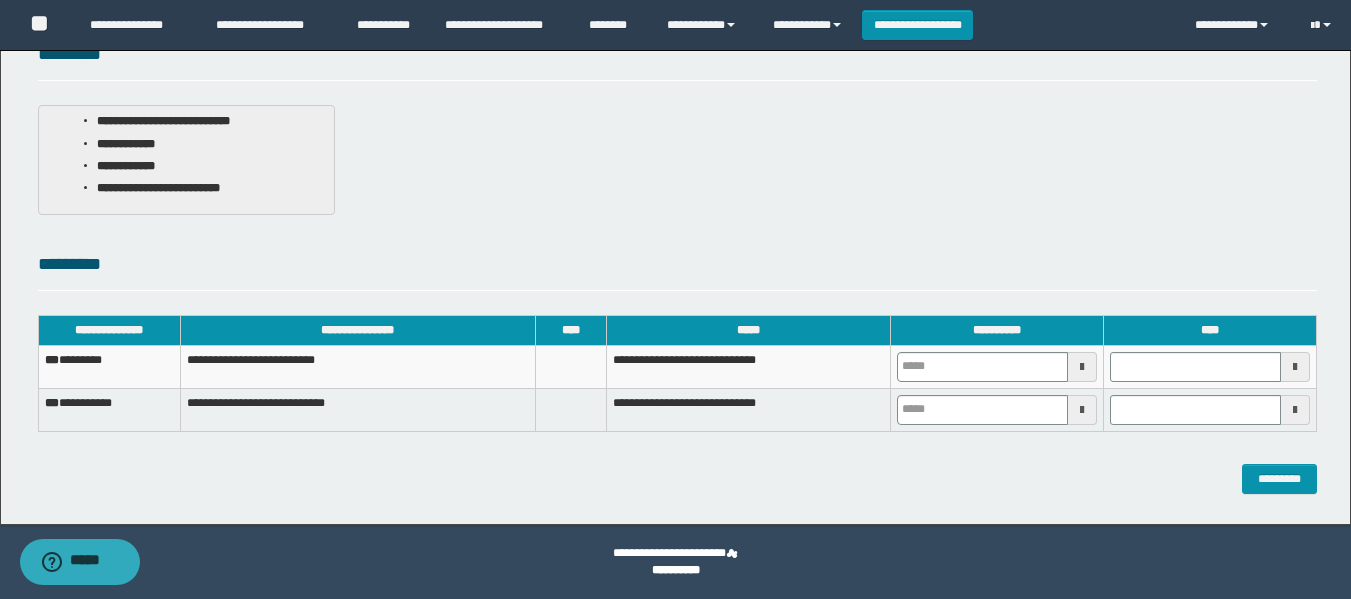 click on "**********" at bounding box center (677, 165) 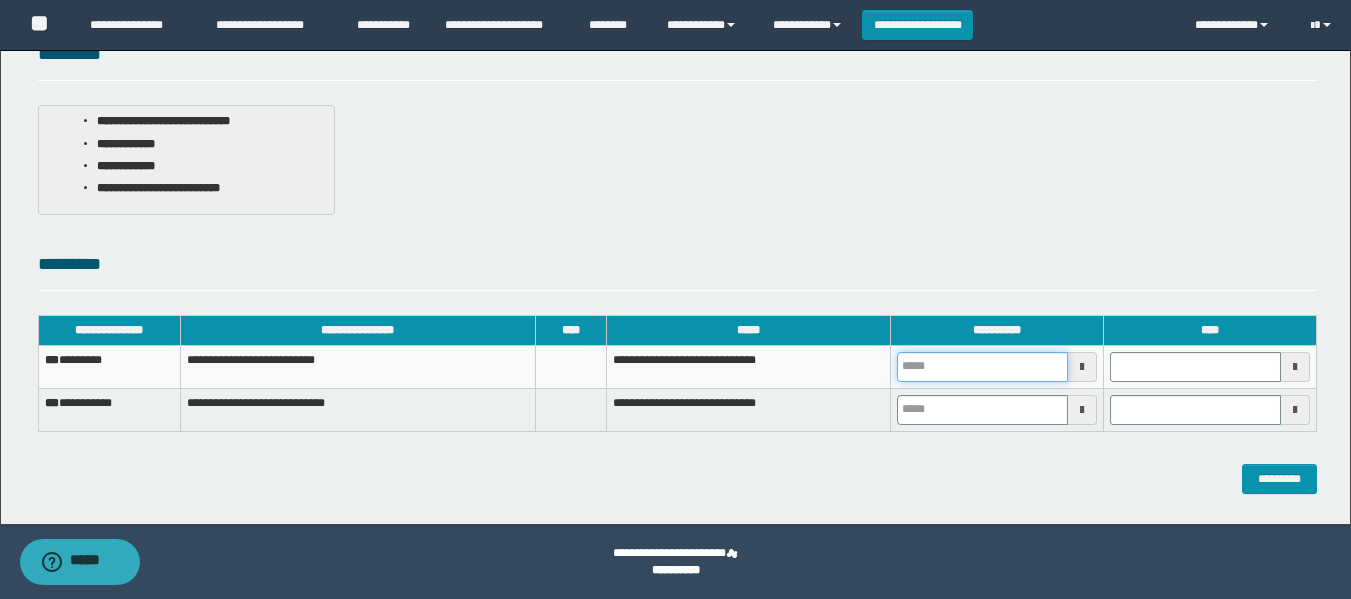click at bounding box center [982, 367] 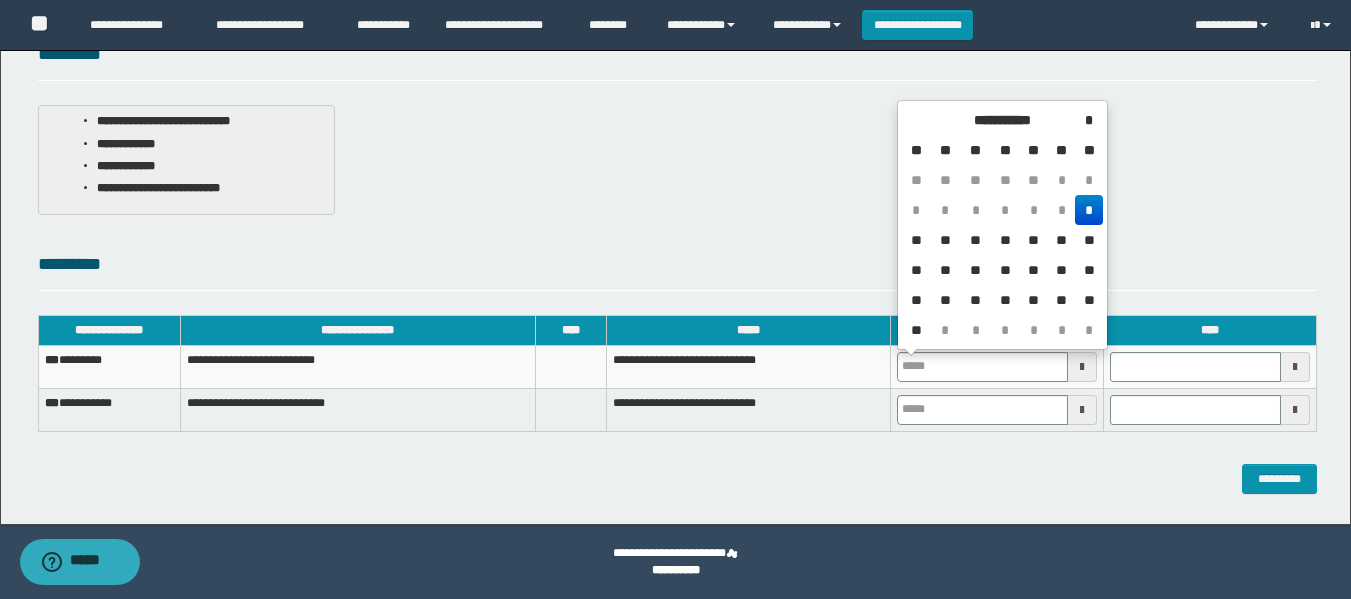 click on "** ** ** ** ** * * * * * * * * * ** ** ** ** ** ** ** ** ** ** ** ** ** ** ** ** ** ** ** ** ** ** * * * * * *" at bounding box center (1002, 255) 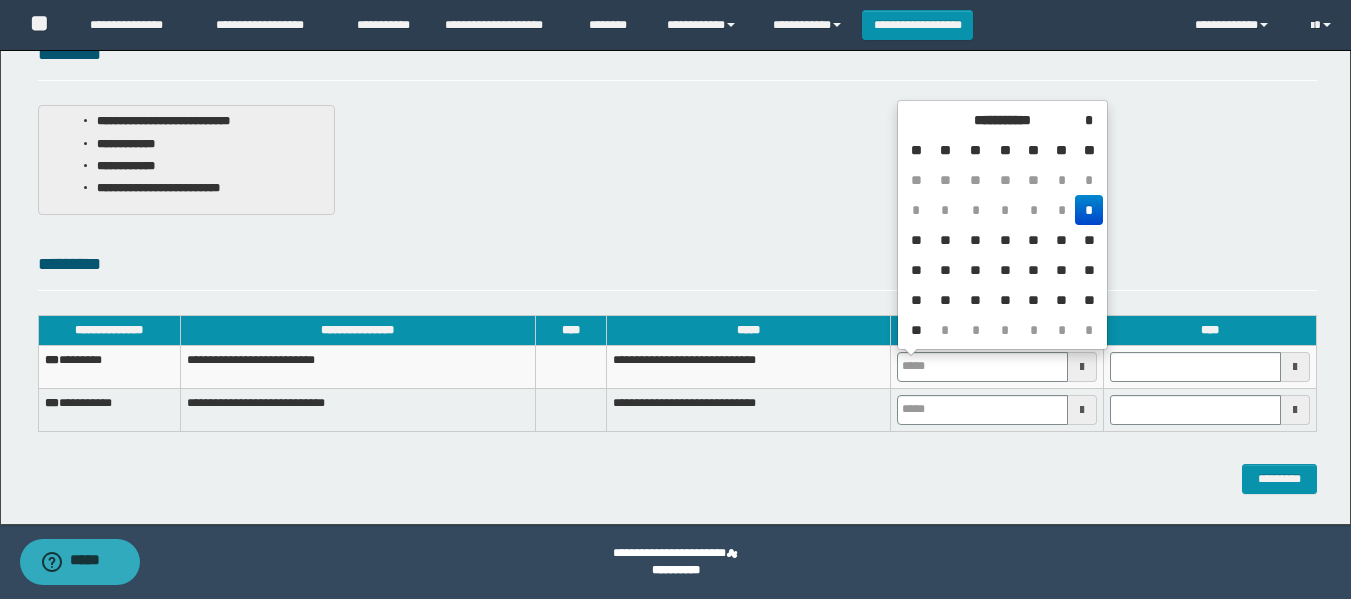 type 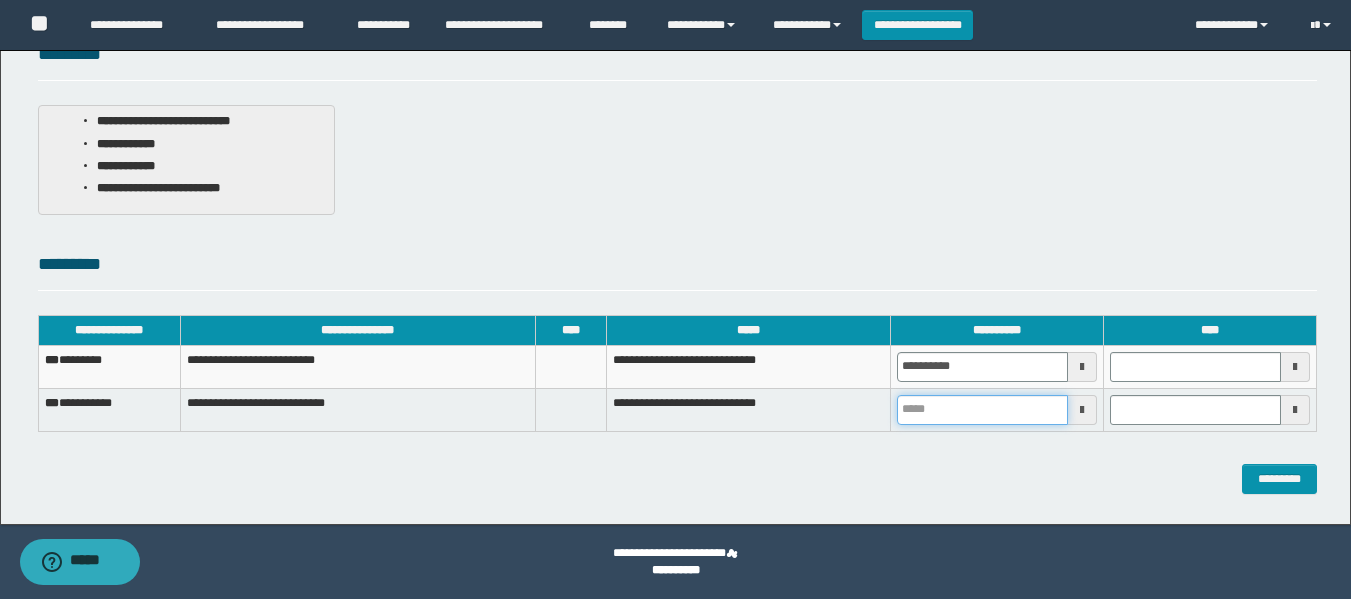 click at bounding box center [982, 410] 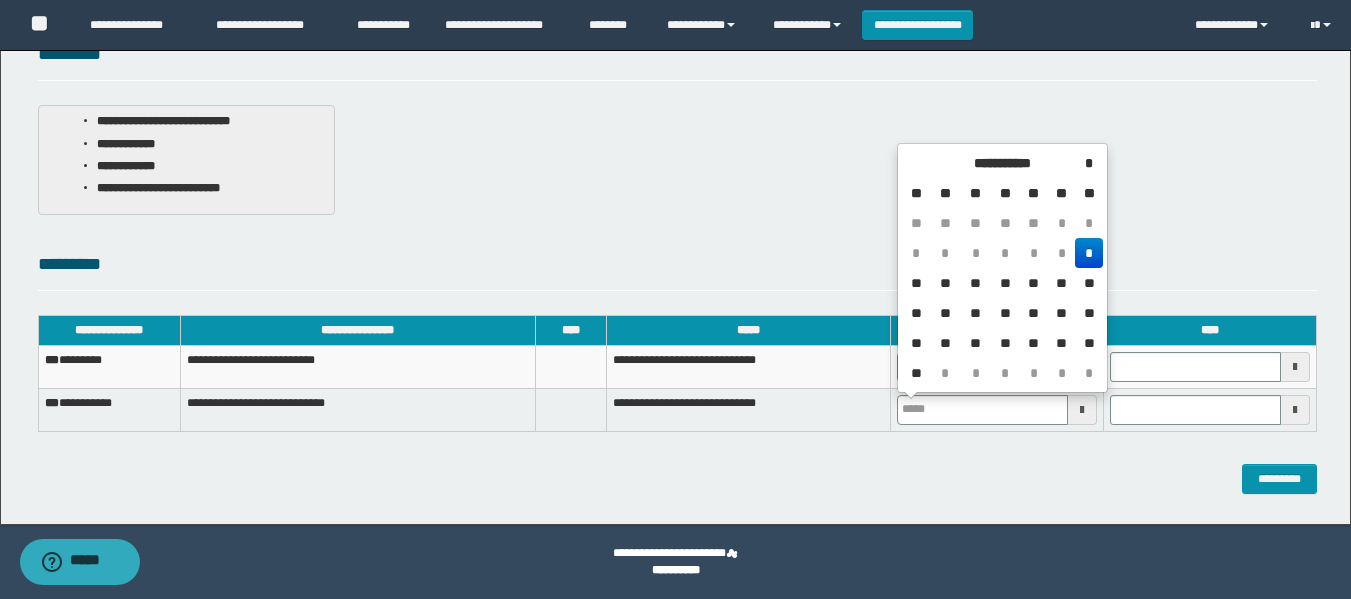 click on "*" at bounding box center (1088, 253) 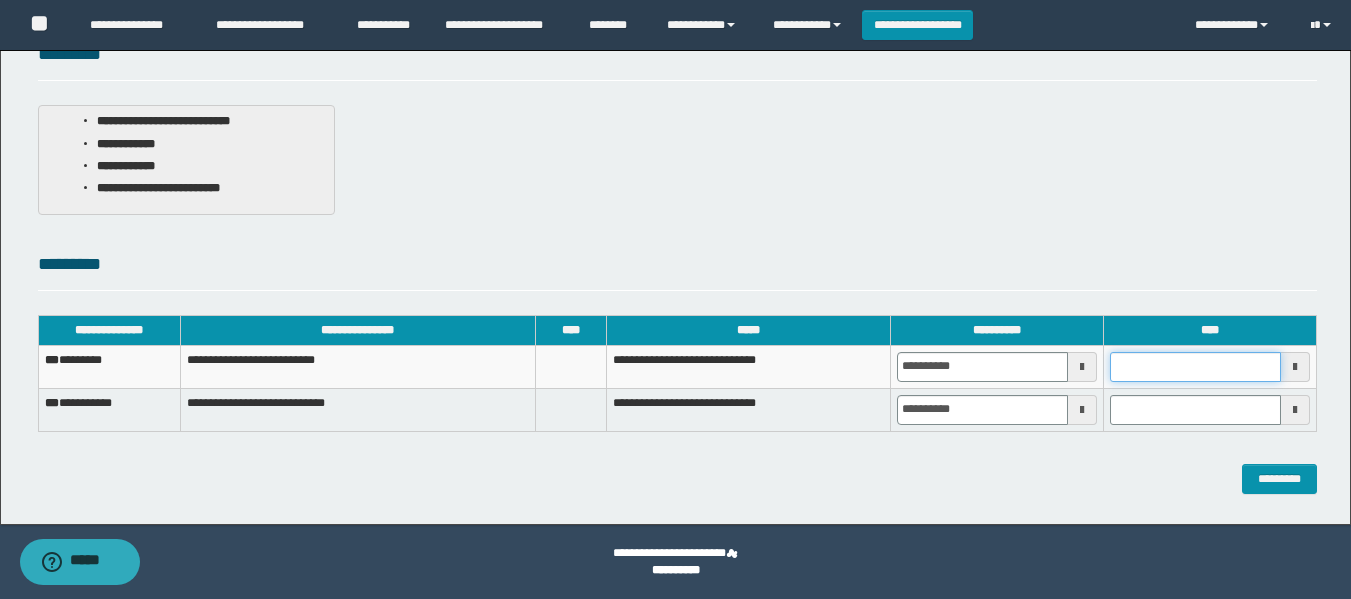 click at bounding box center [1195, 367] 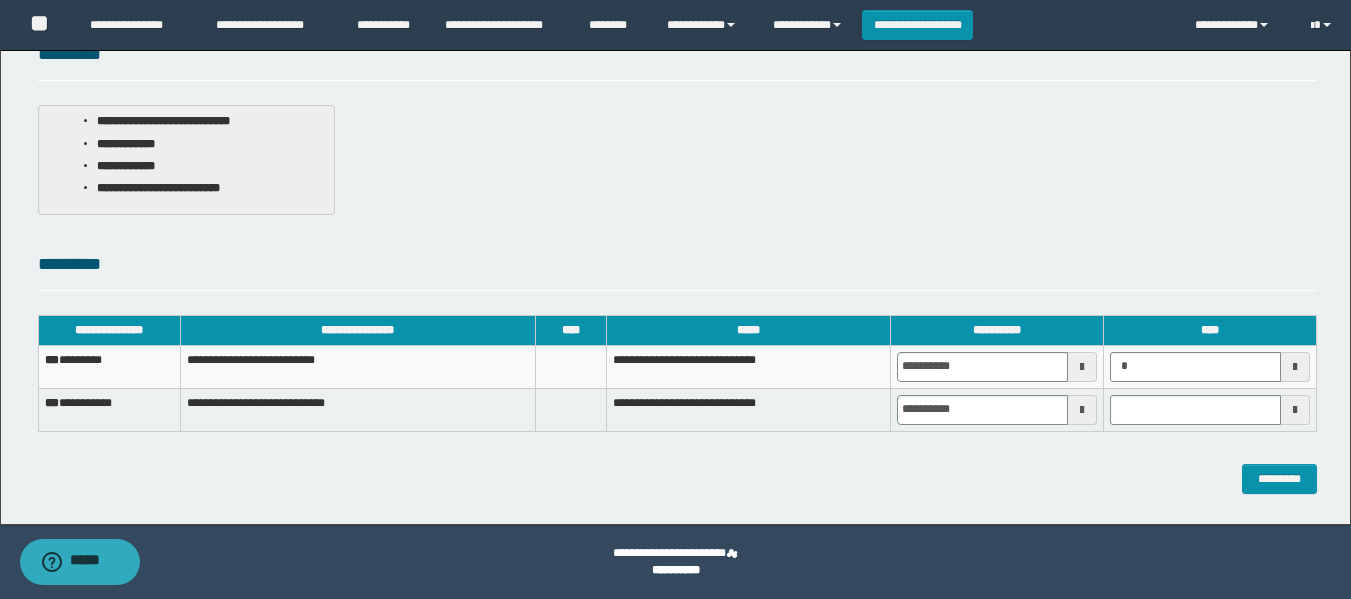 type on "*******" 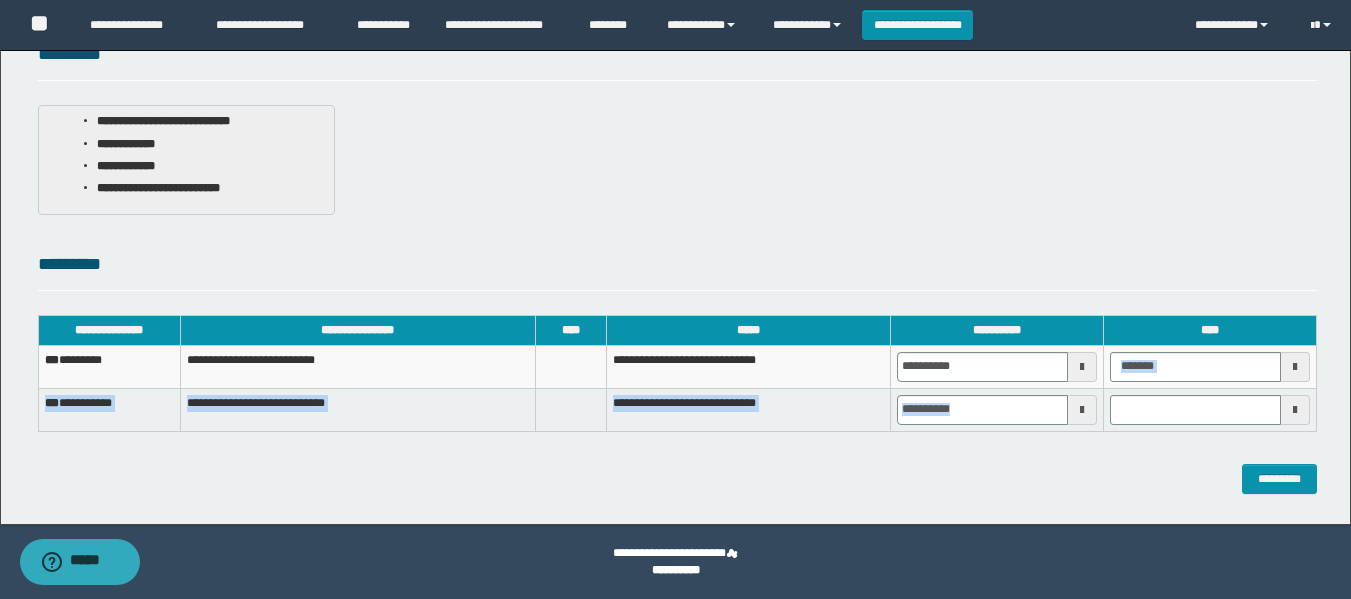 click on "**********" at bounding box center [677, 388] 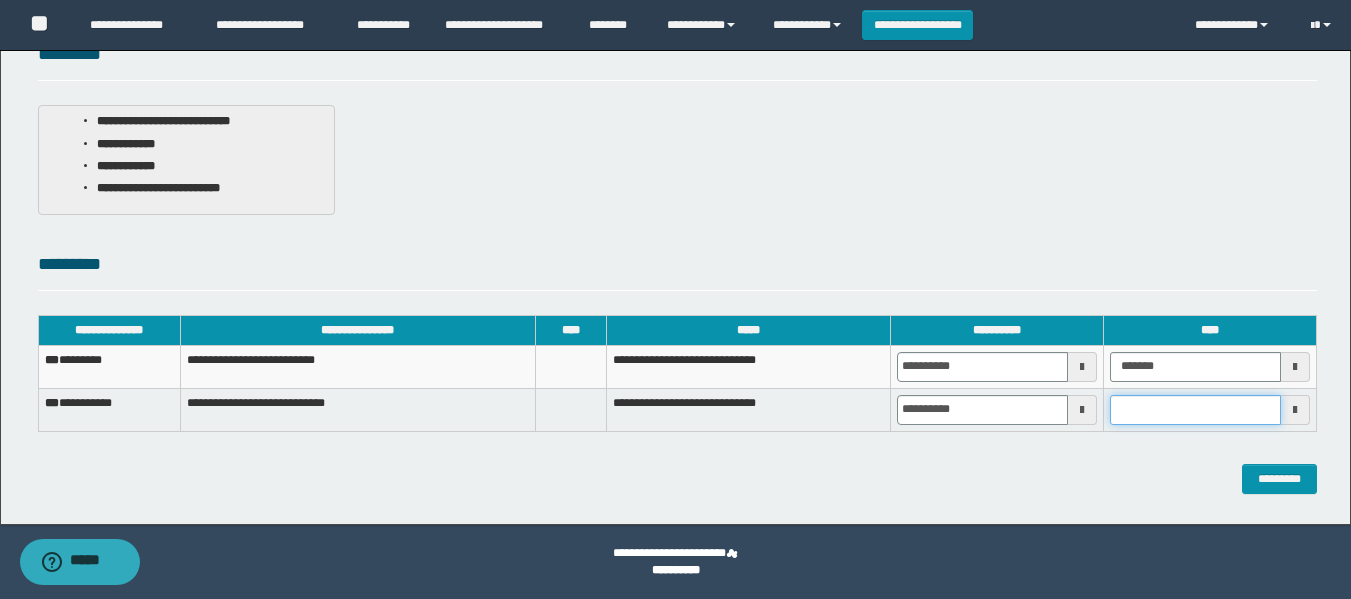 click at bounding box center [1195, 410] 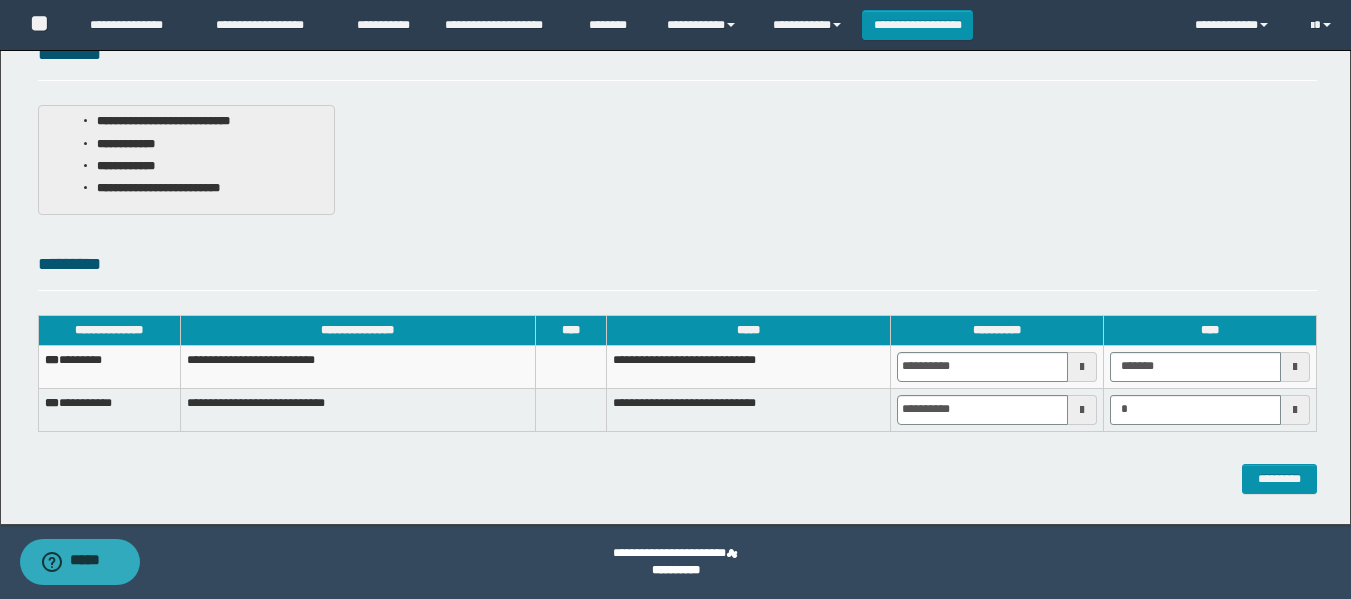 type on "*******" 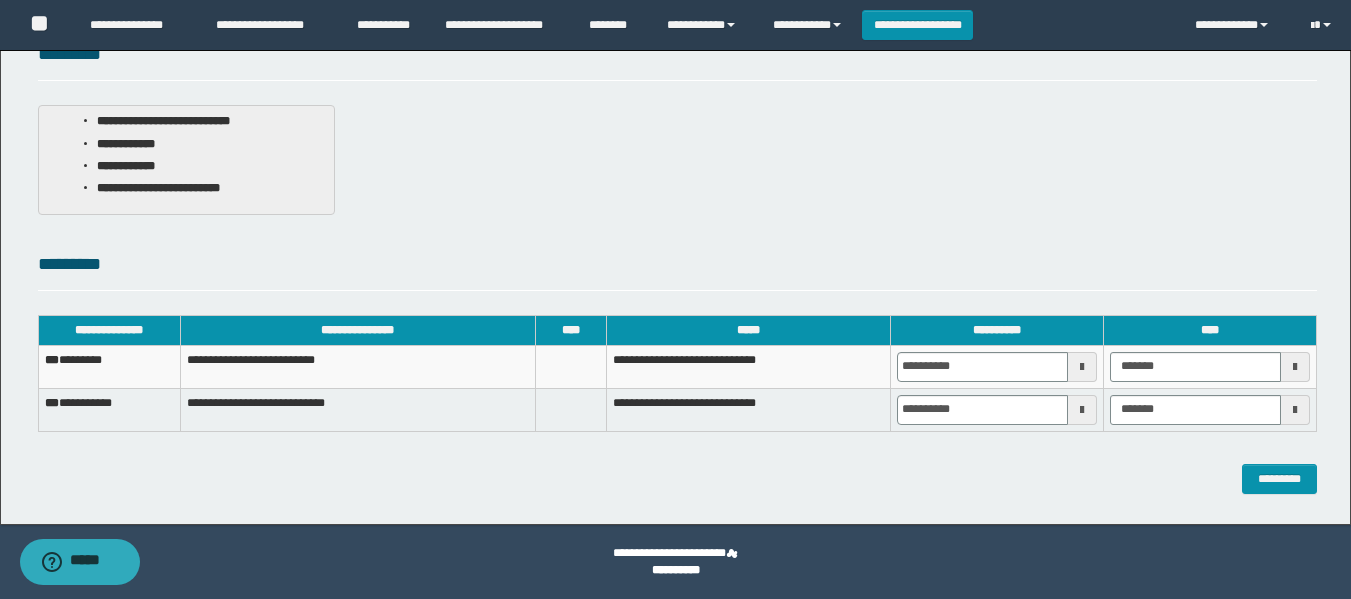 drag, startPoint x: 1143, startPoint y: 443, endPoint x: 1199, endPoint y: 489, distance: 72.47068 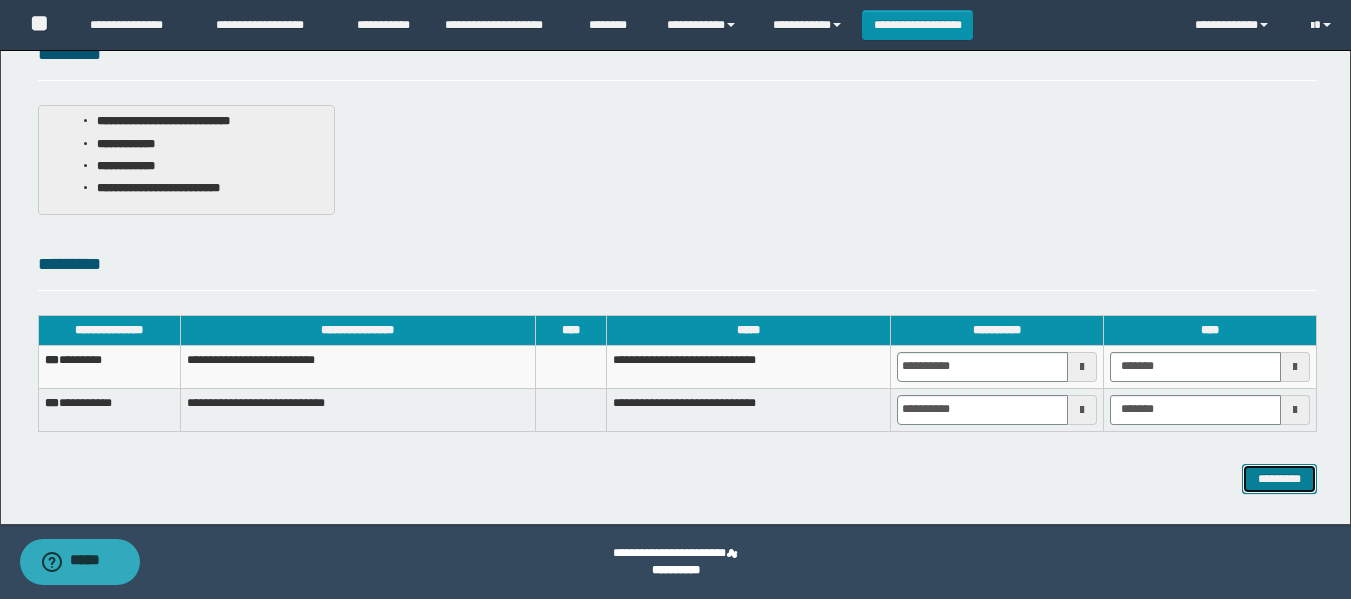 click on "*********" at bounding box center (1279, 479) 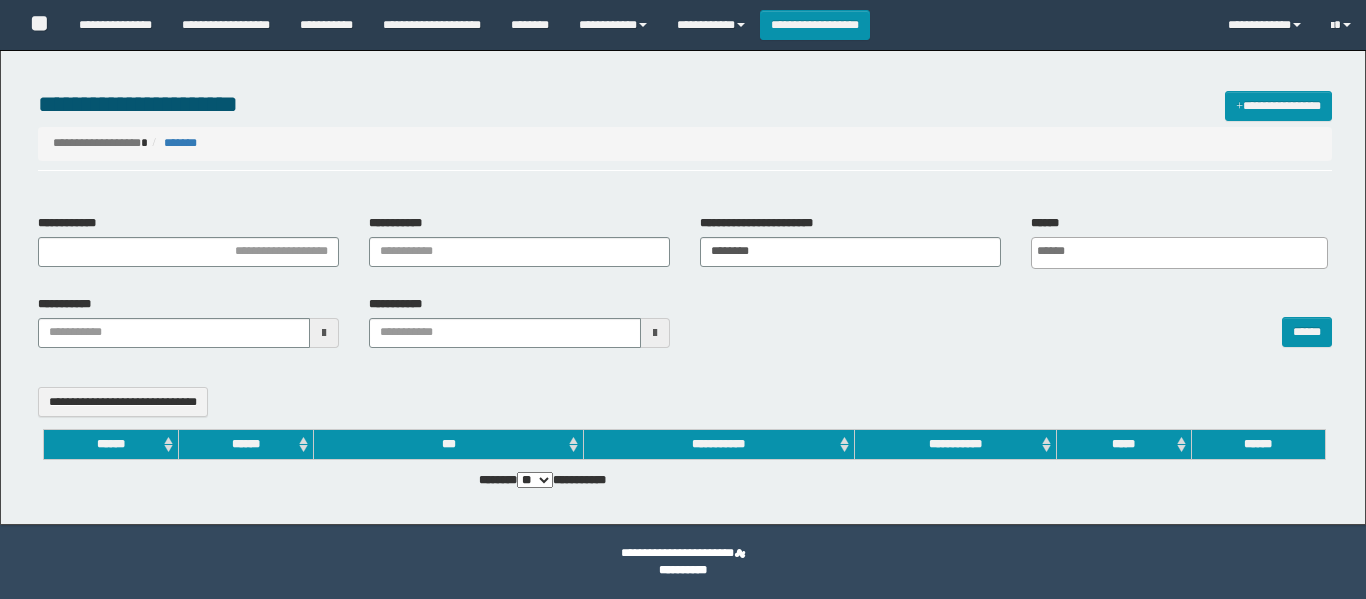 select 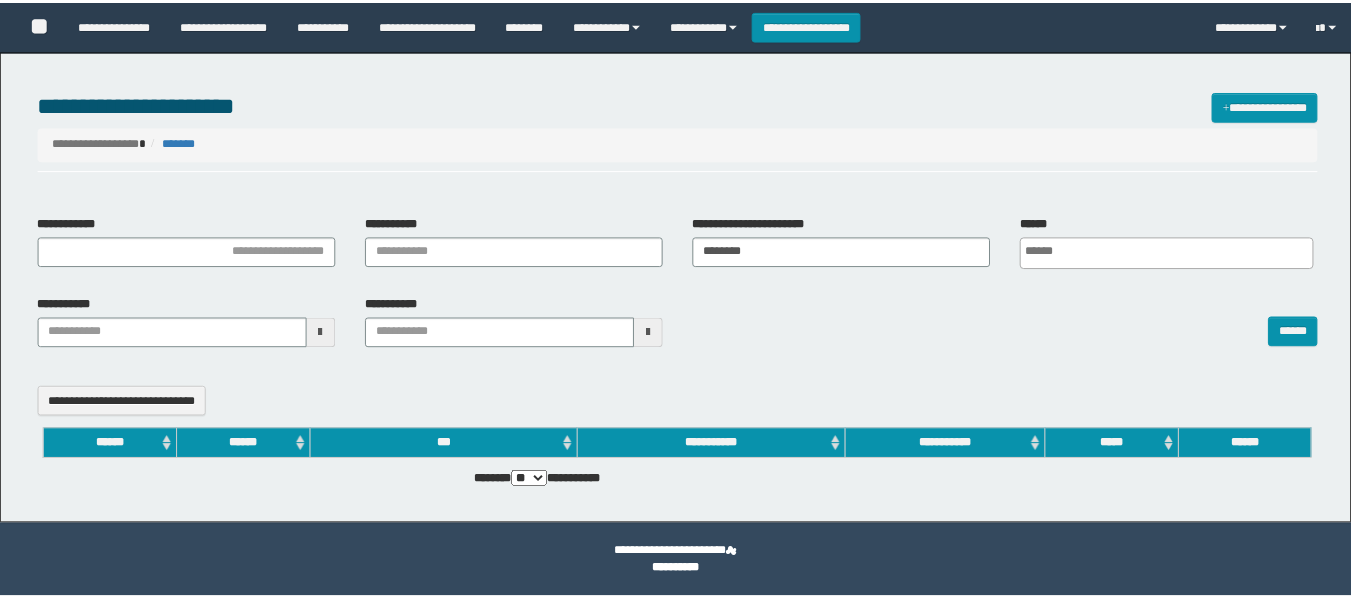 scroll, scrollTop: 0, scrollLeft: 0, axis: both 